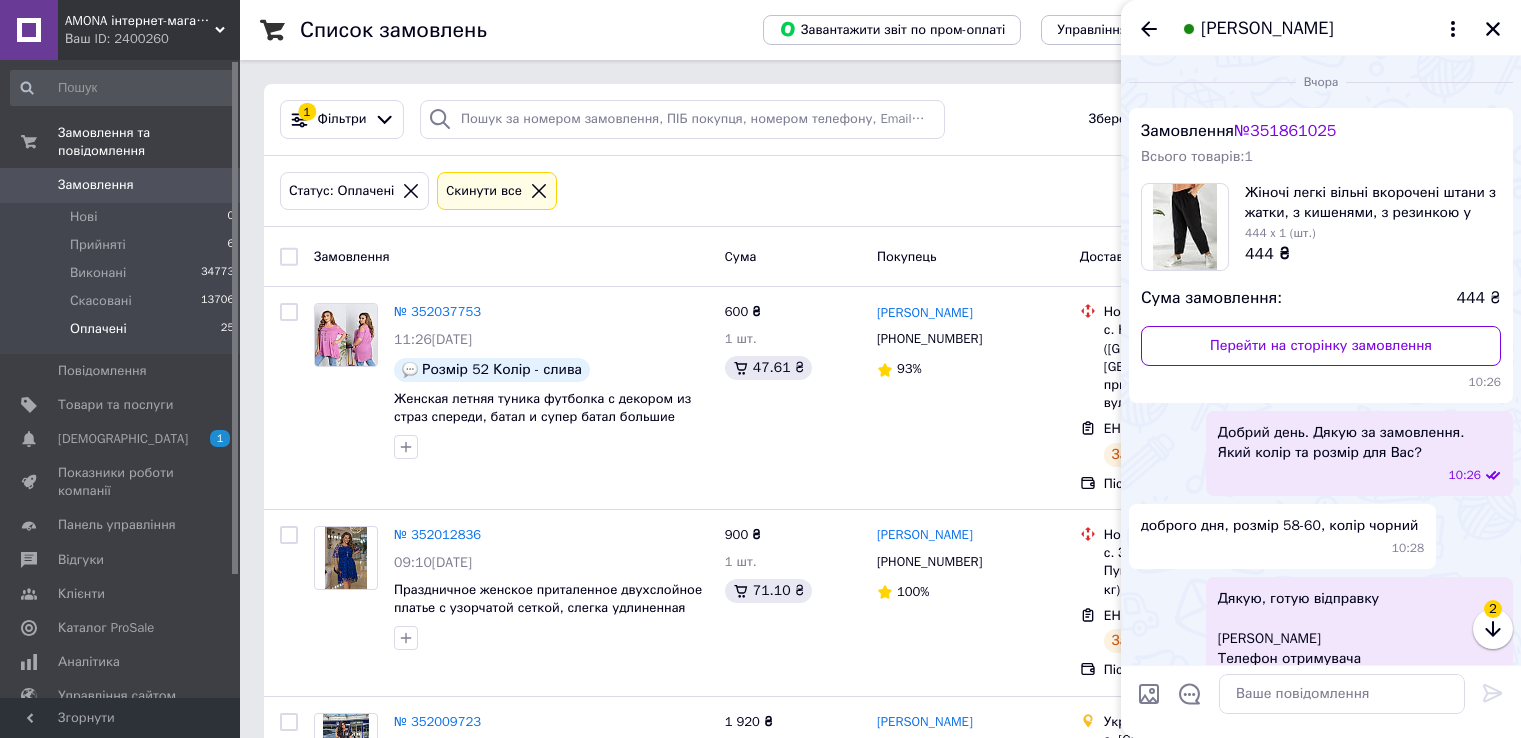 scroll, scrollTop: 3700, scrollLeft: 0, axis: vertical 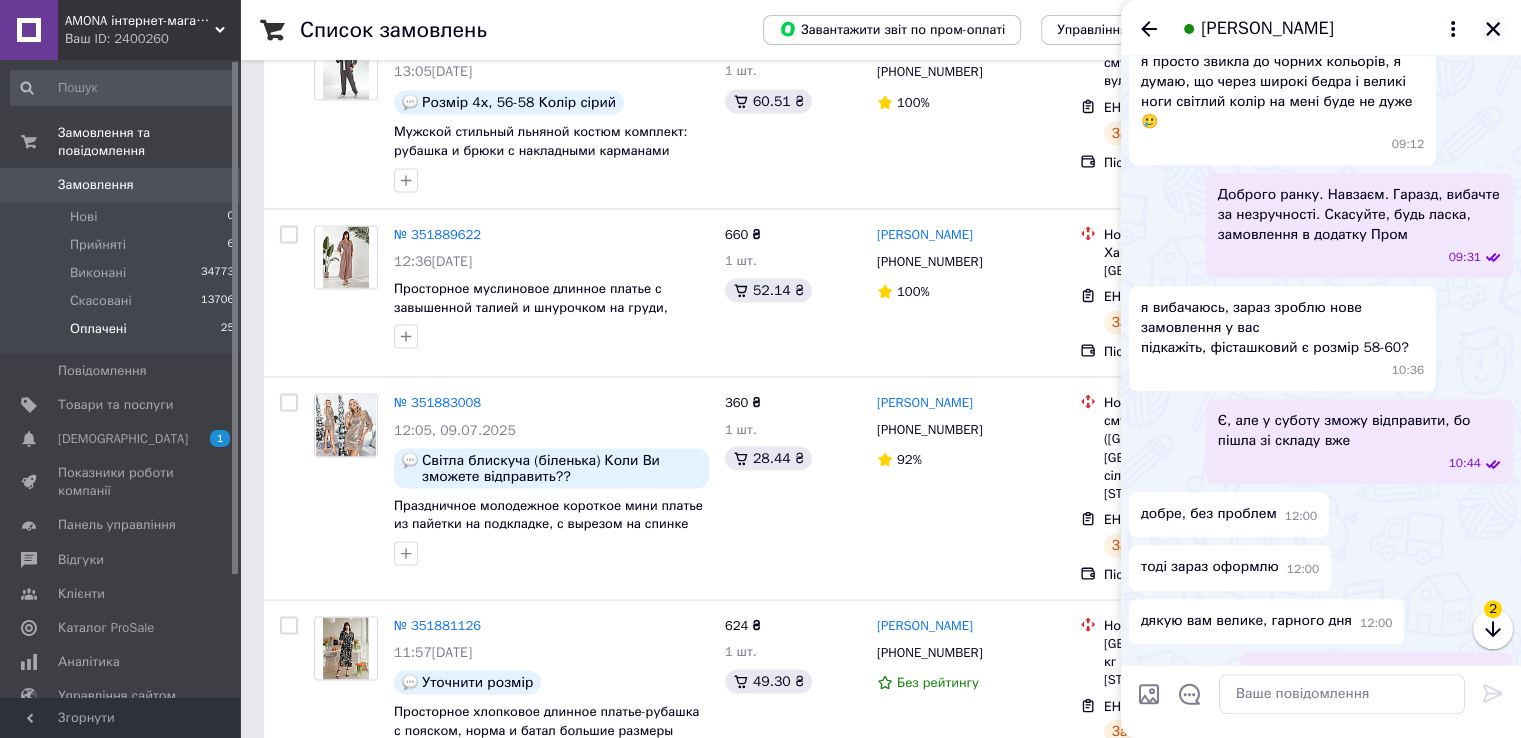 click 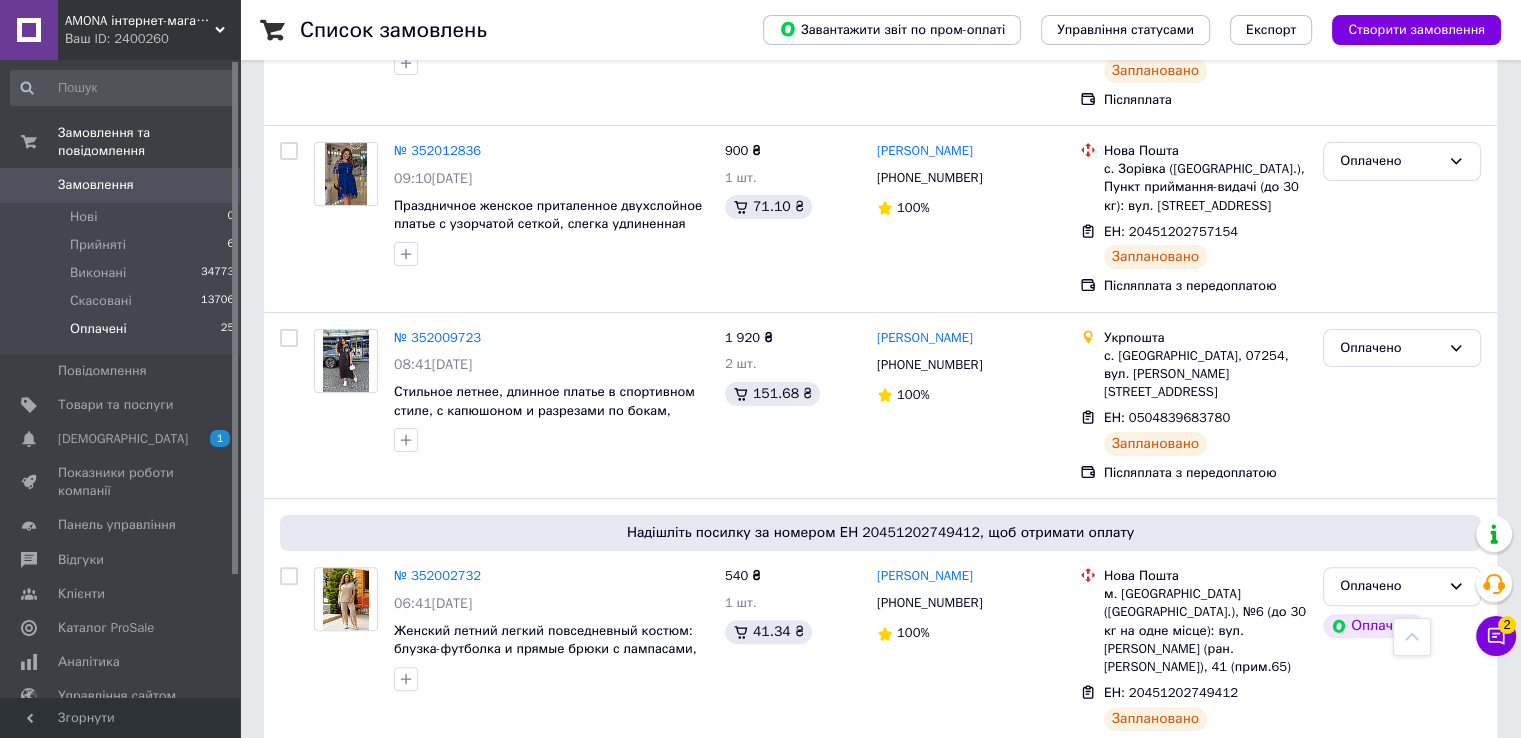 scroll, scrollTop: 0, scrollLeft: 0, axis: both 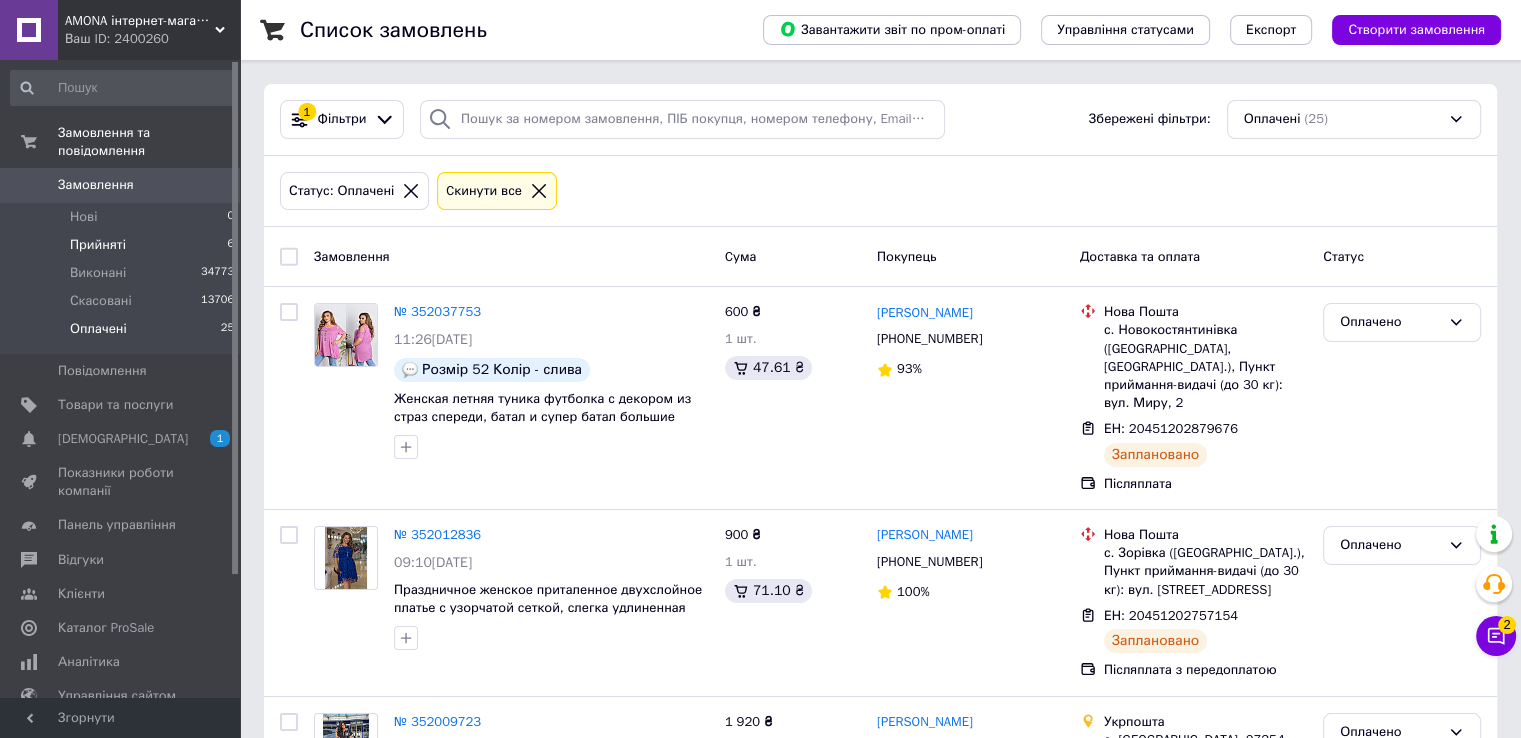 click on "Прийняті 6" at bounding box center [123, 245] 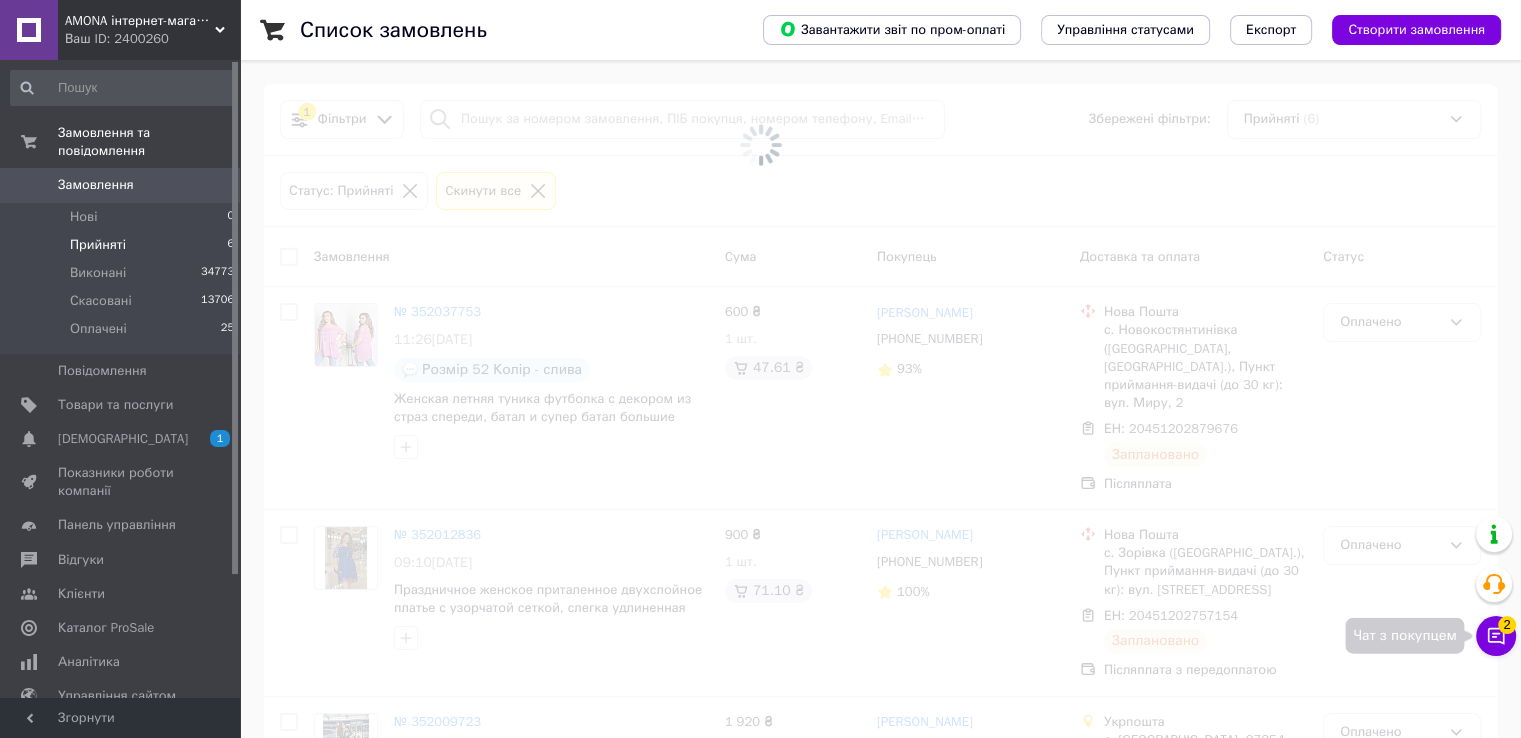 click 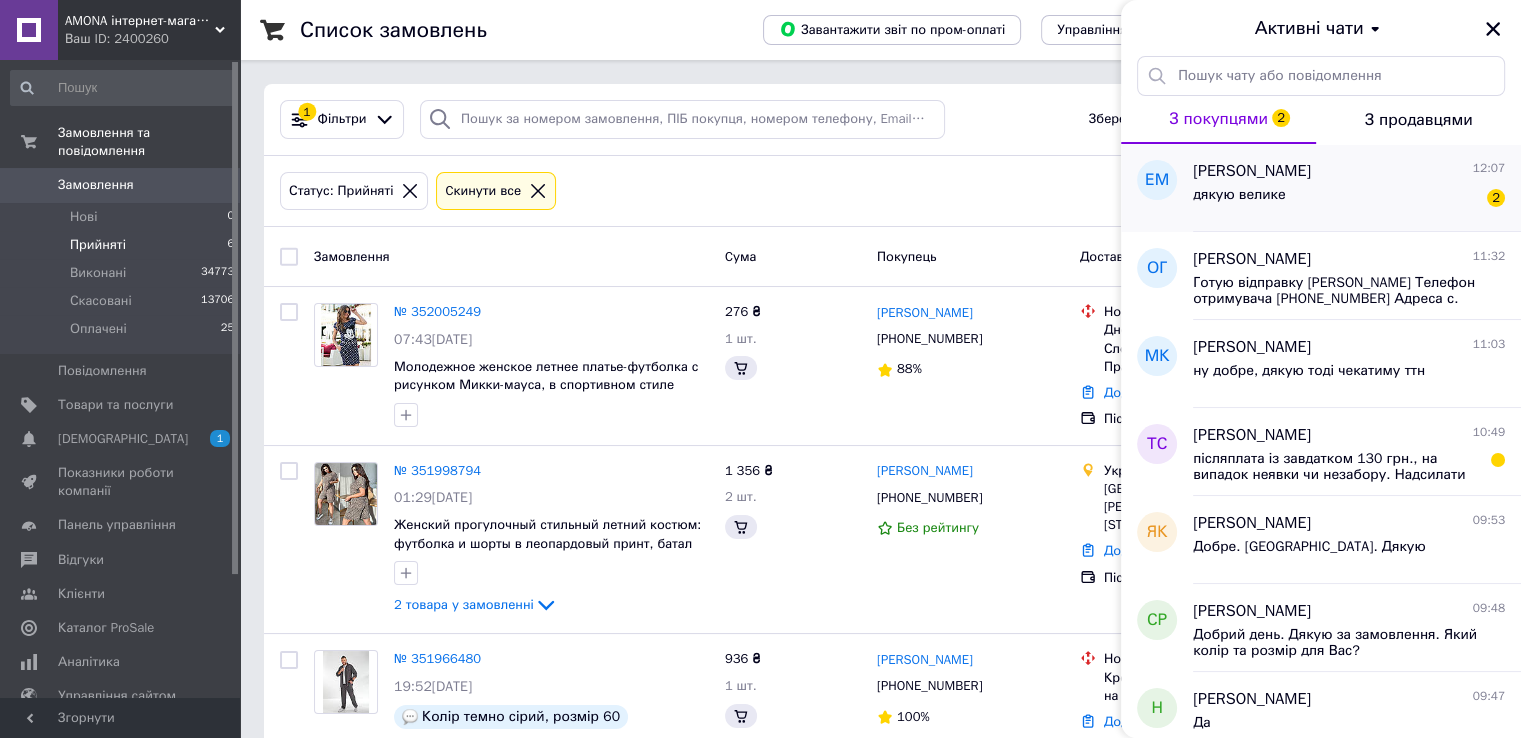 click on "дякую велике" at bounding box center (1239, 195) 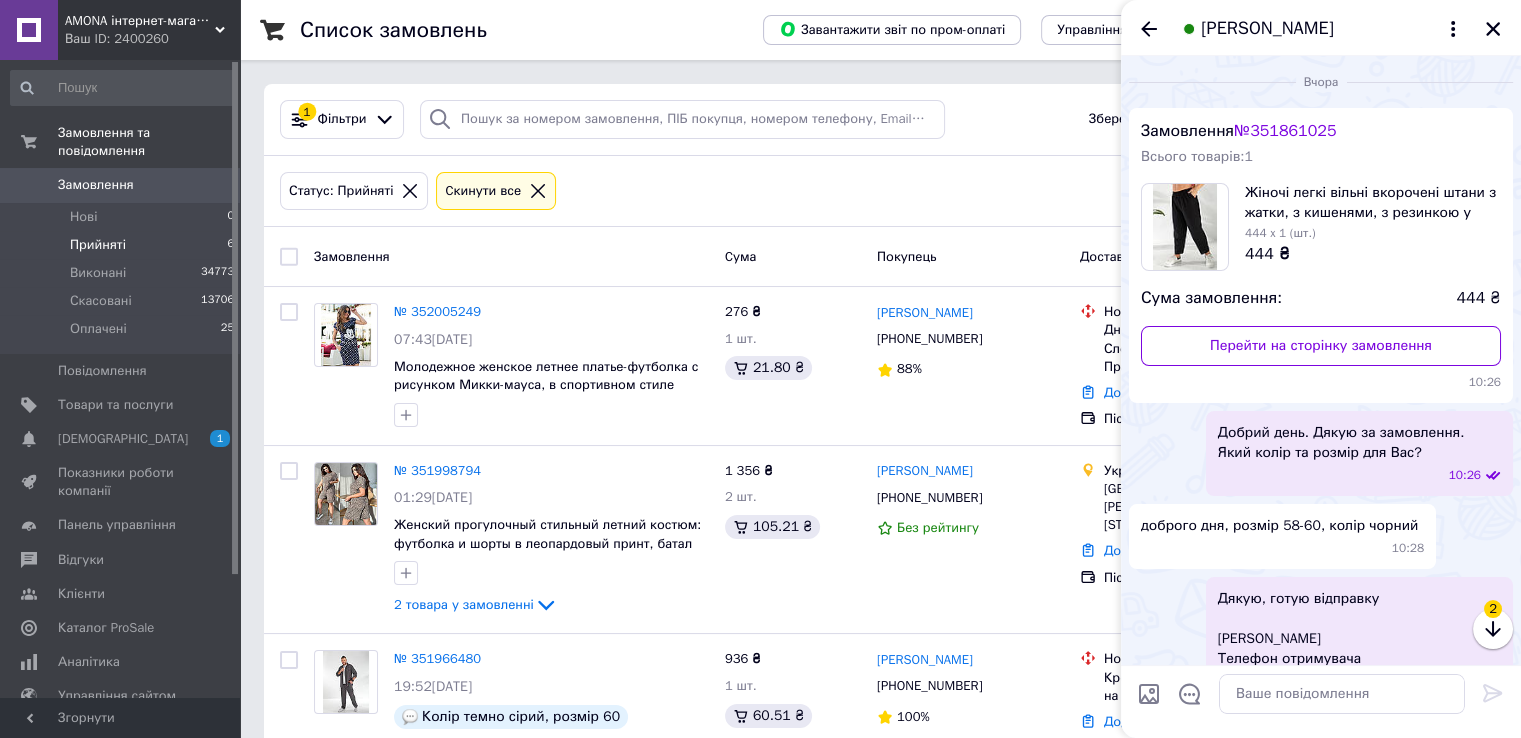 scroll, scrollTop: 1408, scrollLeft: 0, axis: vertical 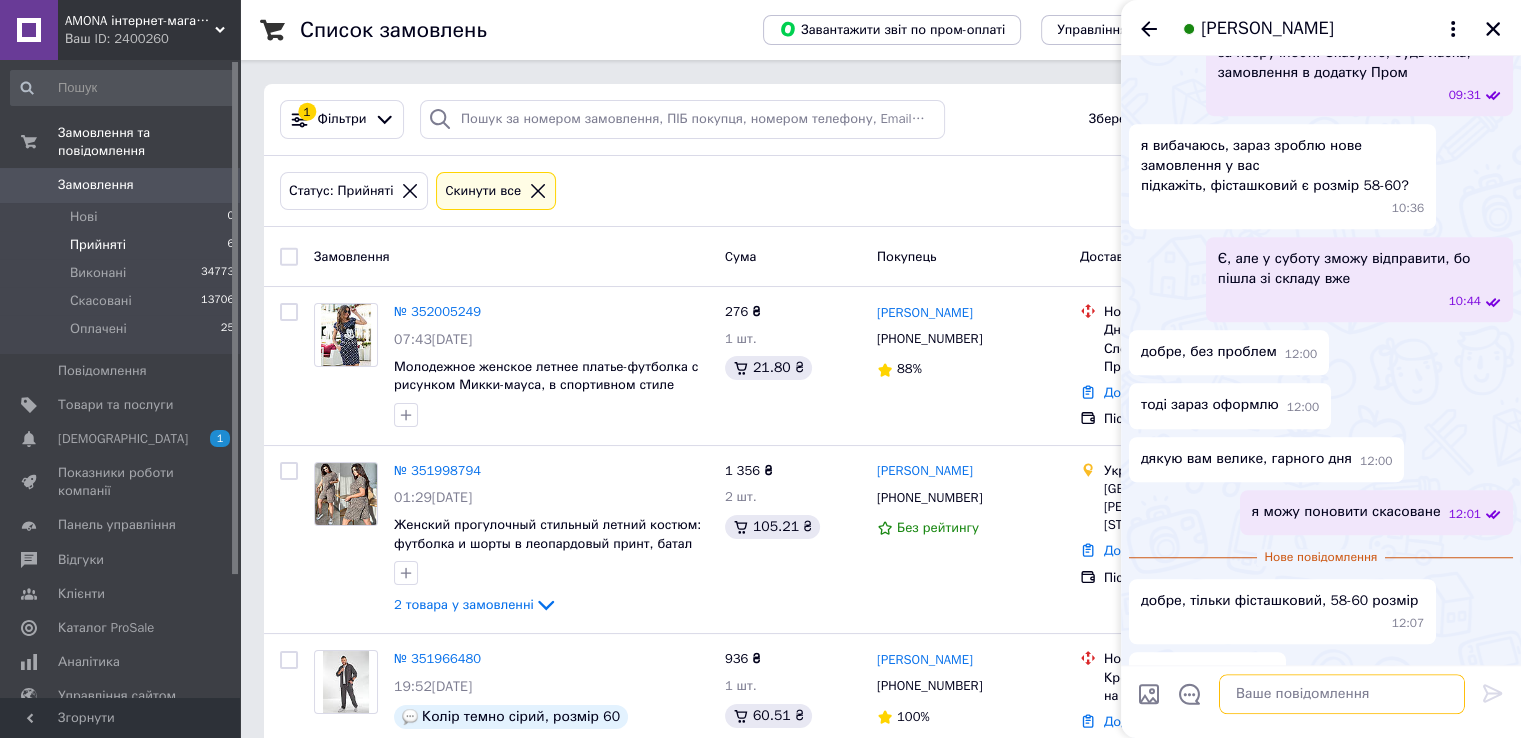 click at bounding box center (1342, 694) 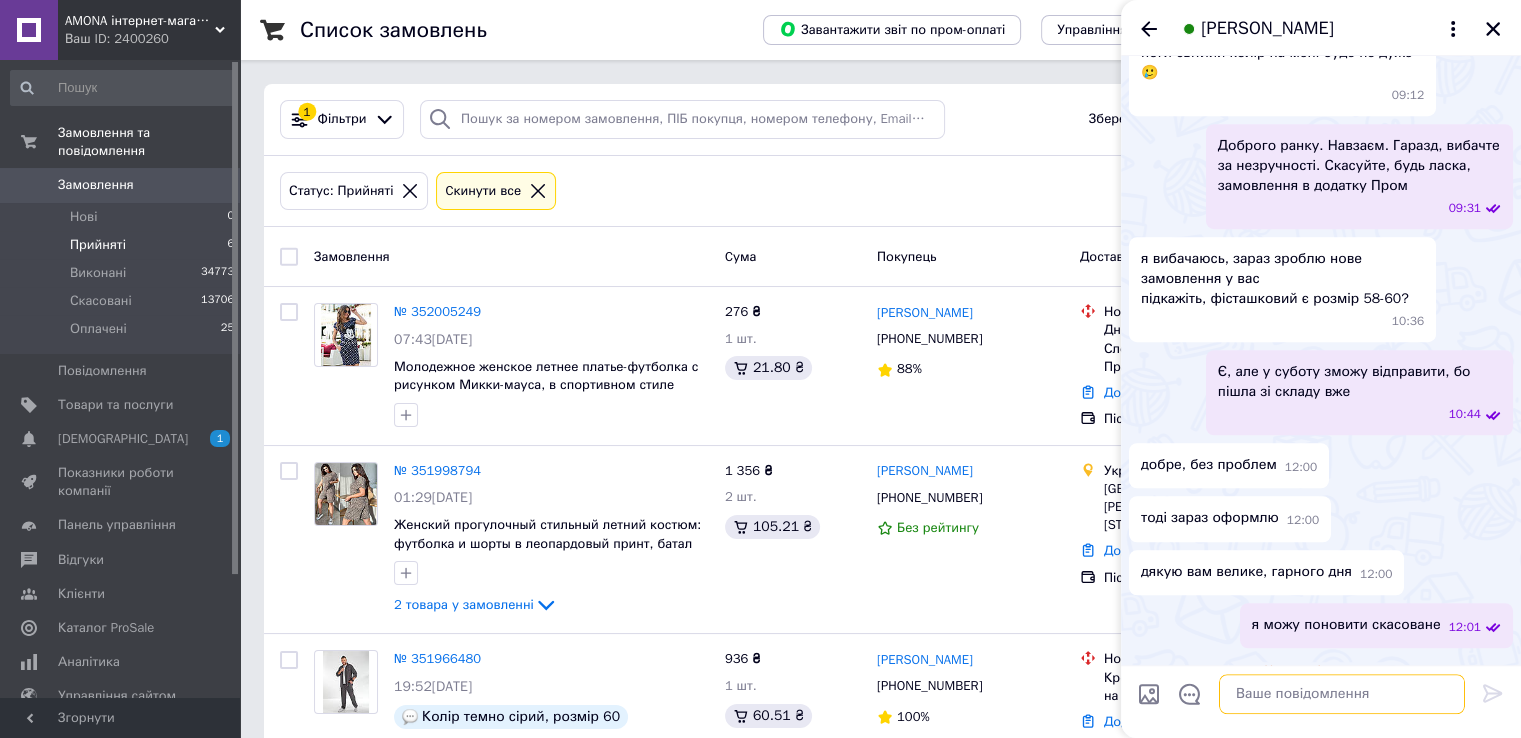 scroll, scrollTop: 1408, scrollLeft: 0, axis: vertical 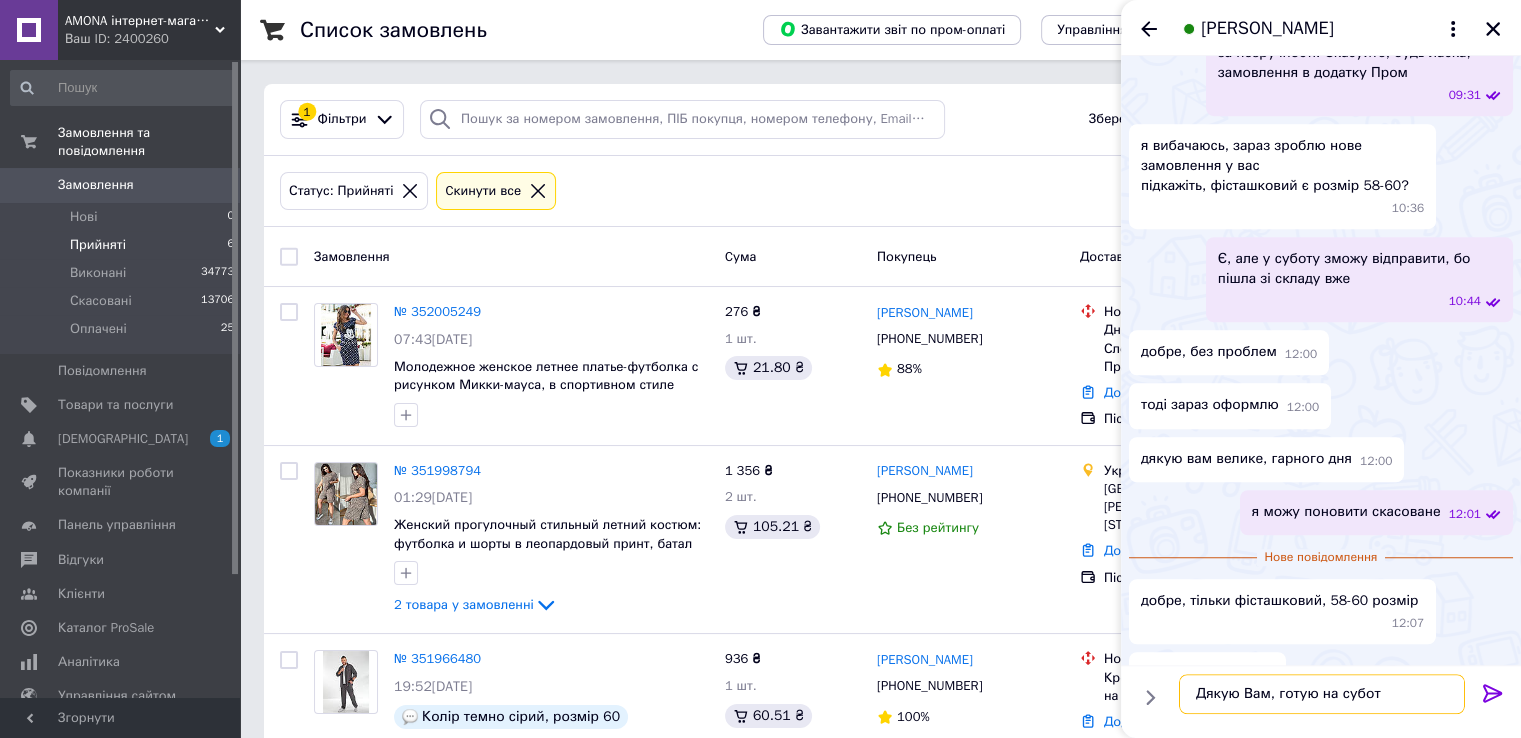 type on "Дякую Вам, готую на суботу" 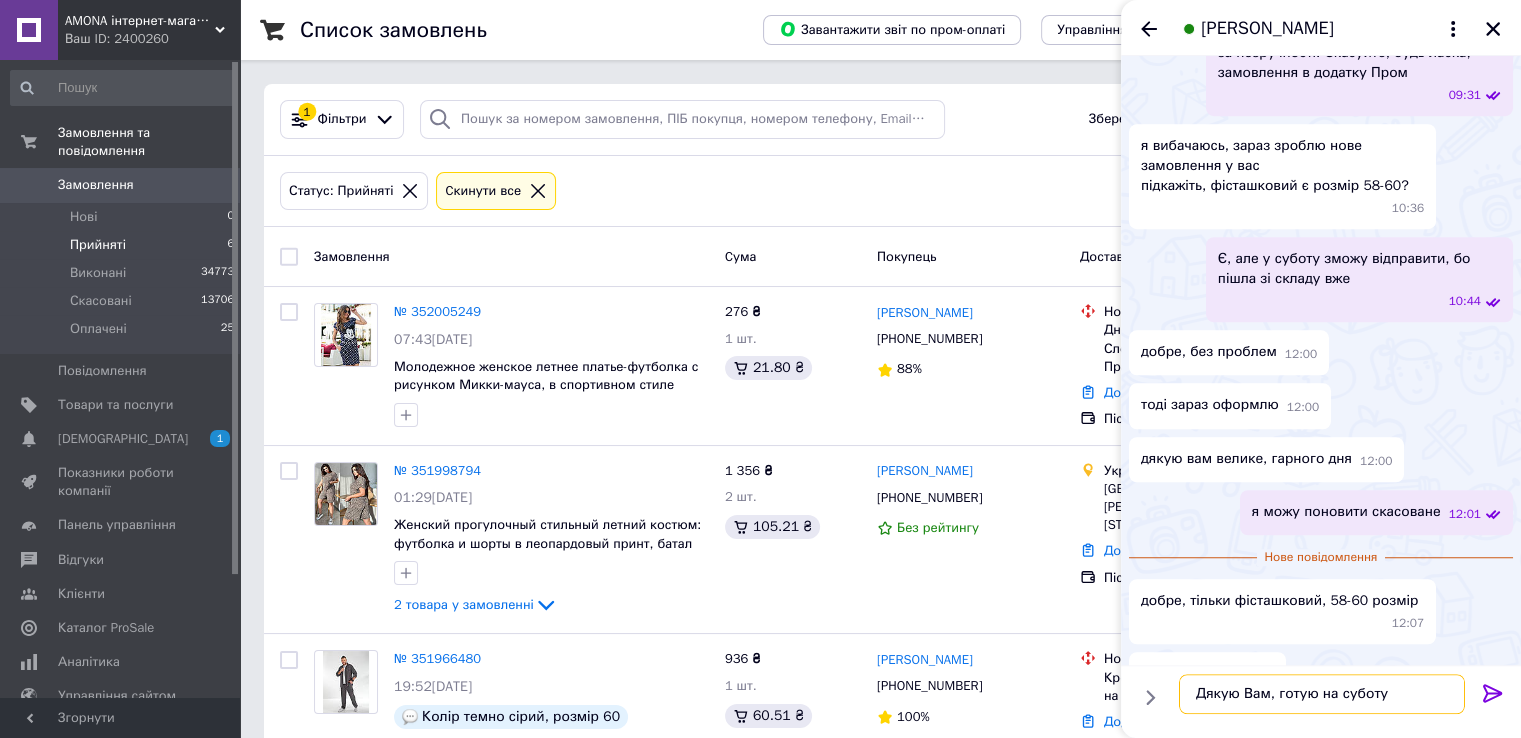 type 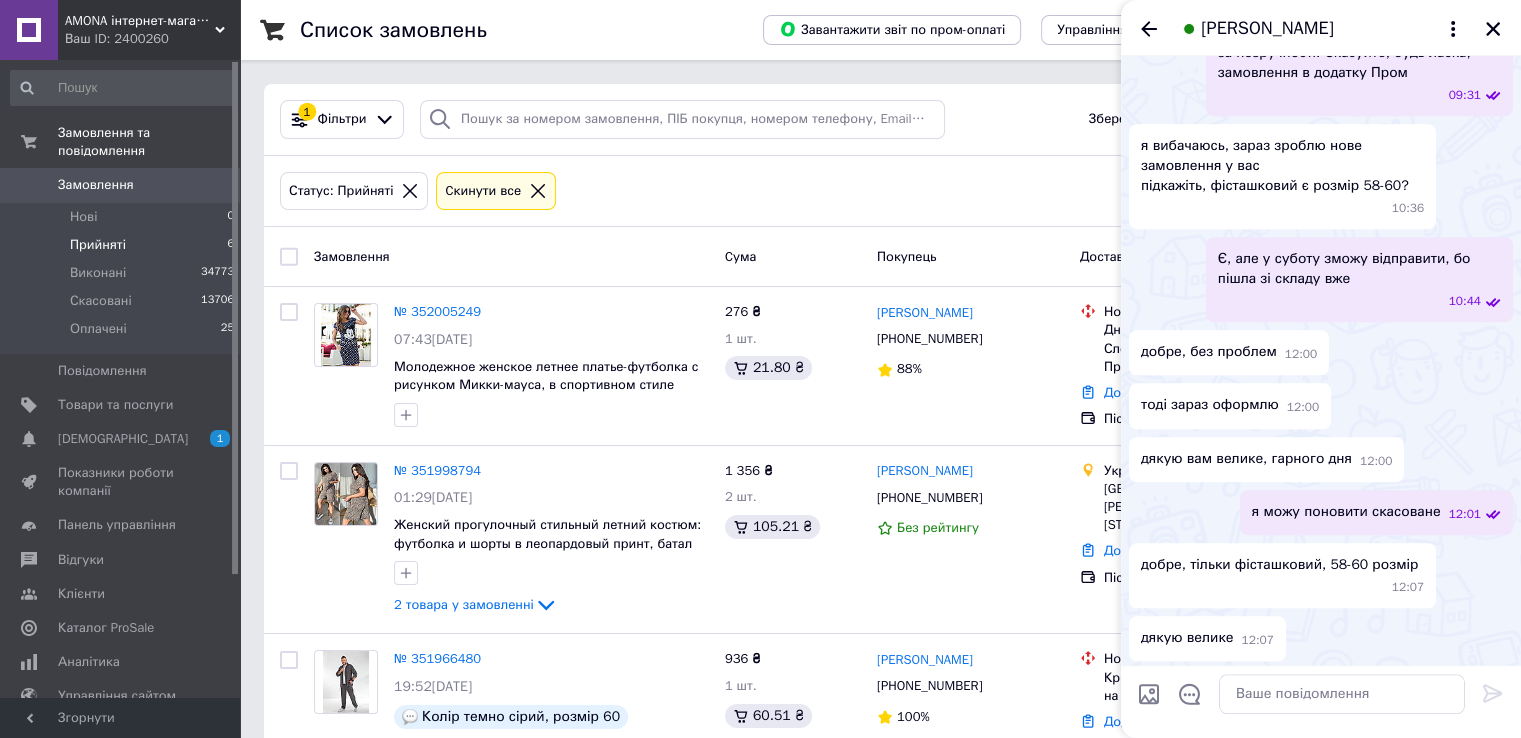 click 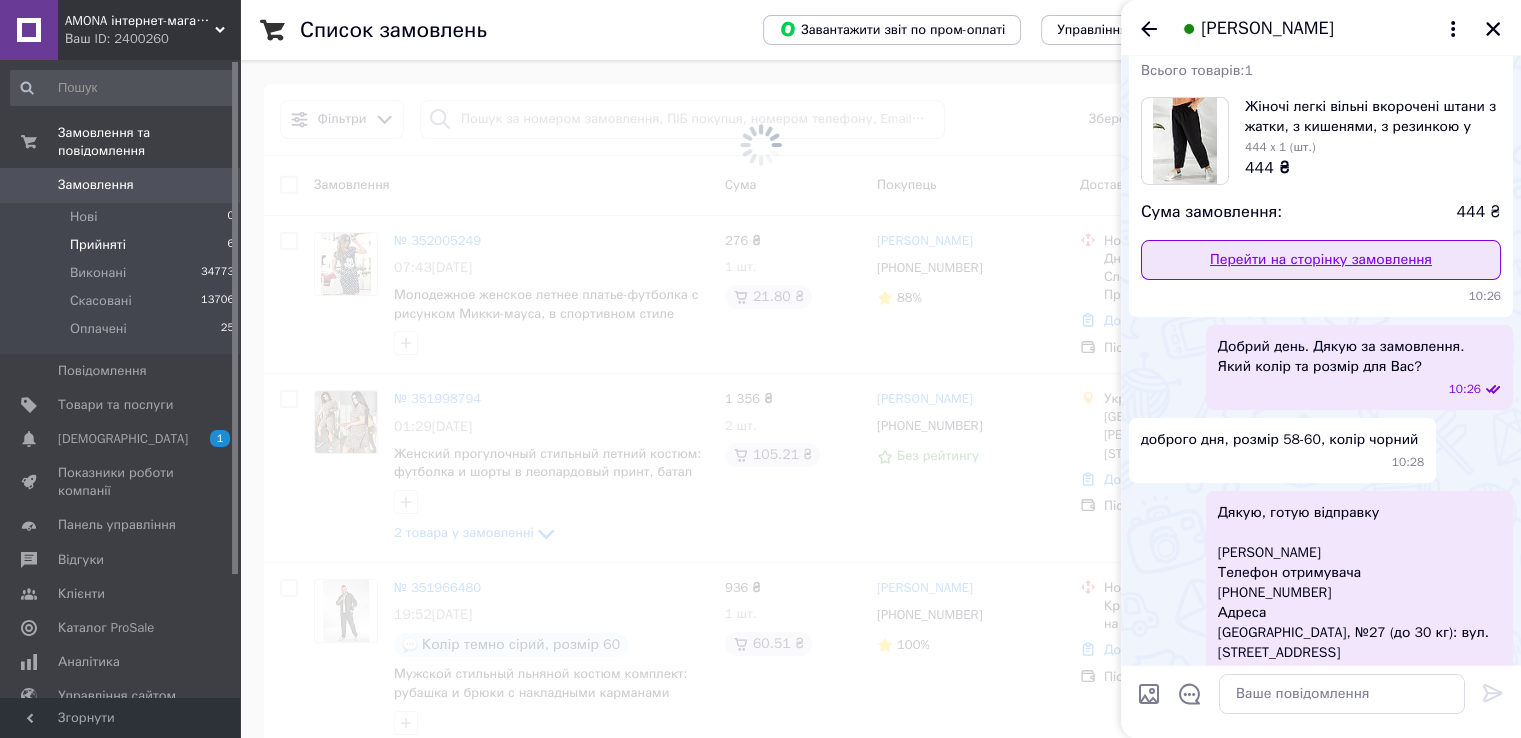 scroll, scrollTop: 0, scrollLeft: 0, axis: both 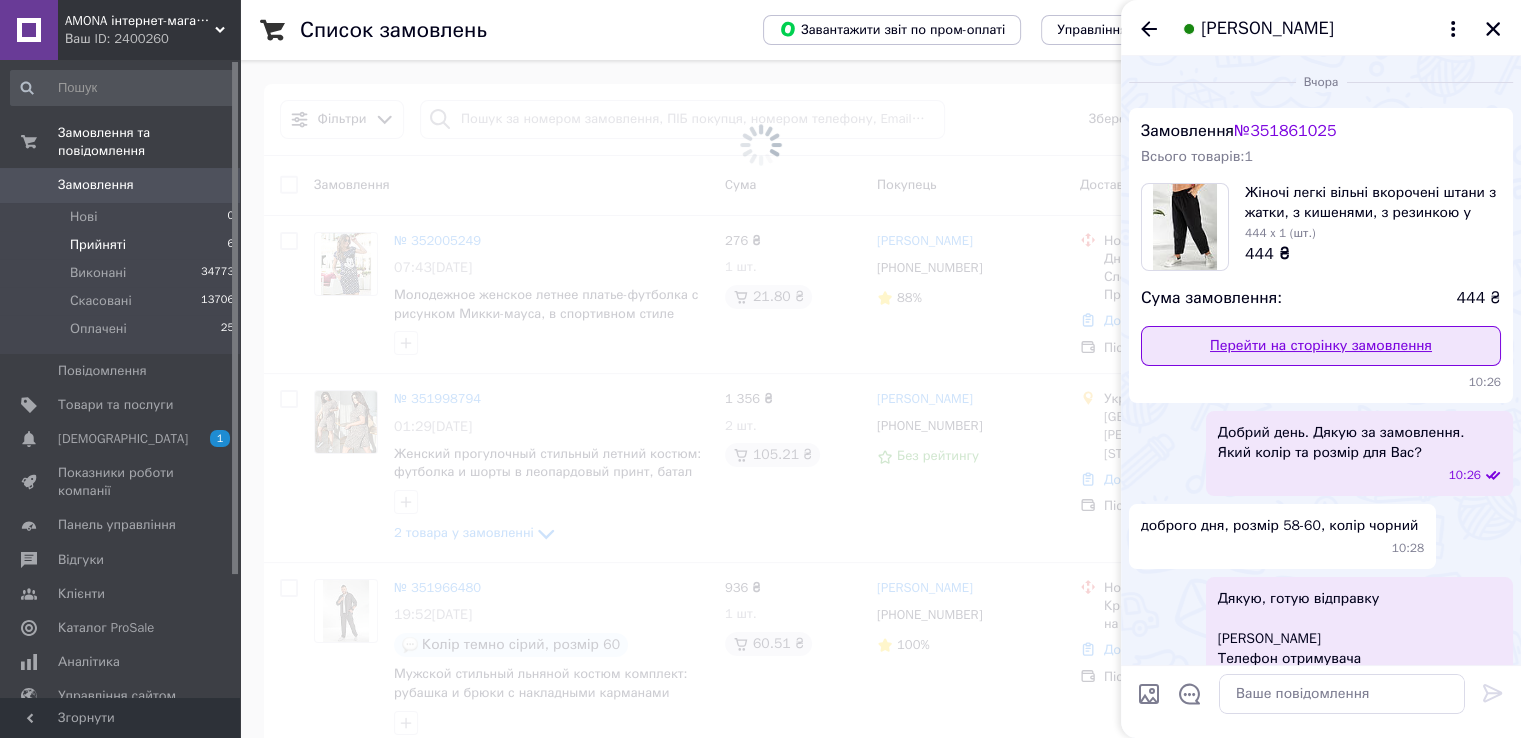 click on "Перейти на сторінку замовлення" at bounding box center (1321, 346) 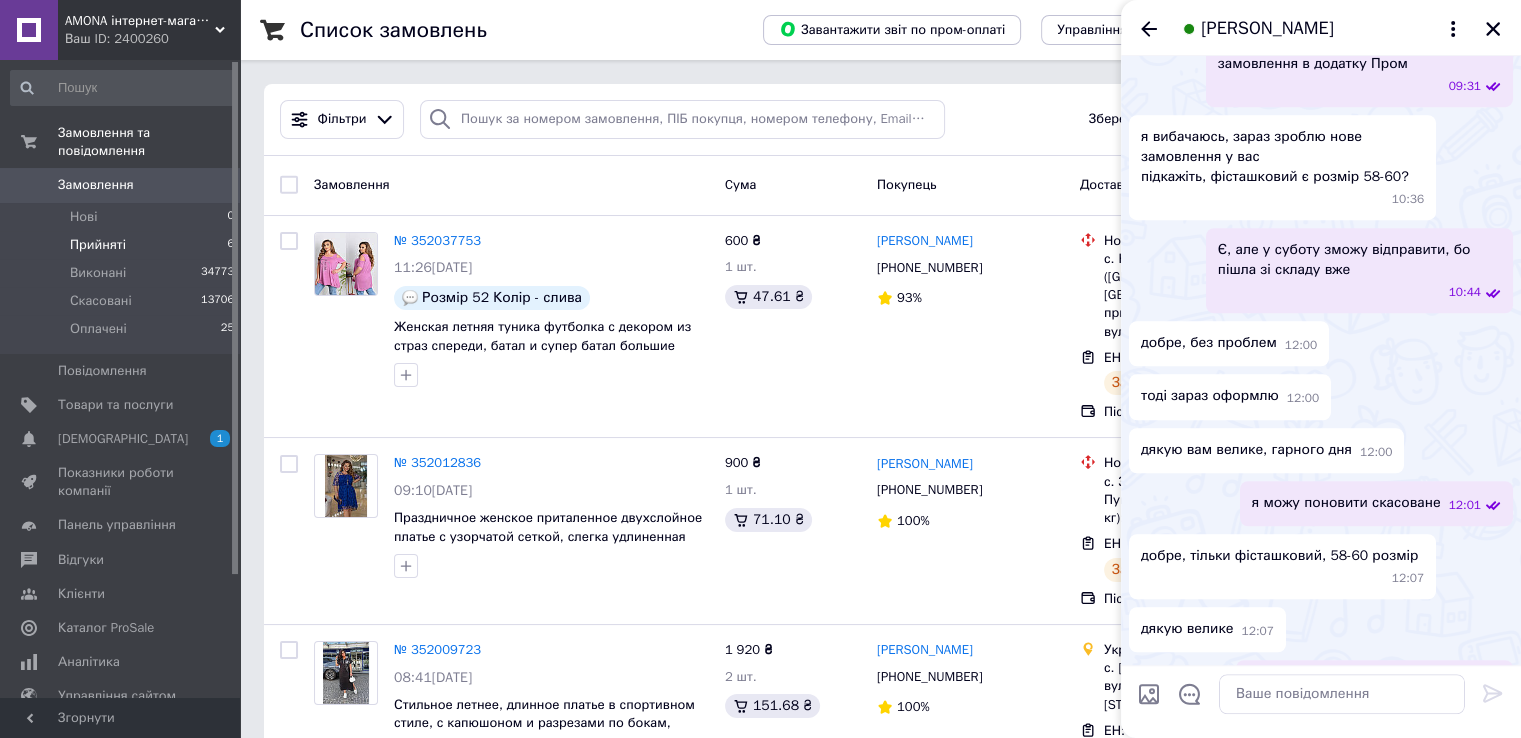 scroll, scrollTop: 1425, scrollLeft: 0, axis: vertical 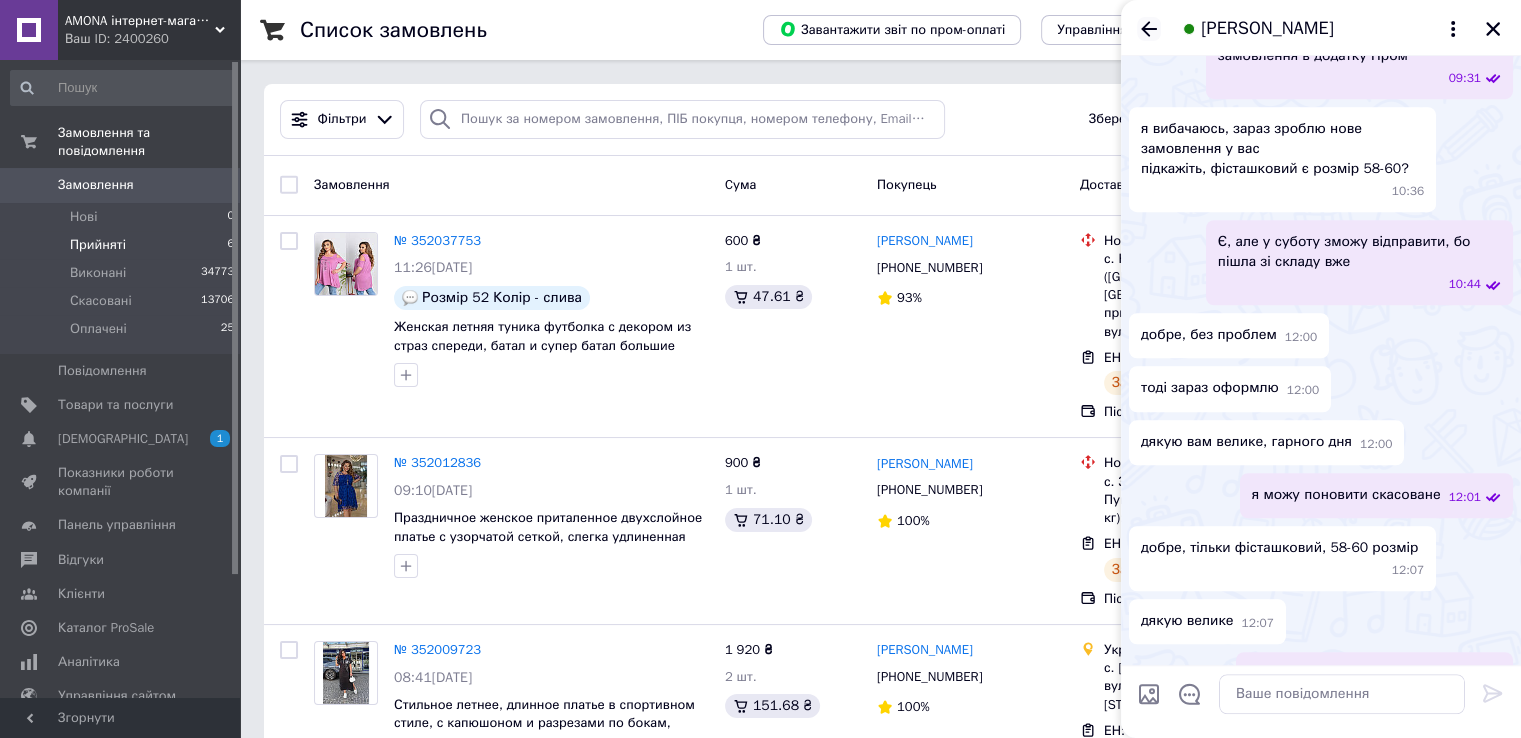 click 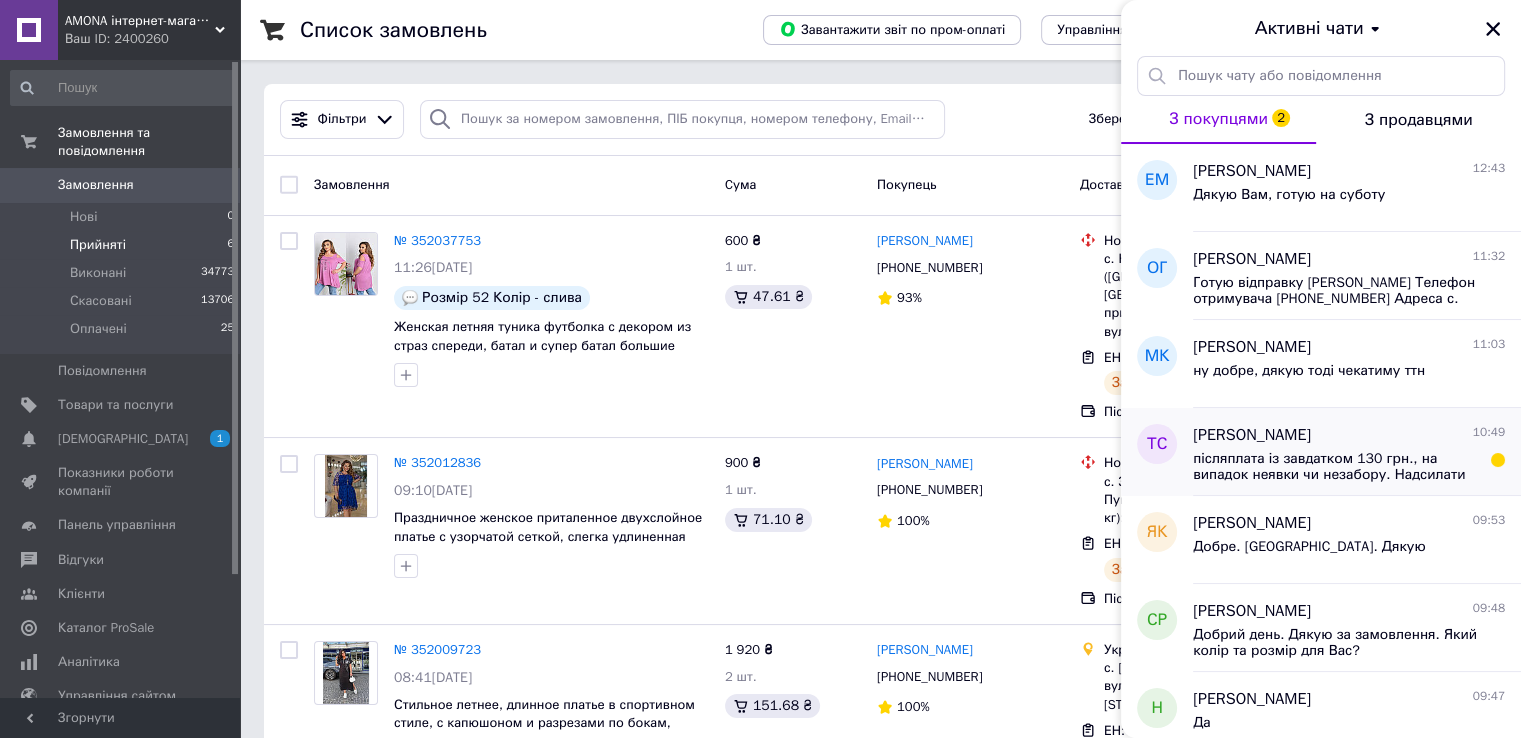 click on "Тетяна Севрук 10:49" at bounding box center [1349, 435] 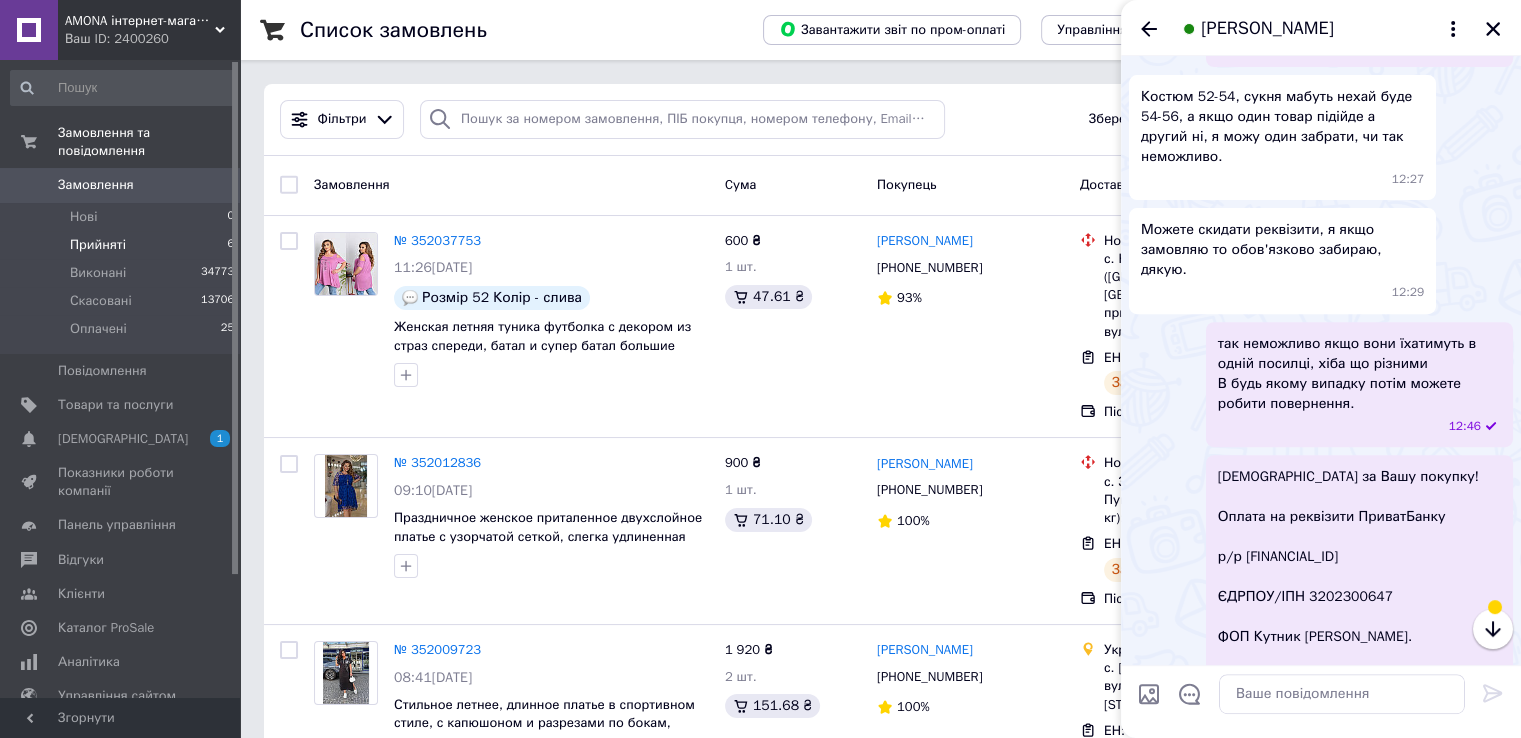 scroll, scrollTop: 901, scrollLeft: 0, axis: vertical 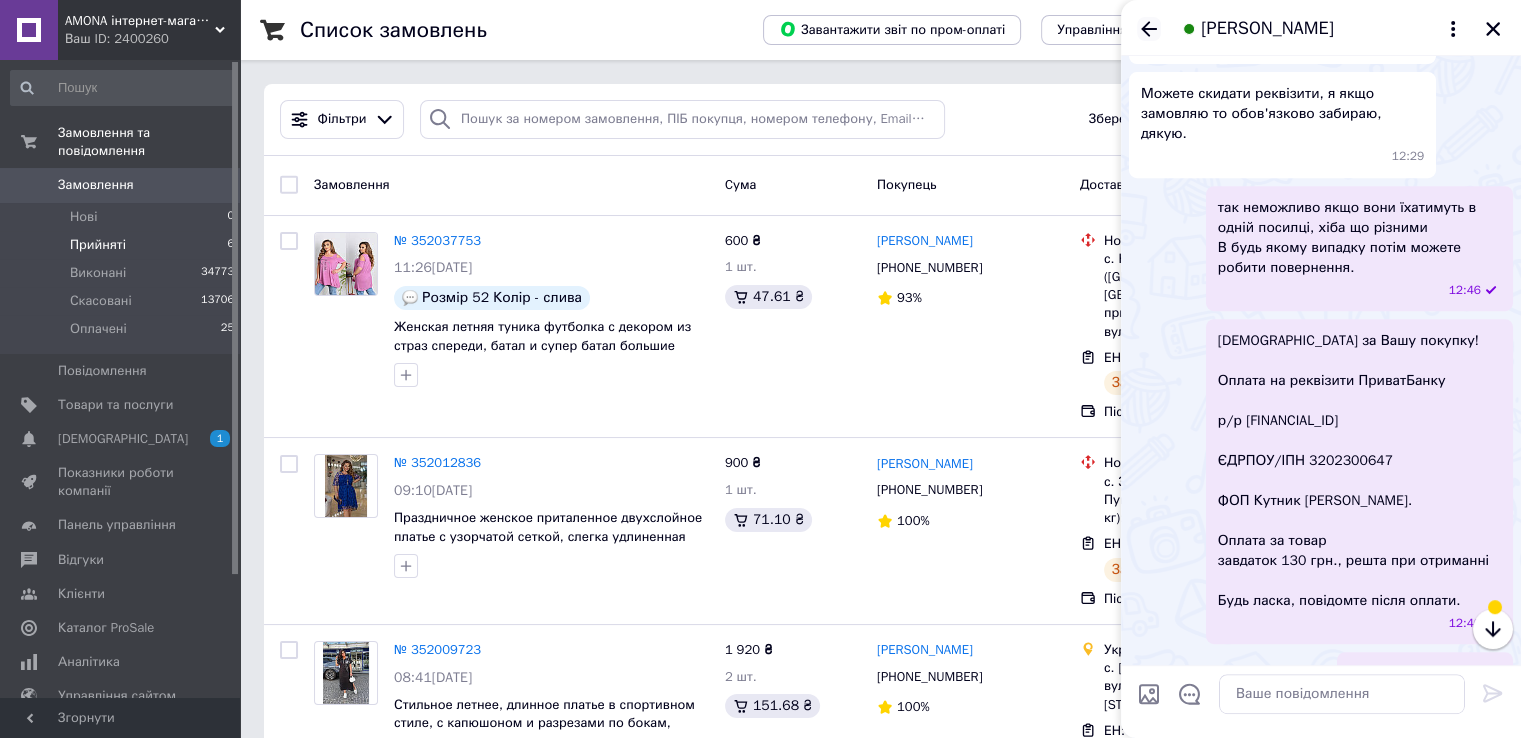 click 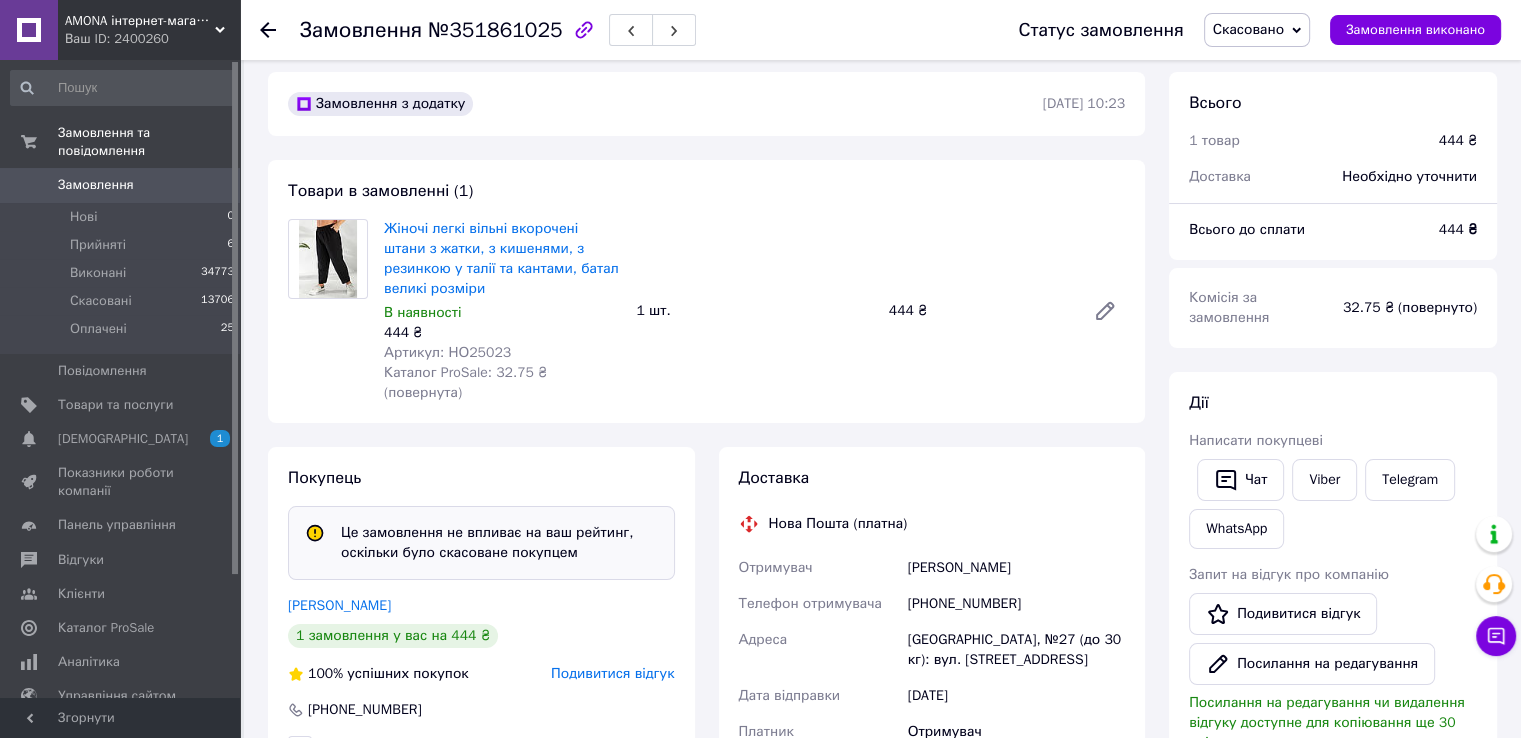 scroll, scrollTop: 100, scrollLeft: 0, axis: vertical 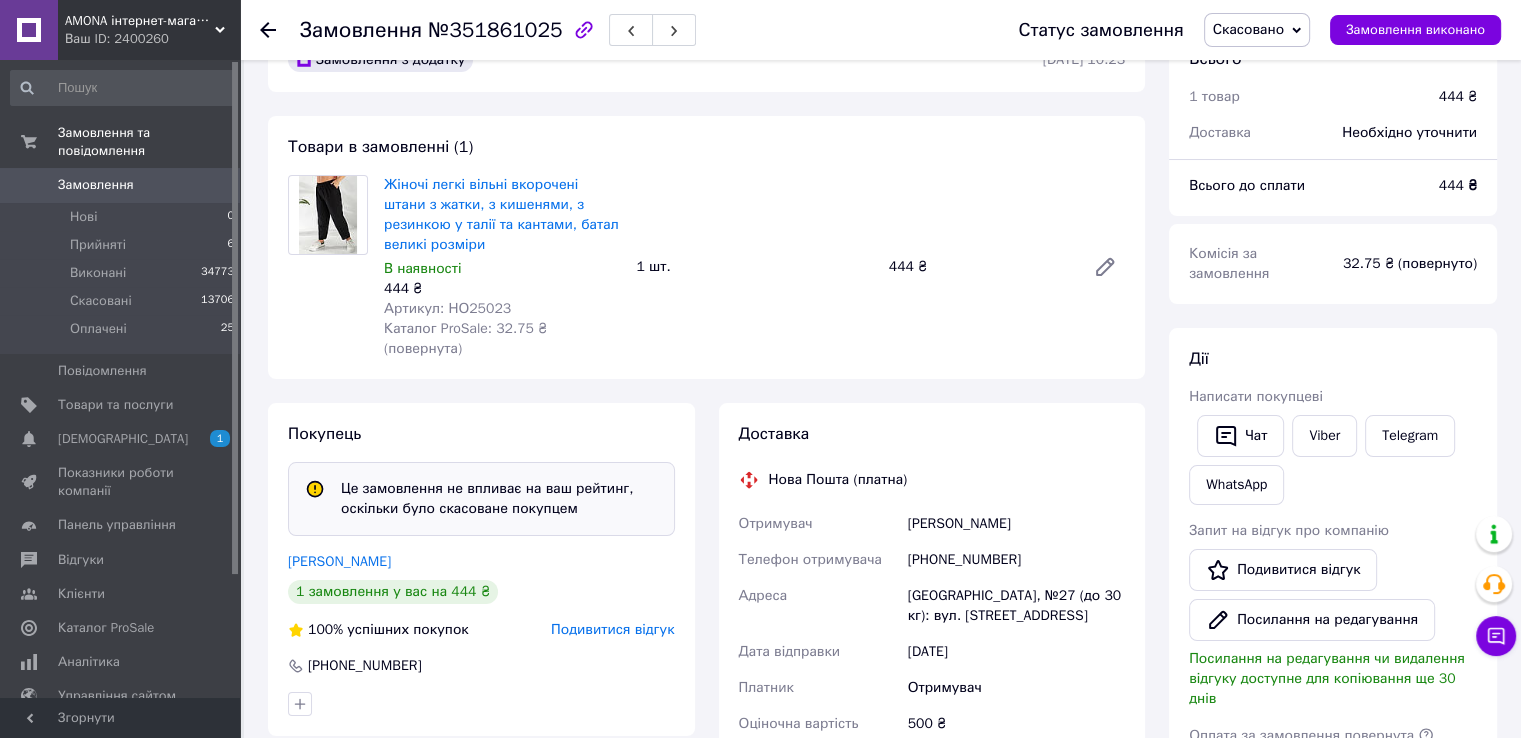 click on "Скасовано" at bounding box center (1257, 30) 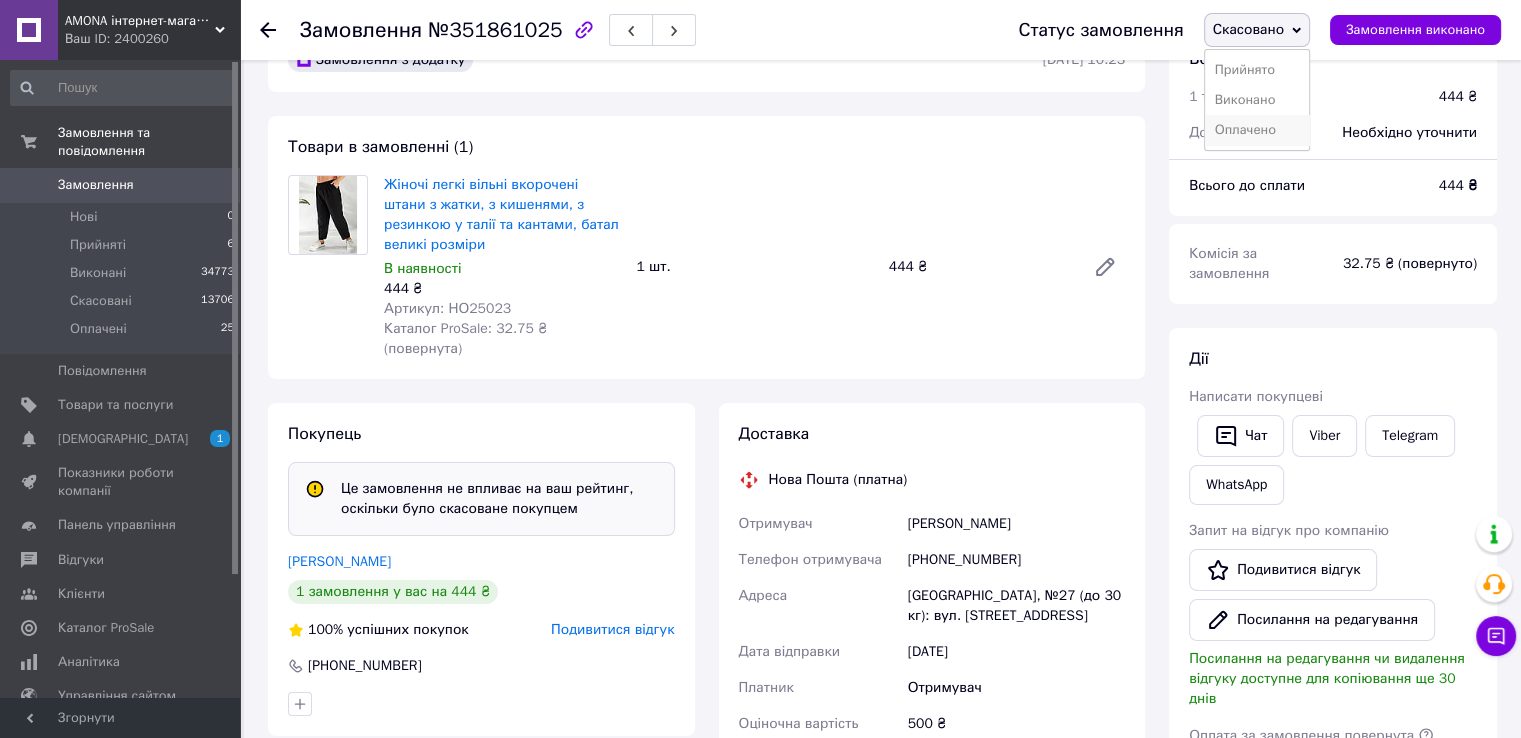 click on "Оплачено" at bounding box center (1257, 130) 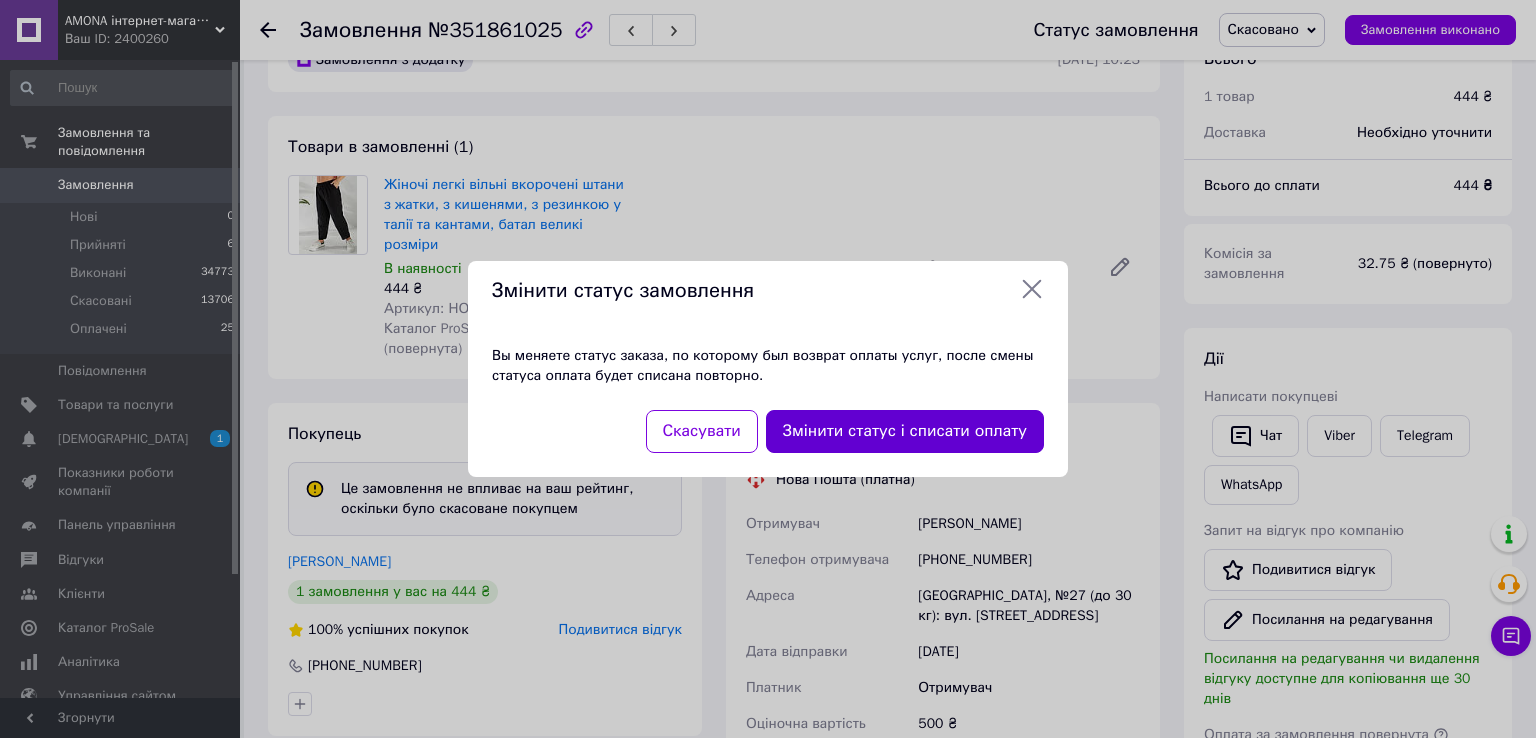 drag, startPoint x: 905, startPoint y: 417, endPoint x: 896, endPoint y: 431, distance: 16.643316 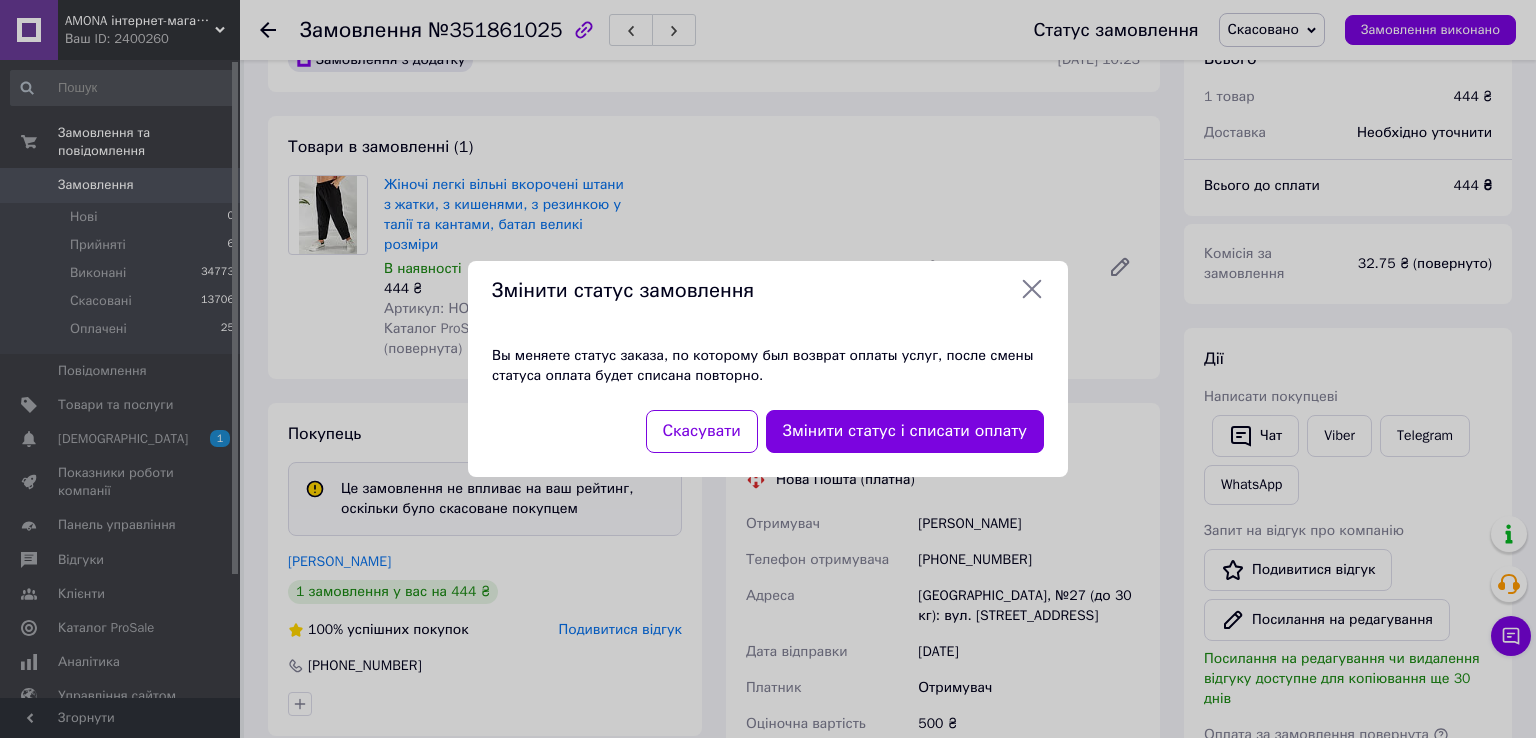 click on "Змінити статус і списати оплату" at bounding box center [905, 431] 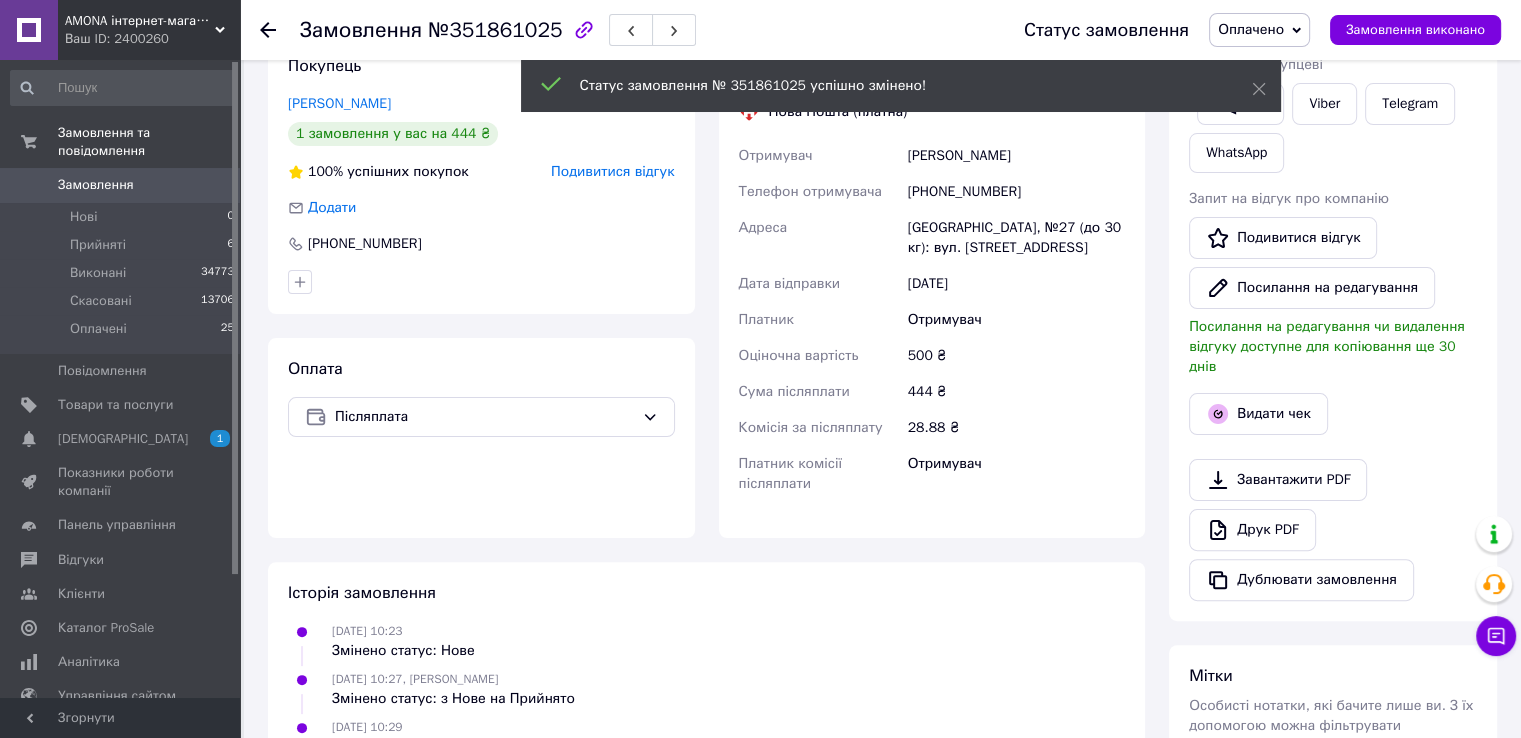 scroll, scrollTop: 356, scrollLeft: 0, axis: vertical 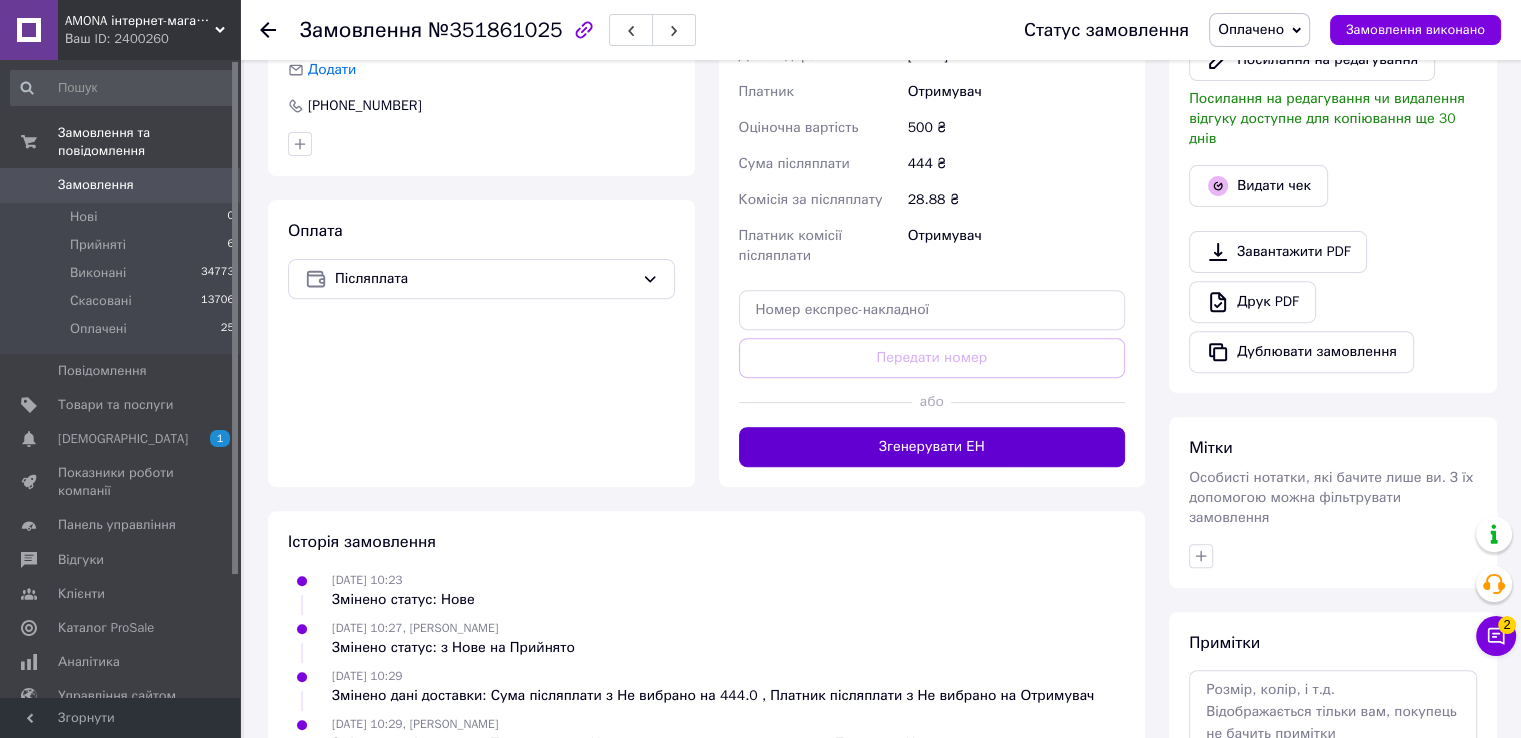 click on "Згенерувати ЕН" at bounding box center [932, 447] 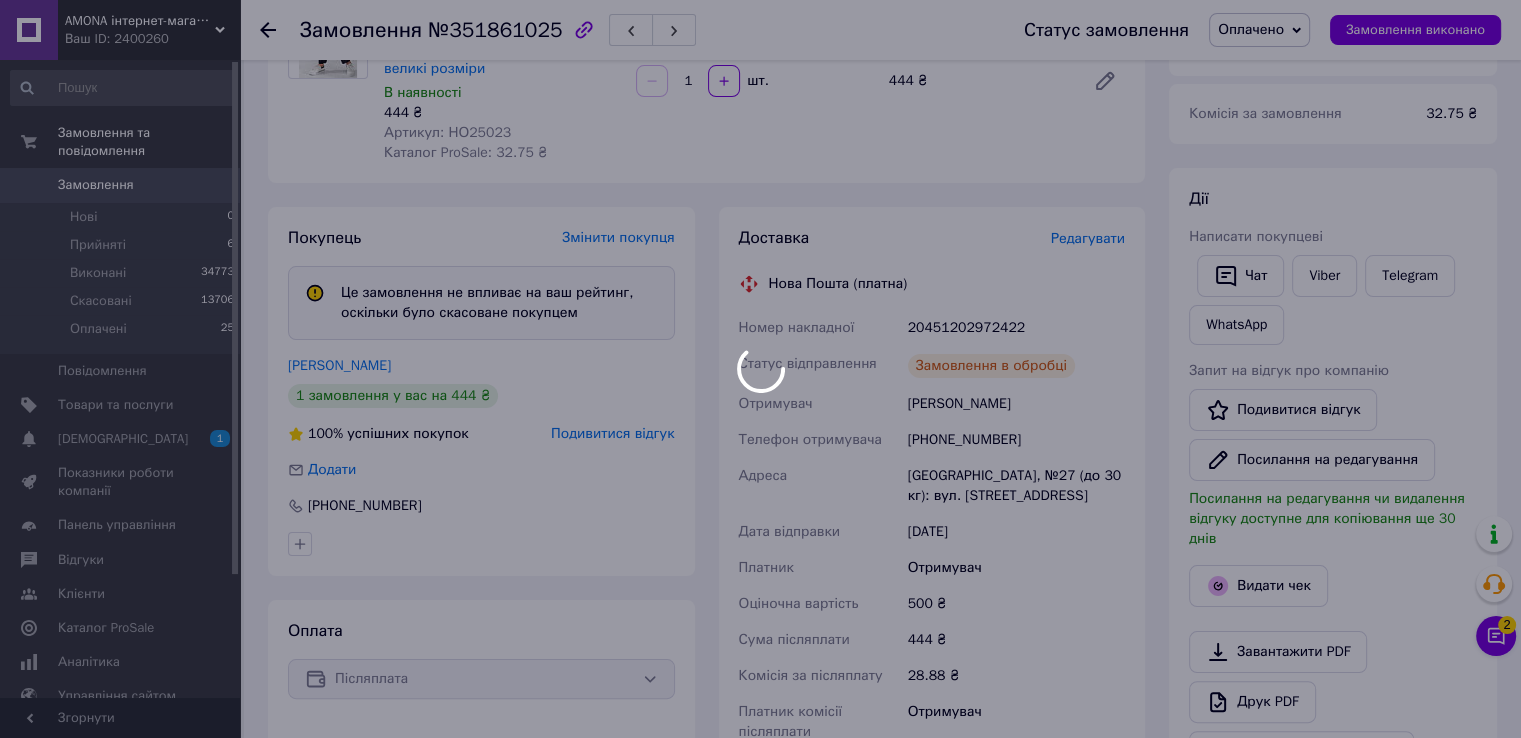 scroll, scrollTop: 232, scrollLeft: 0, axis: vertical 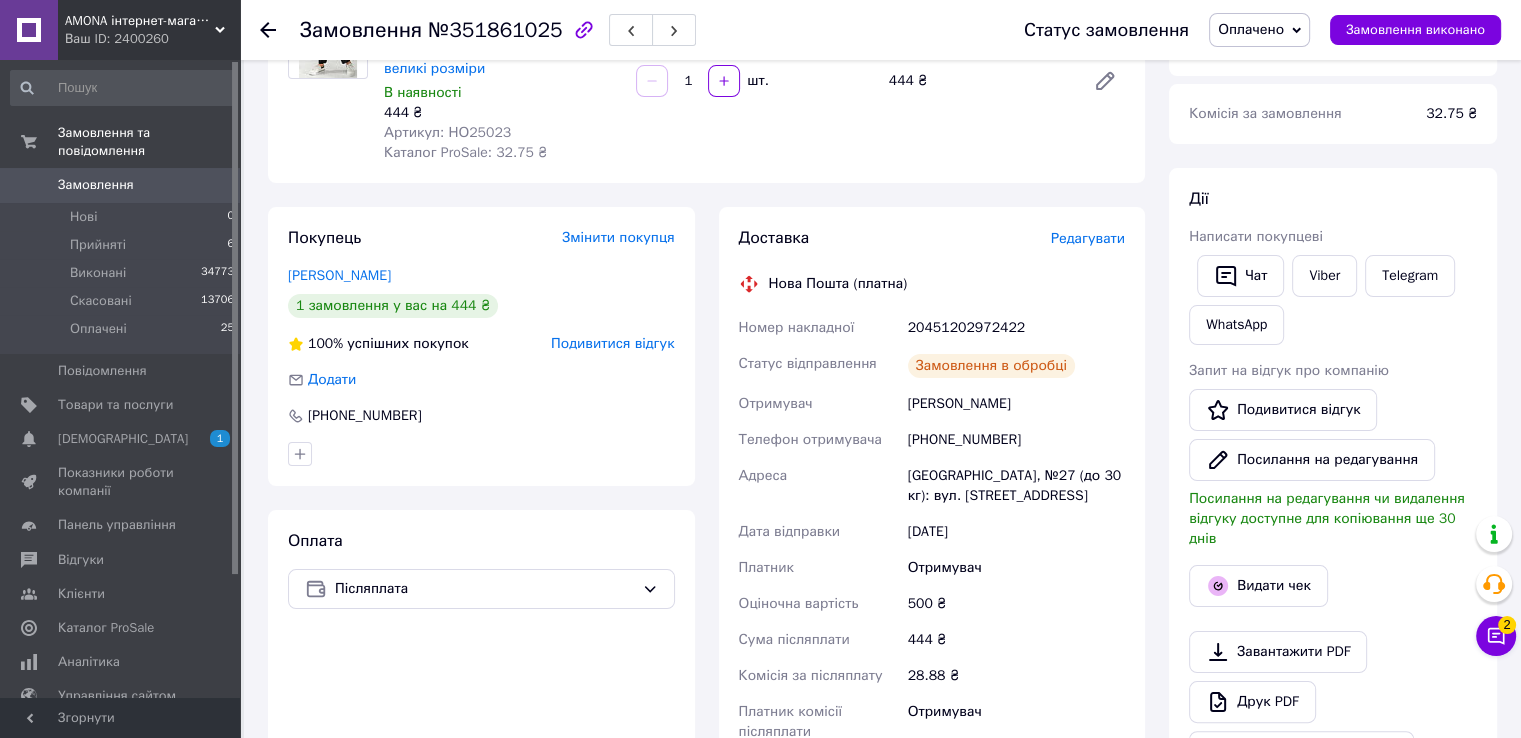 click on "20451202972422" at bounding box center [1016, 328] 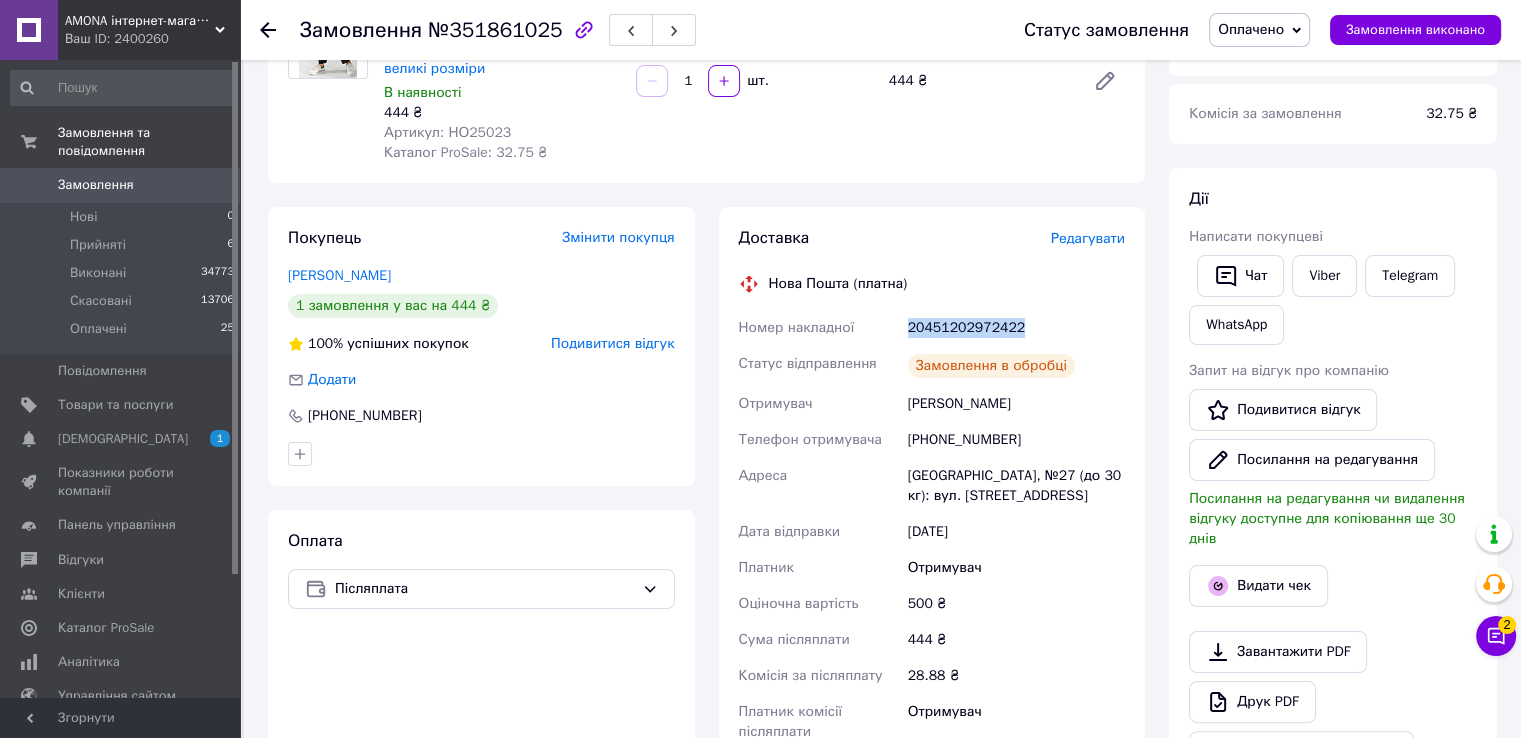 click on "20451202972422" at bounding box center [1016, 328] 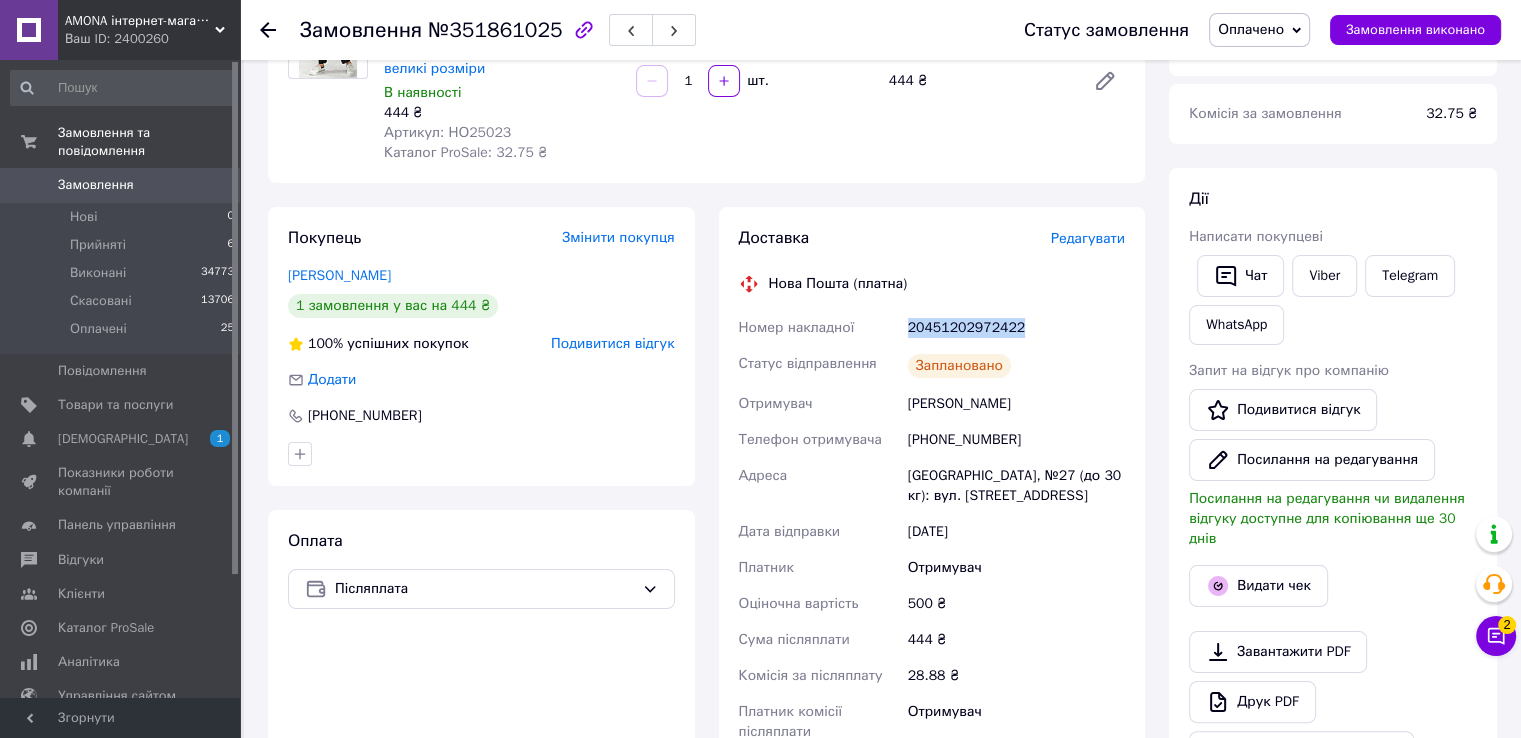 copy on "20451202972422" 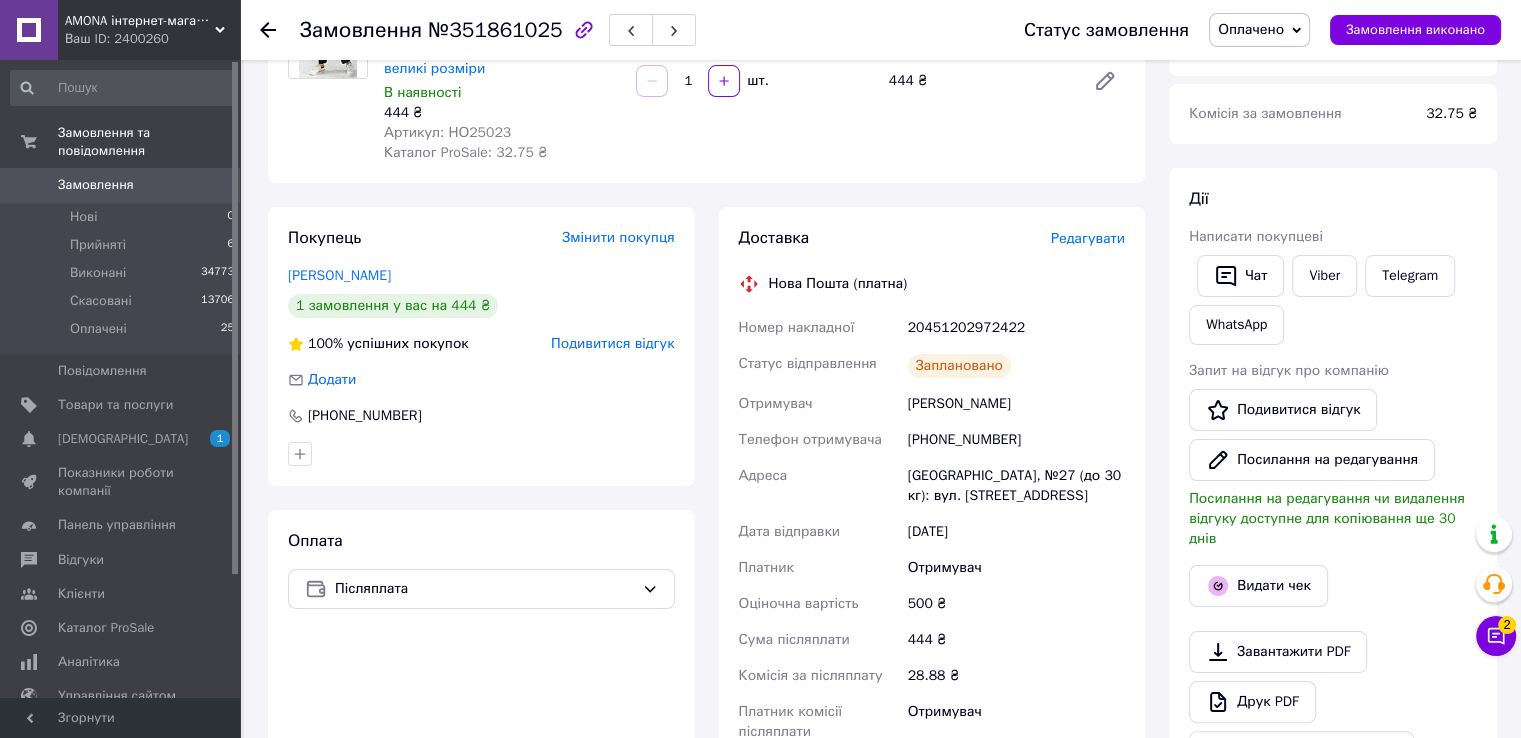 click on "Малюгина Евгения" at bounding box center (1016, 404) 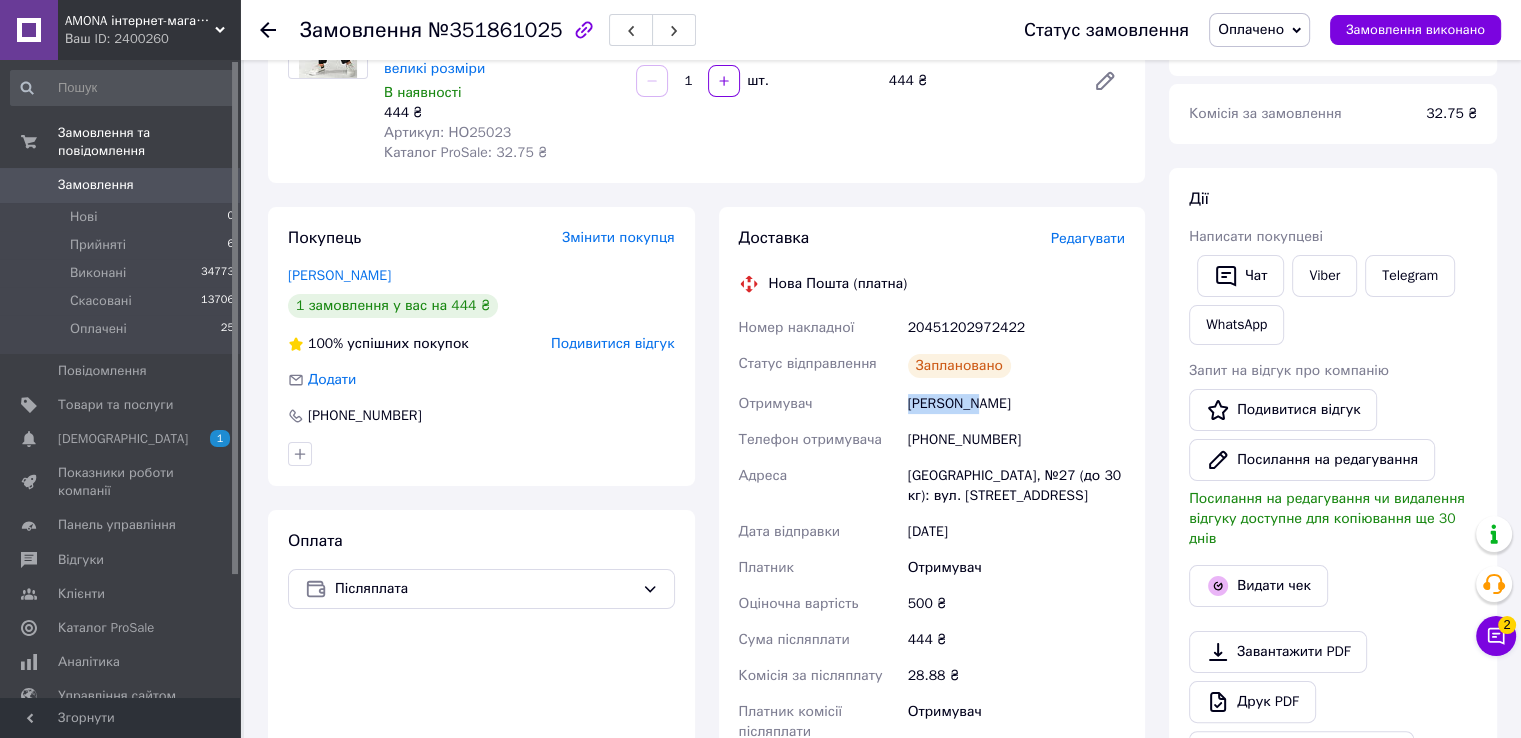 click on "Малюгина Евгения" at bounding box center [1016, 404] 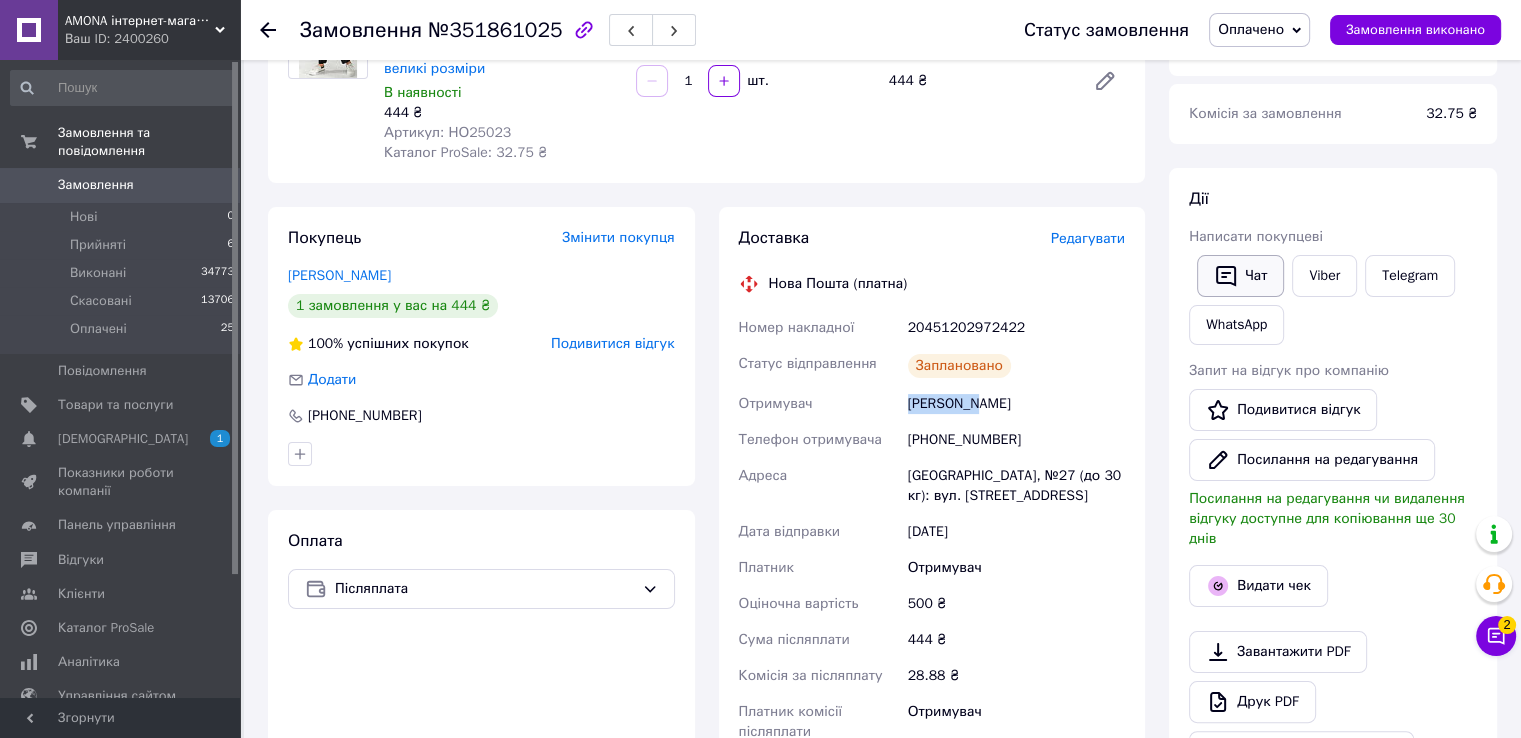click 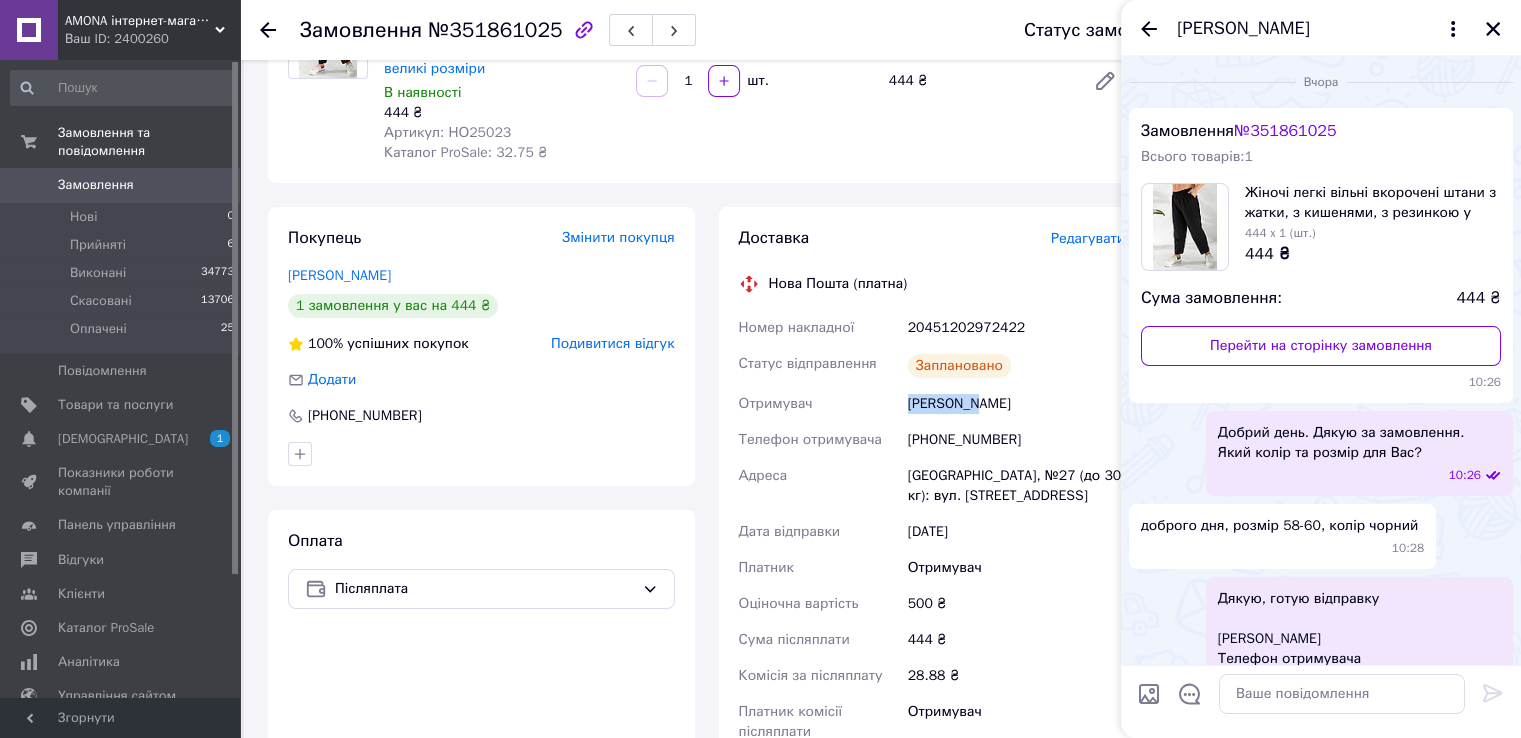 scroll, scrollTop: 1425, scrollLeft: 0, axis: vertical 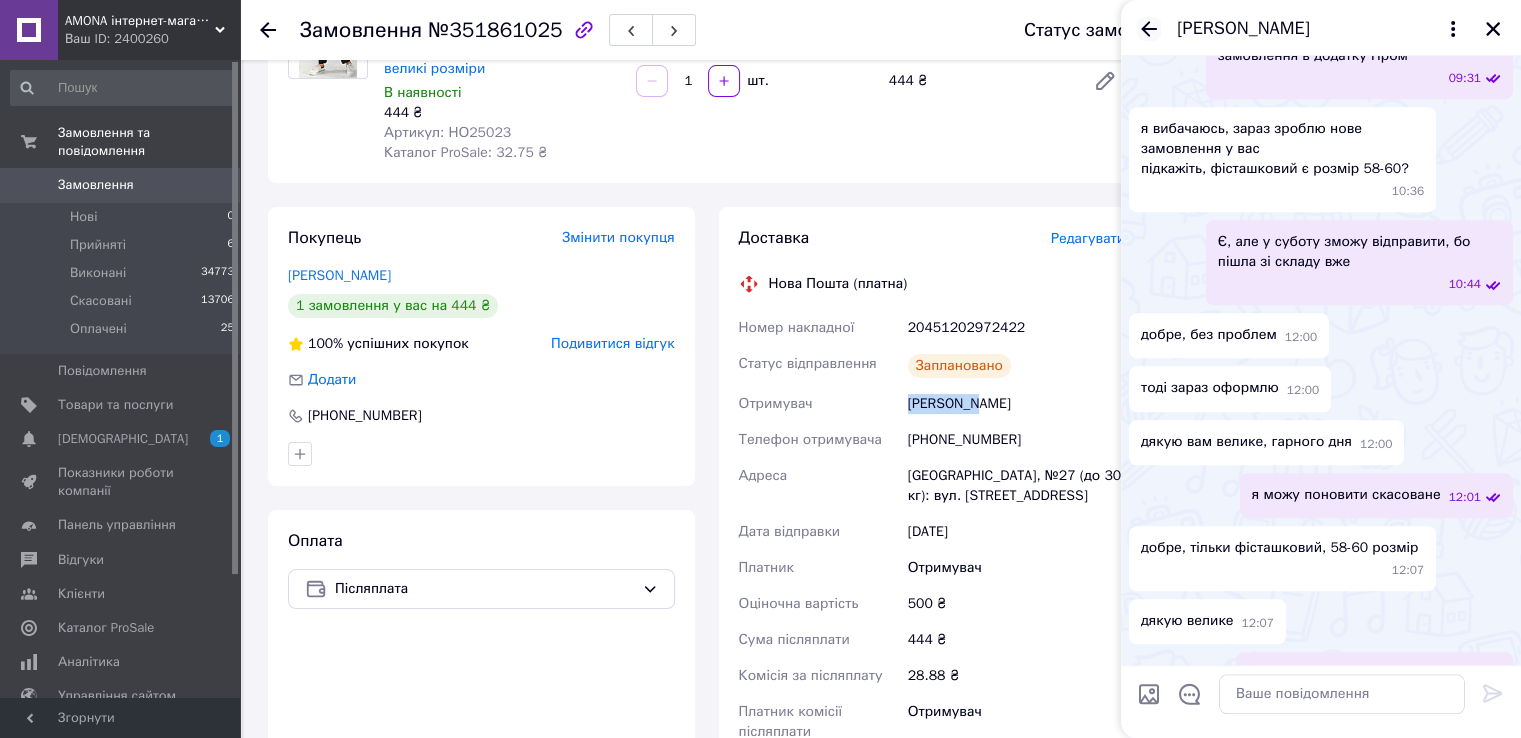click 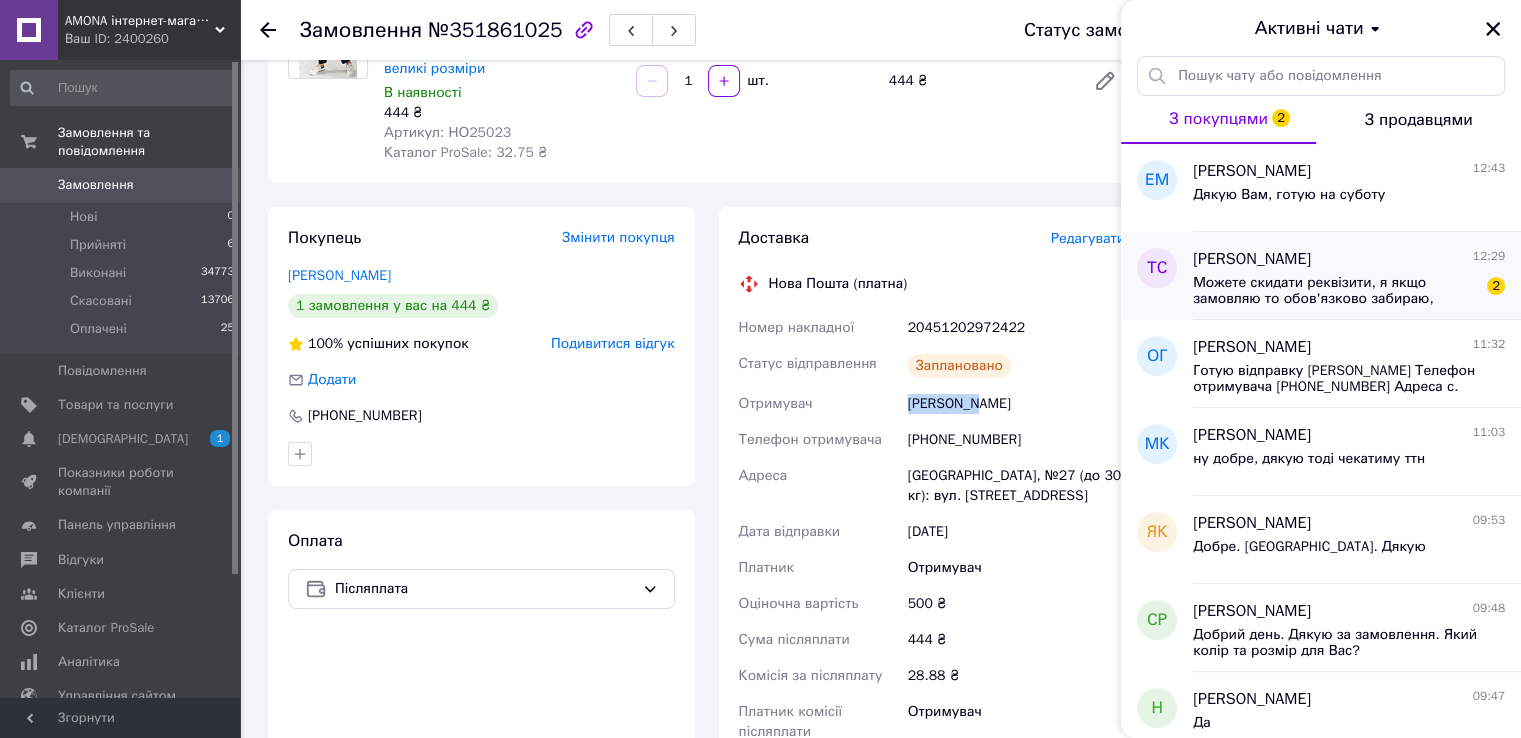 click on "Тетяна Севрук 12:29" at bounding box center [1349, 259] 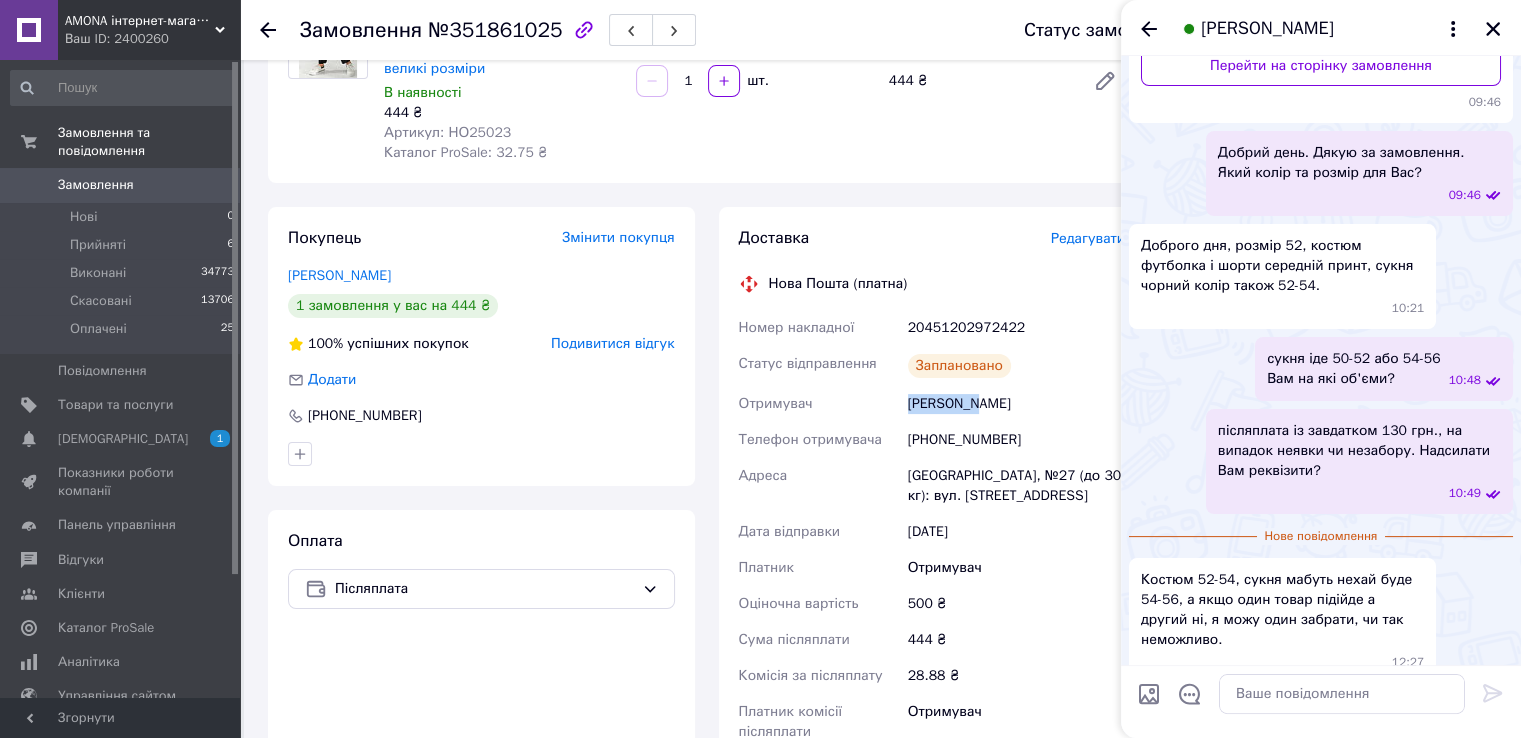 scroll, scrollTop: 418, scrollLeft: 0, axis: vertical 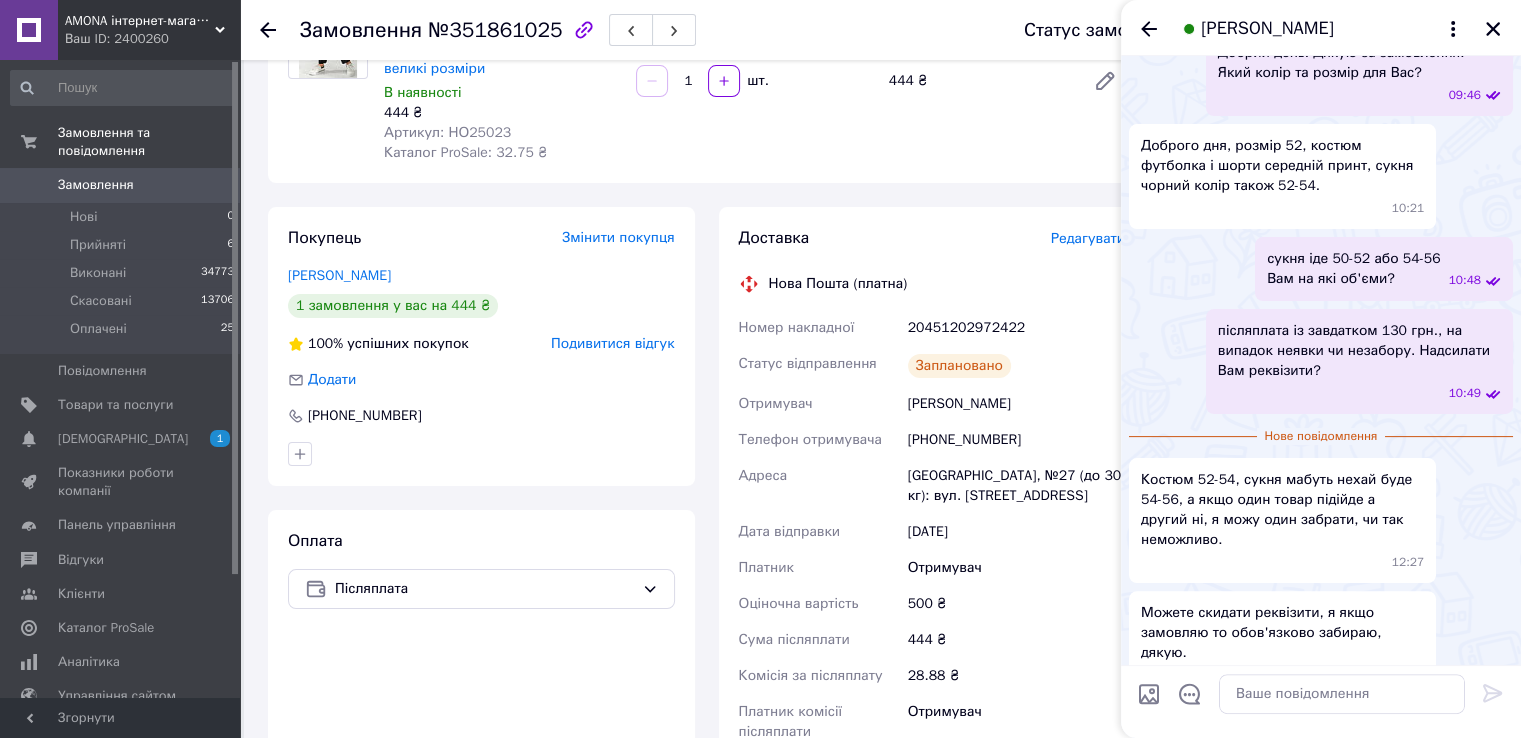 click at bounding box center (1342, 694) 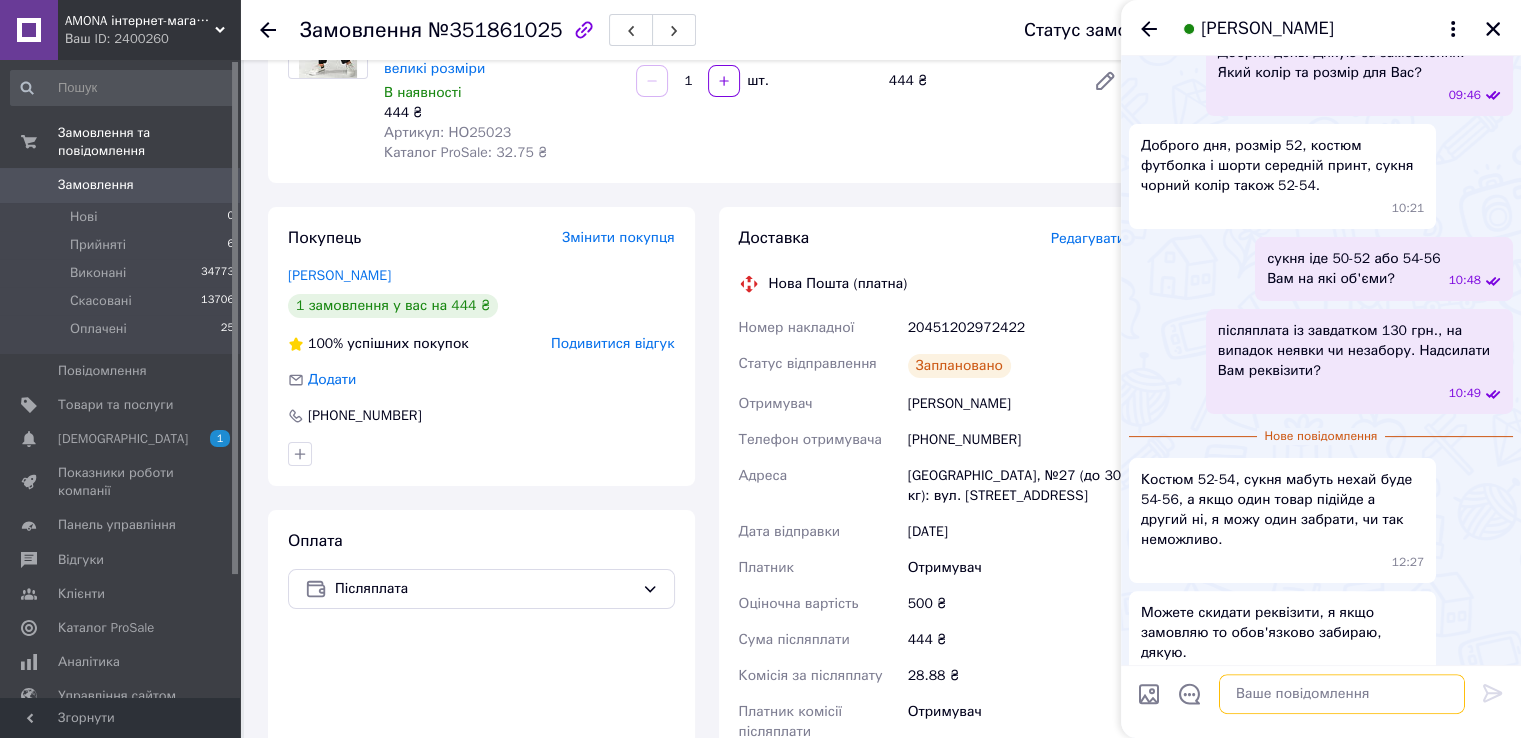 drag, startPoint x: 1292, startPoint y: 702, endPoint x: 1283, endPoint y: 694, distance: 12.0415945 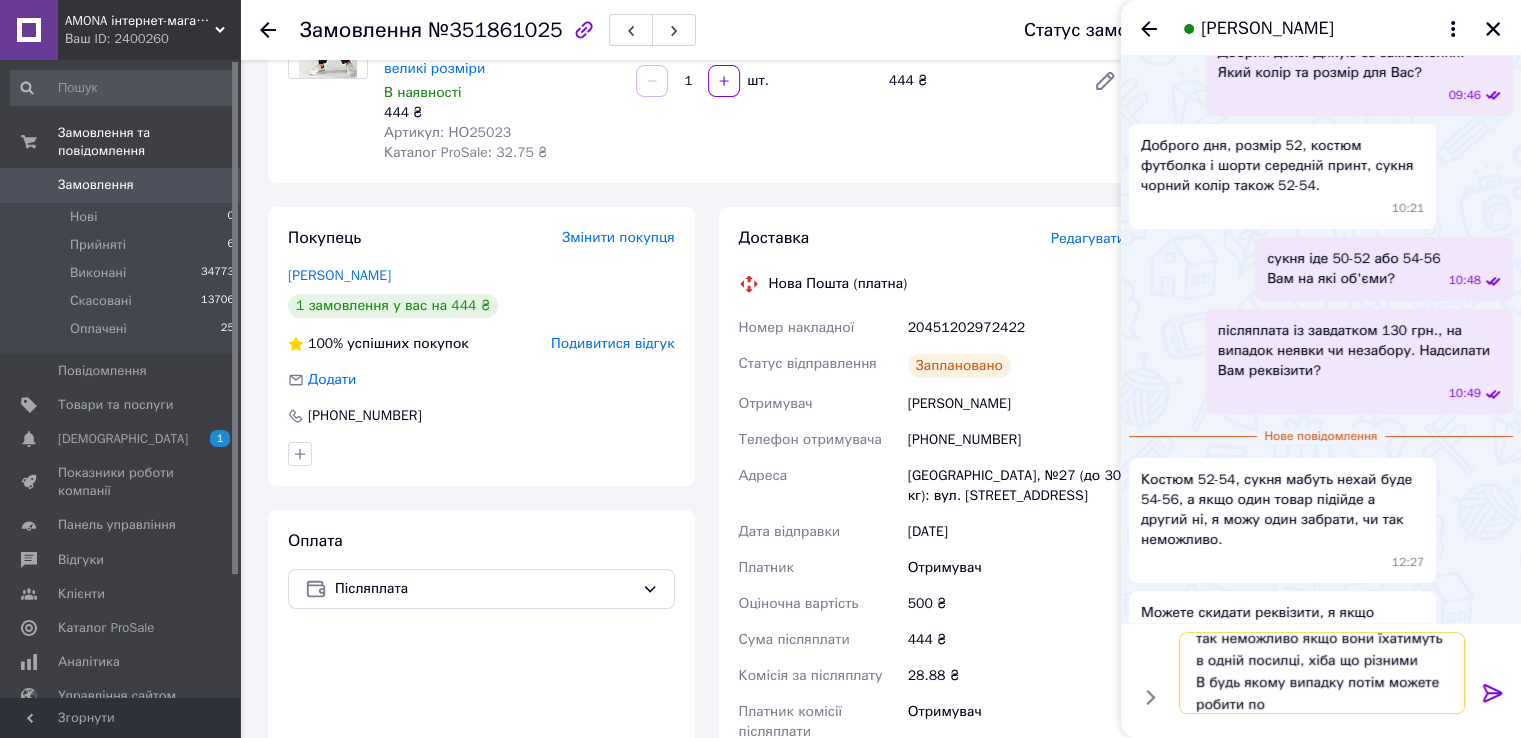 scroll, scrollTop: 1, scrollLeft: 0, axis: vertical 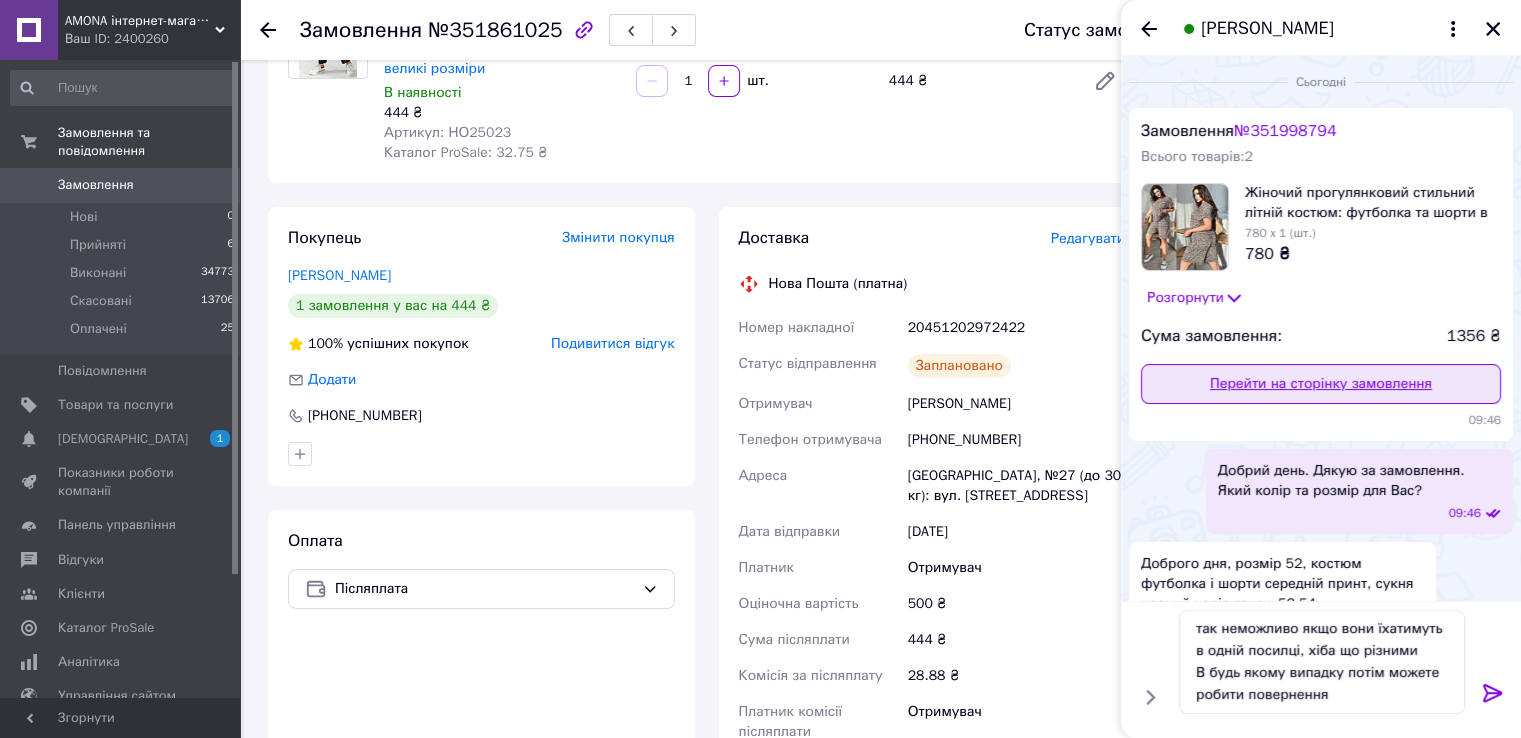 click on "Перейти на сторінку замовлення" at bounding box center (1321, 384) 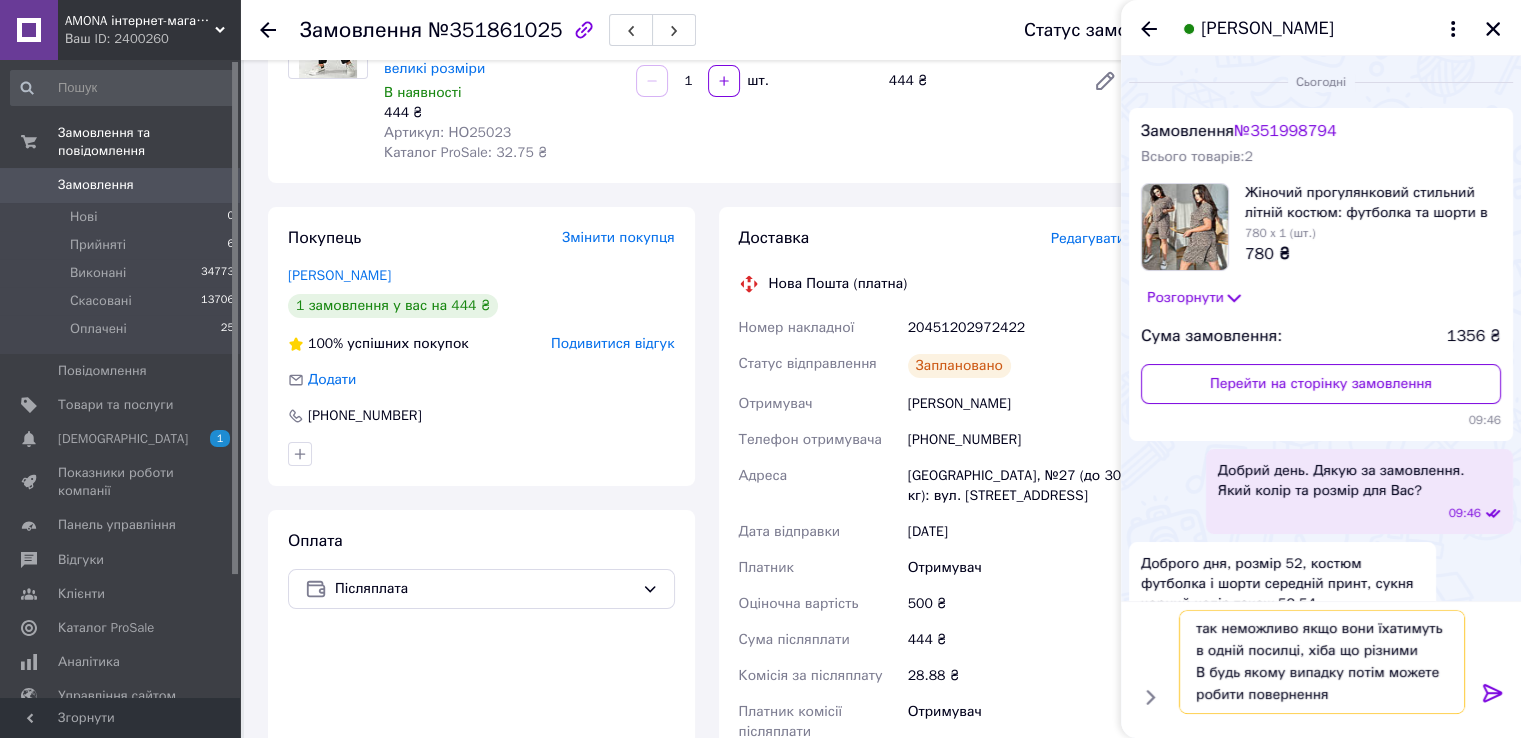 click on "так неможливо якщо вони їхатимуть в одній посилці, хіба що різними
В будь якому випадку потім можете робити повернення" at bounding box center (1322, 662) 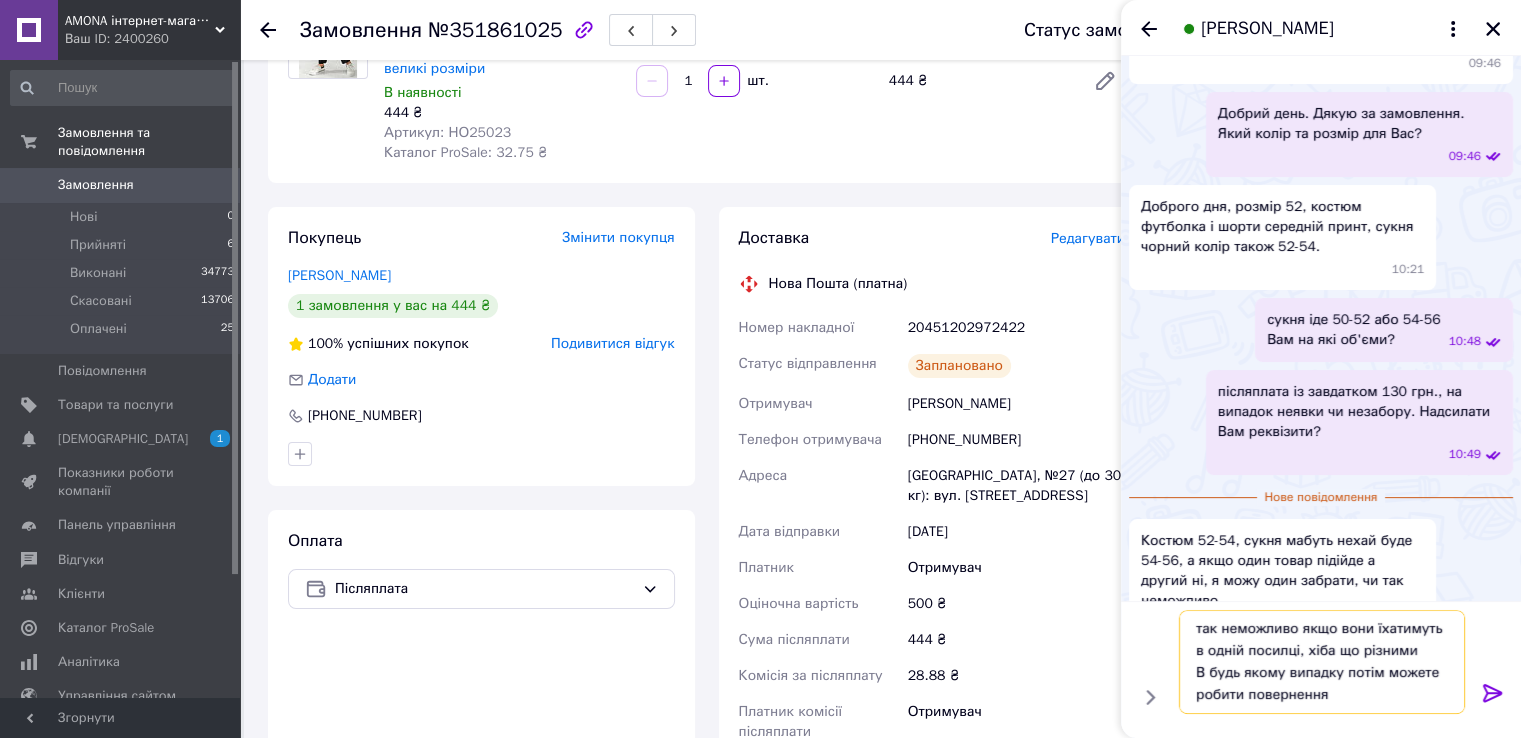 scroll, scrollTop: 482, scrollLeft: 0, axis: vertical 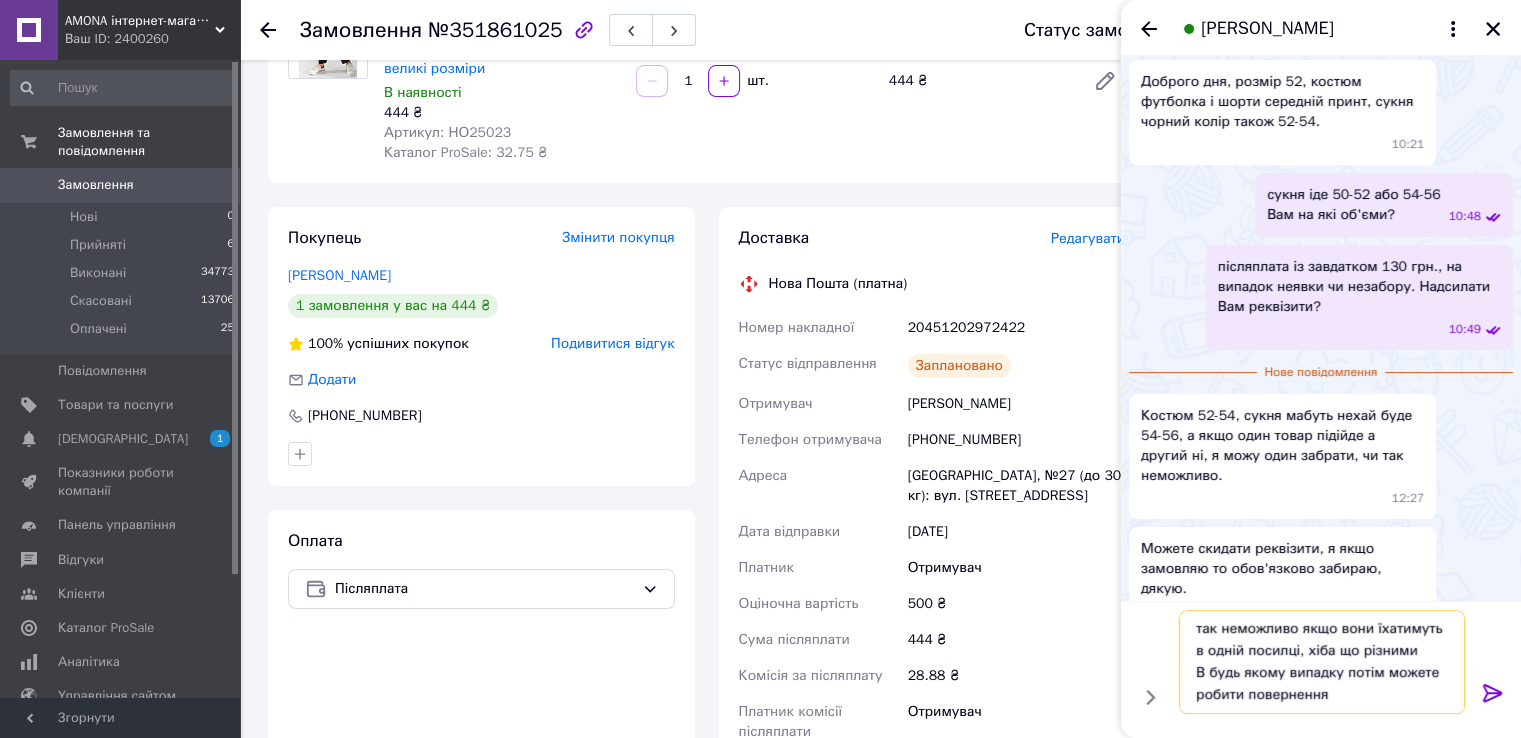 type on "так неможливо якщо вони їхатимуть в одній посилці, хіба що різними
В будь якому випадку потім можете робити повернення." 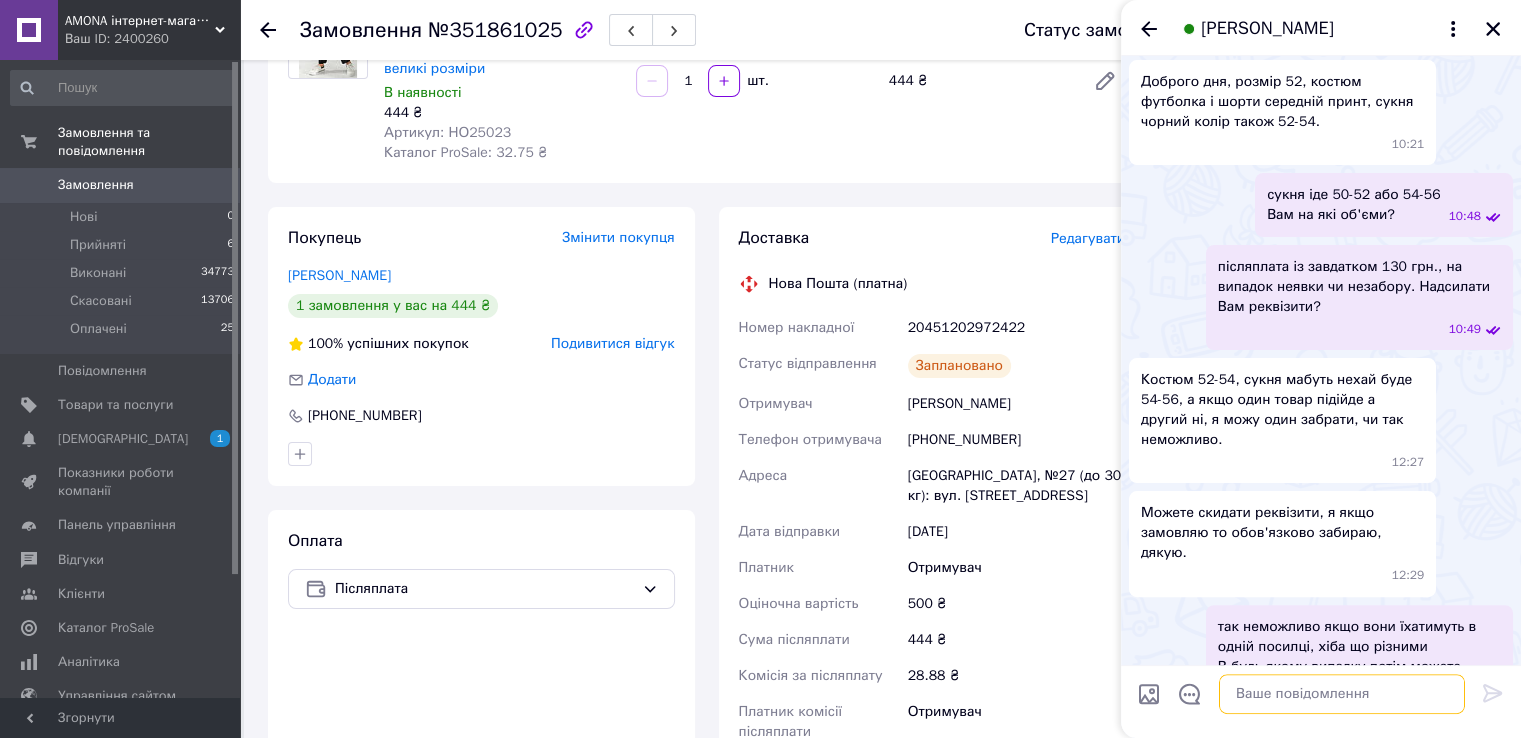 scroll, scrollTop: 0, scrollLeft: 0, axis: both 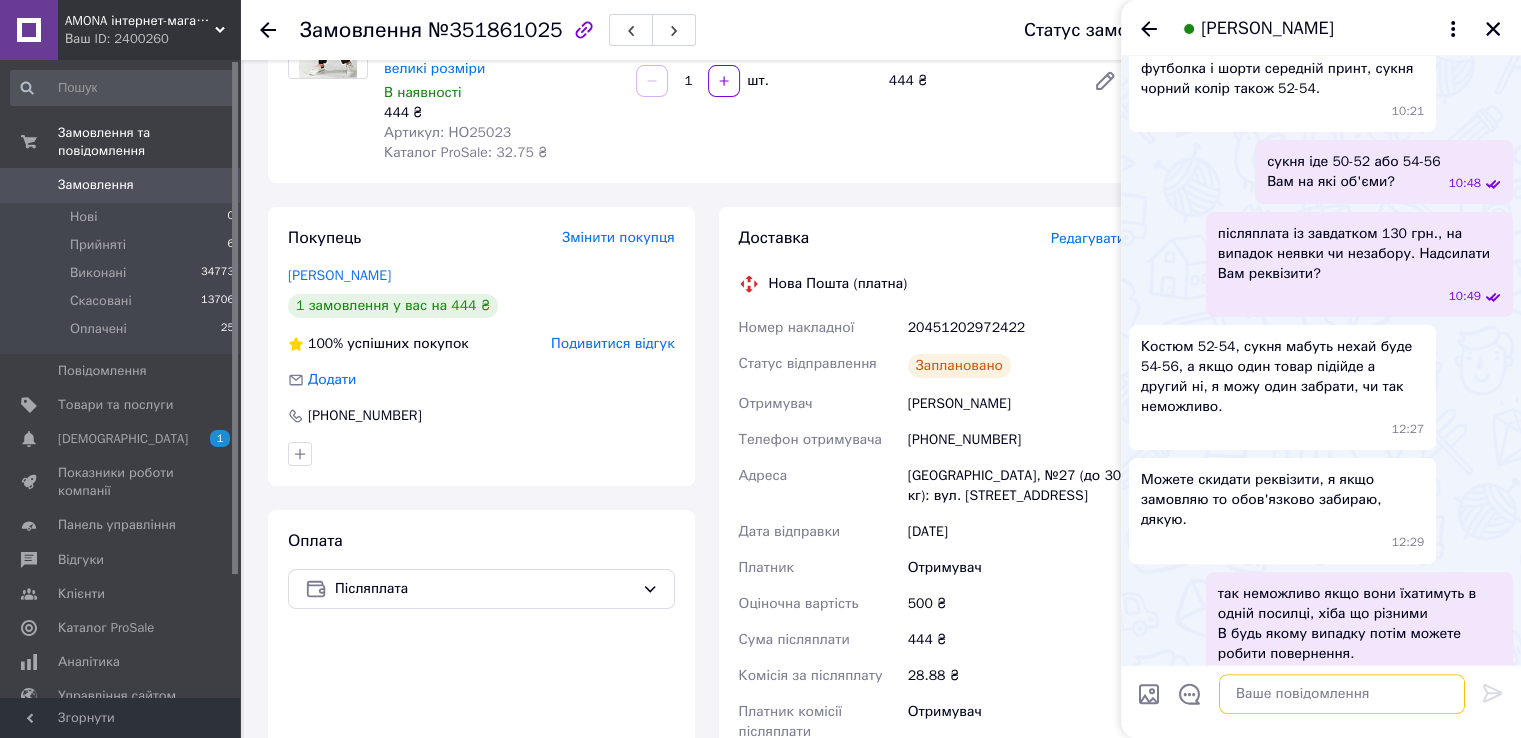 click at bounding box center (1342, 694) 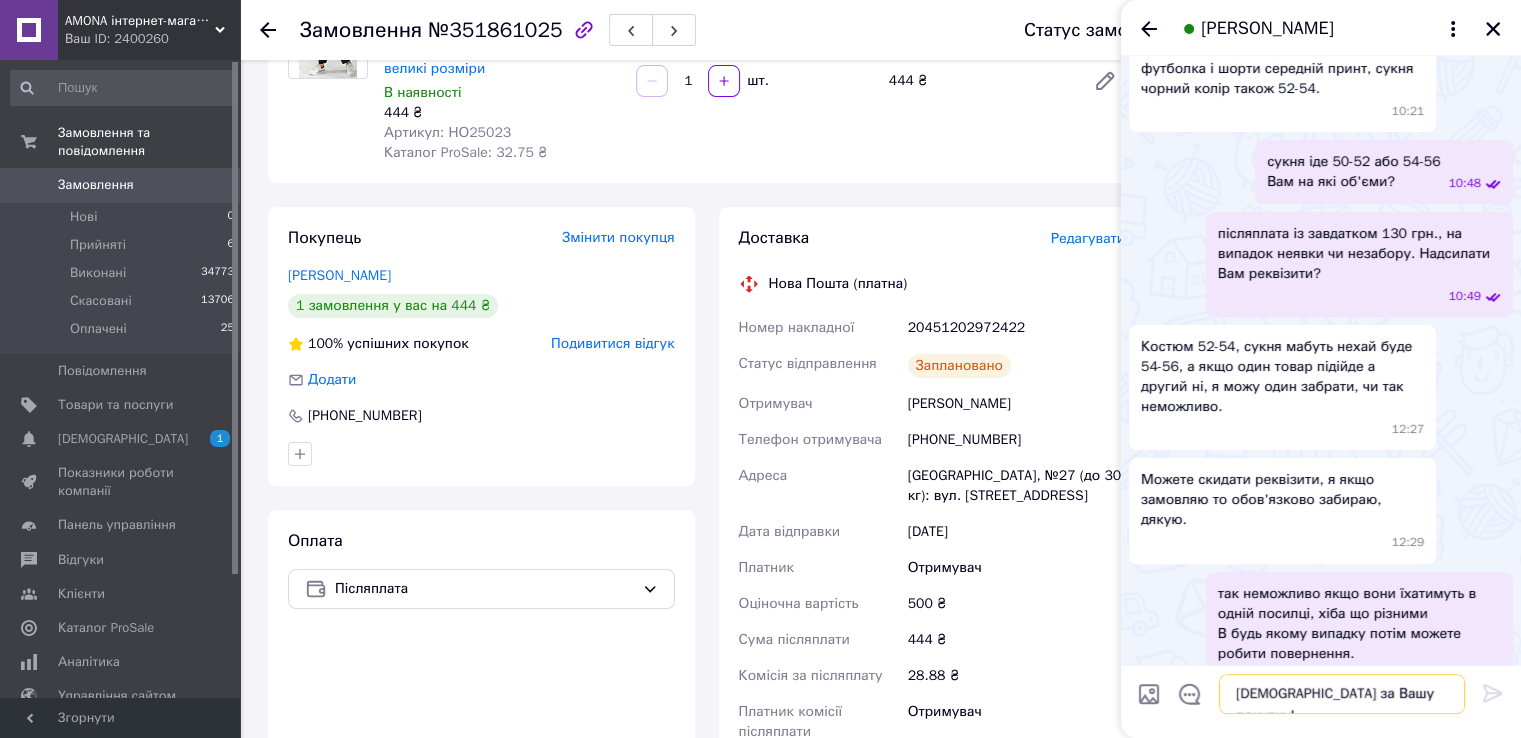 scroll, scrollTop: 133, scrollLeft: 0, axis: vertical 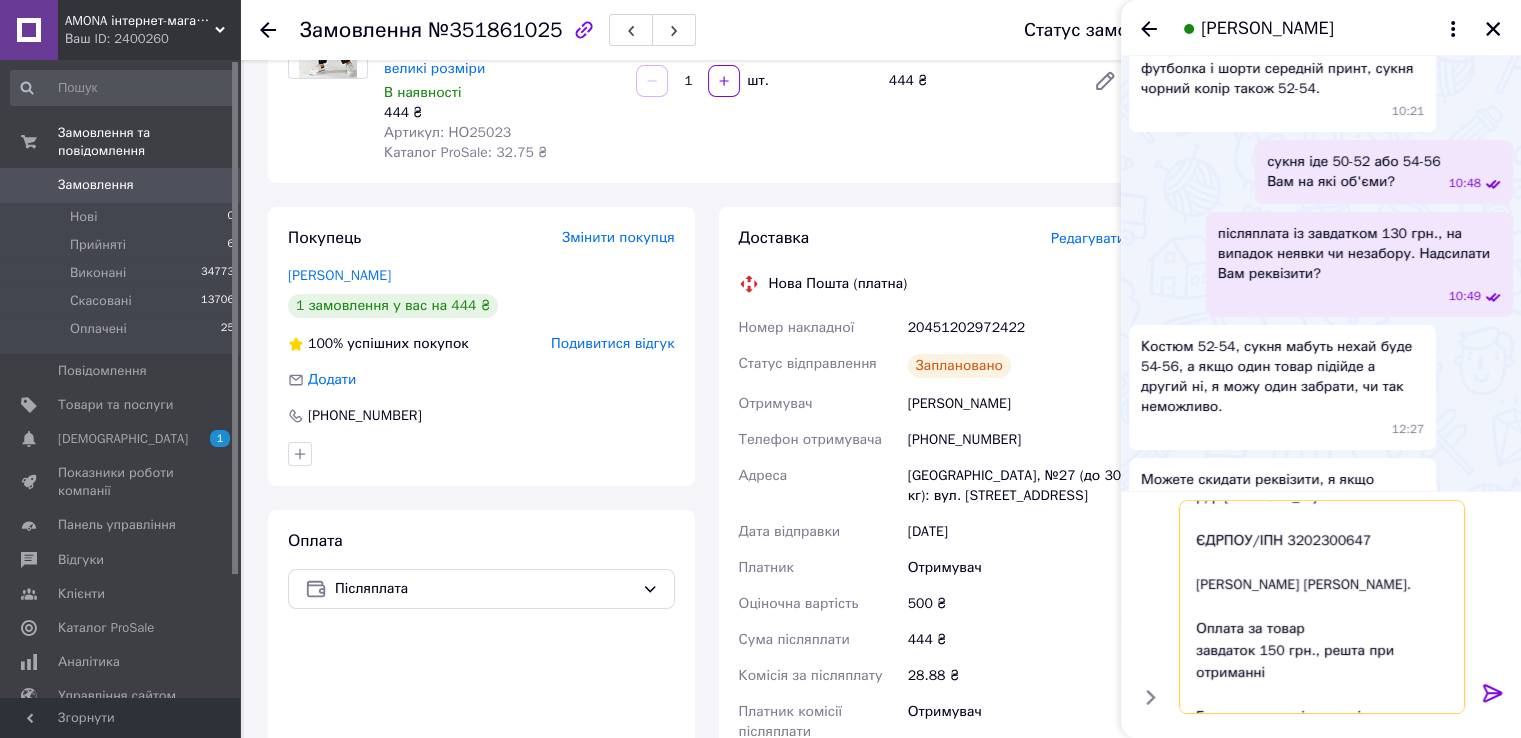click on "Спасибі за Вашу покупку!
Оплата на реквізити ПриватБанку
р/р UA563052990000026000043306883
ЄДРПОУ/ІПН 3202300647
ФОП Кутник Аліна Володимирівна.
Оплата за товар
завдаток 150 грн., решта при отриманні
Будь ласка, повідомте після оплати." at bounding box center [1322, 607] 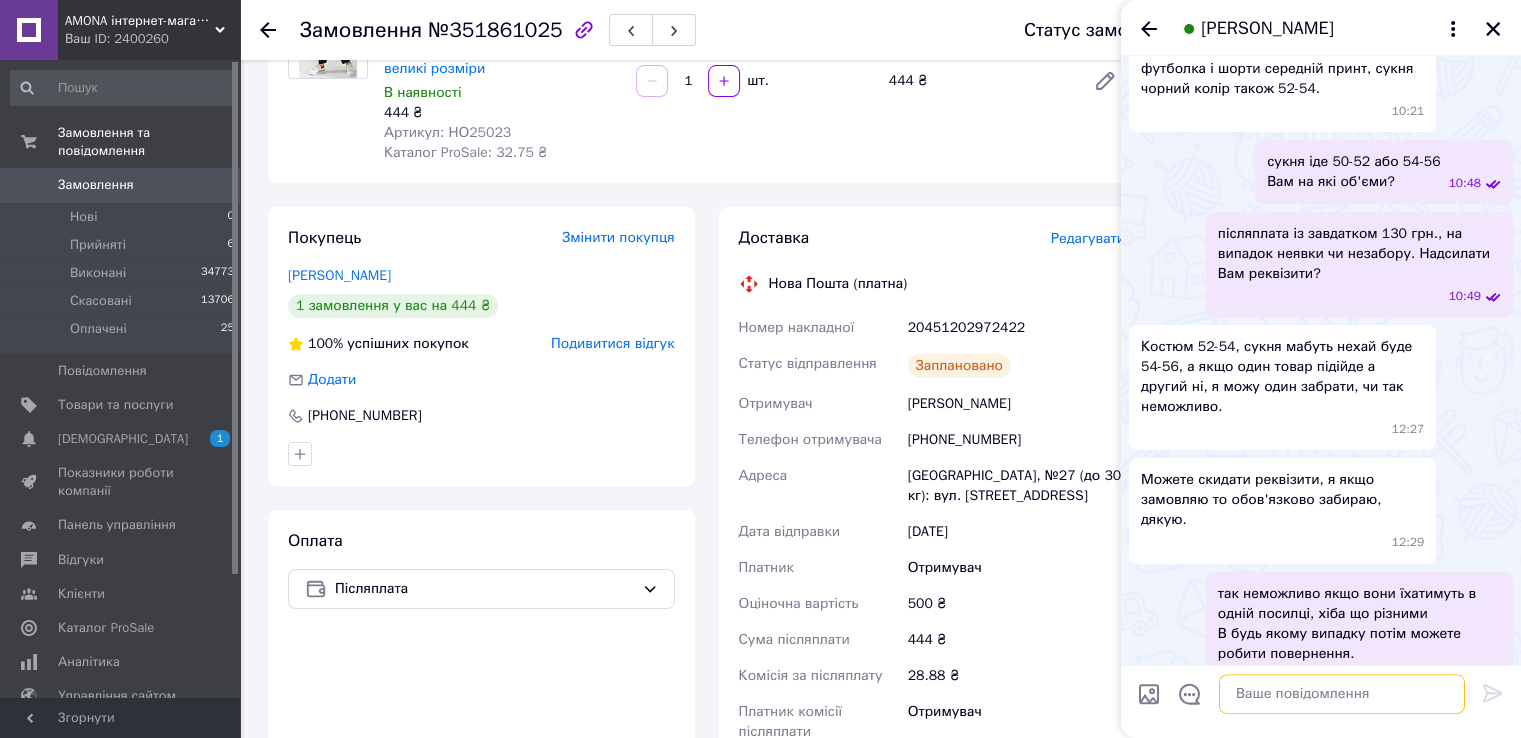 scroll, scrollTop: 0, scrollLeft: 0, axis: both 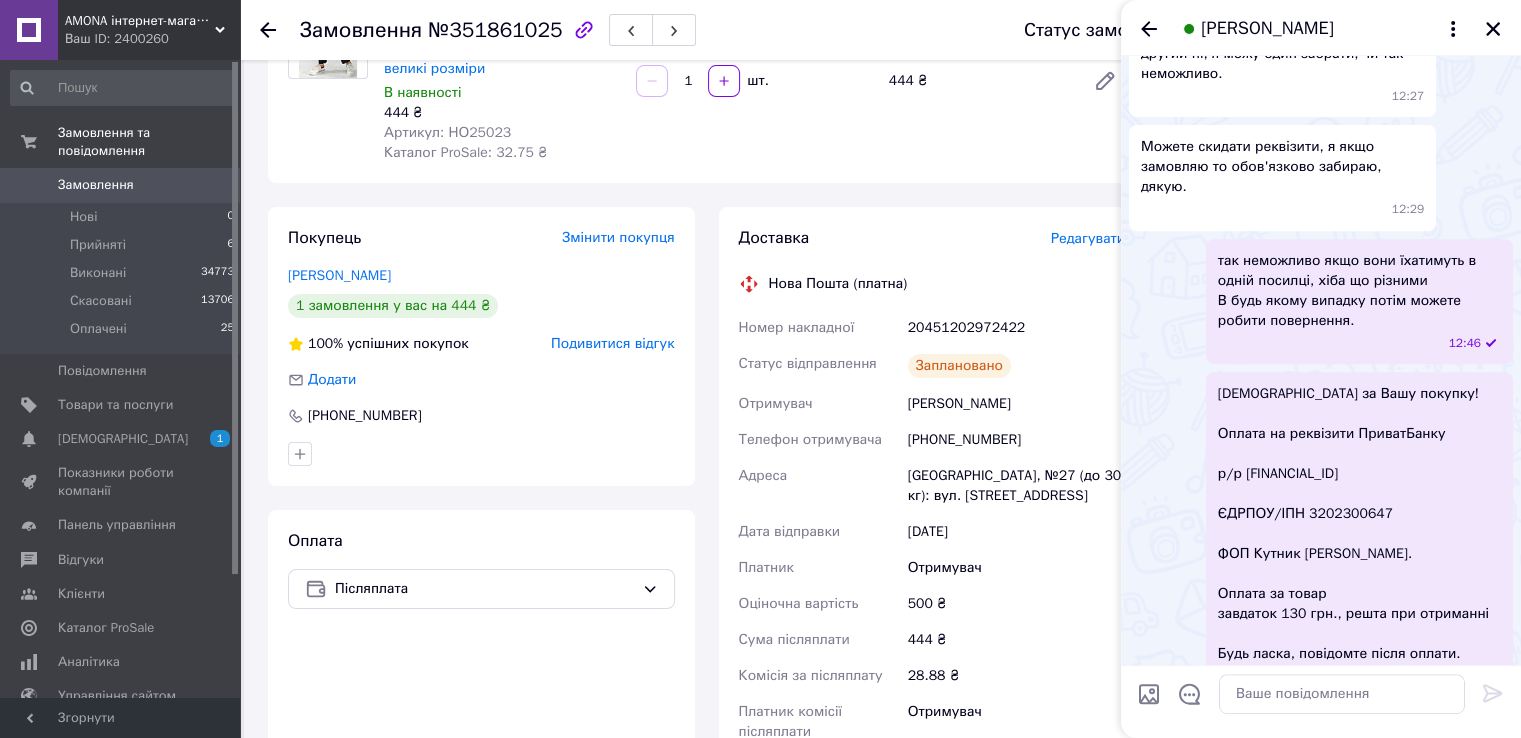 click on "Спасибі за Вашу покупку! Оплата на реквізити ПриватБанку р/р UA563052990000026000043306883 ЄДРПОУ/ІПН 3202300647 ФОП Кутник Аліна Володимирівна. Оплата за товар  завдаток 130 грн., решта при отриманні Будь ласка, повідомте після оплати." at bounding box center (1353, 524) 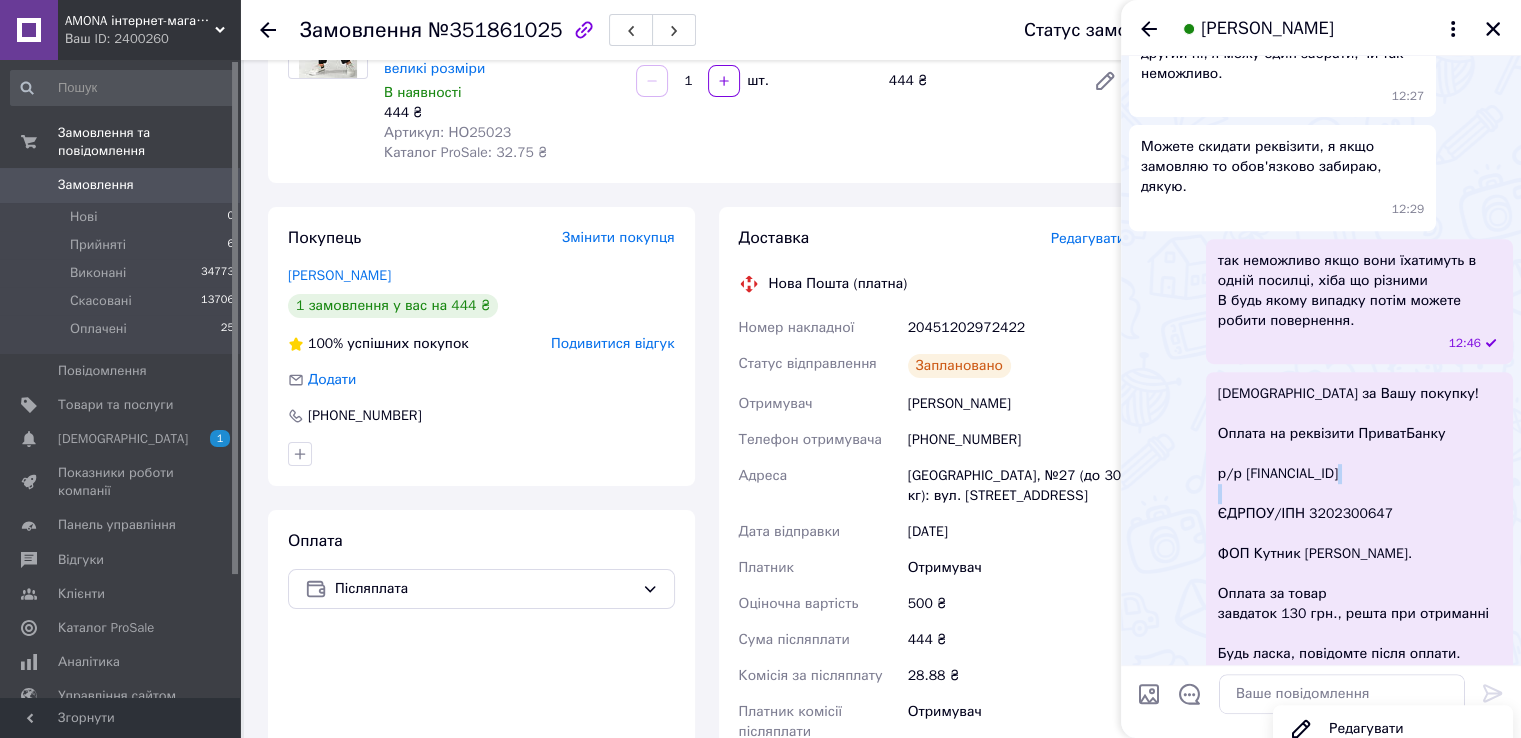 click on "Спасибі за Вашу покупку! Оплата на реквізити ПриватБанку р/р UA563052990000026000043306883 ЄДРПОУ/ІПН 3202300647 ФОП Кутник Аліна Володимирівна. Оплата за товар  завдаток 130 грн., решта при отриманні Будь ласка, повідомте після оплати." at bounding box center [1353, 524] 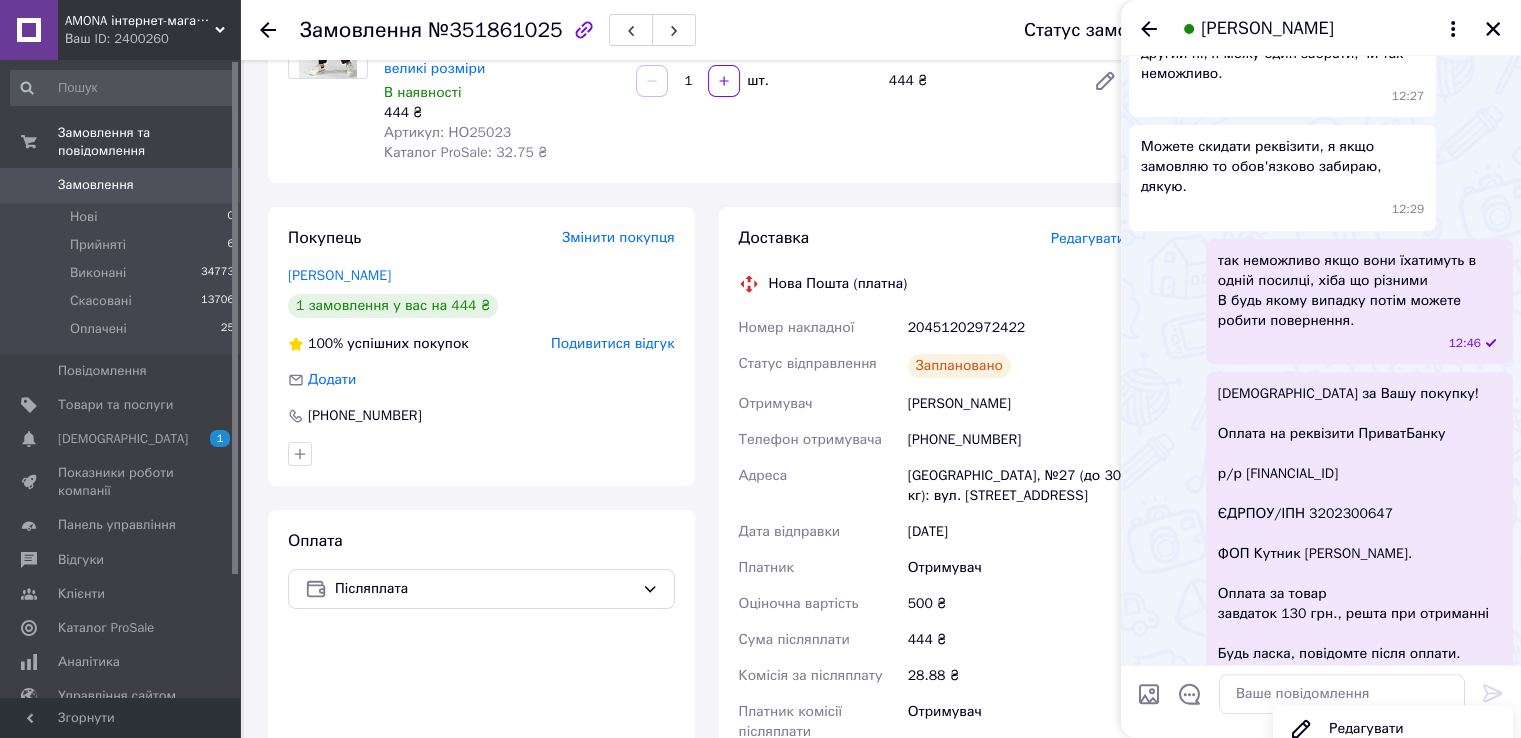 click on "Спасибі за Вашу покупку! Оплата на реквізити ПриватБанку р/р UA563052990000026000043306883 ЄДРПОУ/ІПН 3202300647 ФОП Кутник Аліна Володимирівна. Оплата за товар  завдаток 130 грн., решта при отриманні Будь ласка, повідомте після оплати." at bounding box center [1353, 524] 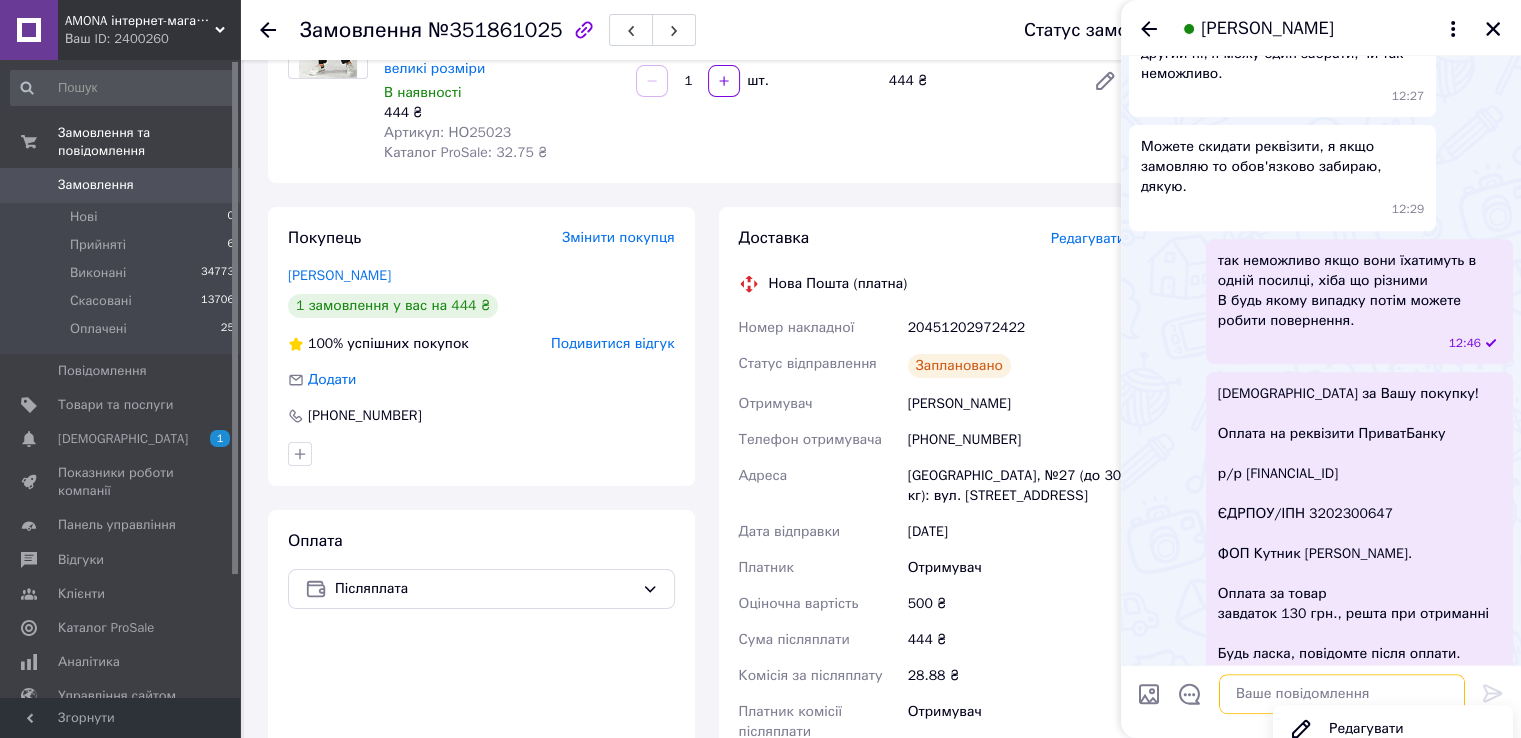 click at bounding box center [1342, 694] 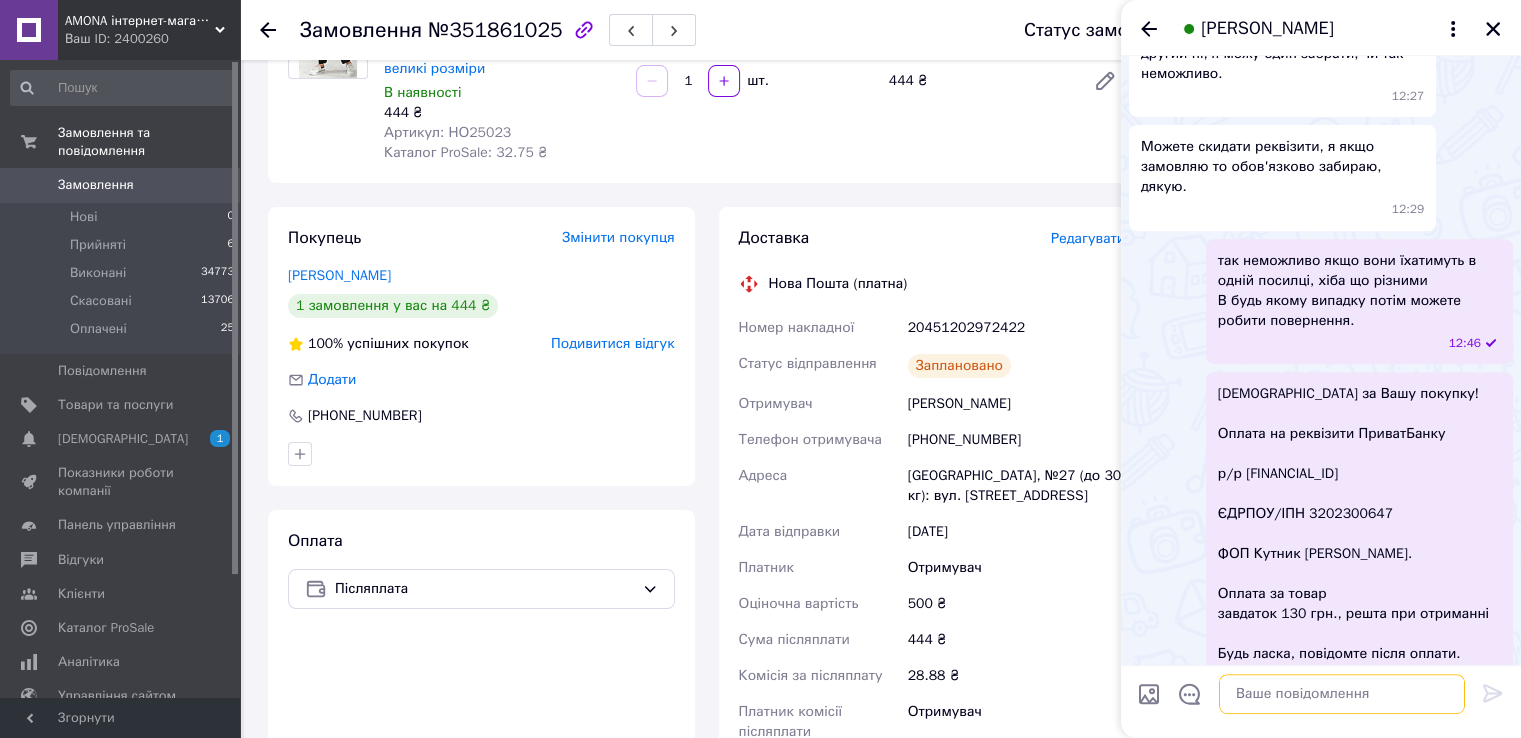 paste on "[FINANCIAL_ID]" 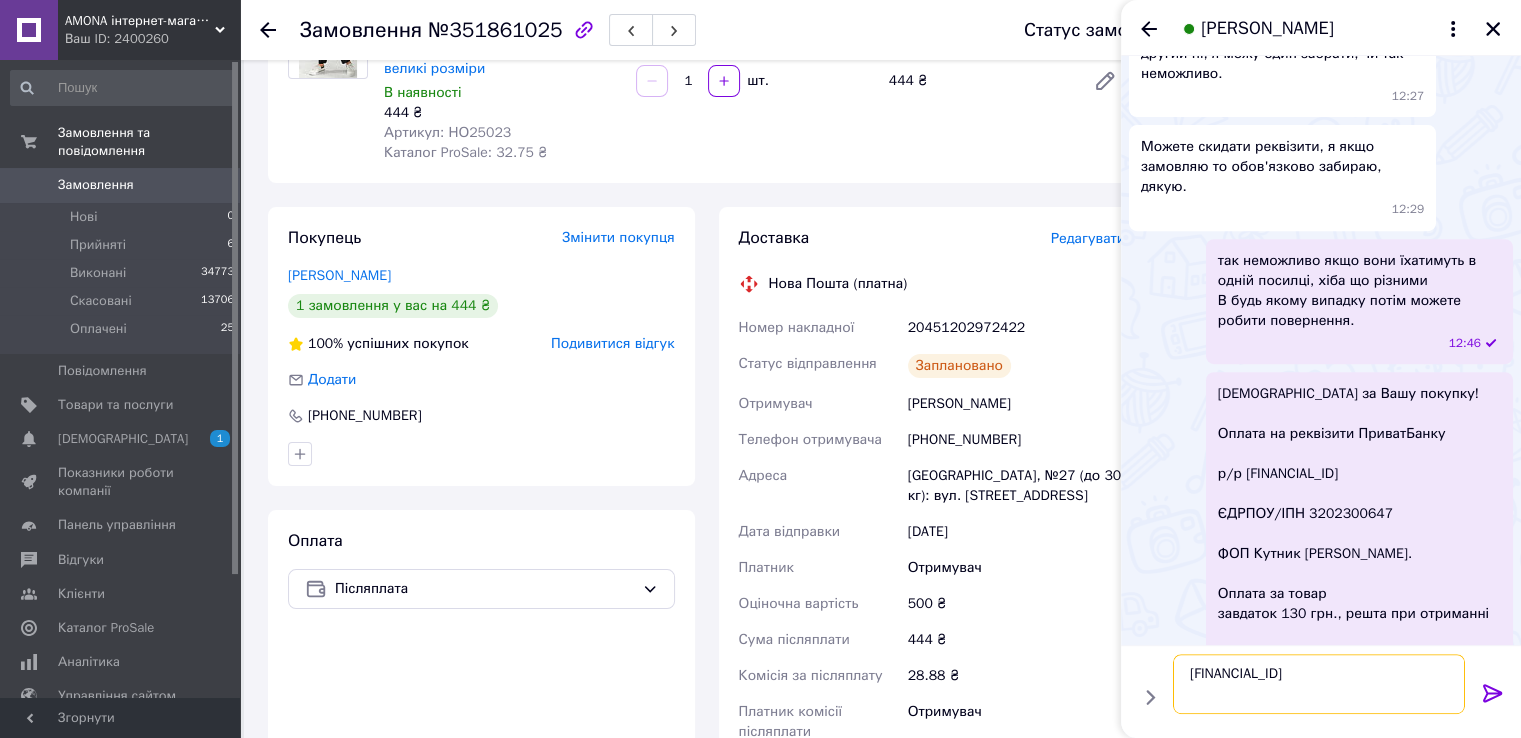 type 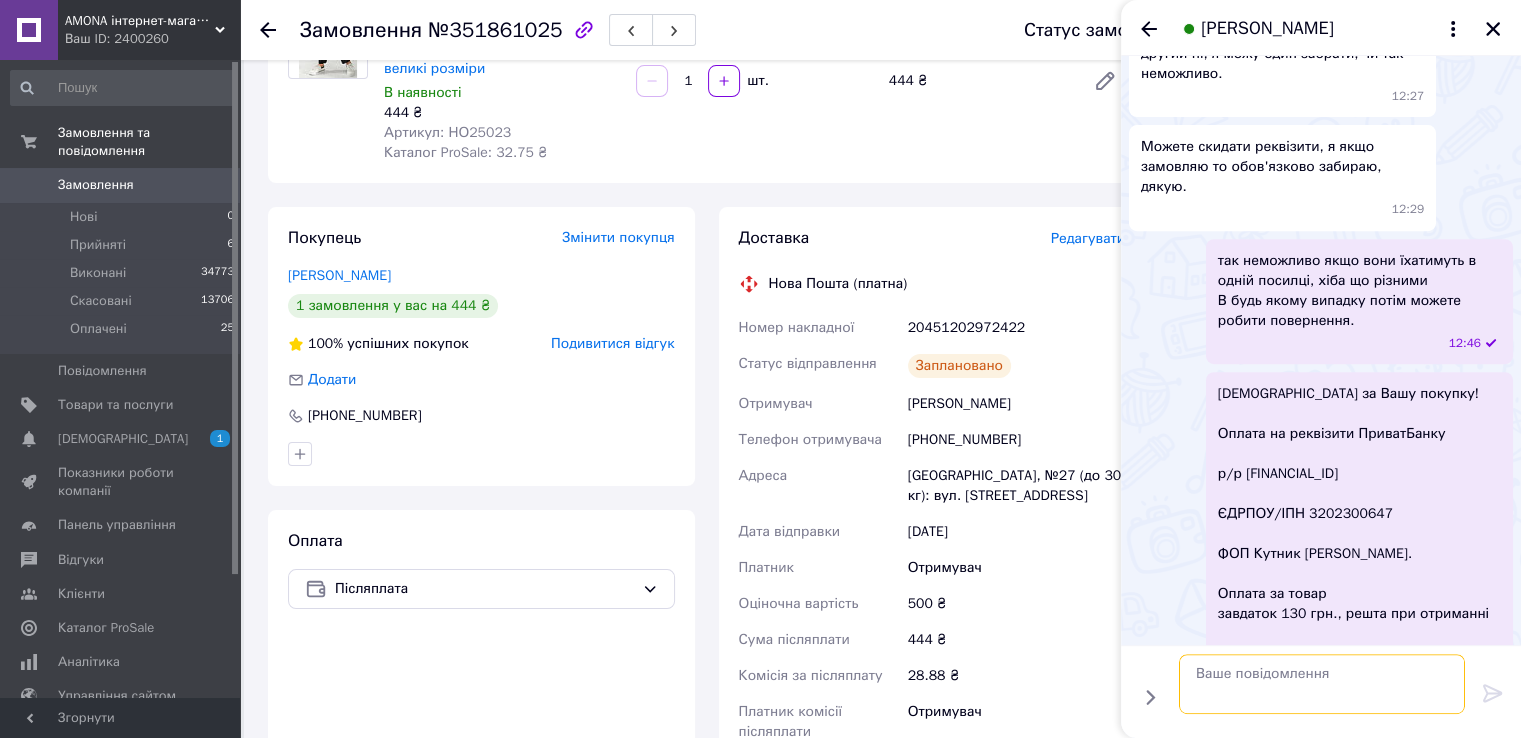 scroll, scrollTop: 901, scrollLeft: 0, axis: vertical 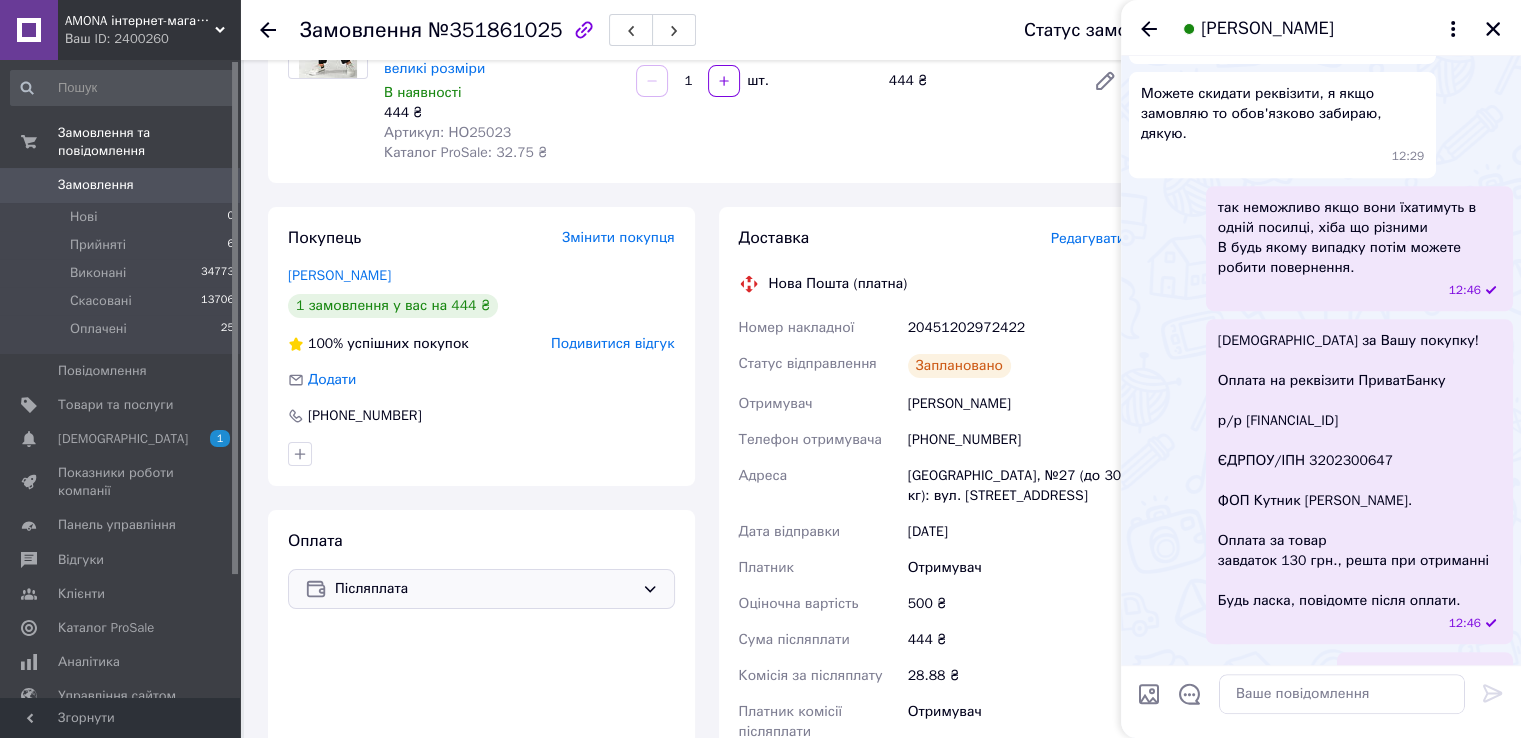 click on "Післяплата" at bounding box center (484, 589) 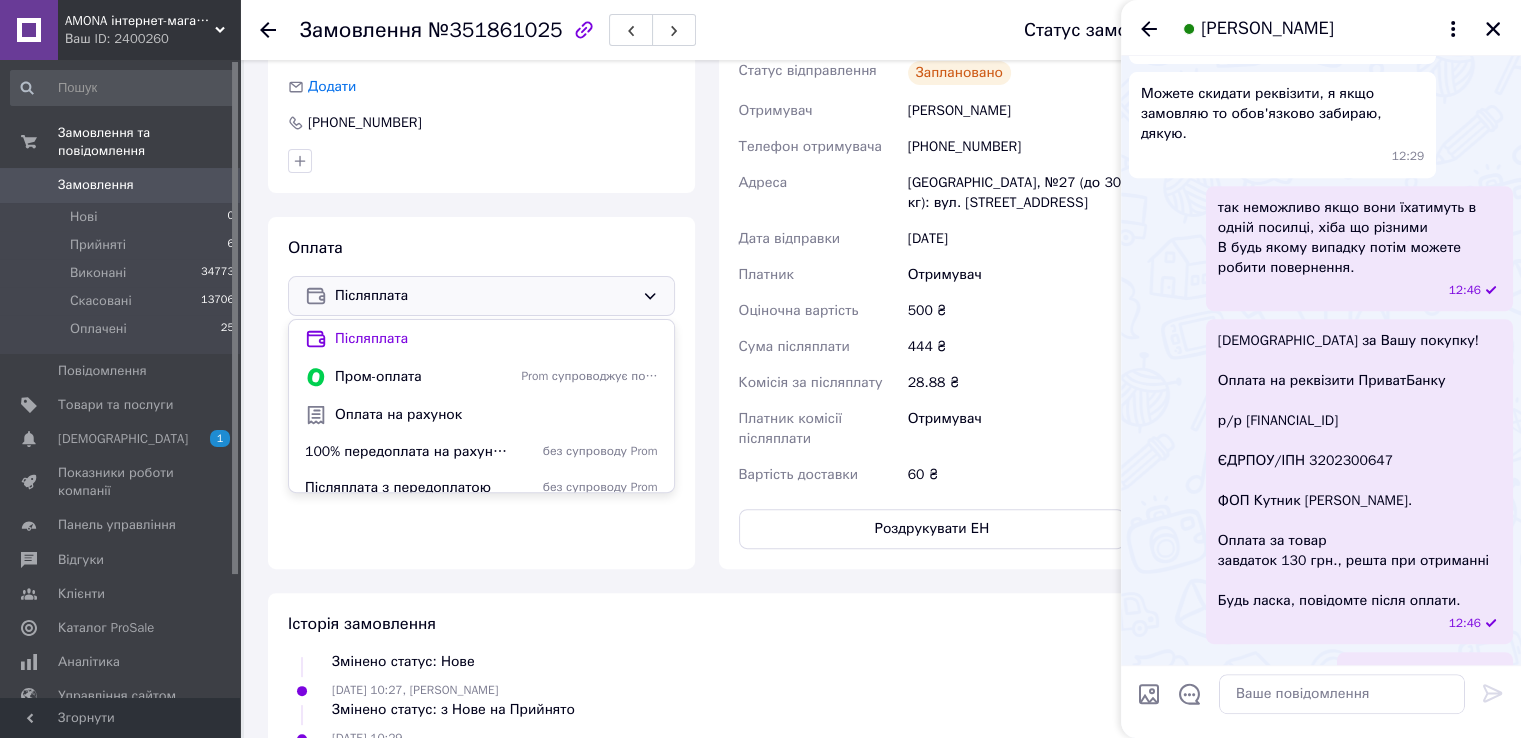 scroll, scrollTop: 532, scrollLeft: 0, axis: vertical 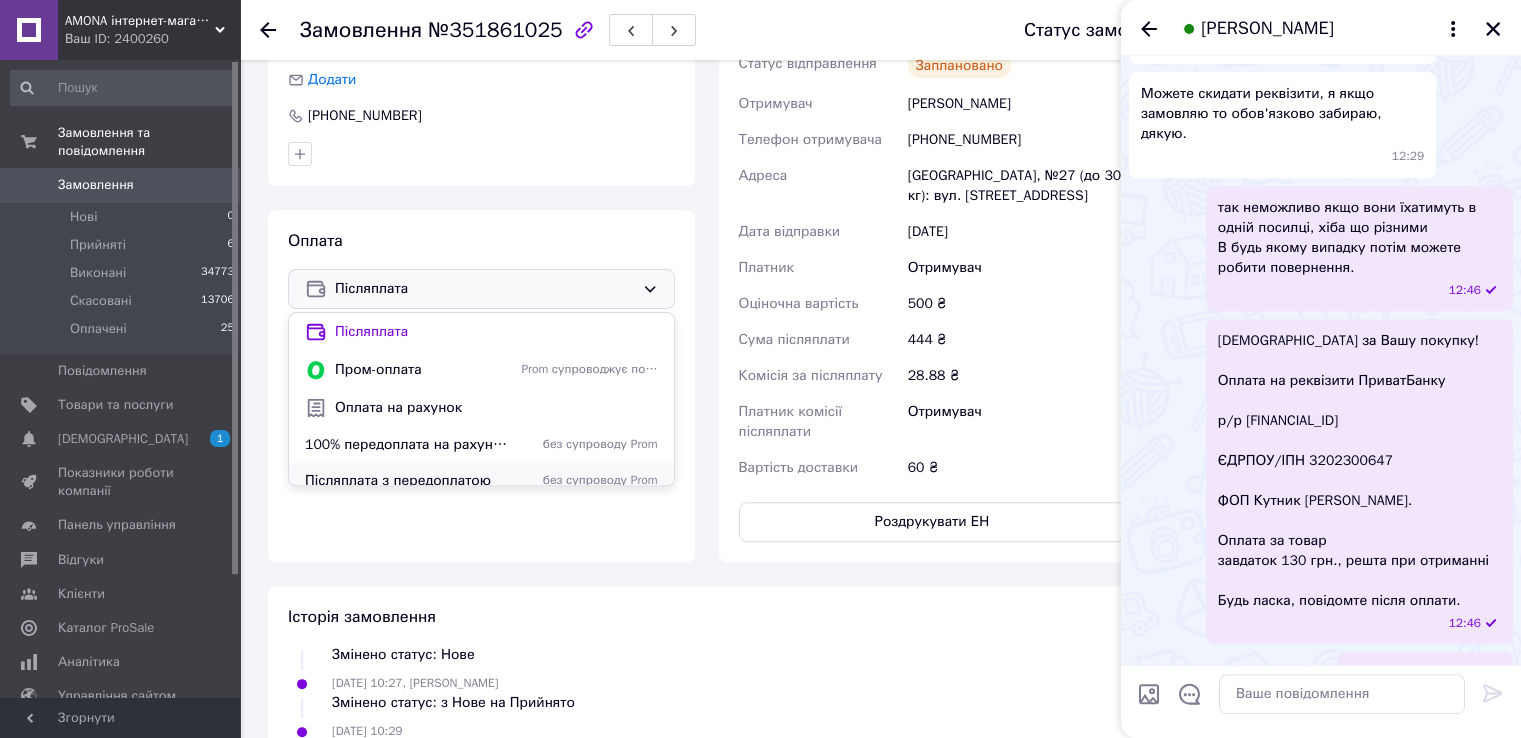 click on "Післяплата з передоплатою" at bounding box center [409, 481] 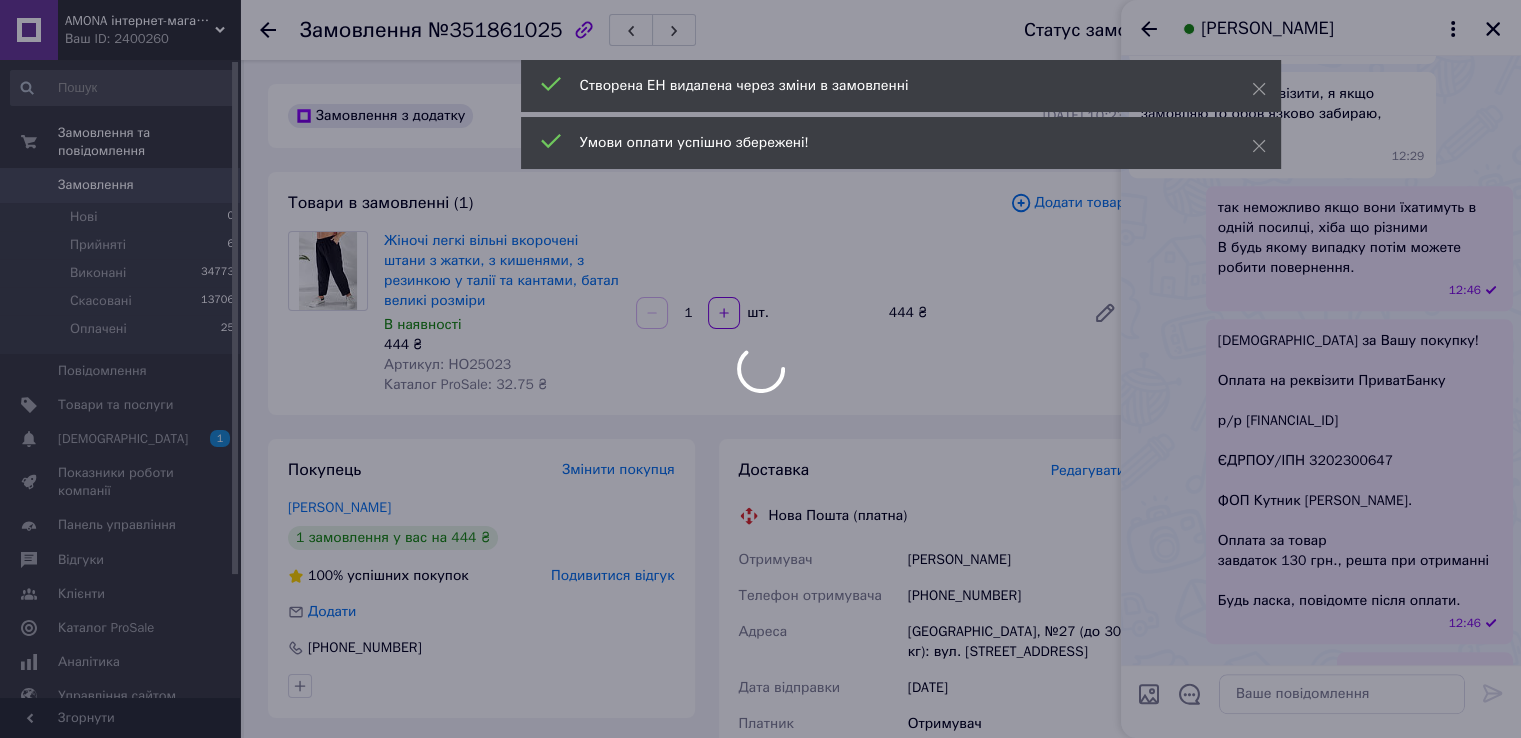 scroll, scrollTop: 400, scrollLeft: 0, axis: vertical 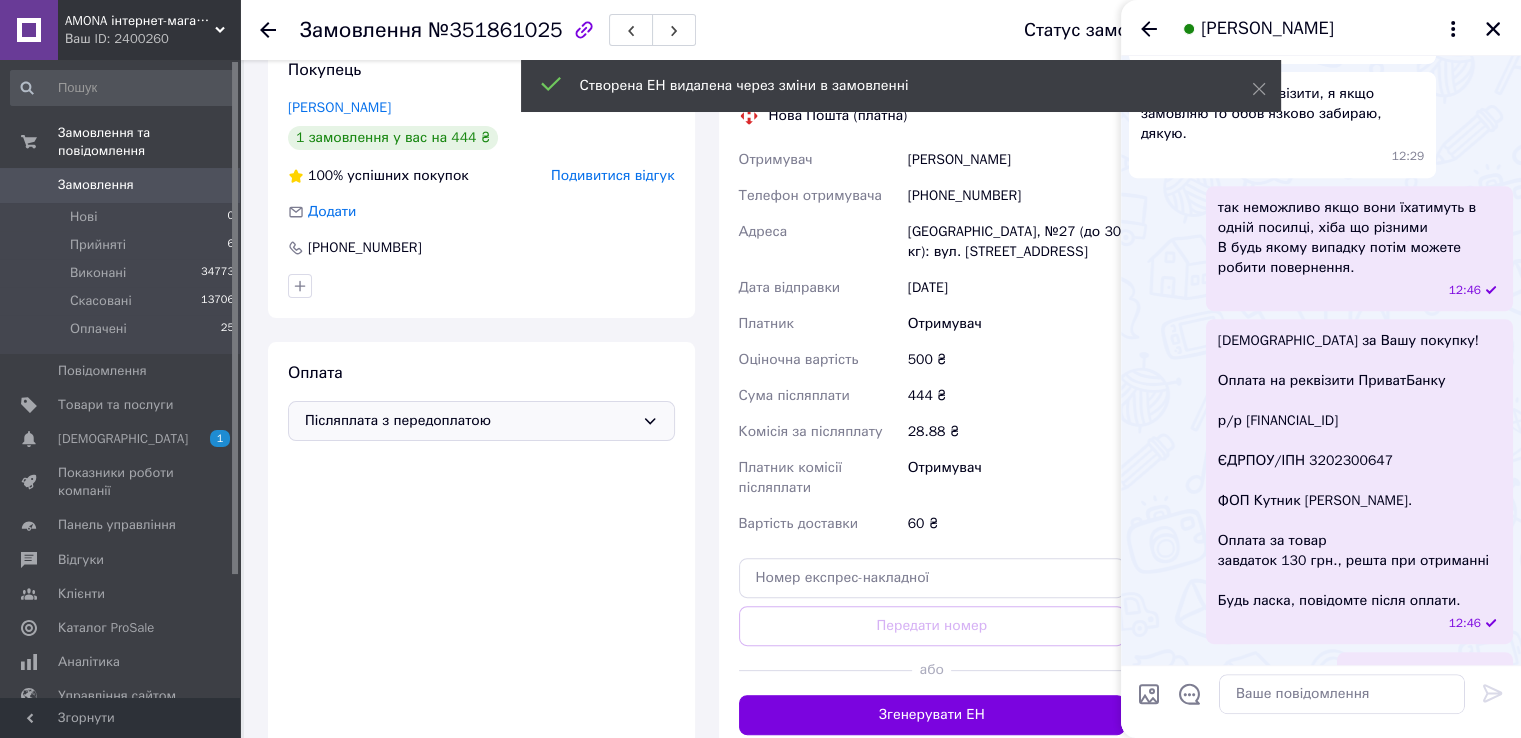click on "Післяплата з передоплатою" at bounding box center (469, 421) 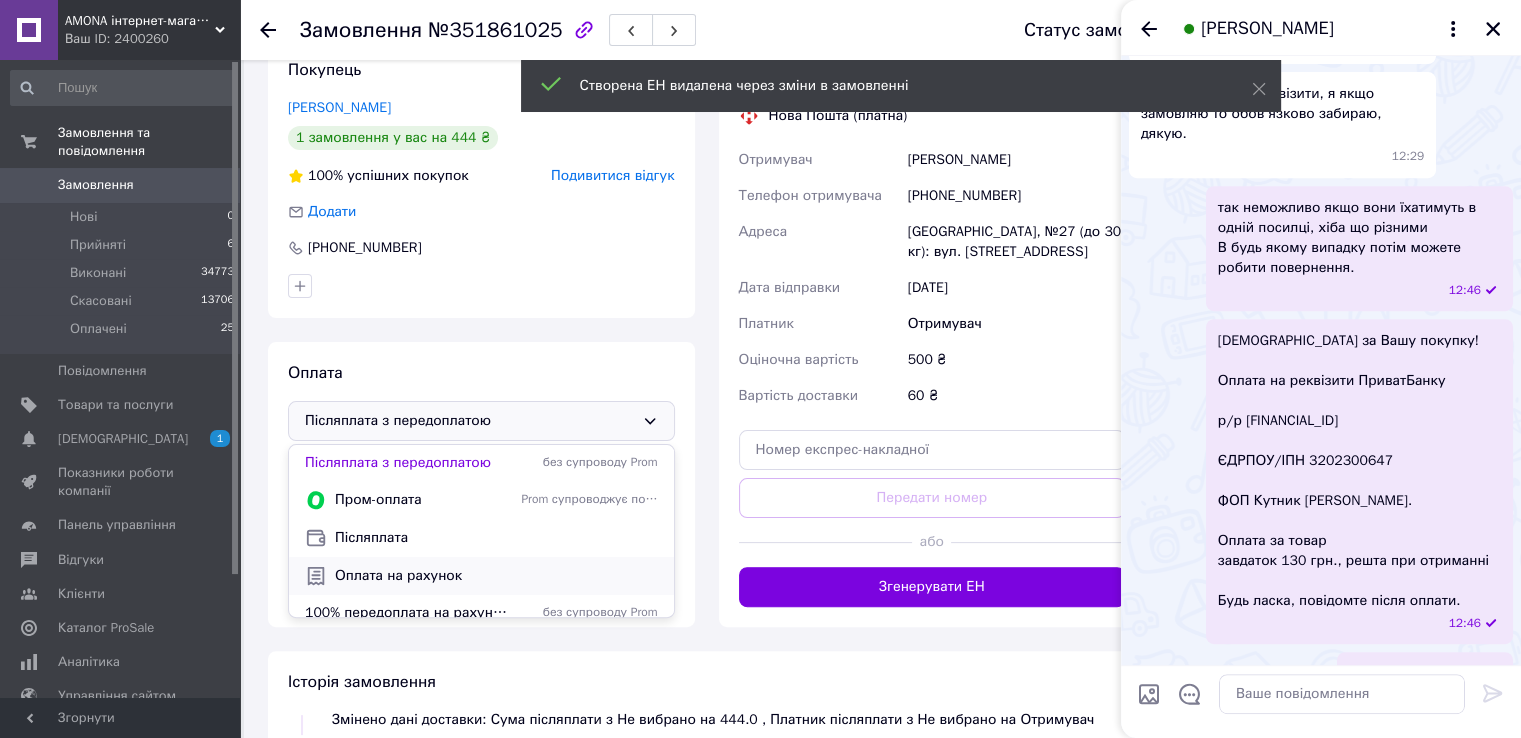 scroll, scrollTop: 14, scrollLeft: 0, axis: vertical 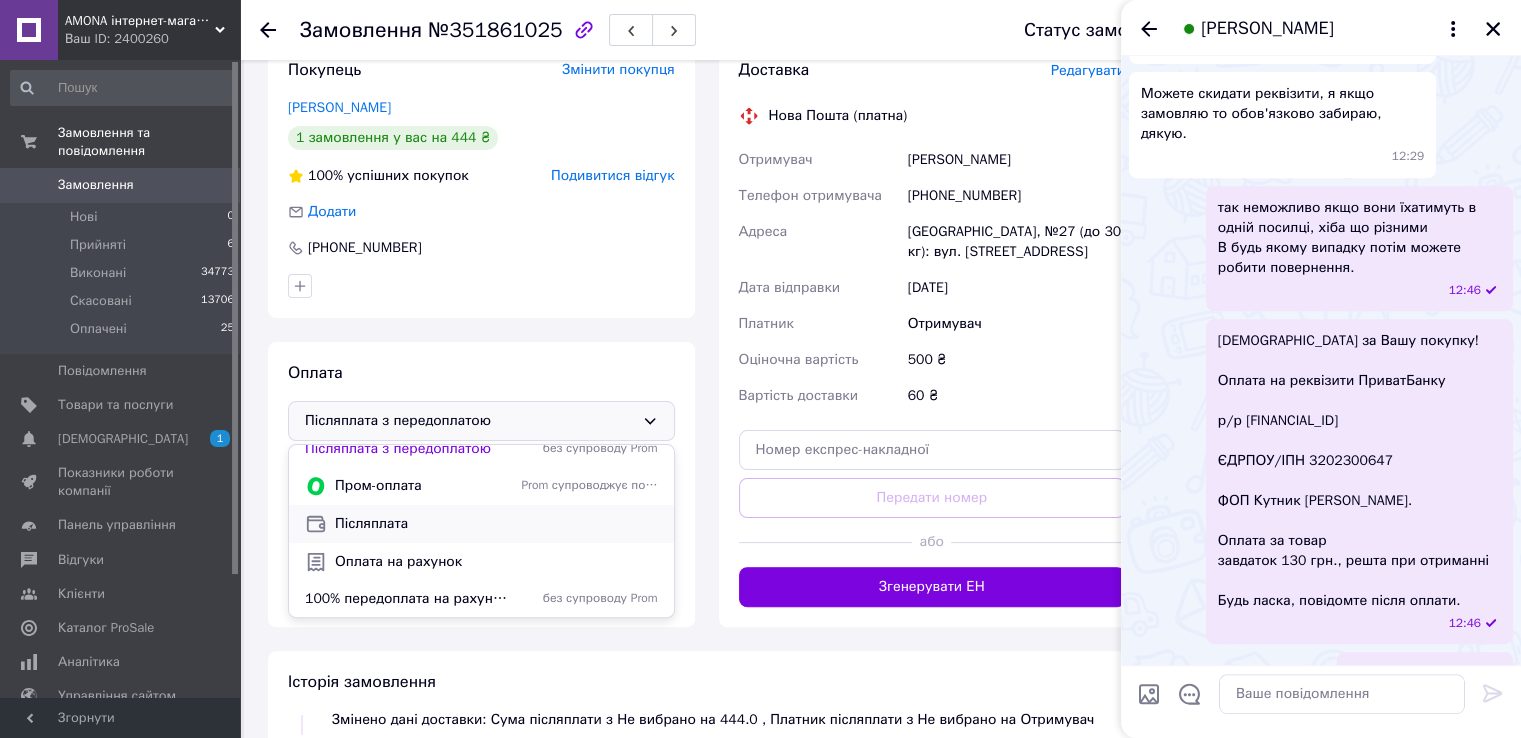 click on "Післяплата" at bounding box center [496, 524] 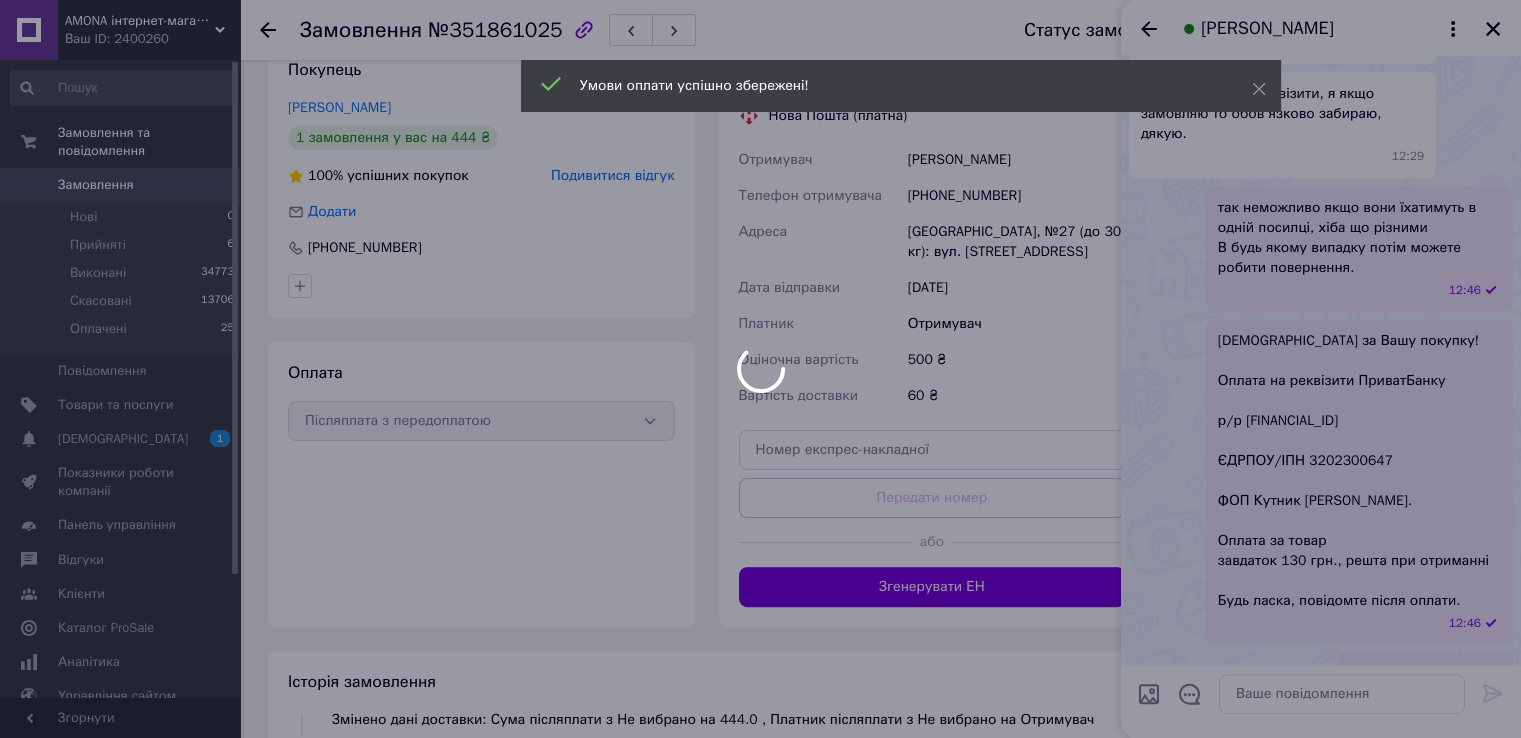 scroll, scrollTop: 168, scrollLeft: 0, axis: vertical 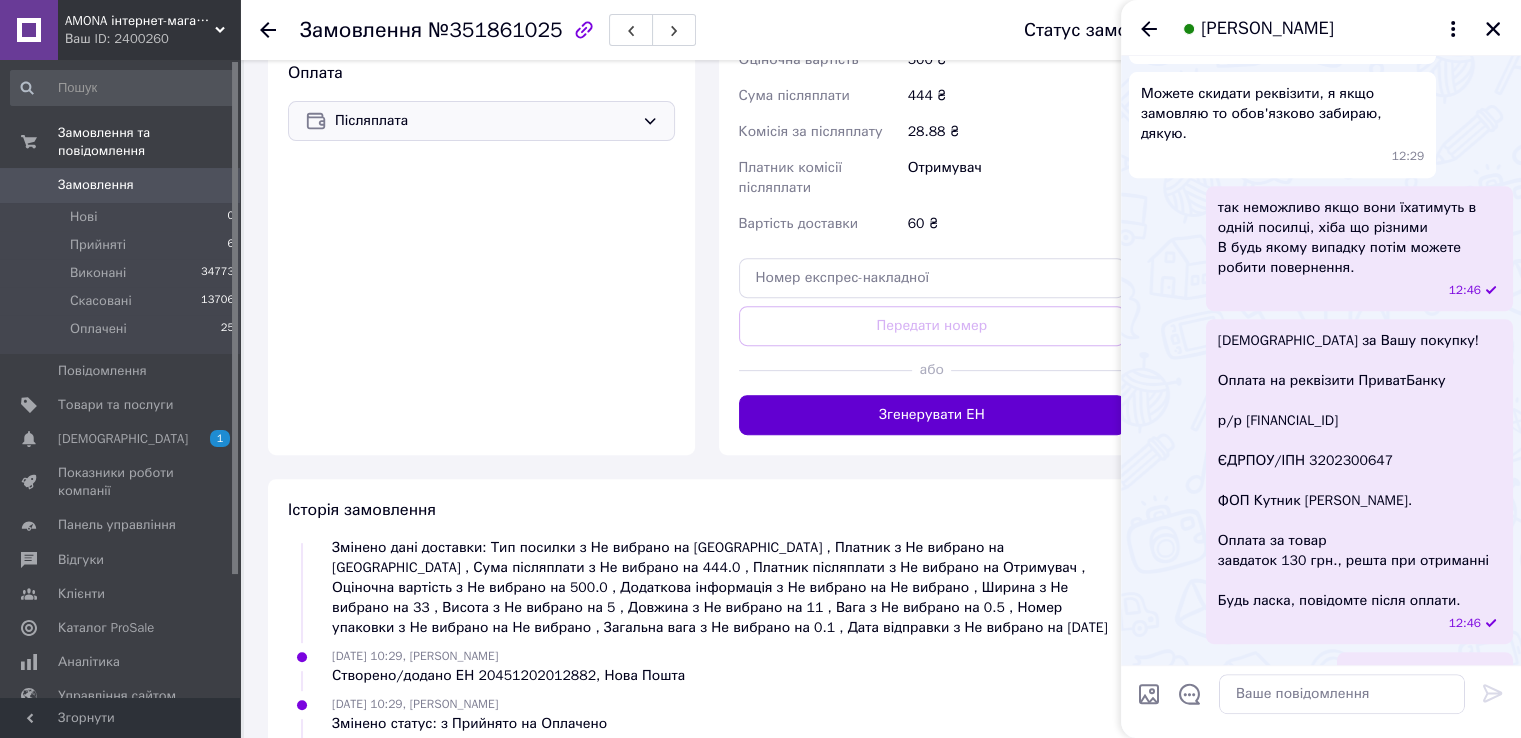 click on "Згенерувати ЕН" at bounding box center [932, 415] 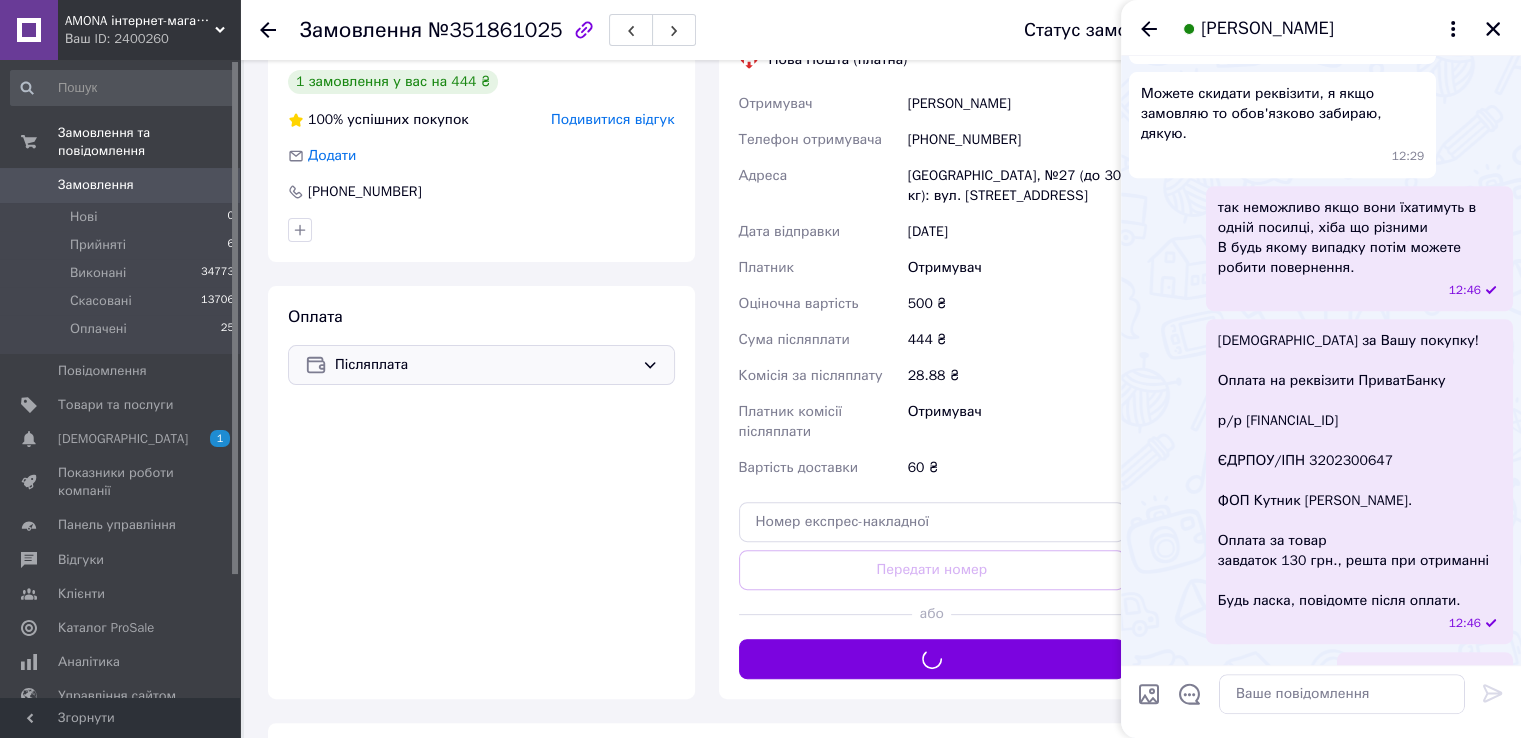 scroll, scrollTop: 300, scrollLeft: 0, axis: vertical 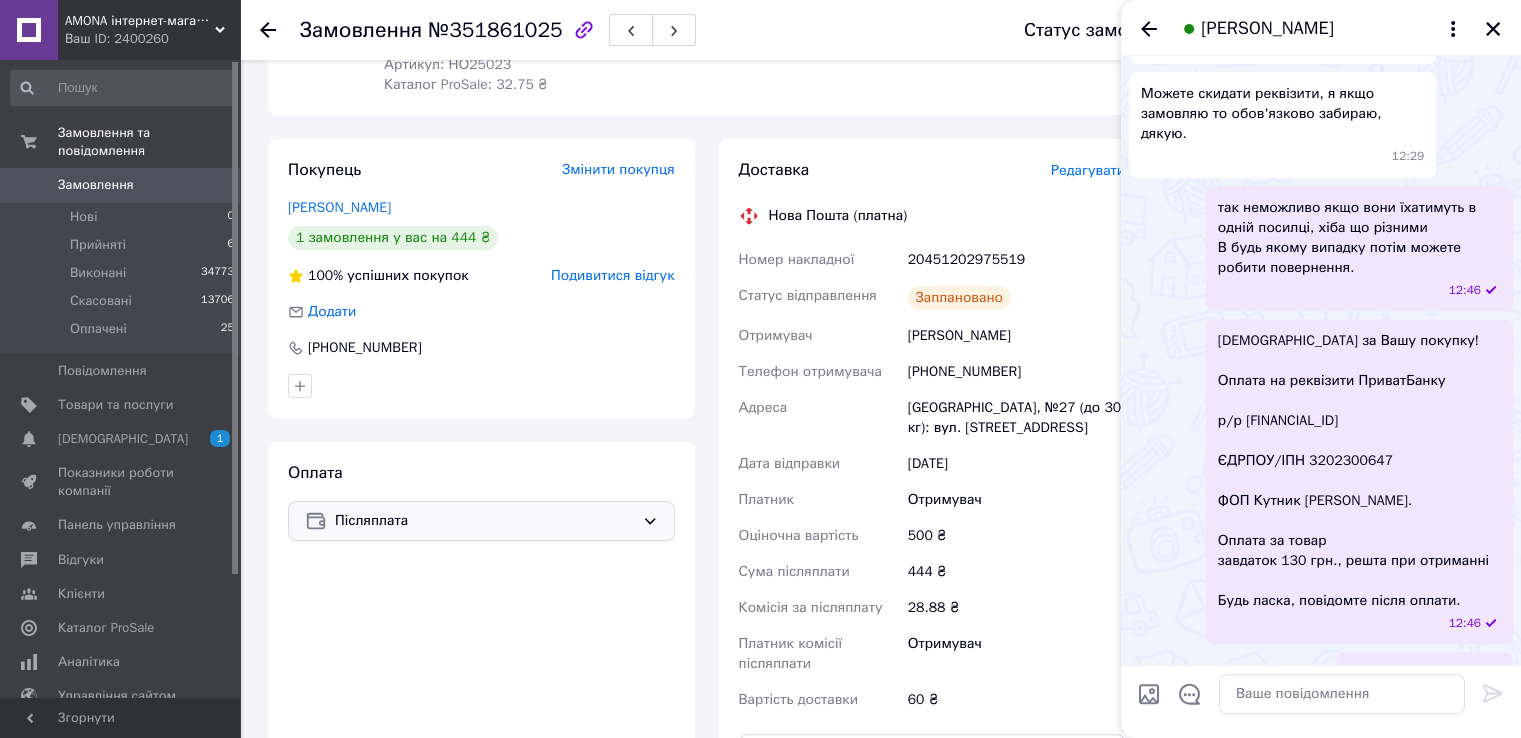 click on "20451202975519" at bounding box center (1016, 260) 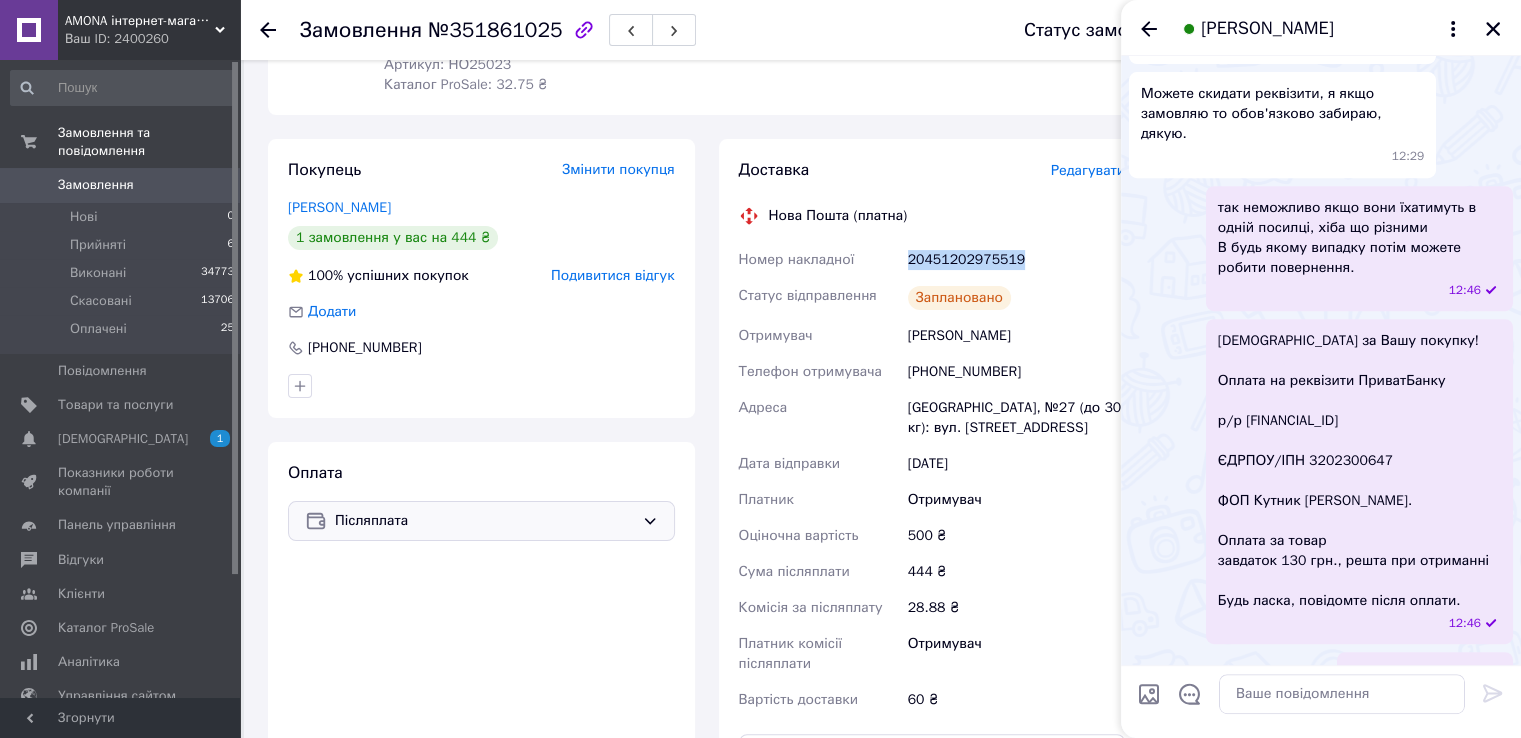 click on "20451202975519" at bounding box center (1016, 260) 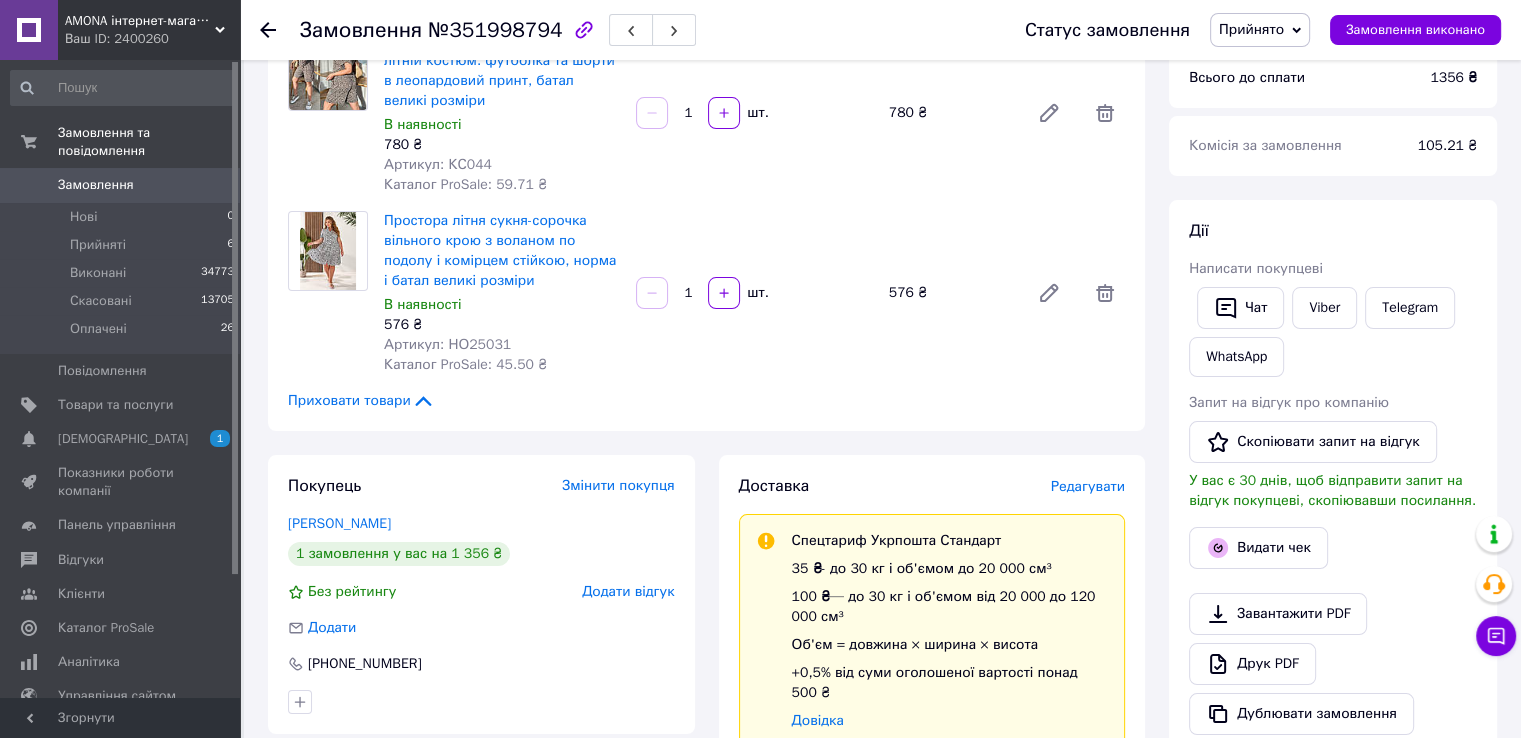 scroll, scrollTop: 400, scrollLeft: 0, axis: vertical 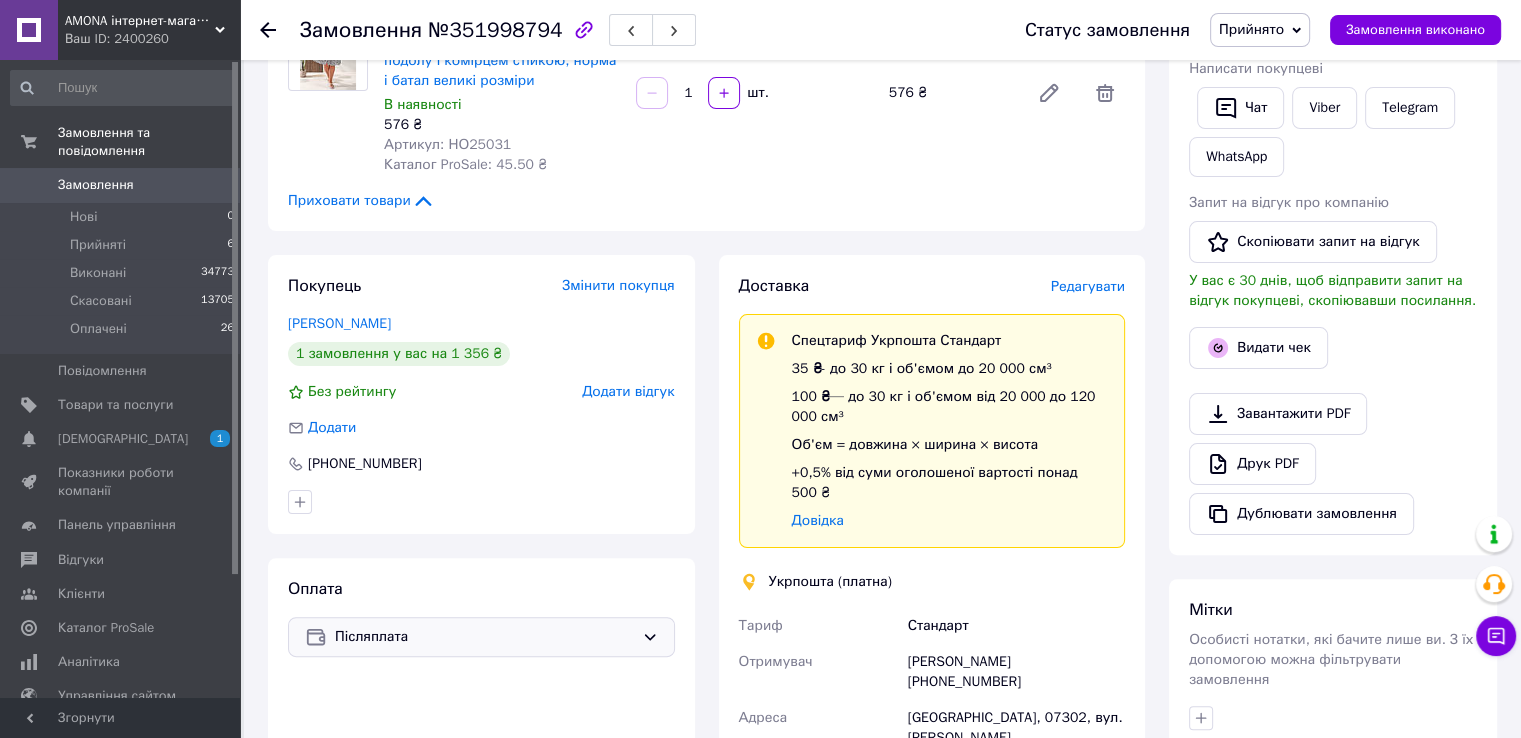 click on "Післяплата" at bounding box center [484, 637] 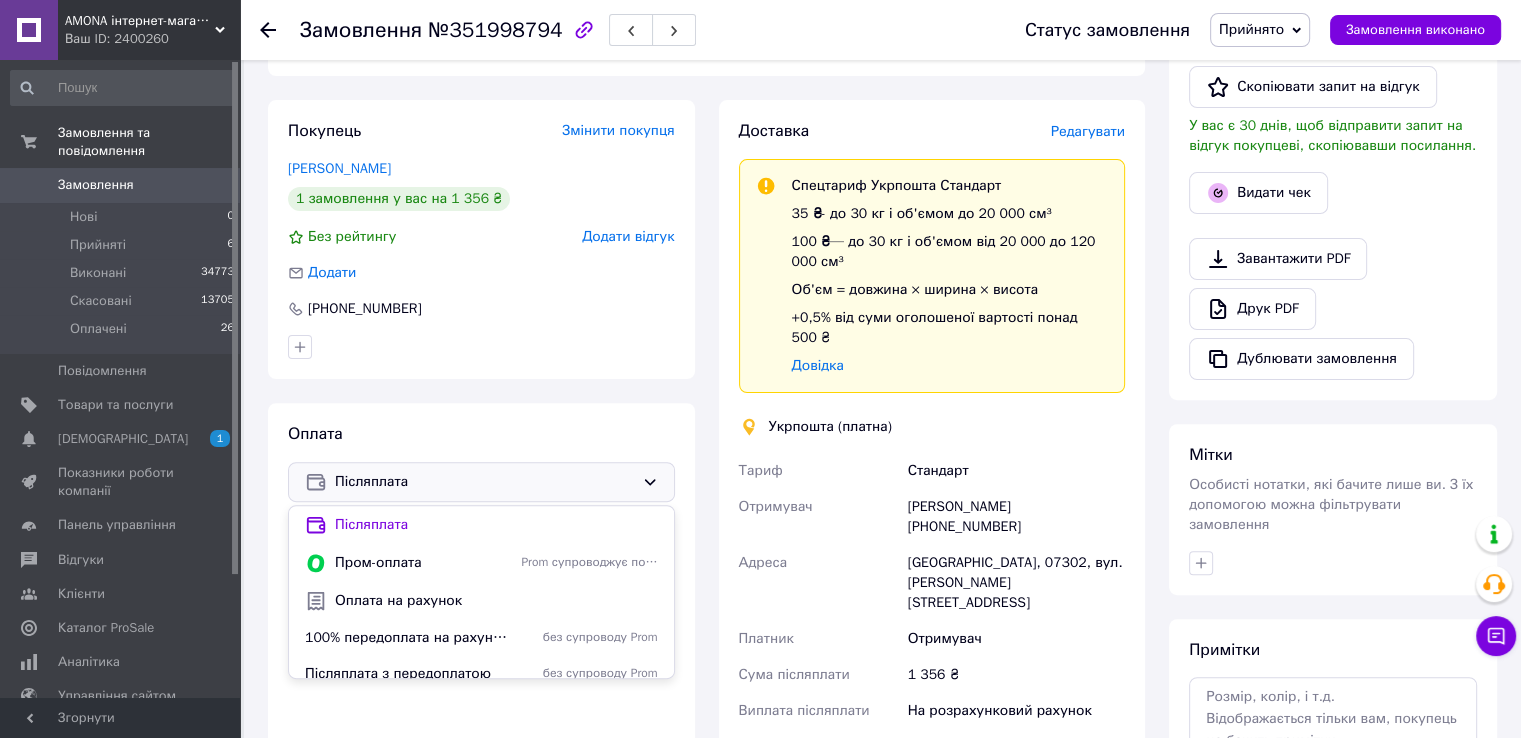 scroll, scrollTop: 700, scrollLeft: 0, axis: vertical 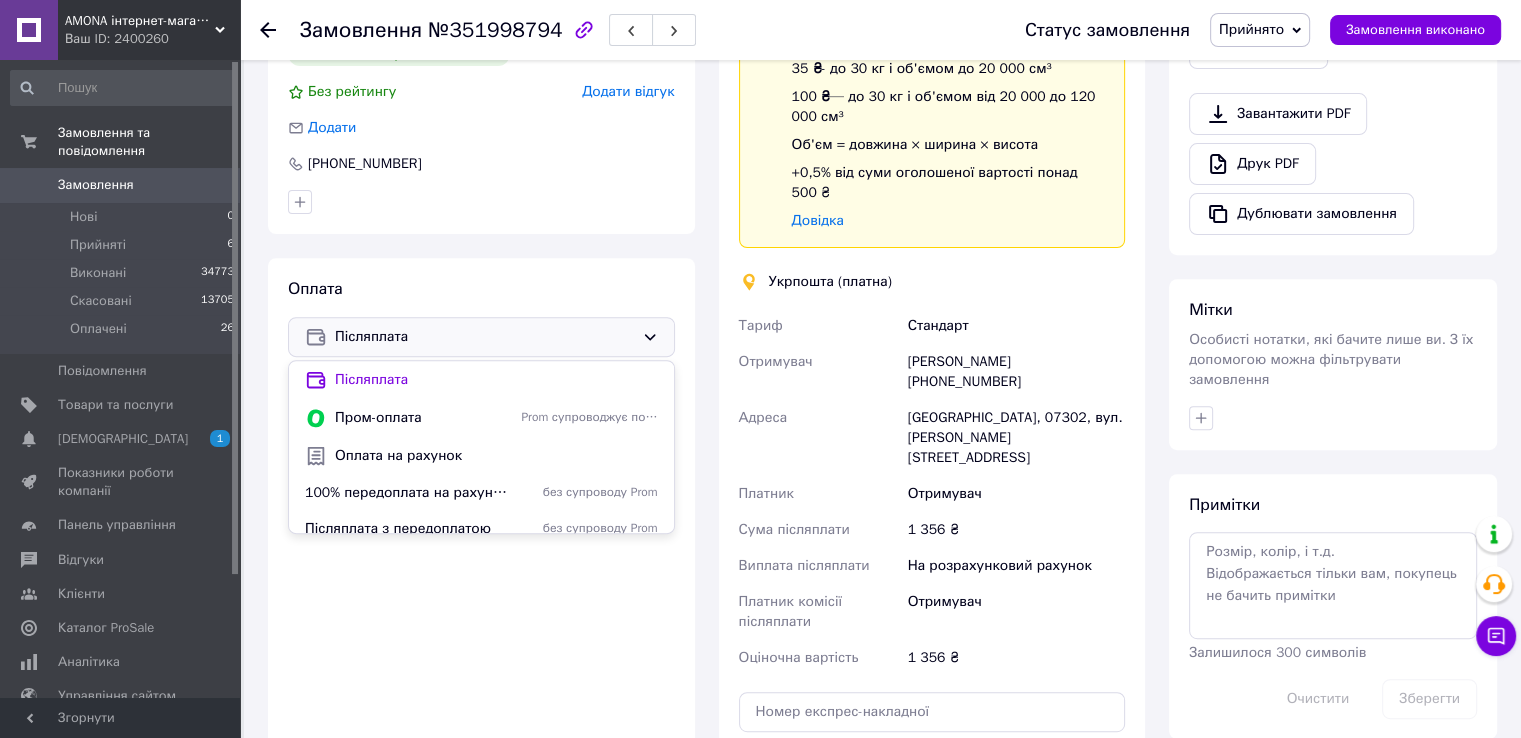 click on "Післяплата з передоплатою" at bounding box center [409, 529] 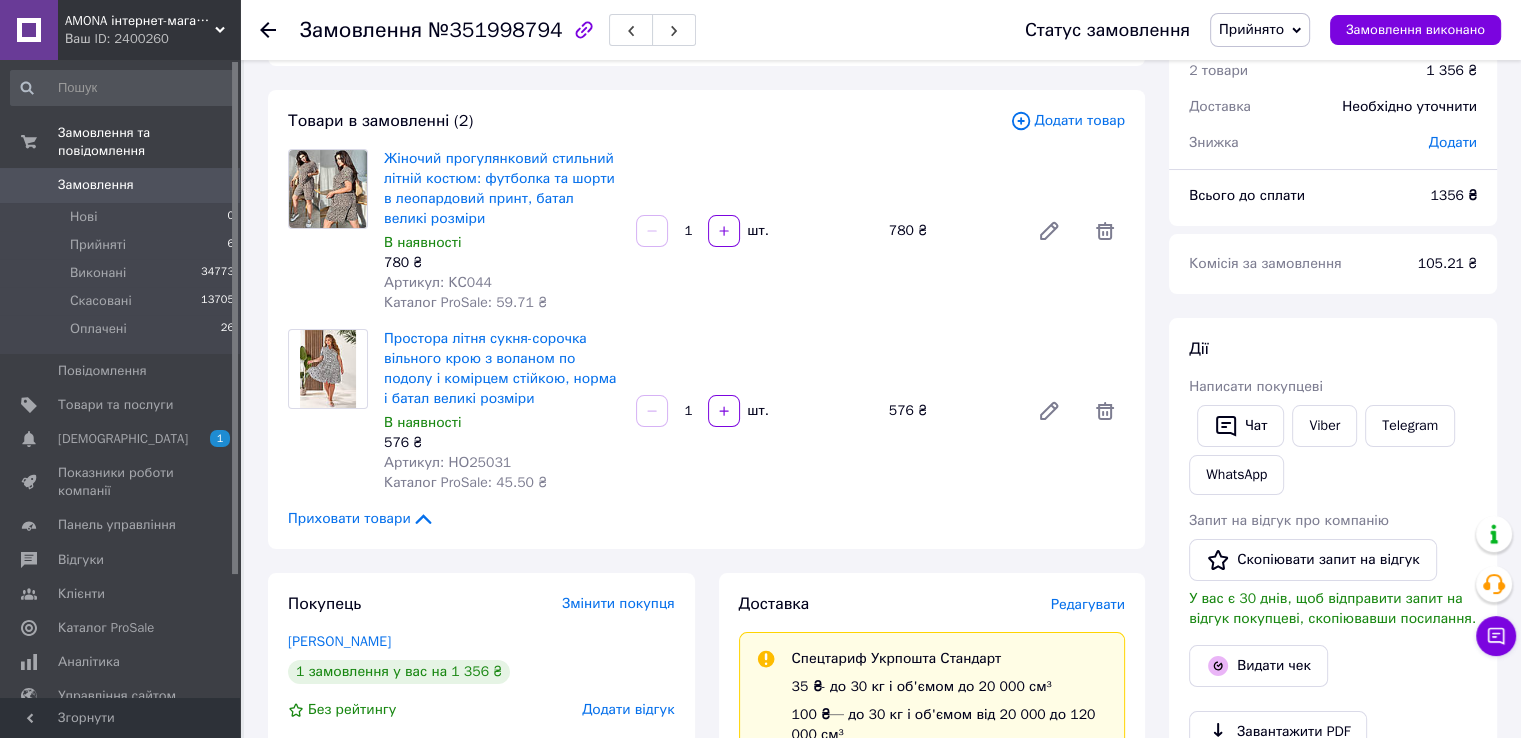 scroll, scrollTop: 0, scrollLeft: 0, axis: both 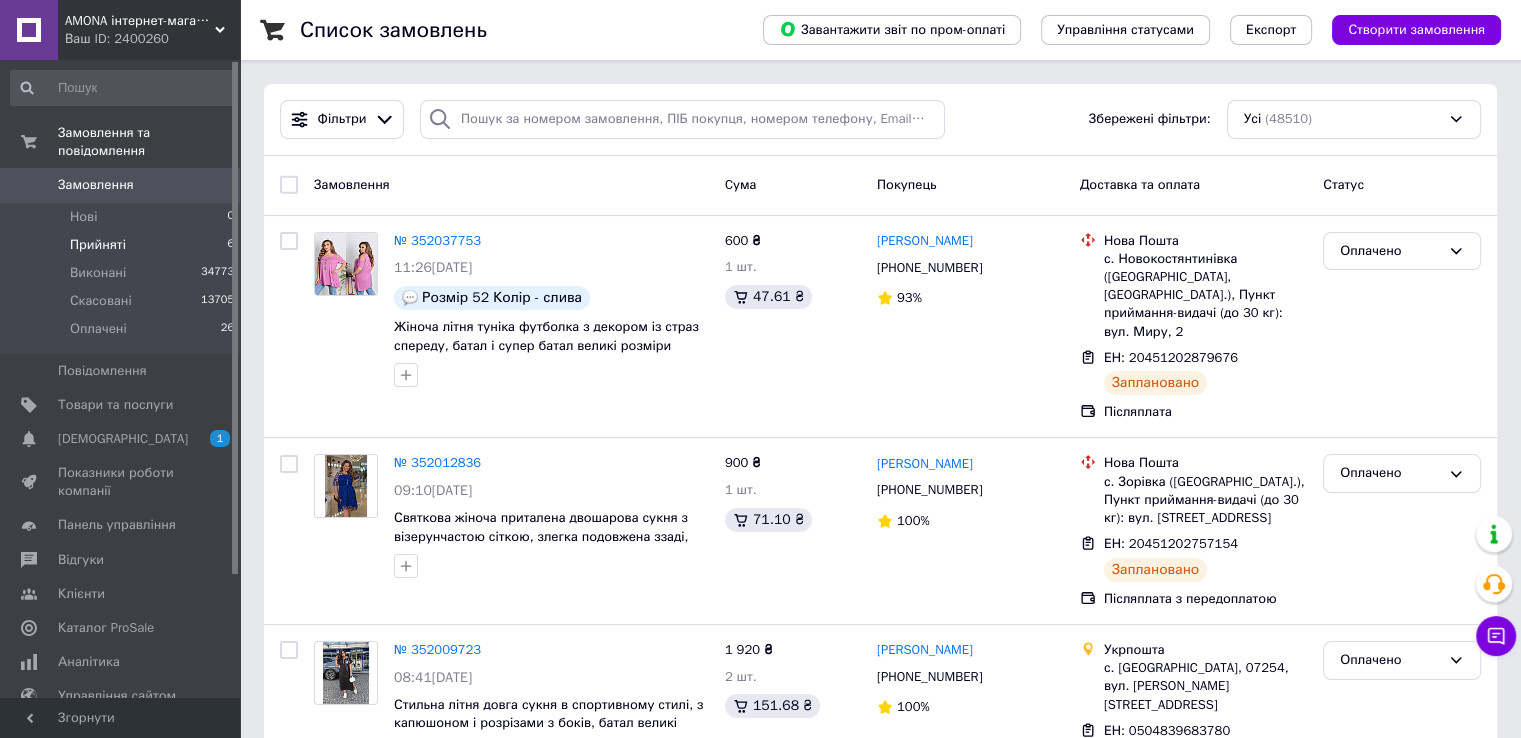 click on "Прийняті" at bounding box center [98, 245] 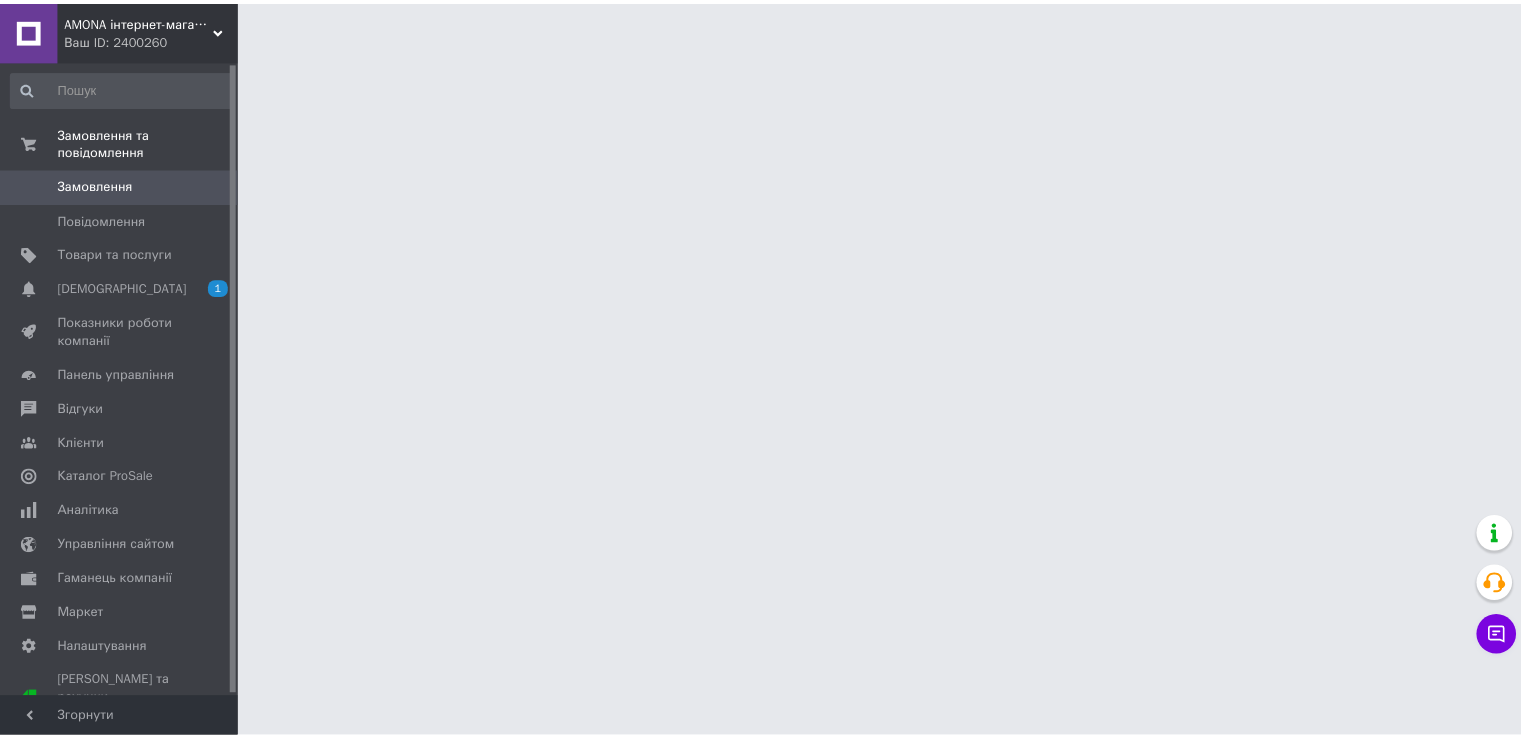 scroll, scrollTop: 0, scrollLeft: 0, axis: both 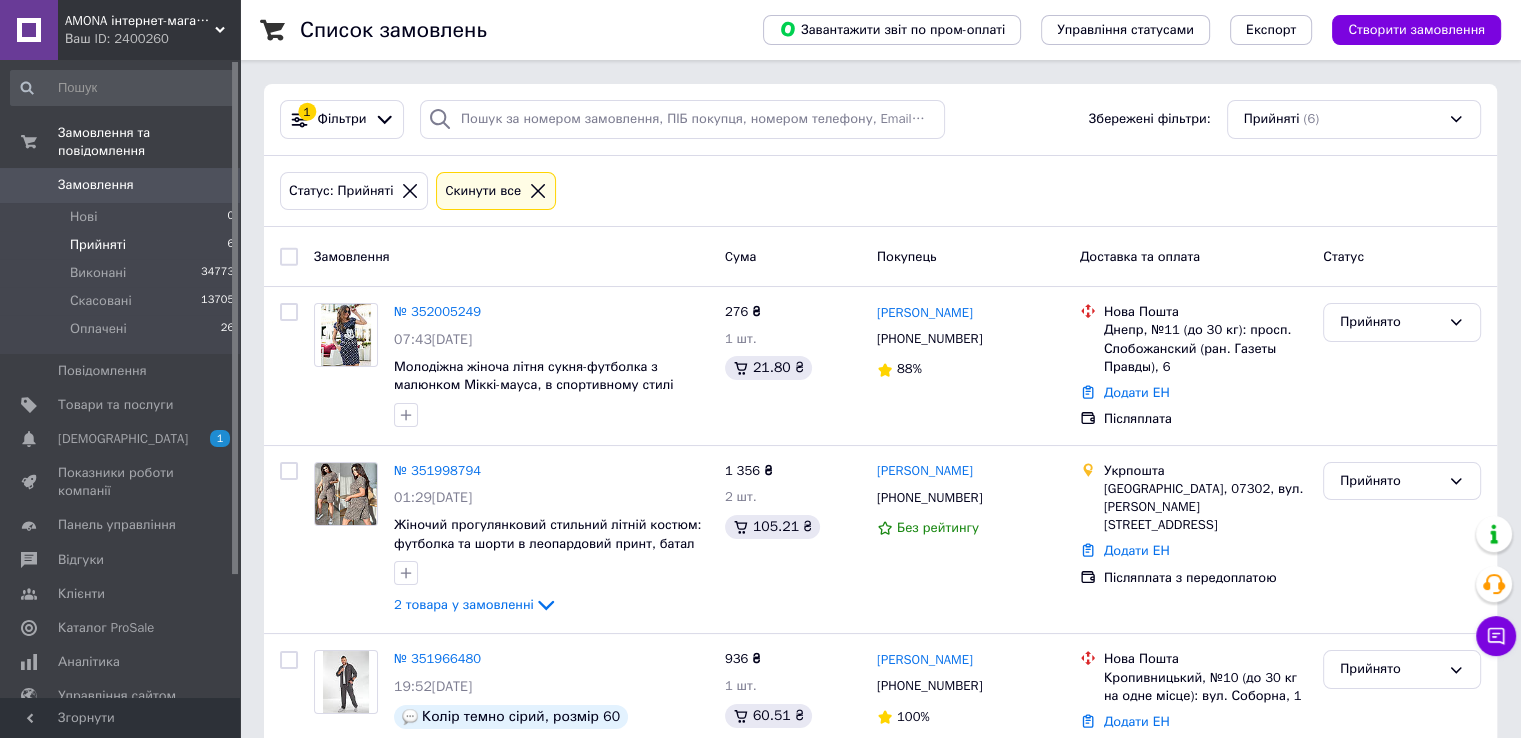 click on "Прийняті 6" at bounding box center (123, 245) 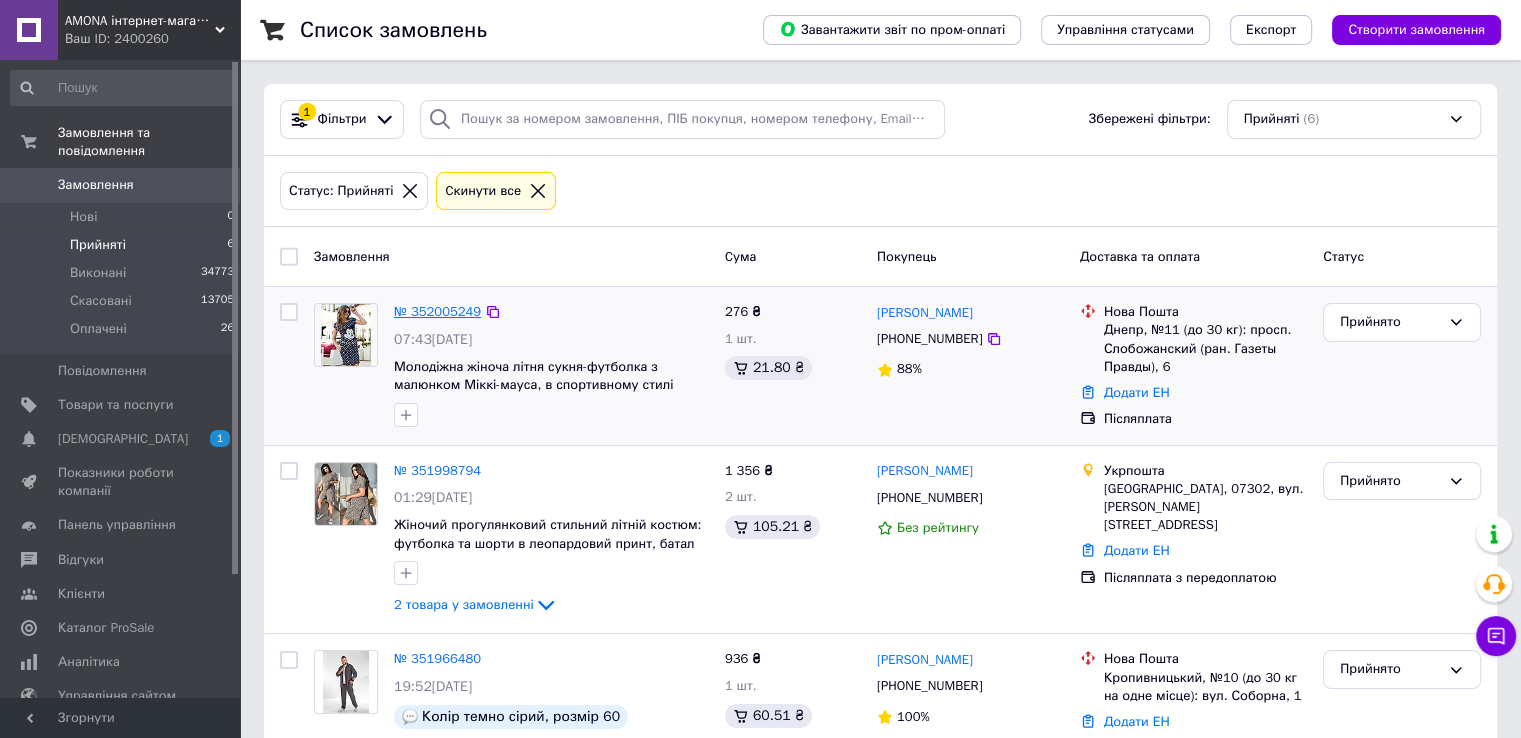 click on "№ 352005249" at bounding box center [437, 311] 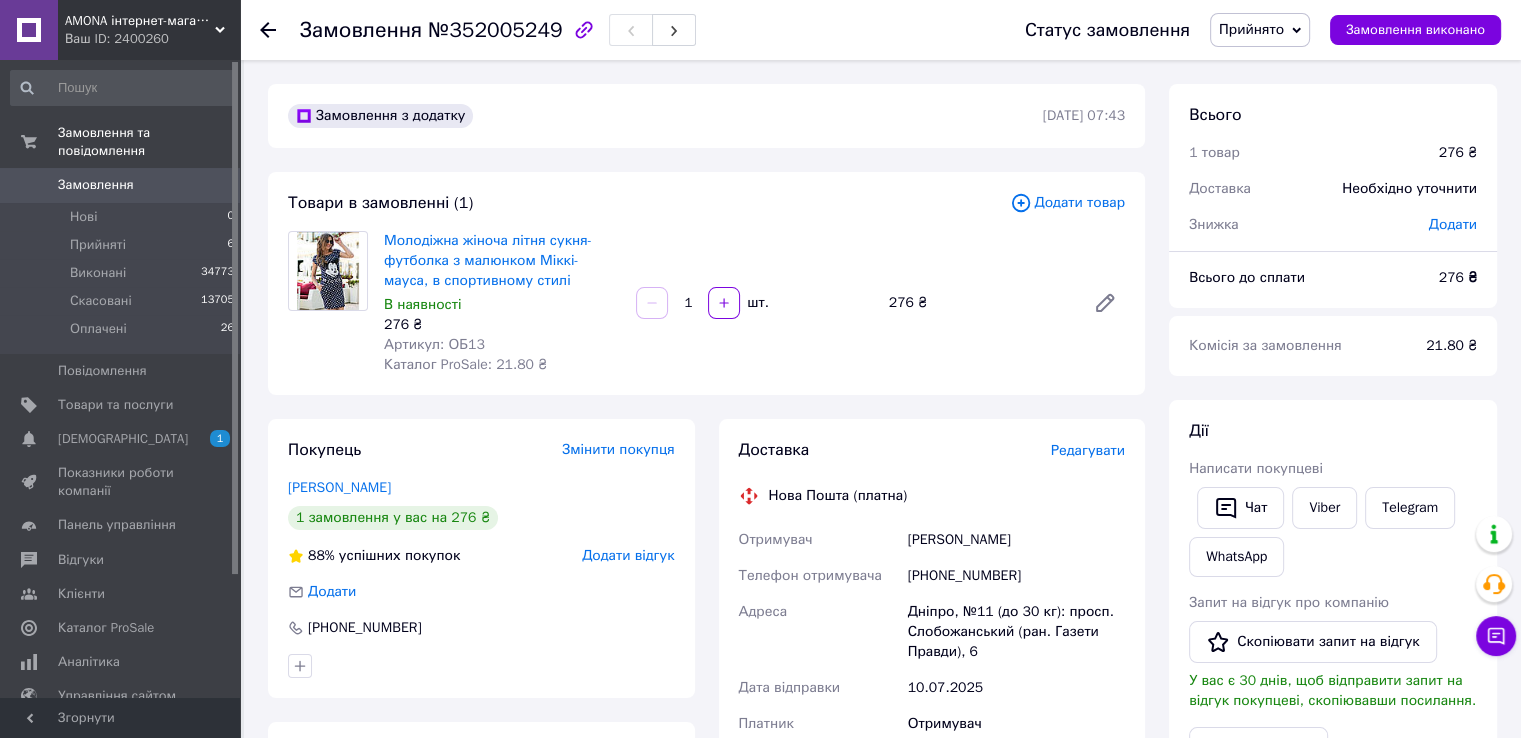 click on "[PERSON_NAME]" at bounding box center (339, 487) 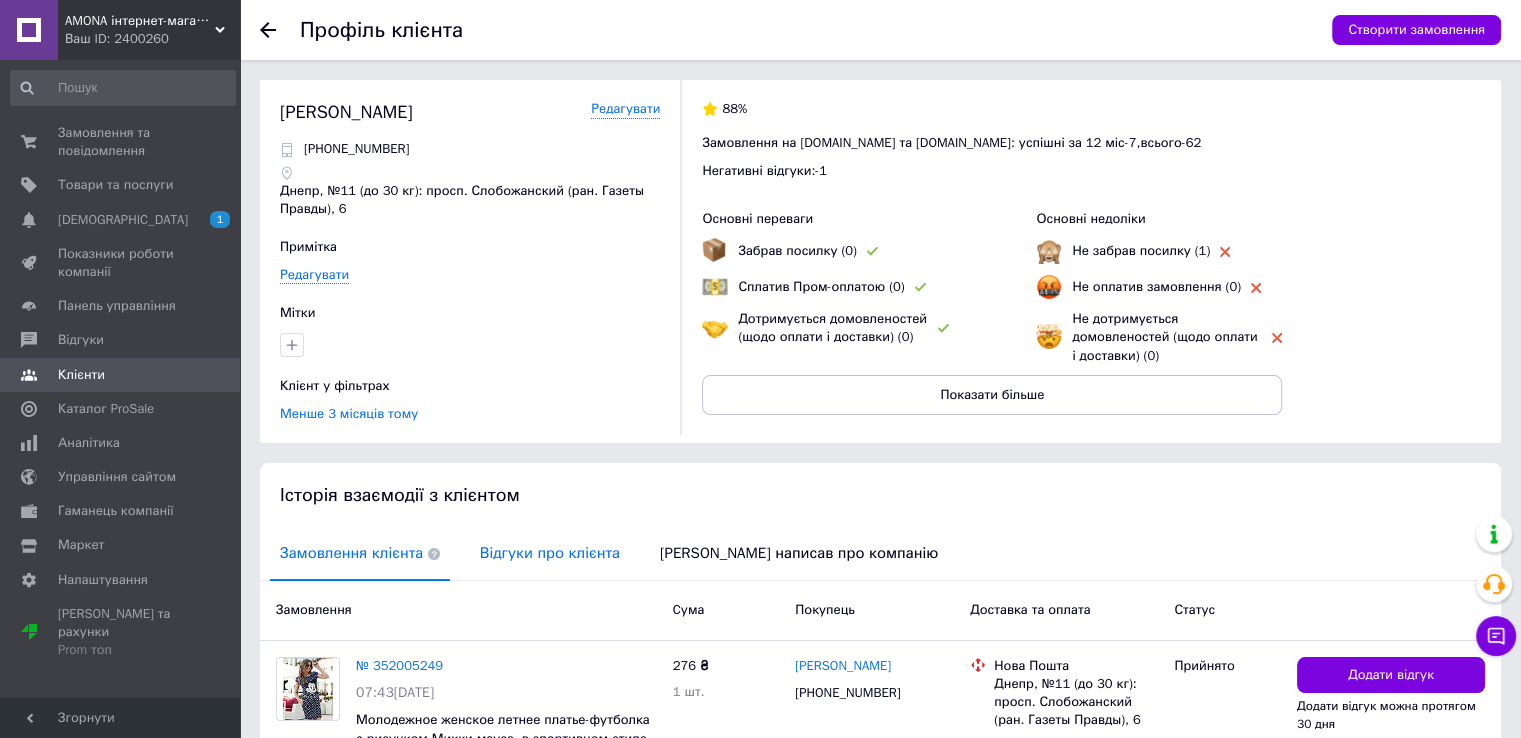 click on "Відгуки про клієнта" at bounding box center [550, 553] 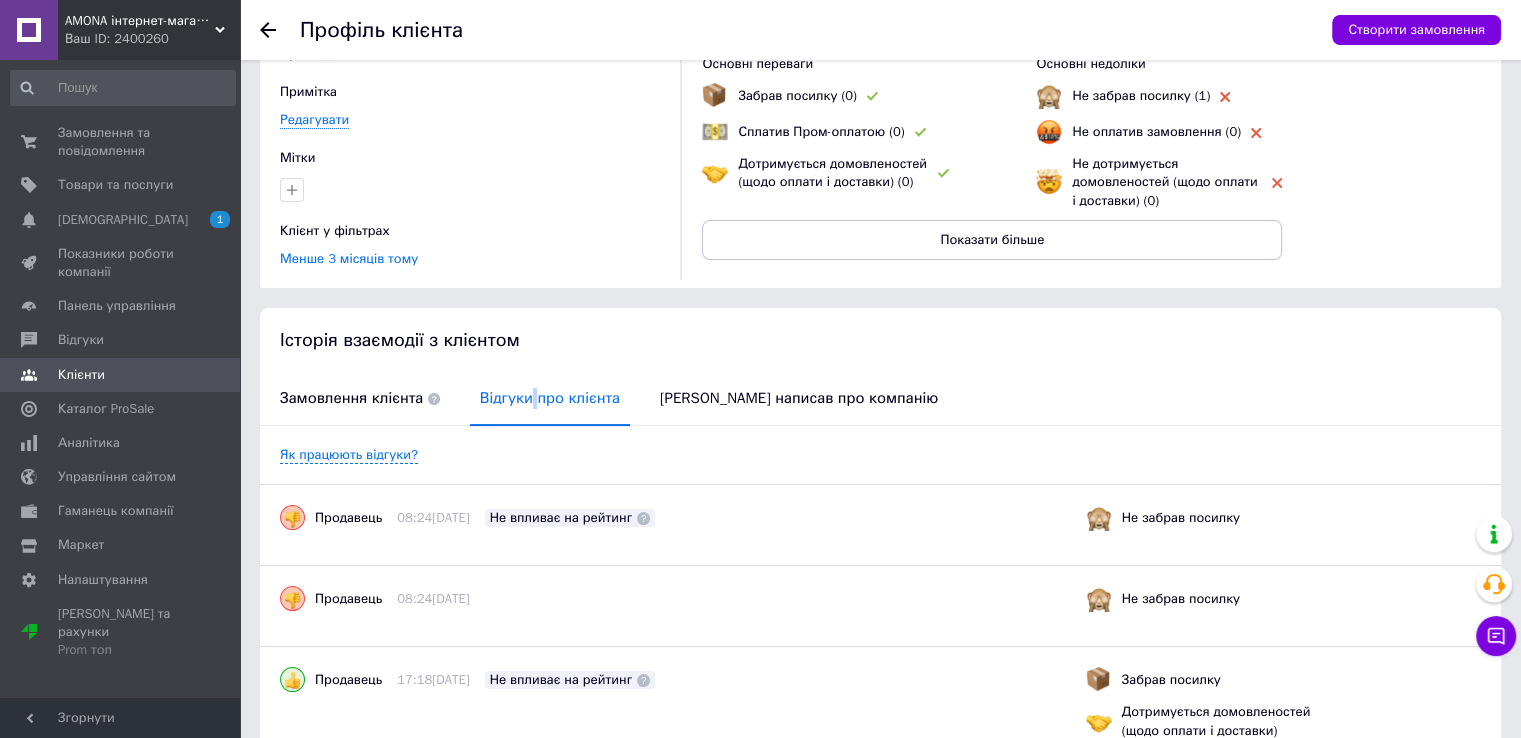 scroll, scrollTop: 500, scrollLeft: 0, axis: vertical 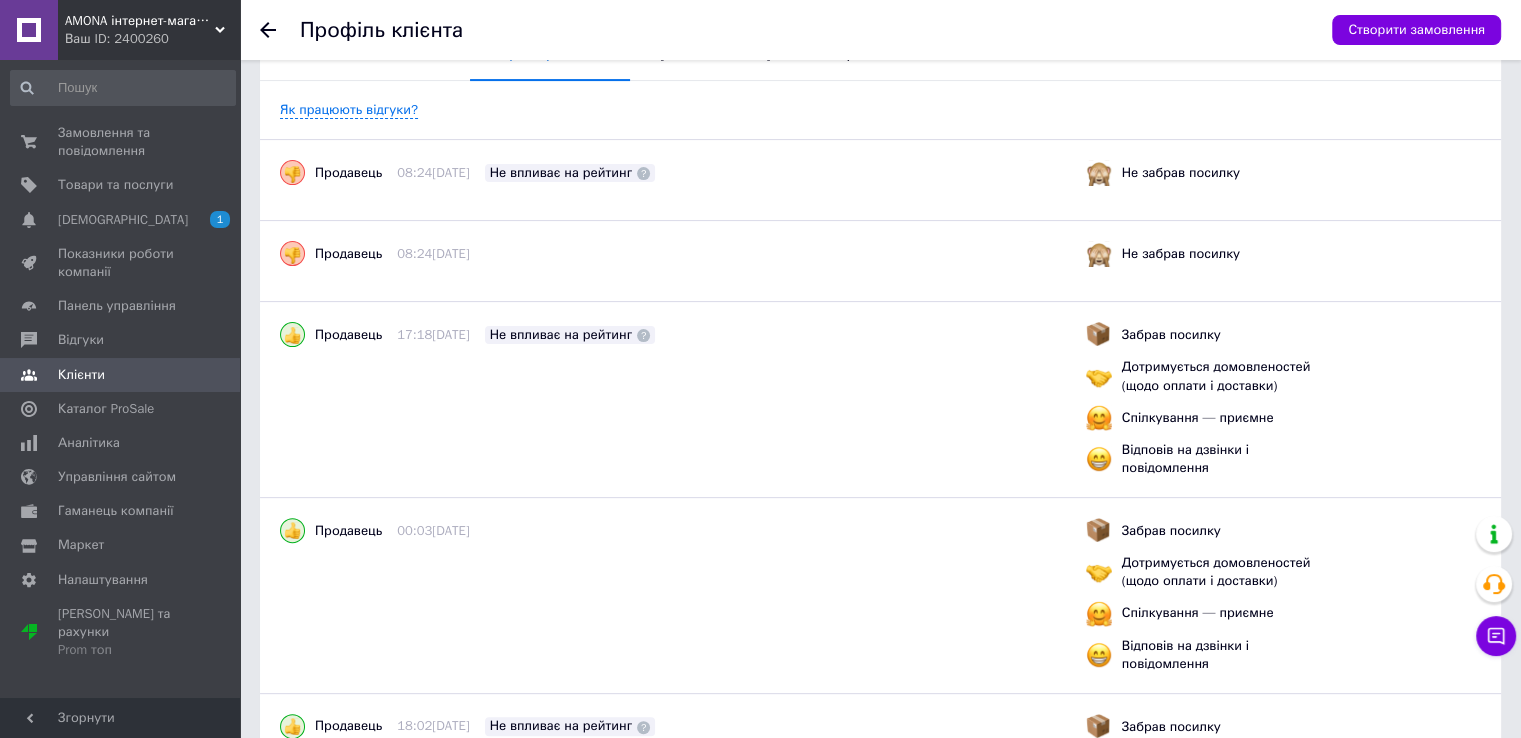 click on "Як працюють відгуки?" at bounding box center [880, 110] 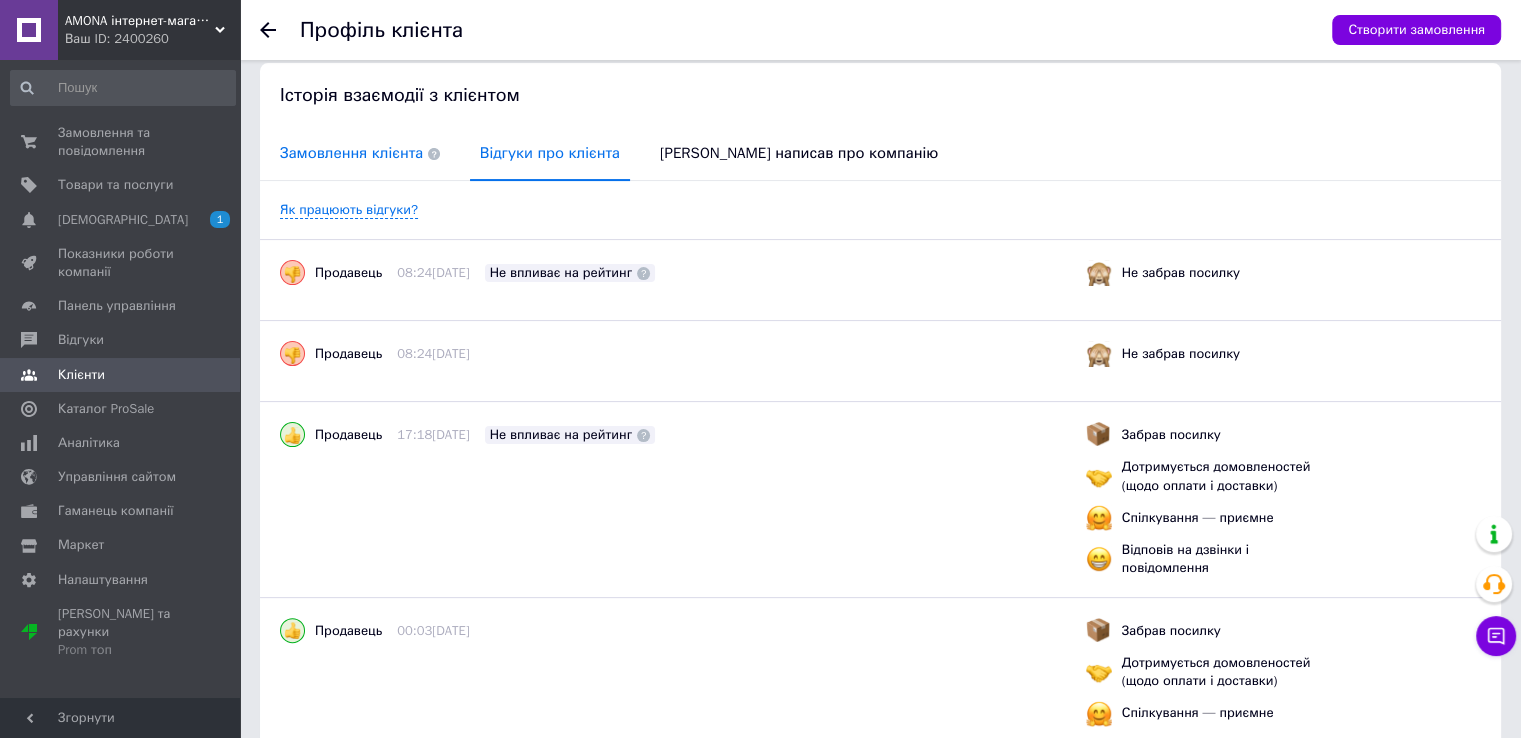 click on "Замовлення клієнта" at bounding box center [360, 153] 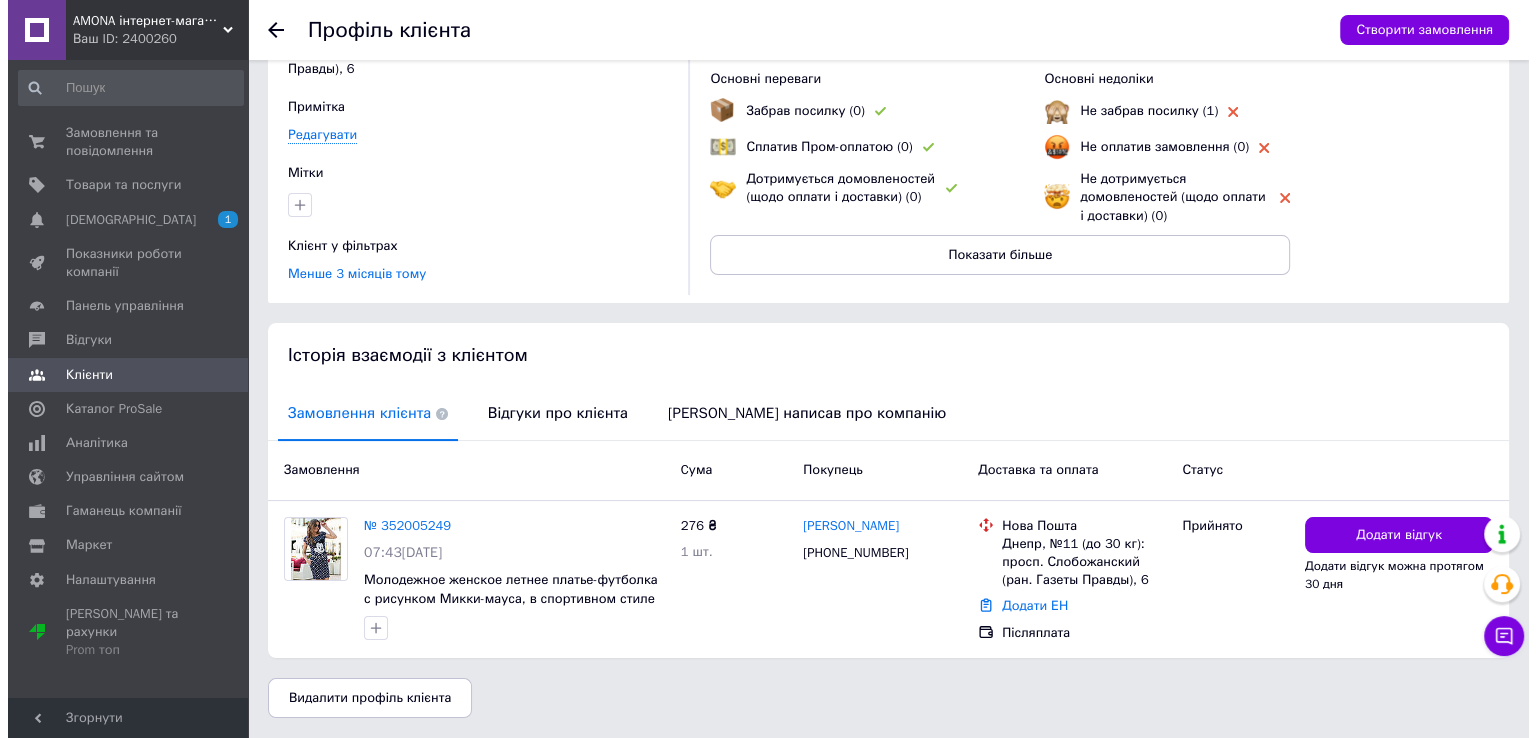 scroll, scrollTop: 140, scrollLeft: 0, axis: vertical 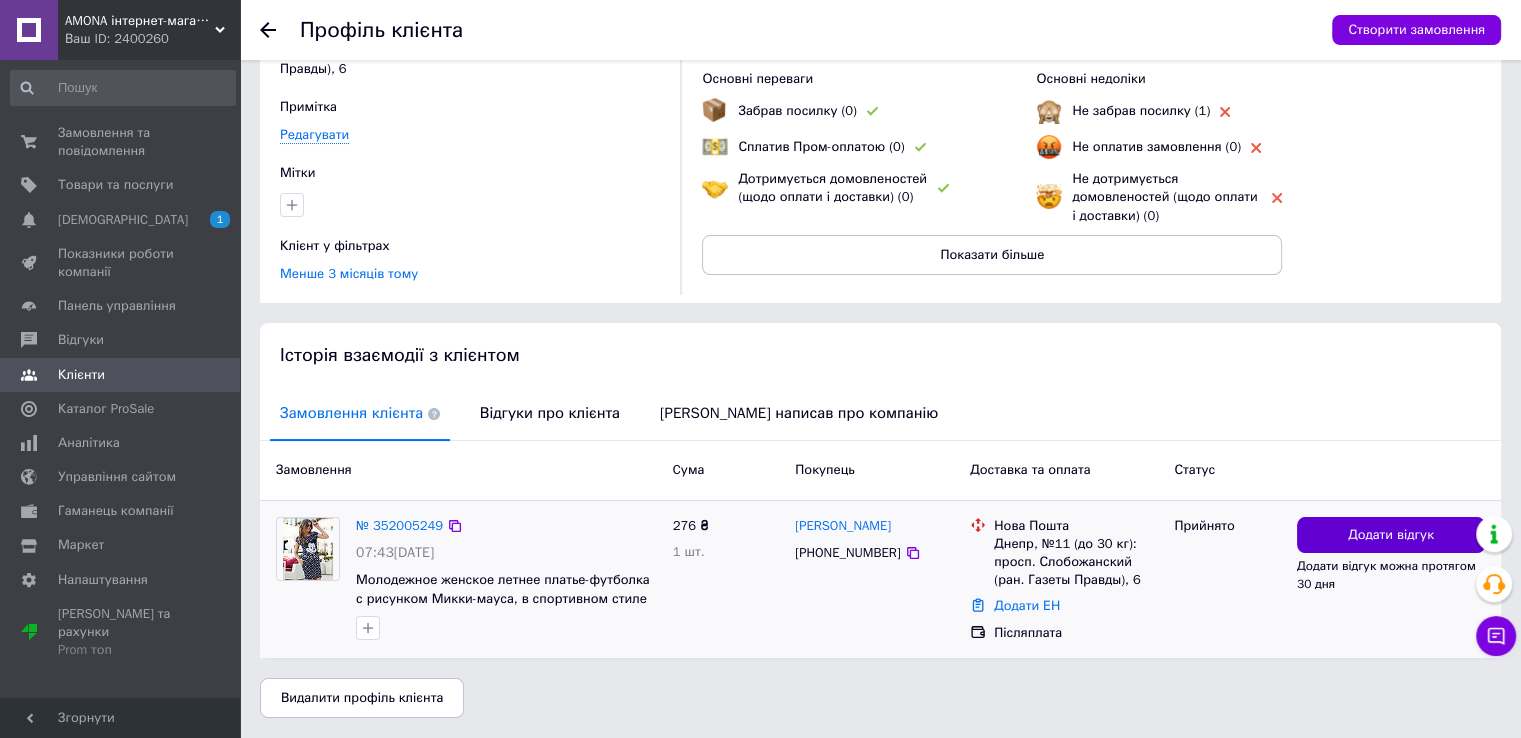 click on "Додати відгук" at bounding box center (1391, 535) 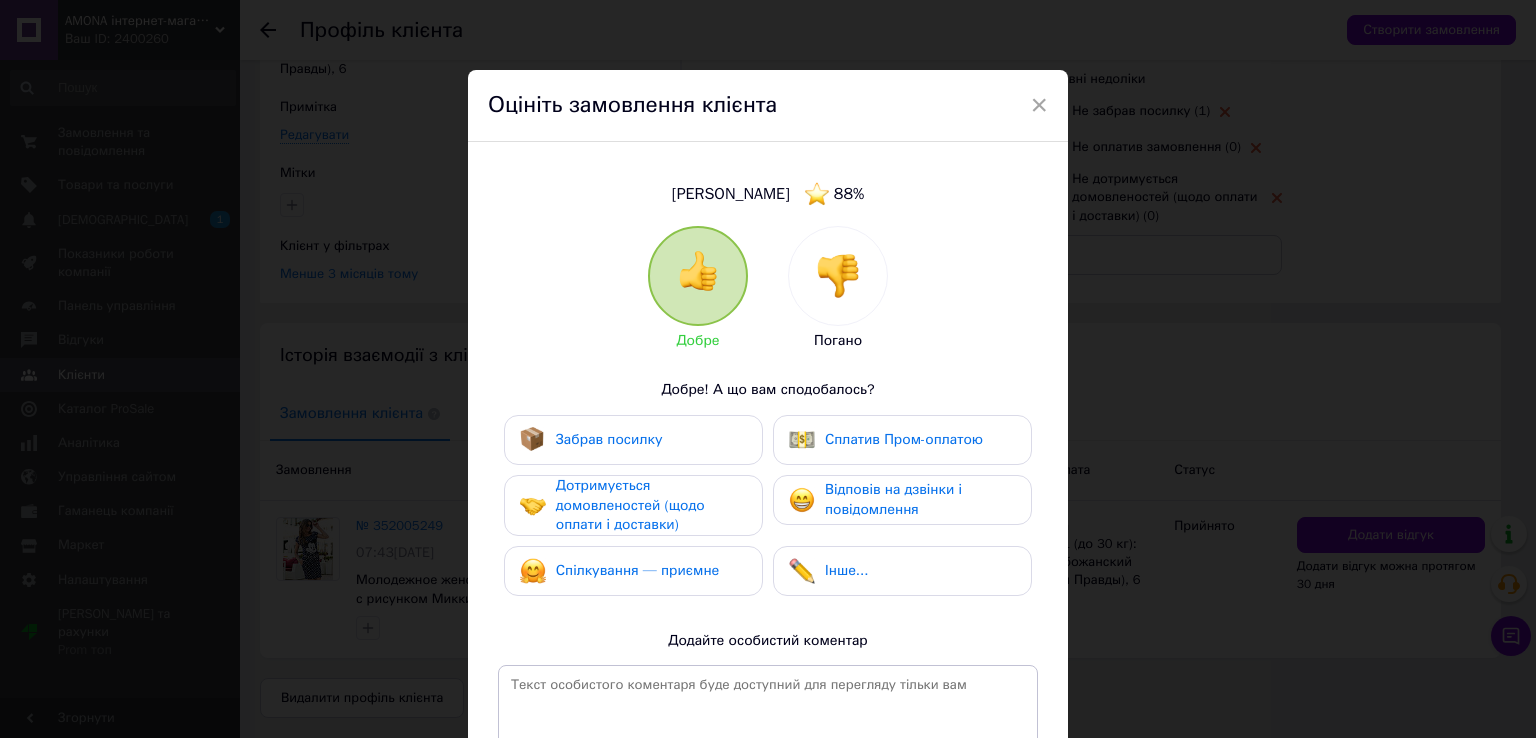 drag, startPoint x: 892, startPoint y: 281, endPoint x: 830, endPoint y: 313, distance: 69.77106 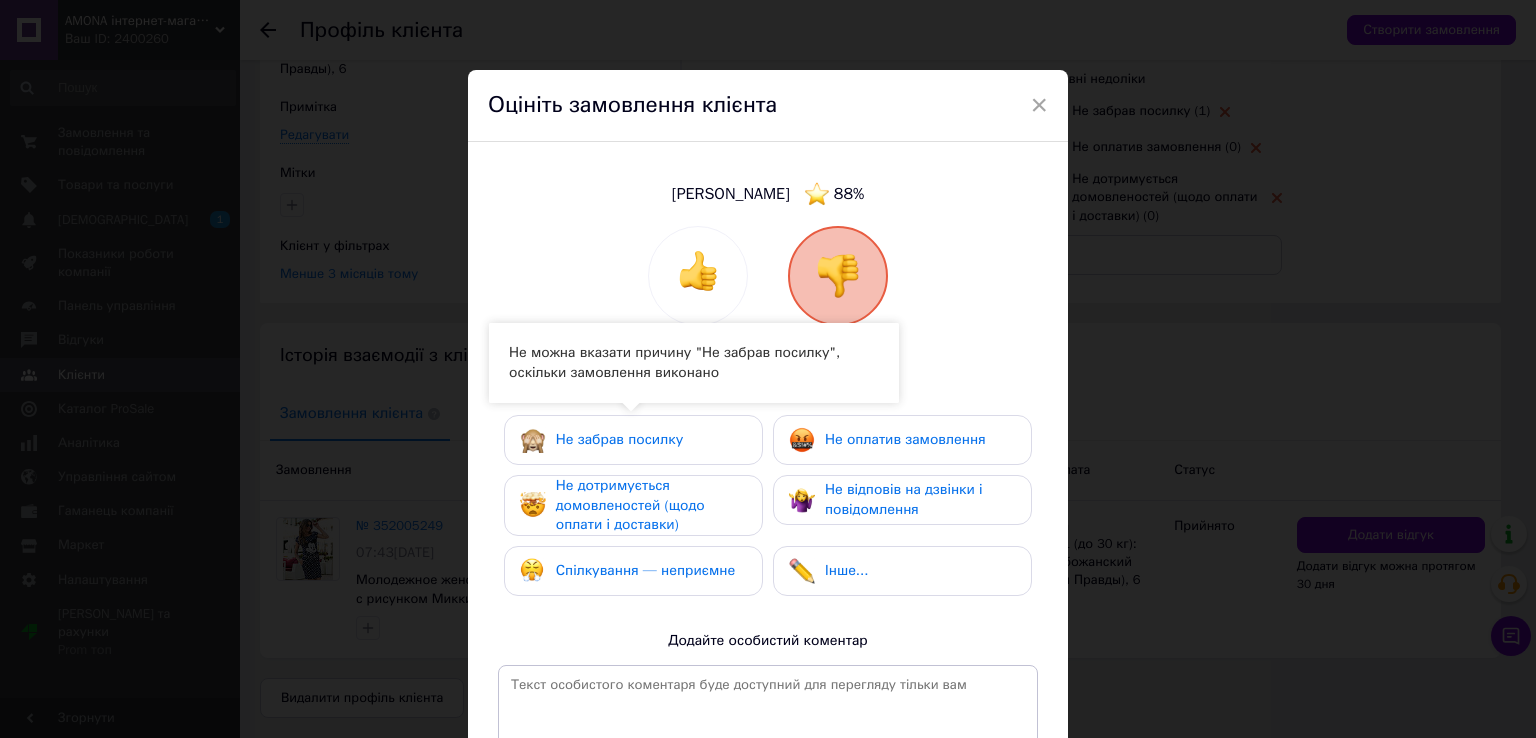 click on "Не забрав посилку Не оплатив замовлення Не дотримується домовленостей (щодо оплати і доставки) Не відповів на дзвінки і повідомлення Спілкування — неприємне Інше..." at bounding box center (768, 510) 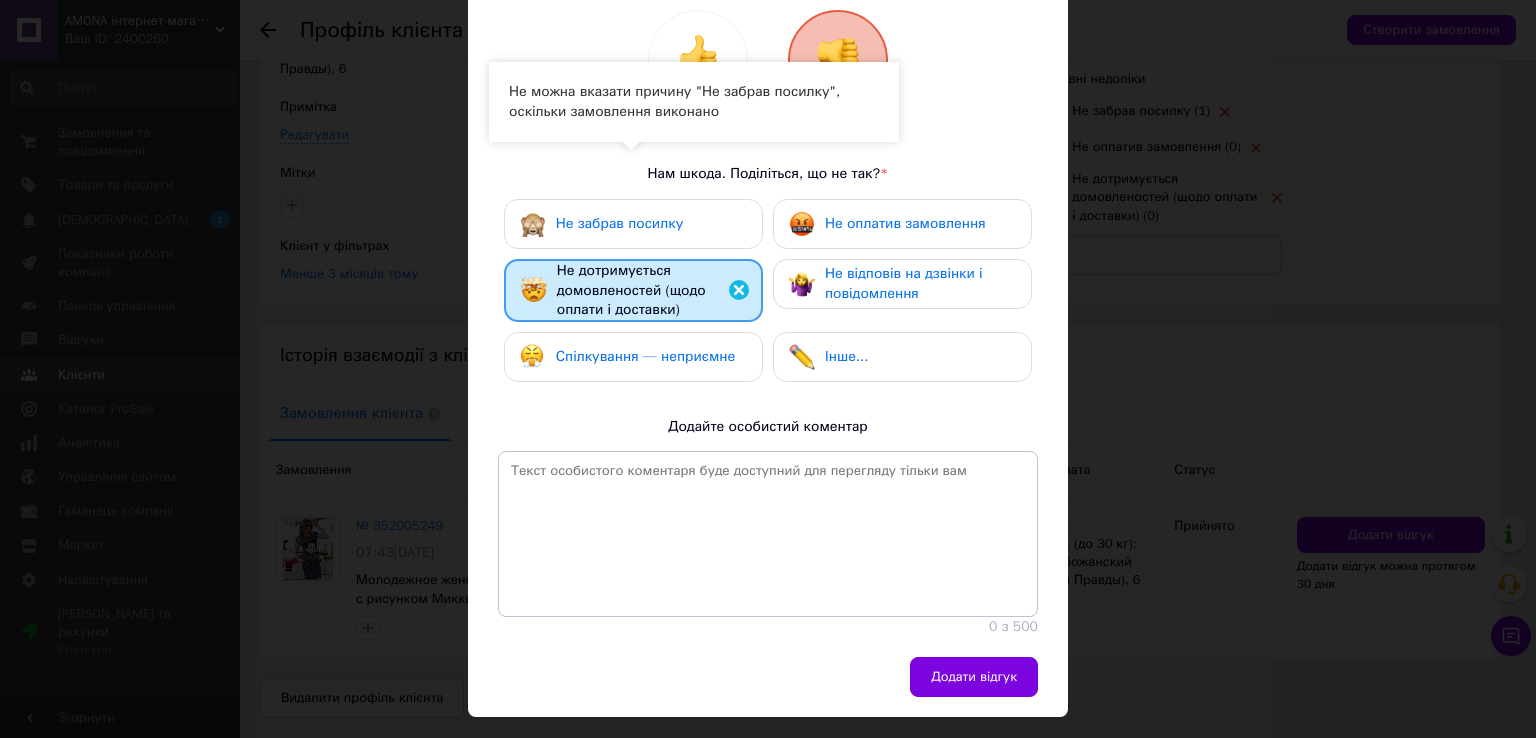 scroll, scrollTop: 260, scrollLeft: 0, axis: vertical 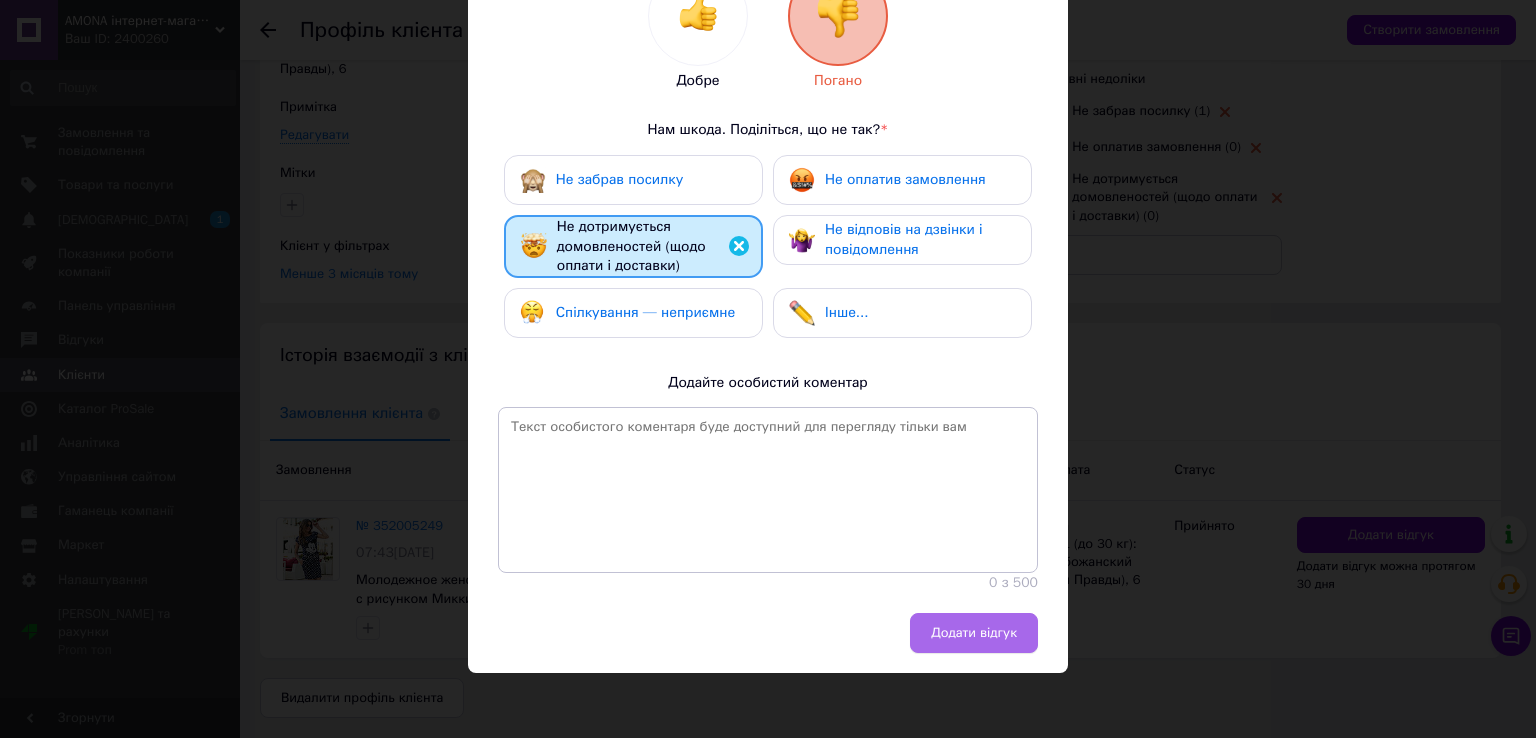click on "Додати відгук" at bounding box center (974, 633) 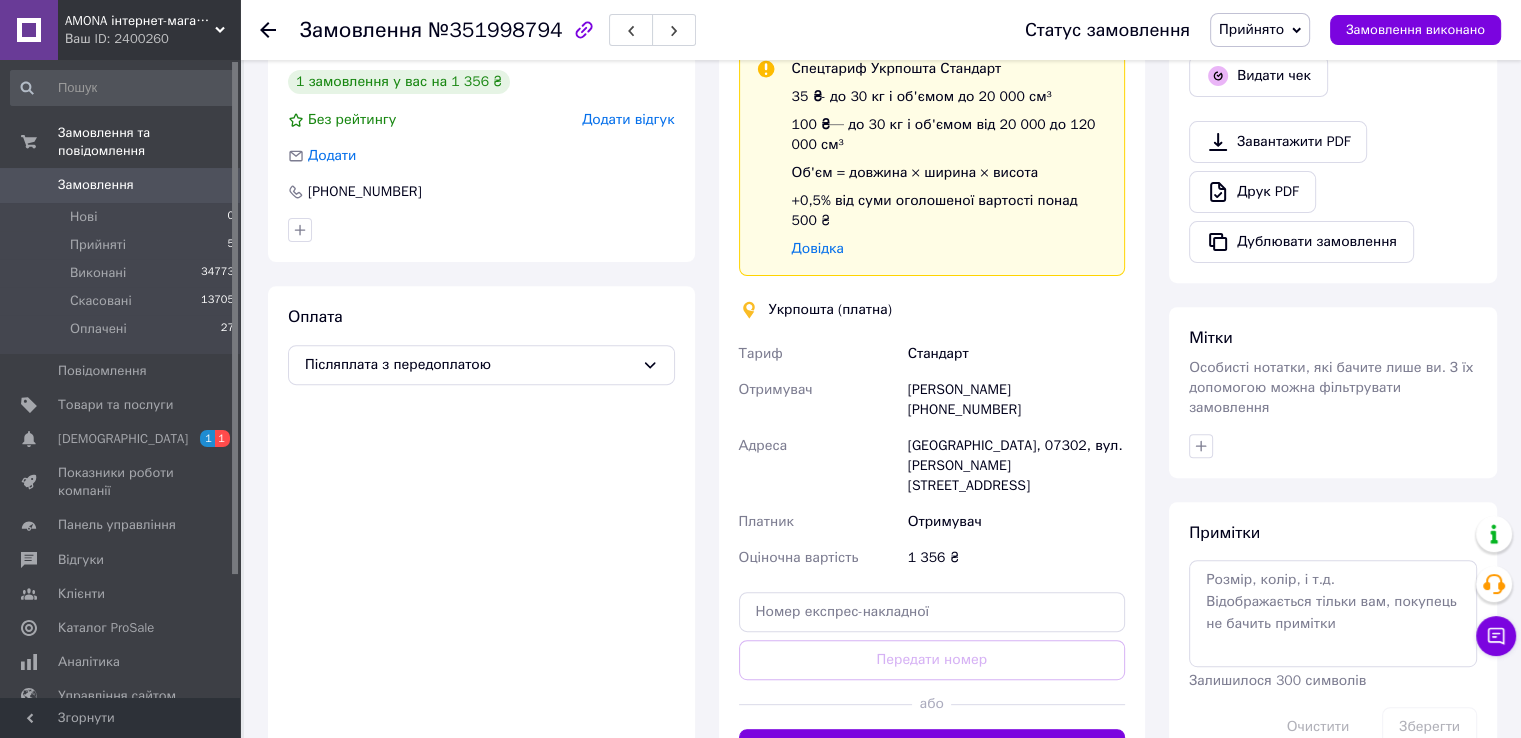 scroll, scrollTop: 692, scrollLeft: 0, axis: vertical 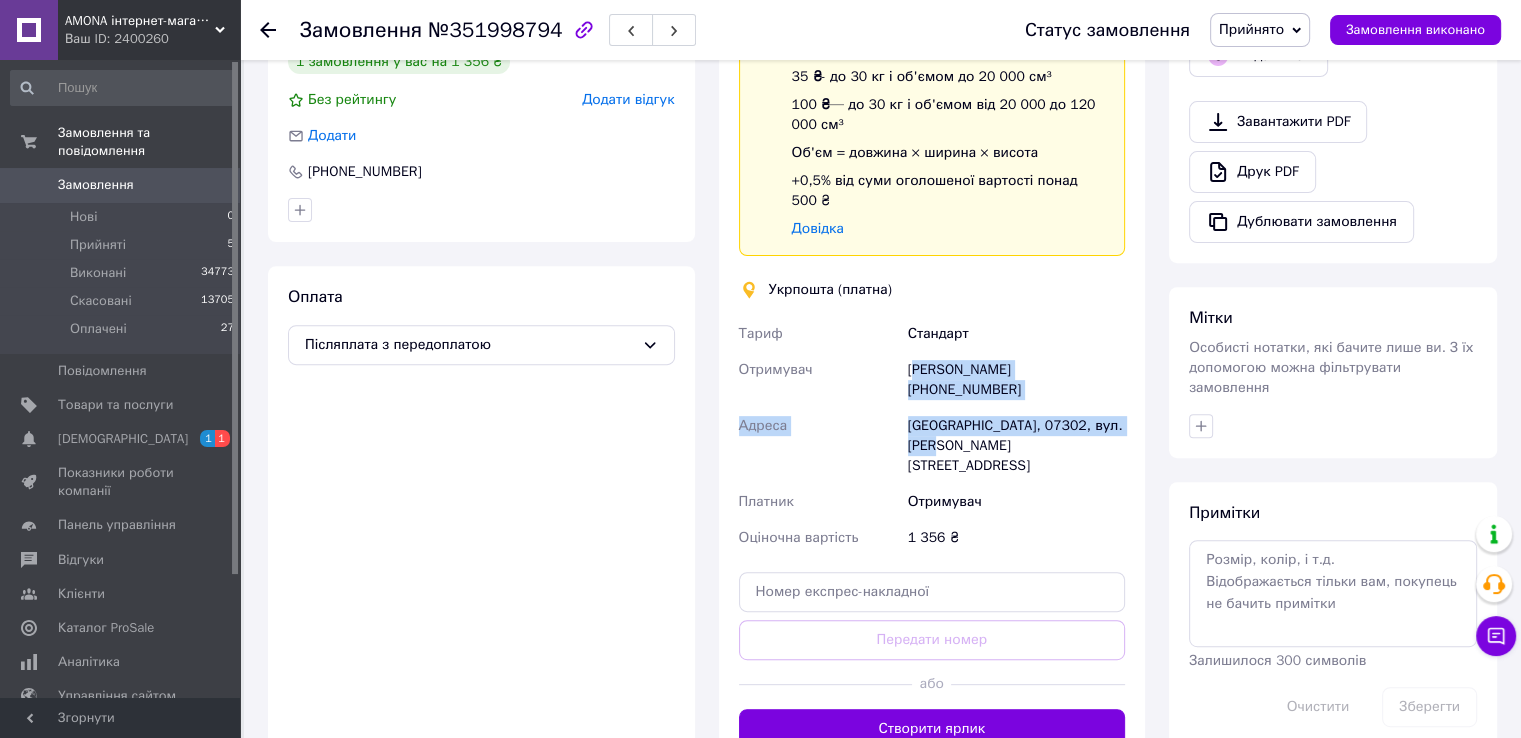 drag, startPoint x: 911, startPoint y: 350, endPoint x: 1002, endPoint y: 403, distance: 105.30907 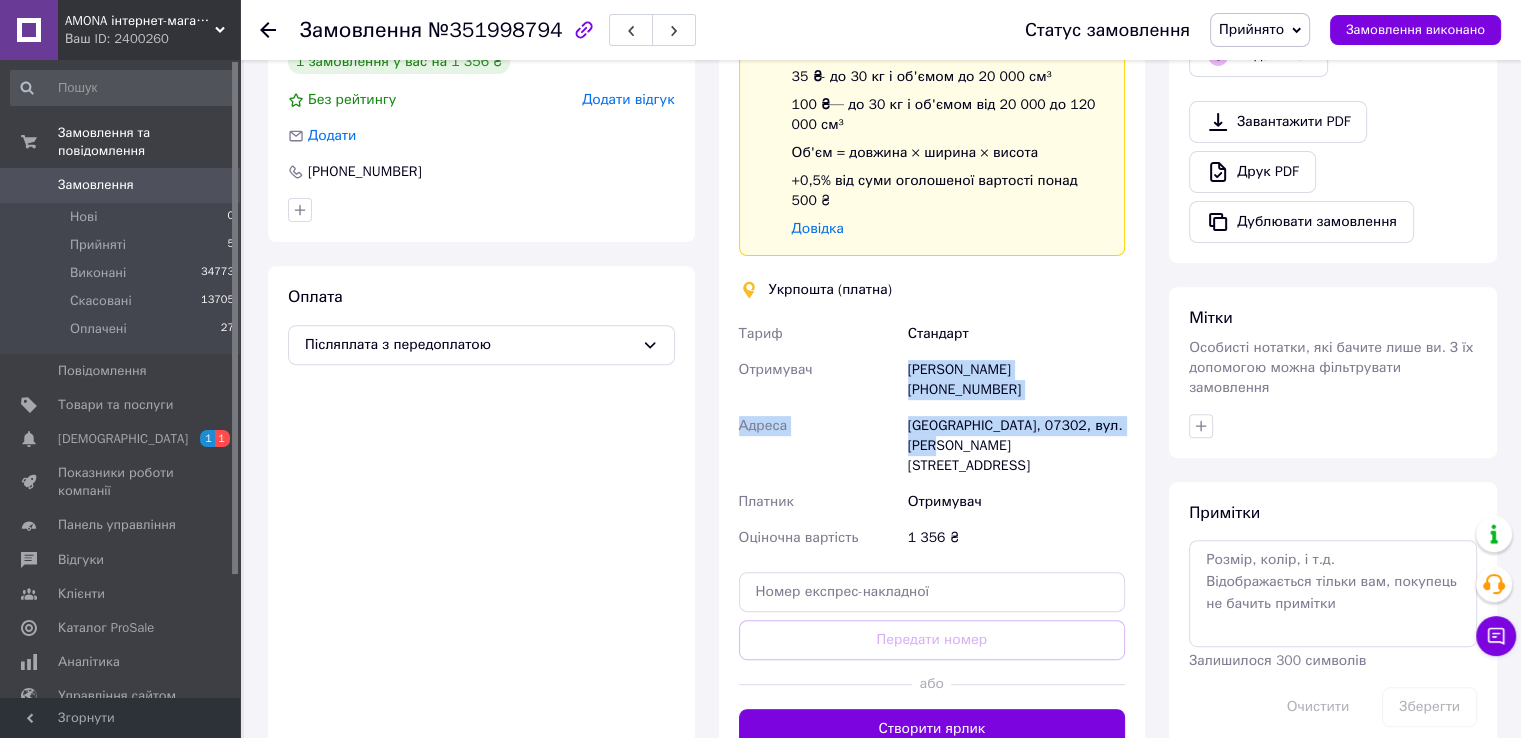 drag, startPoint x: 917, startPoint y: 353, endPoint x: 1004, endPoint y: 393, distance: 95.7549 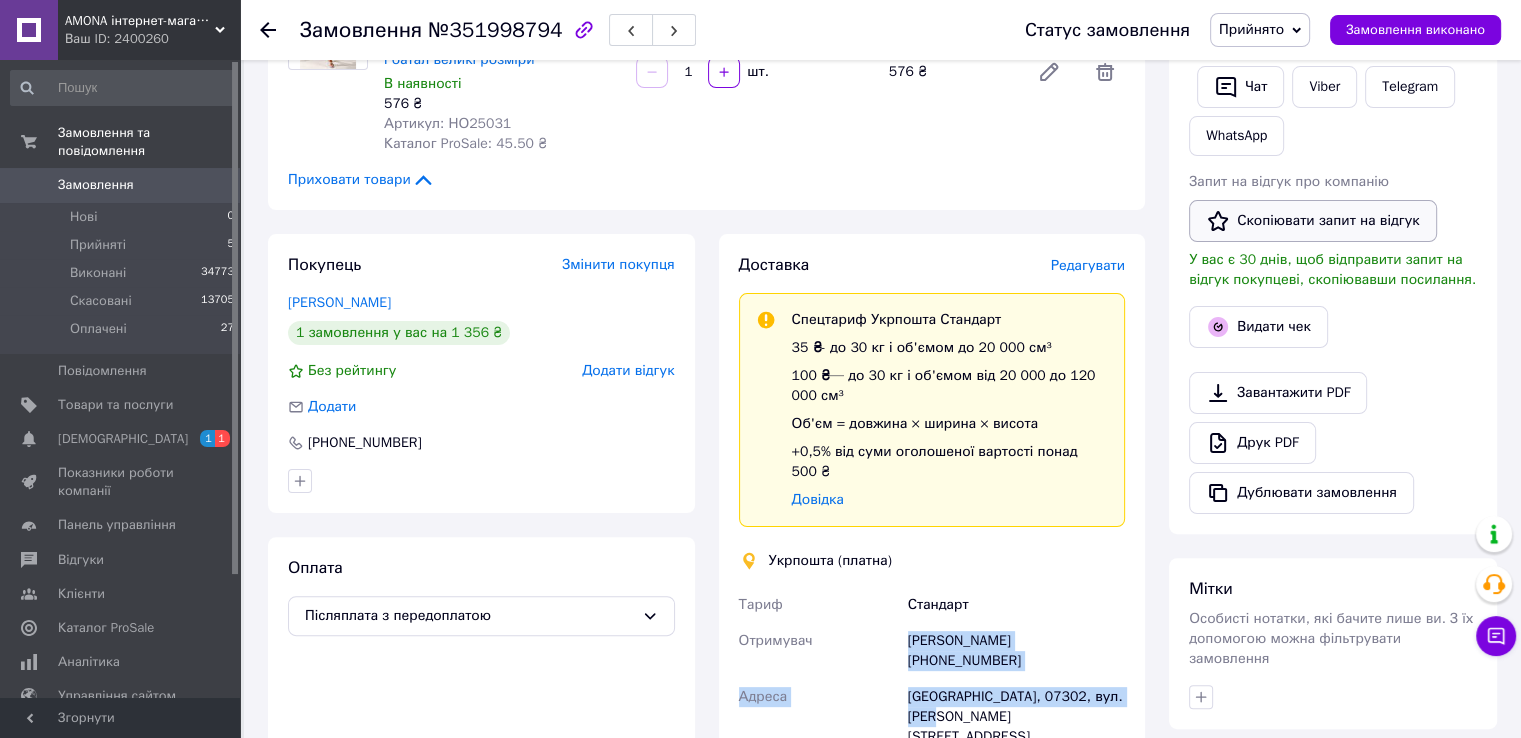 scroll, scrollTop: 392, scrollLeft: 0, axis: vertical 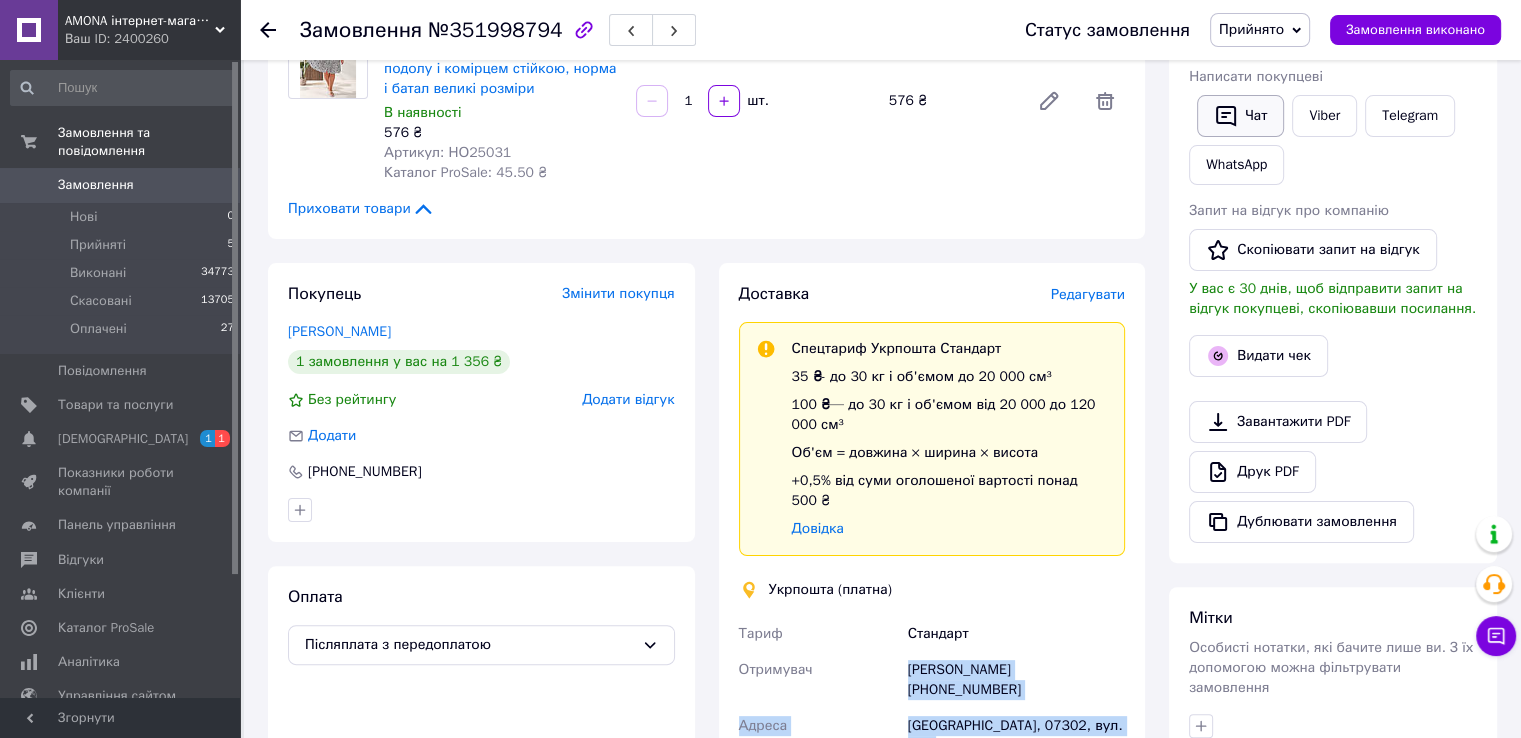 click on "Чат" at bounding box center (1240, 116) 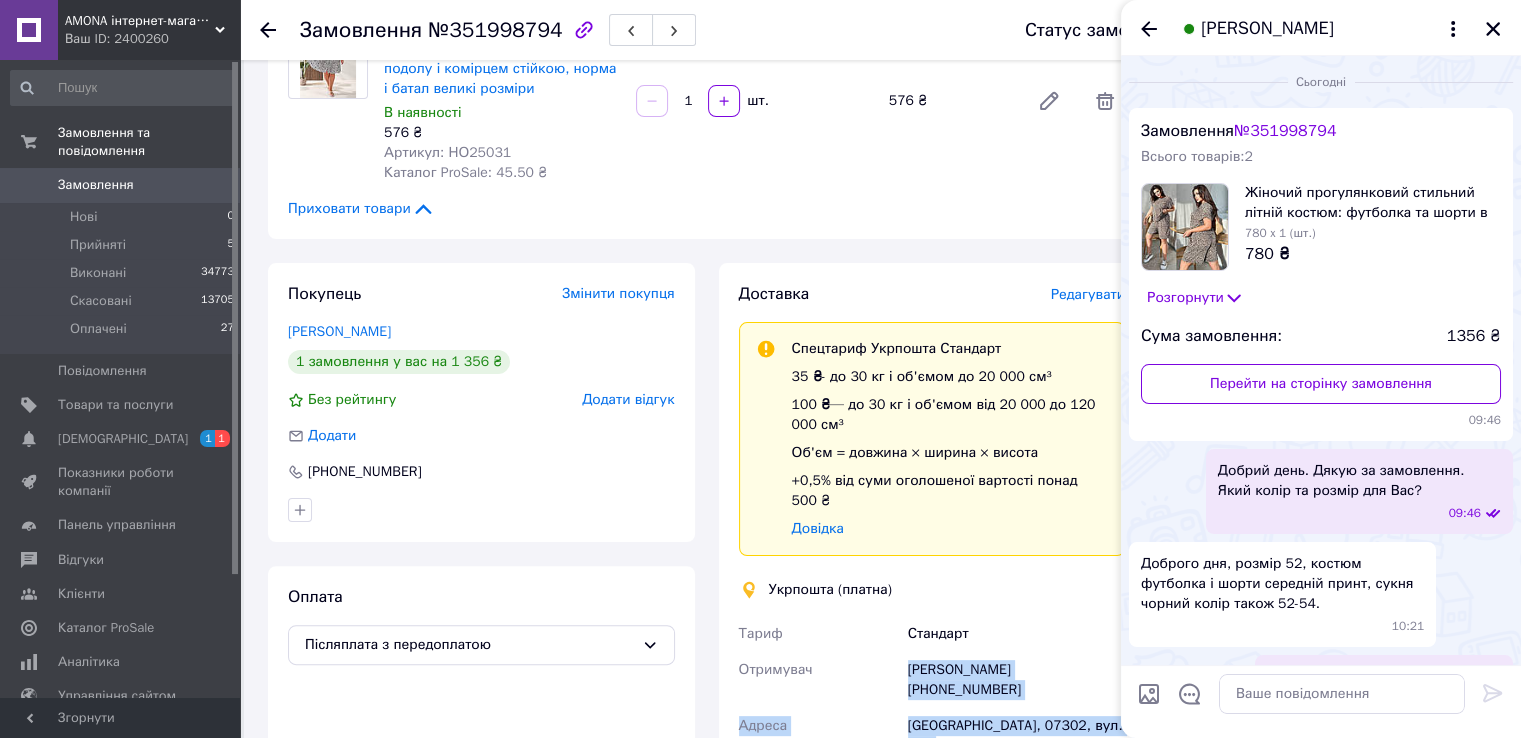 scroll, scrollTop: 1085, scrollLeft: 0, axis: vertical 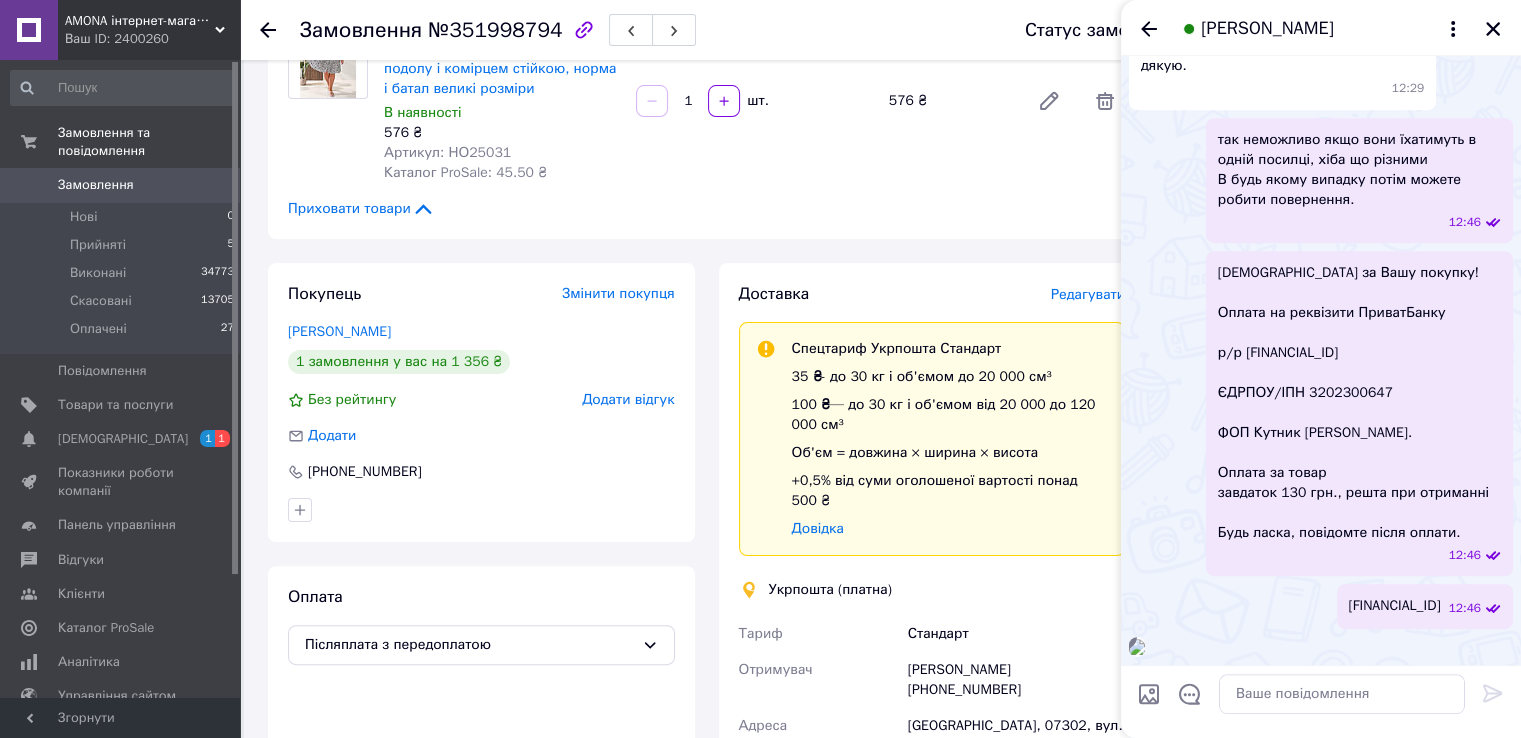 click at bounding box center [1342, 694] 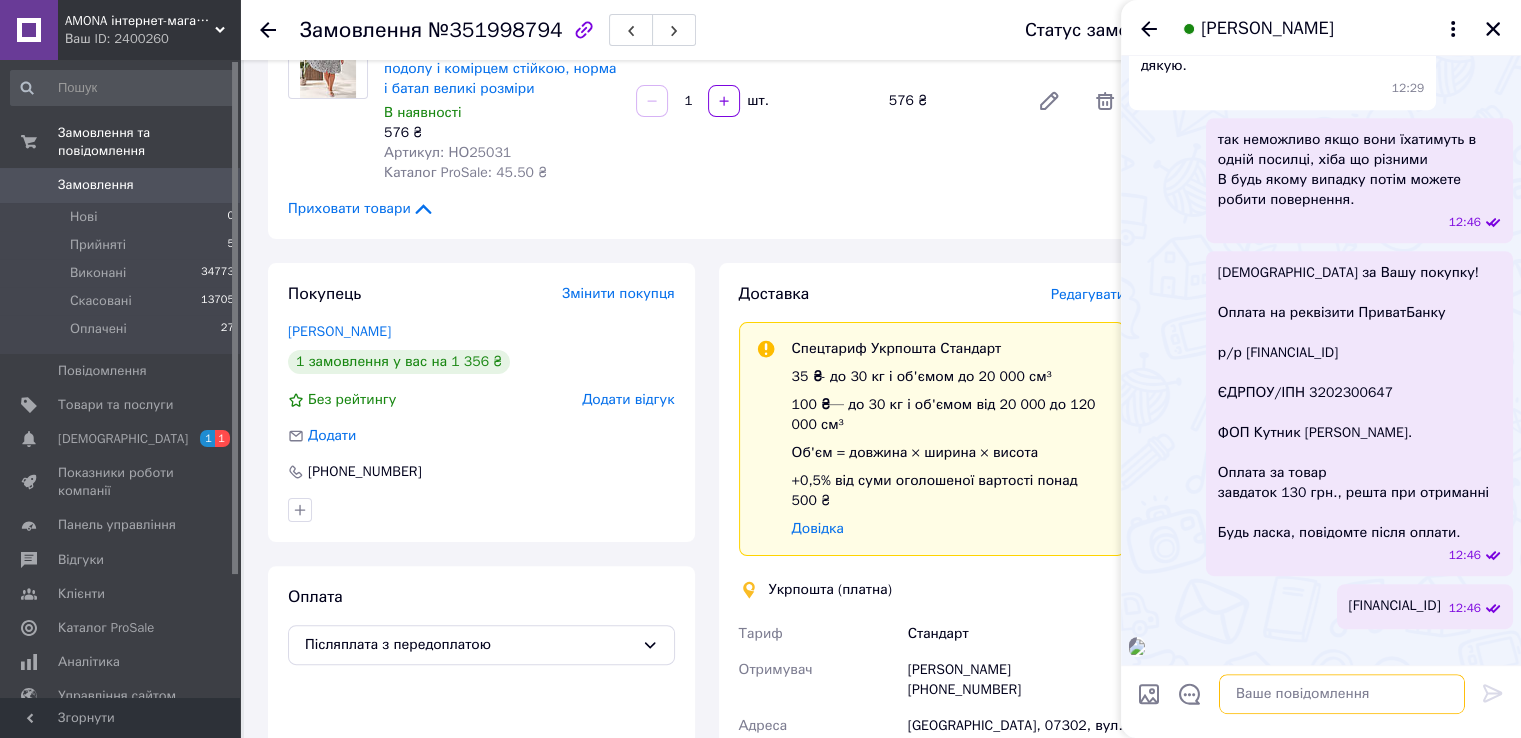 click at bounding box center (1342, 694) 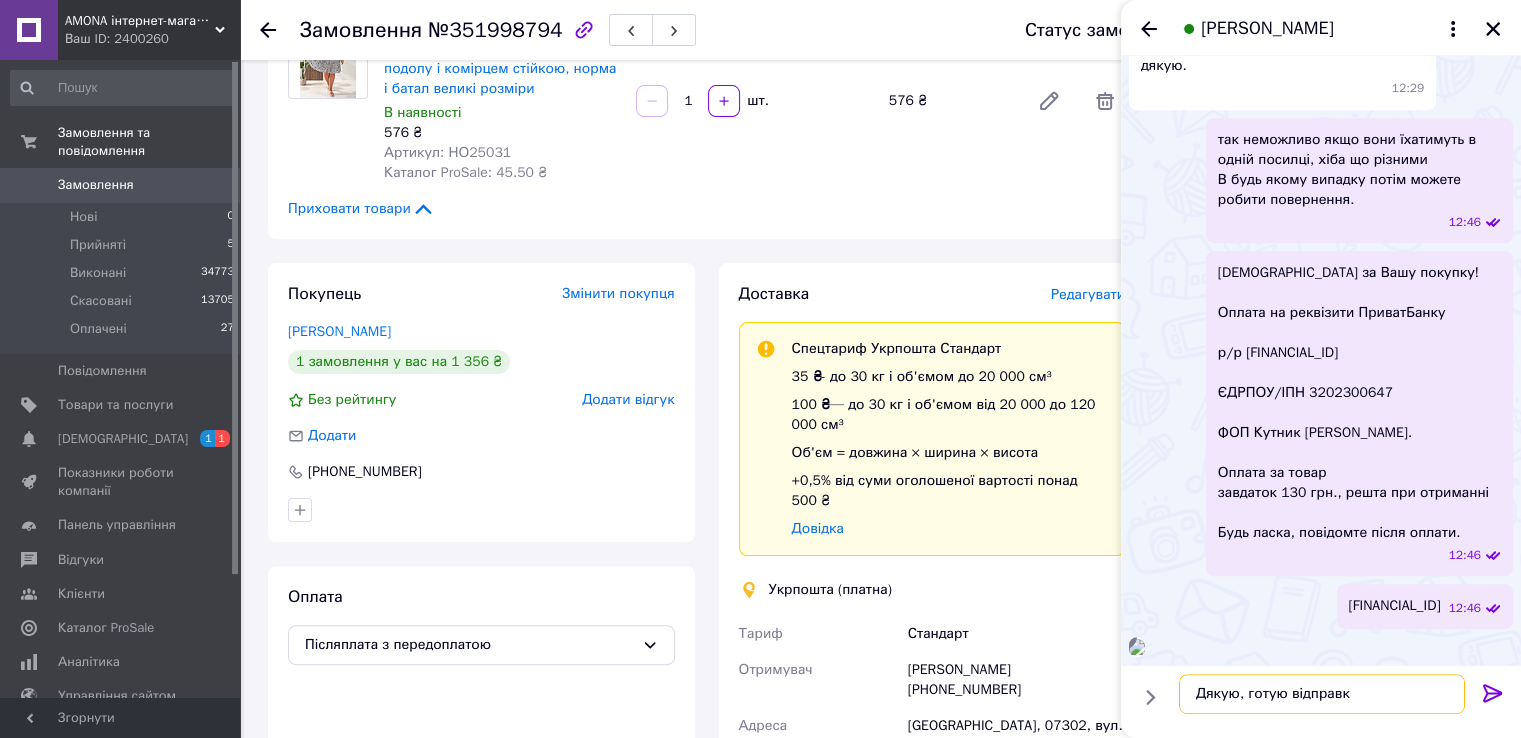 type on "Дякую, готую відправку" 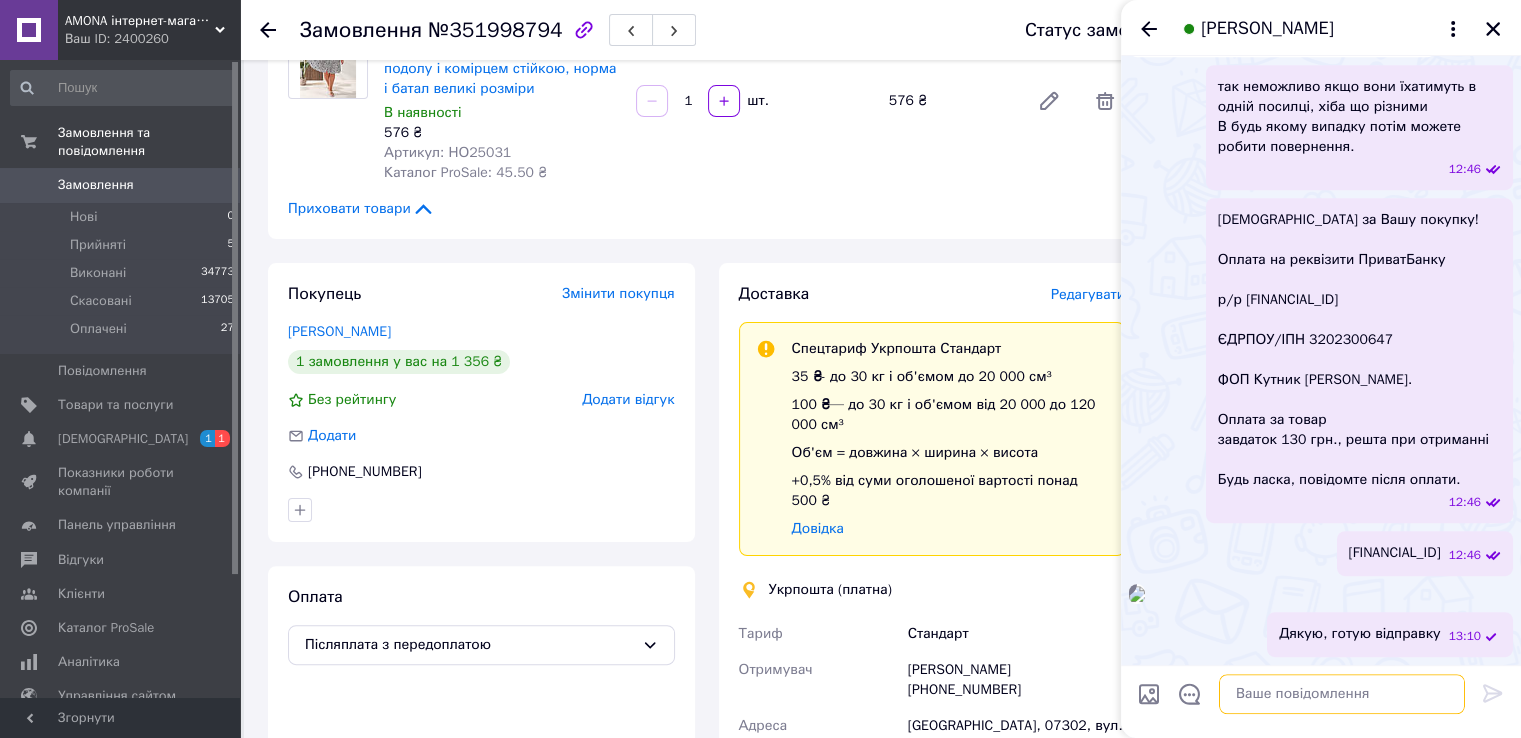 scroll, scrollTop: 1262, scrollLeft: 0, axis: vertical 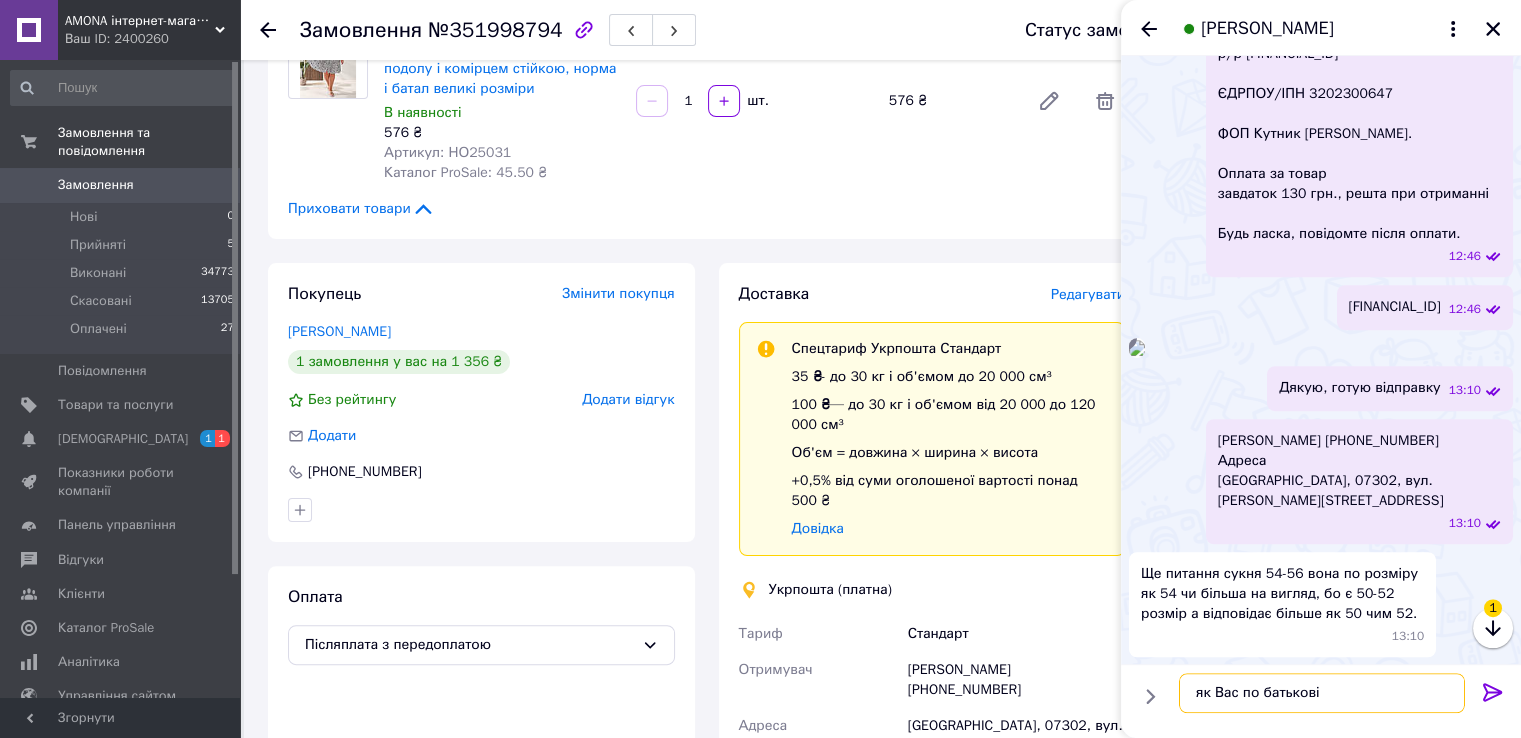 type on "як Вас по батькові?" 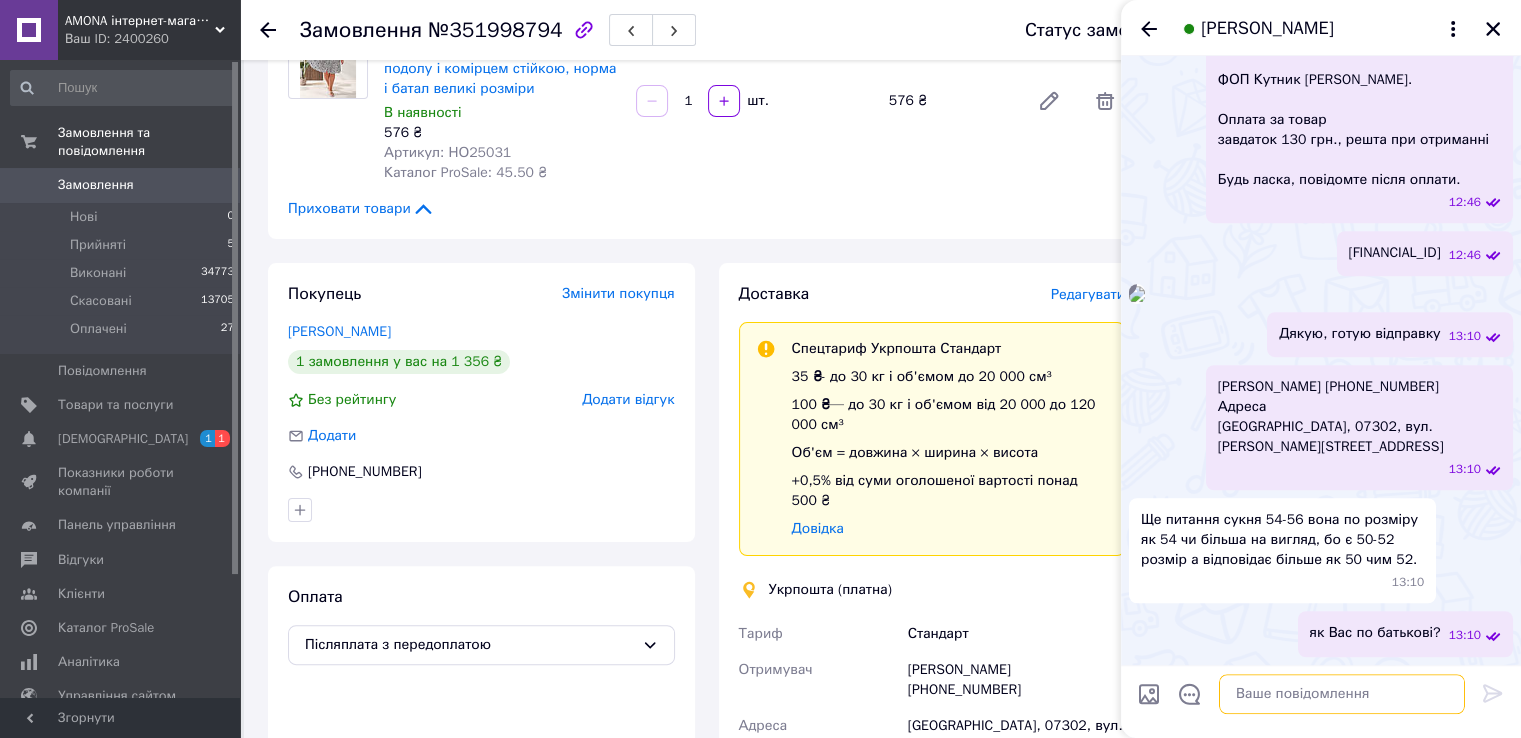 scroll, scrollTop: 1541, scrollLeft: 0, axis: vertical 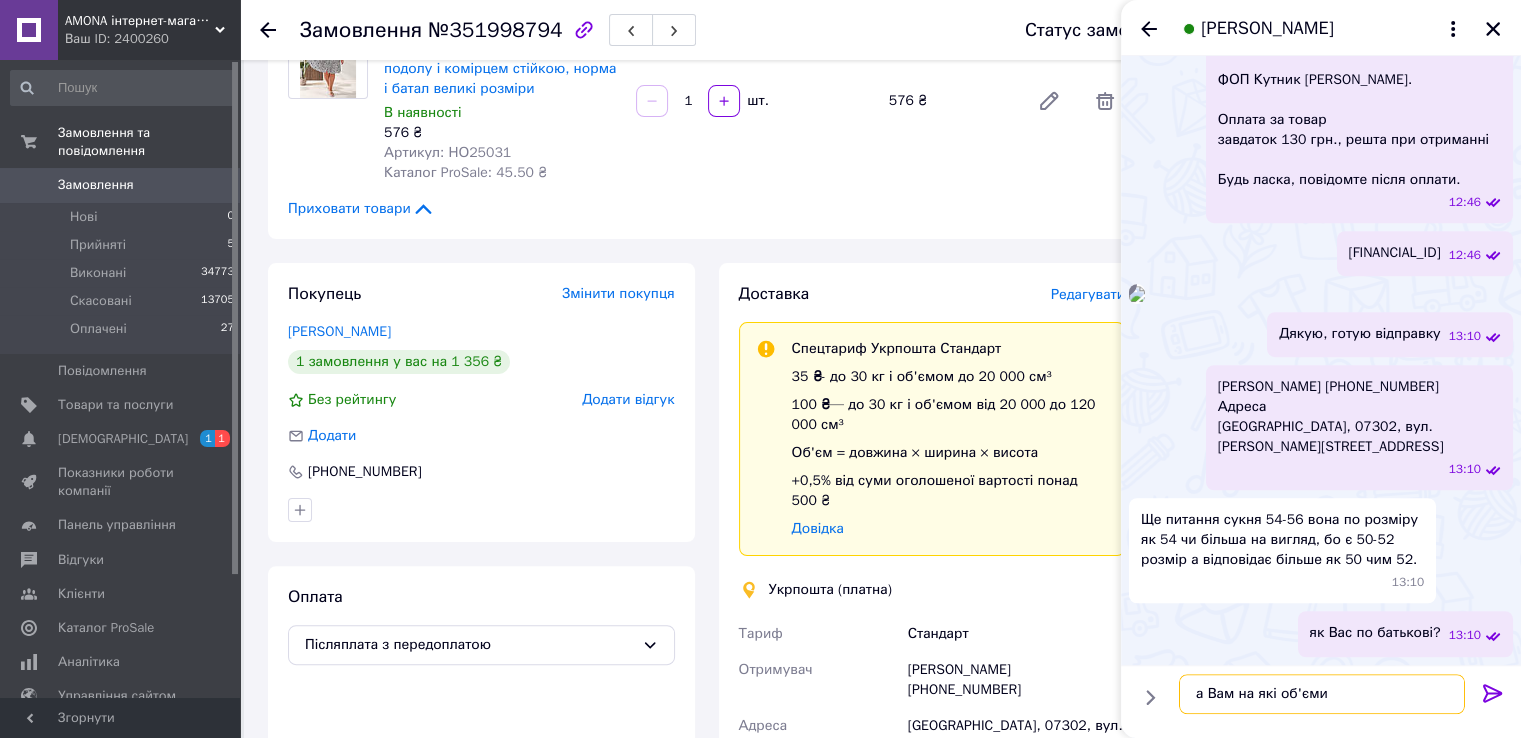 type on "а Вам на які об'єми?" 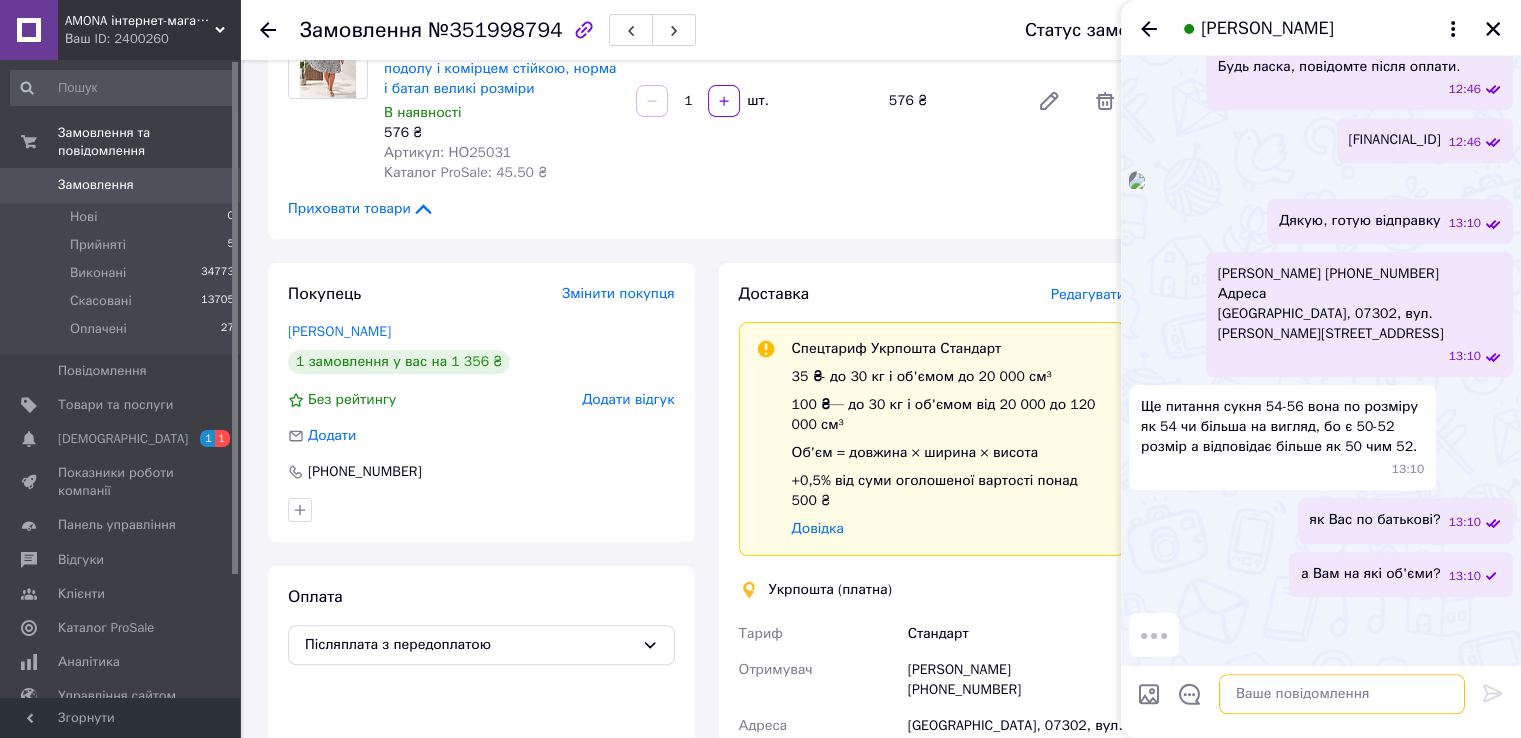 scroll, scrollTop: 1655, scrollLeft: 0, axis: vertical 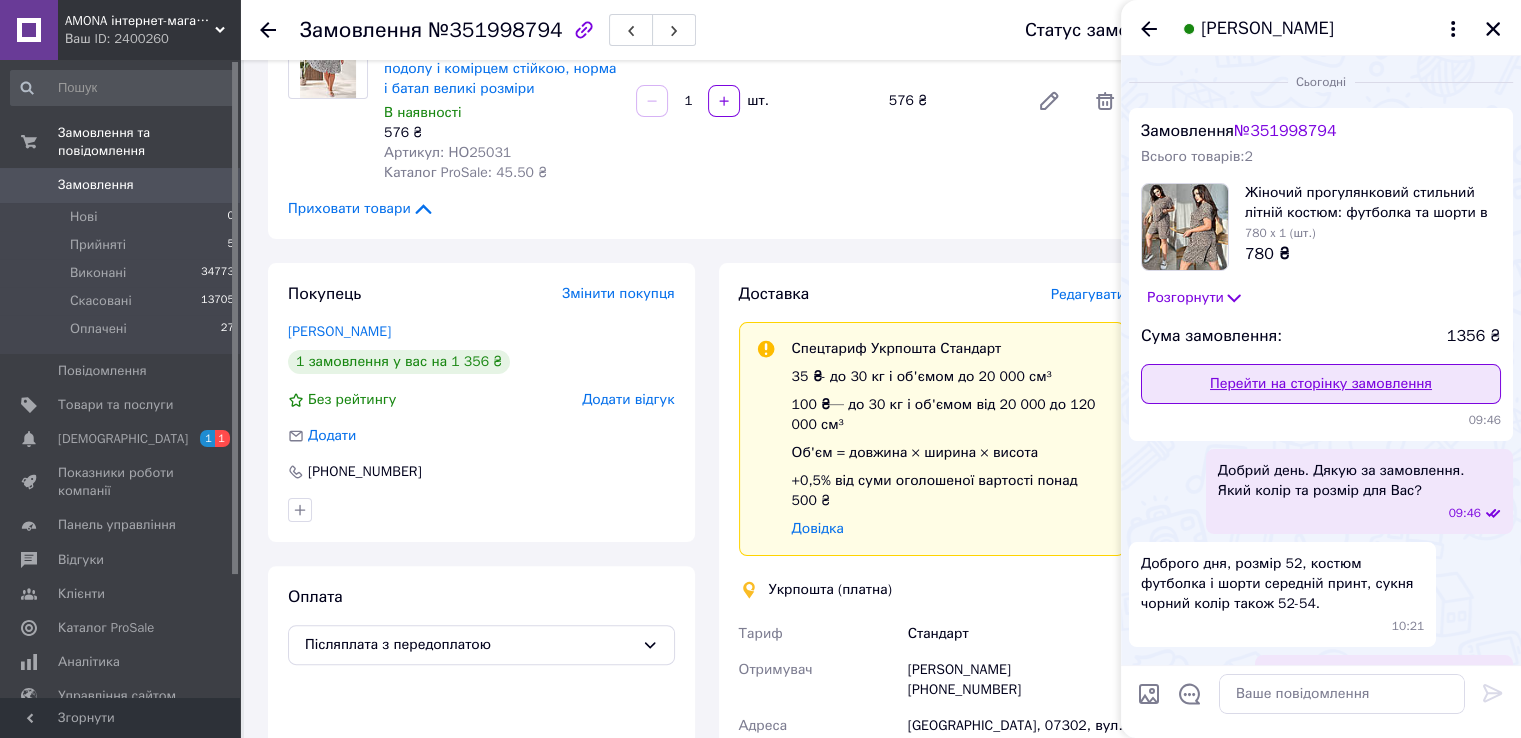 click on "Перейти на сторінку замовлення" at bounding box center [1321, 384] 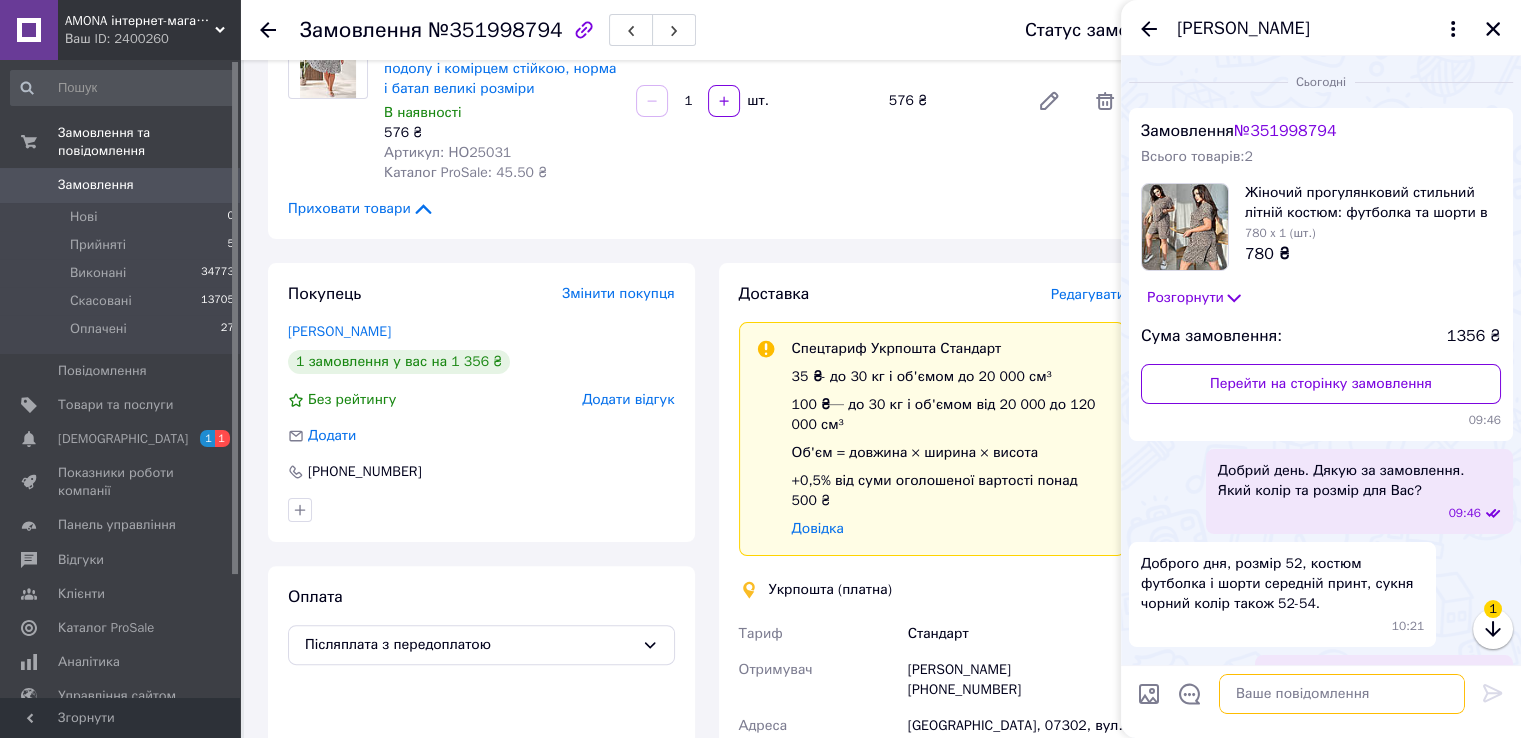 click at bounding box center [1342, 694] 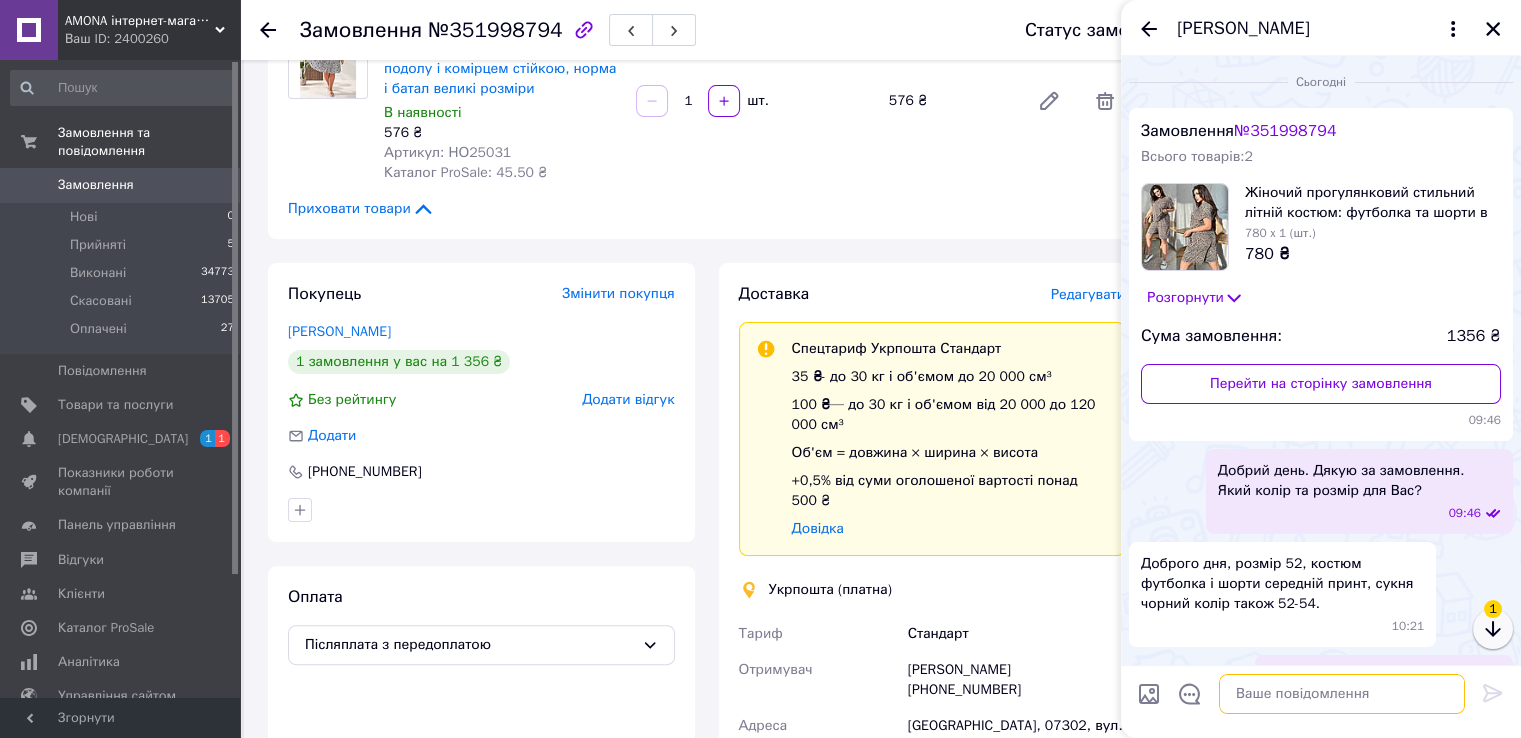 scroll, scrollTop: 925, scrollLeft: 0, axis: vertical 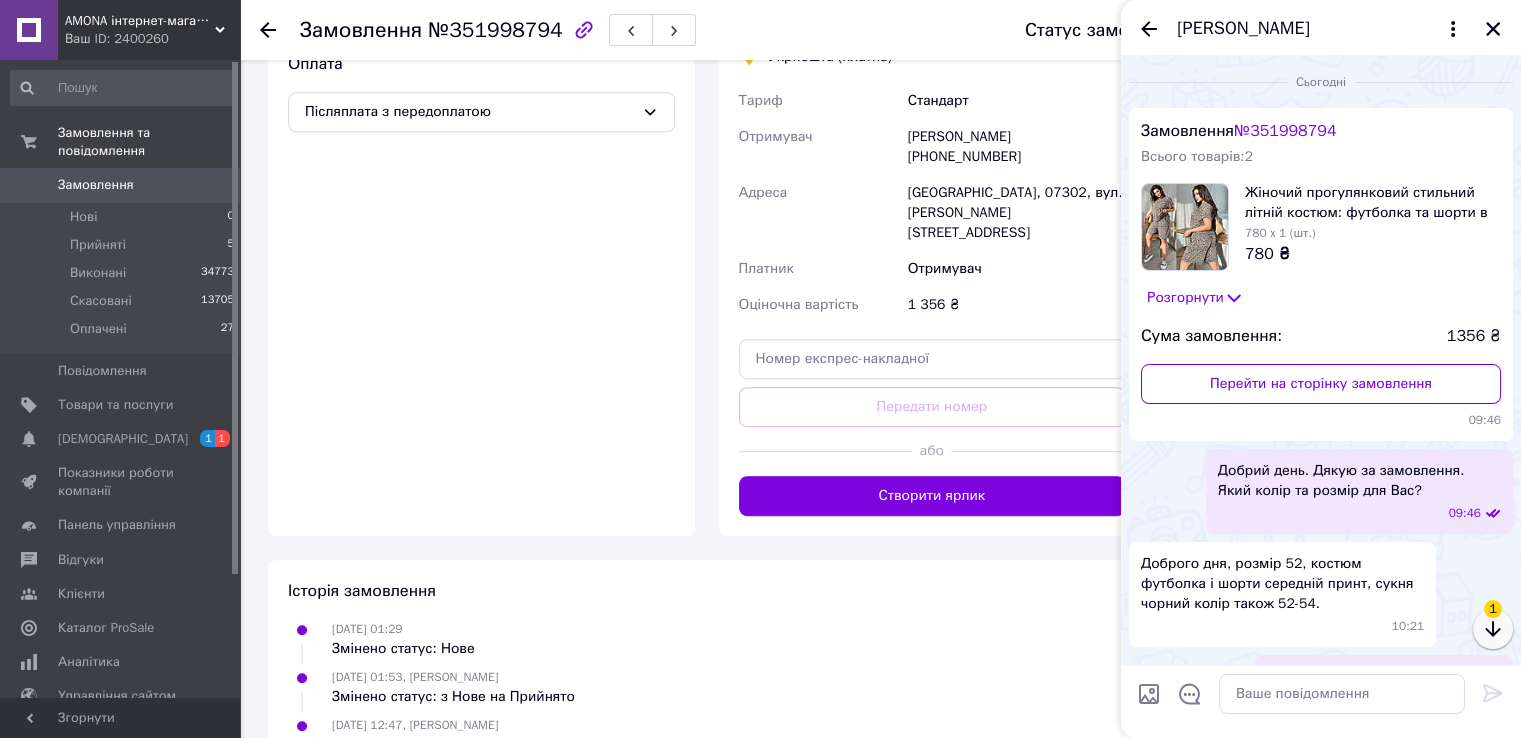 click 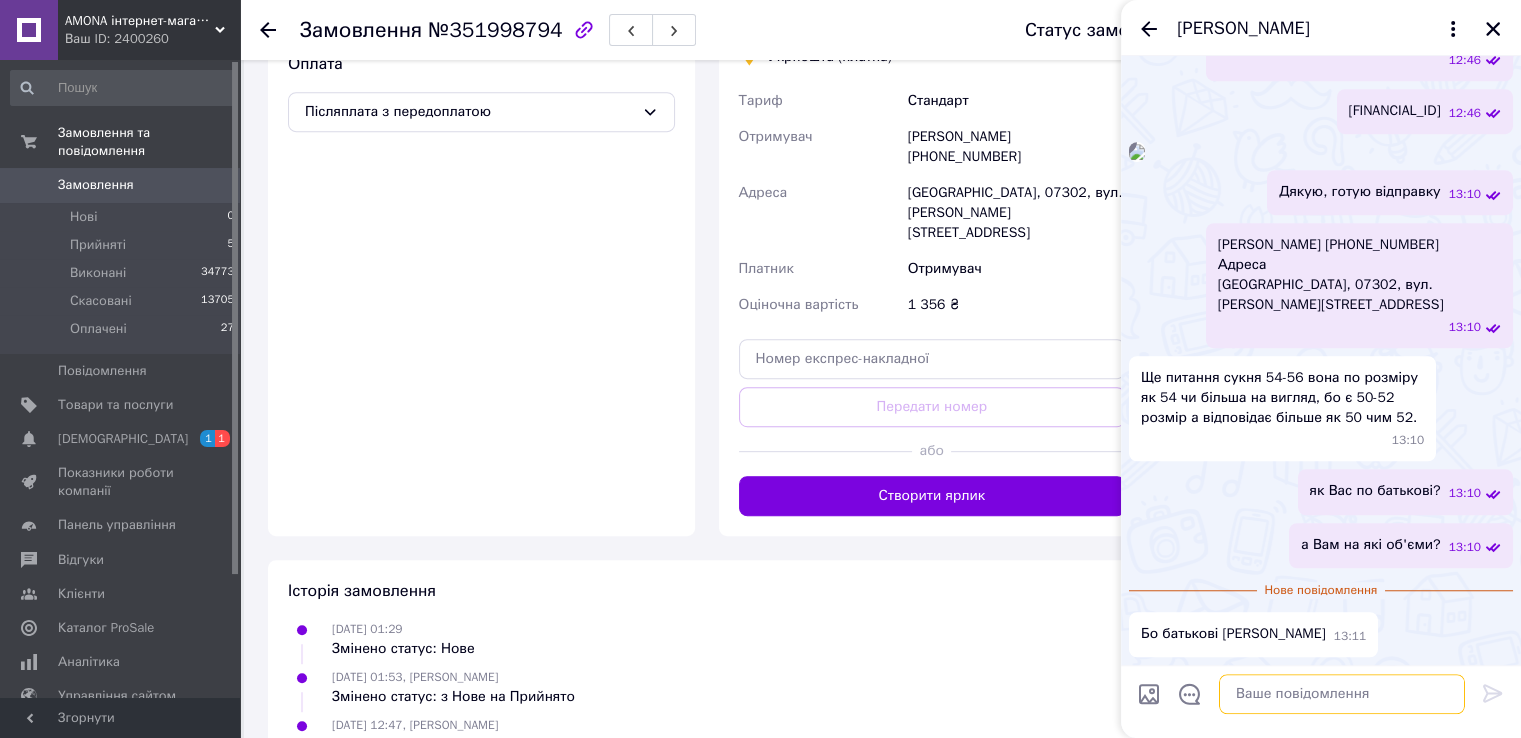 click at bounding box center (1342, 694) 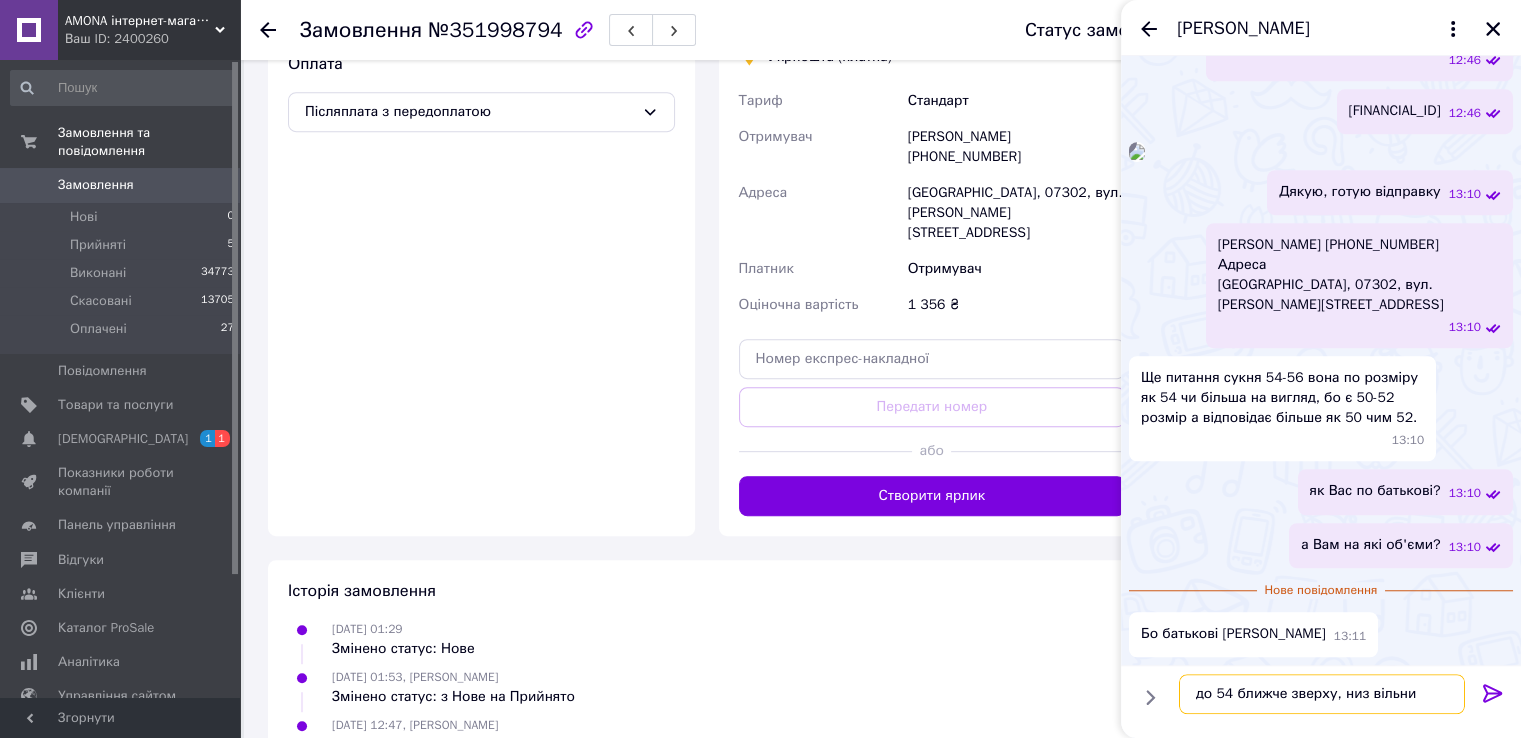 type on "до 54 ближче зверху, низ вільний" 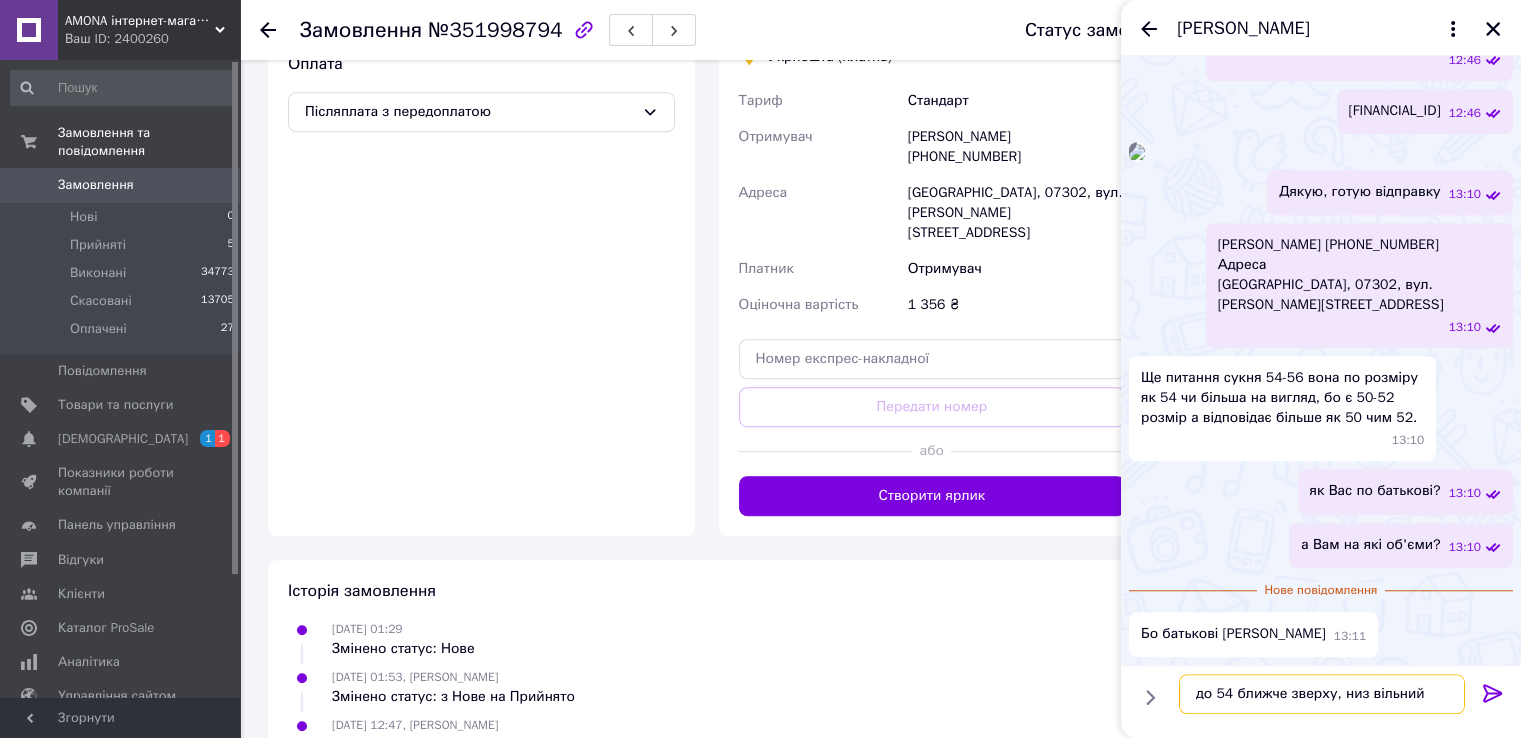 type 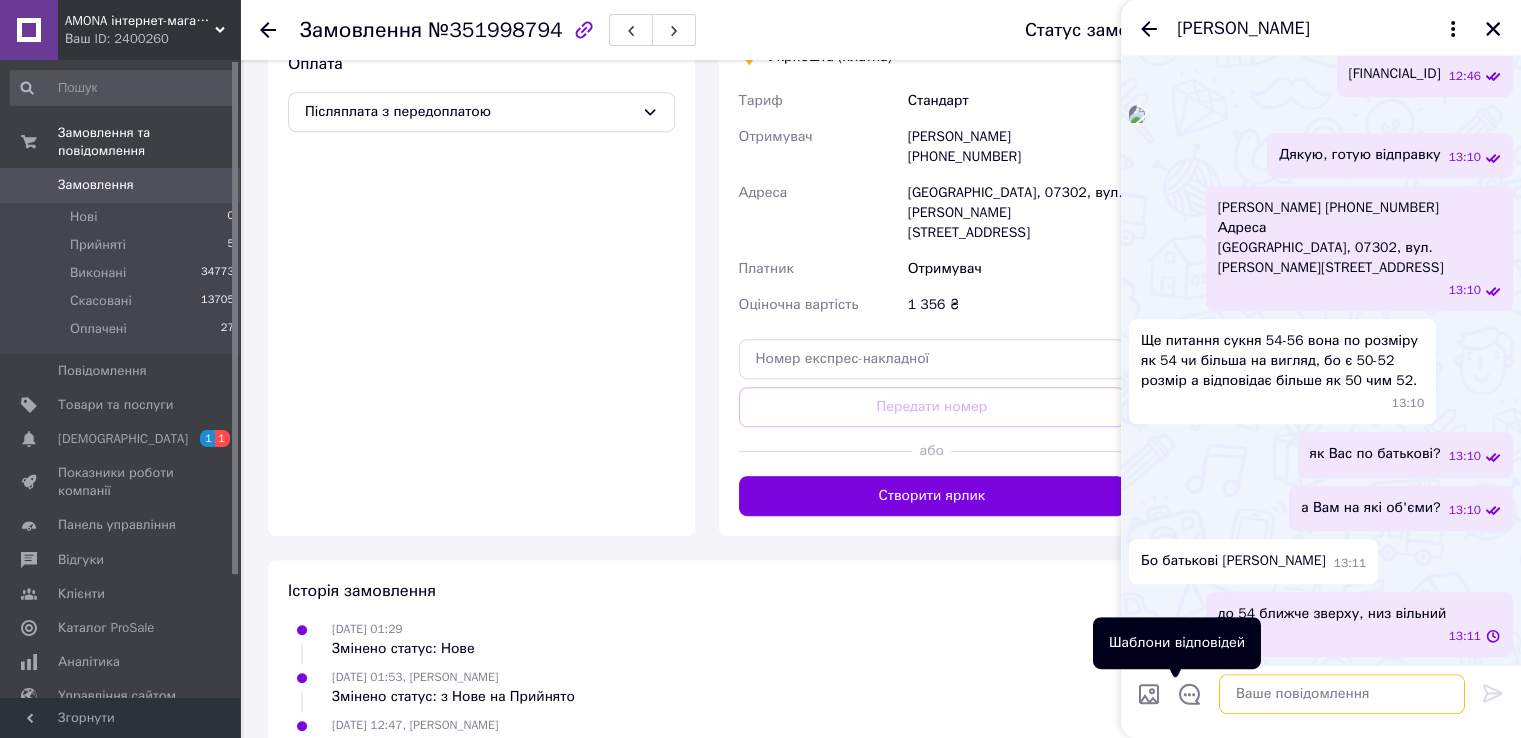 scroll, scrollTop: 1701, scrollLeft: 0, axis: vertical 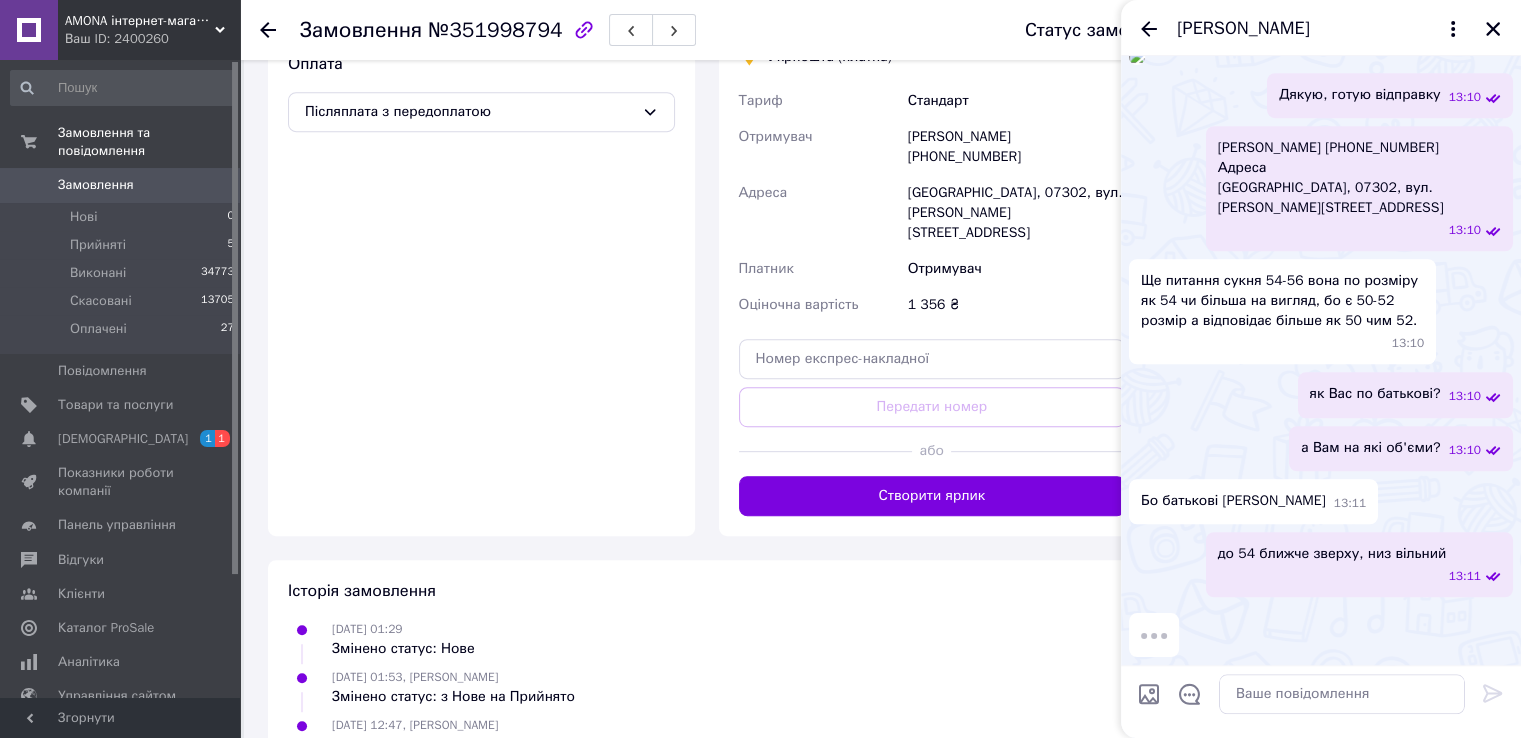 click on "Бо батькові Миколаївна" at bounding box center (1233, 501) 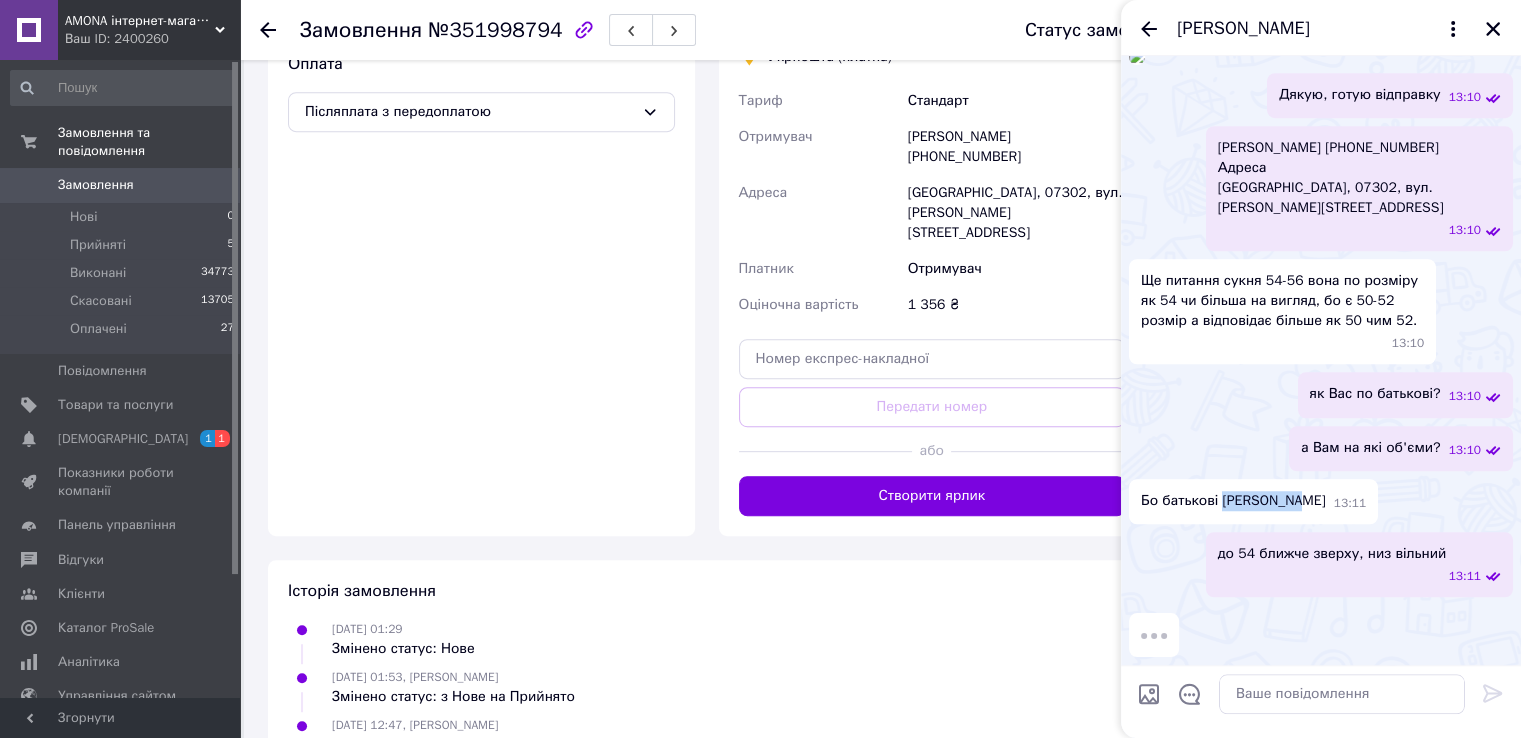 click on "Бо батькові Миколаївна" at bounding box center (1233, 501) 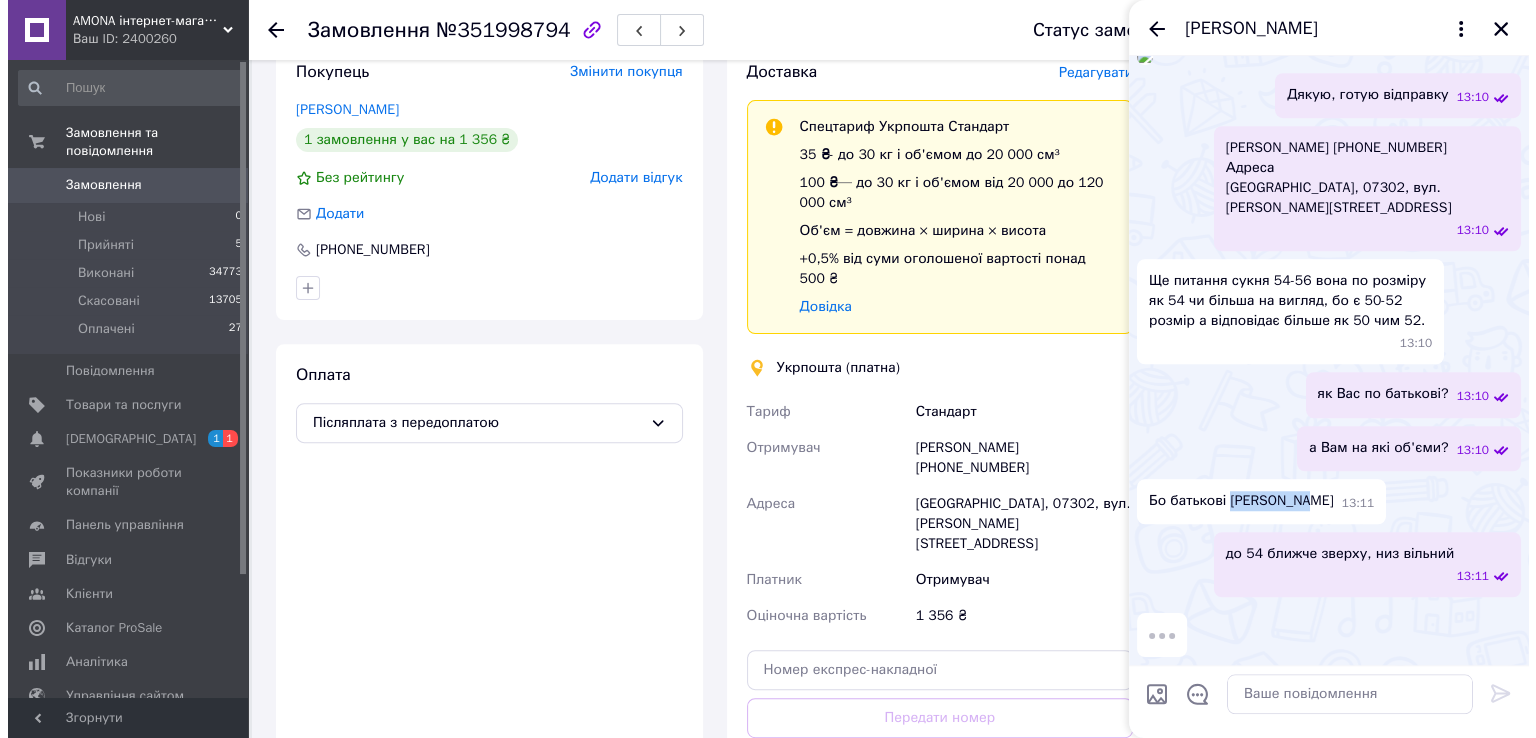 scroll, scrollTop: 525, scrollLeft: 0, axis: vertical 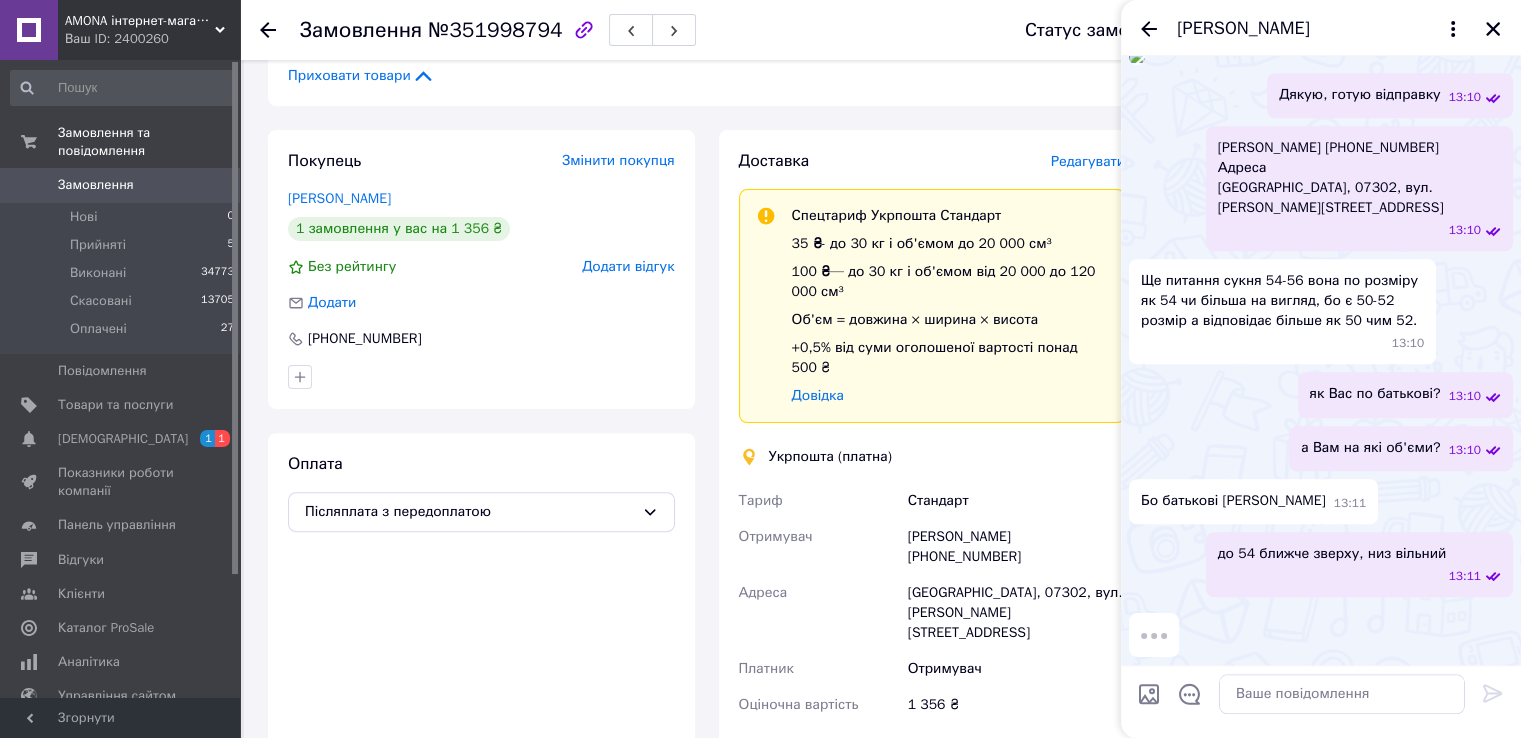 click on "Редагувати" at bounding box center (1088, 161) 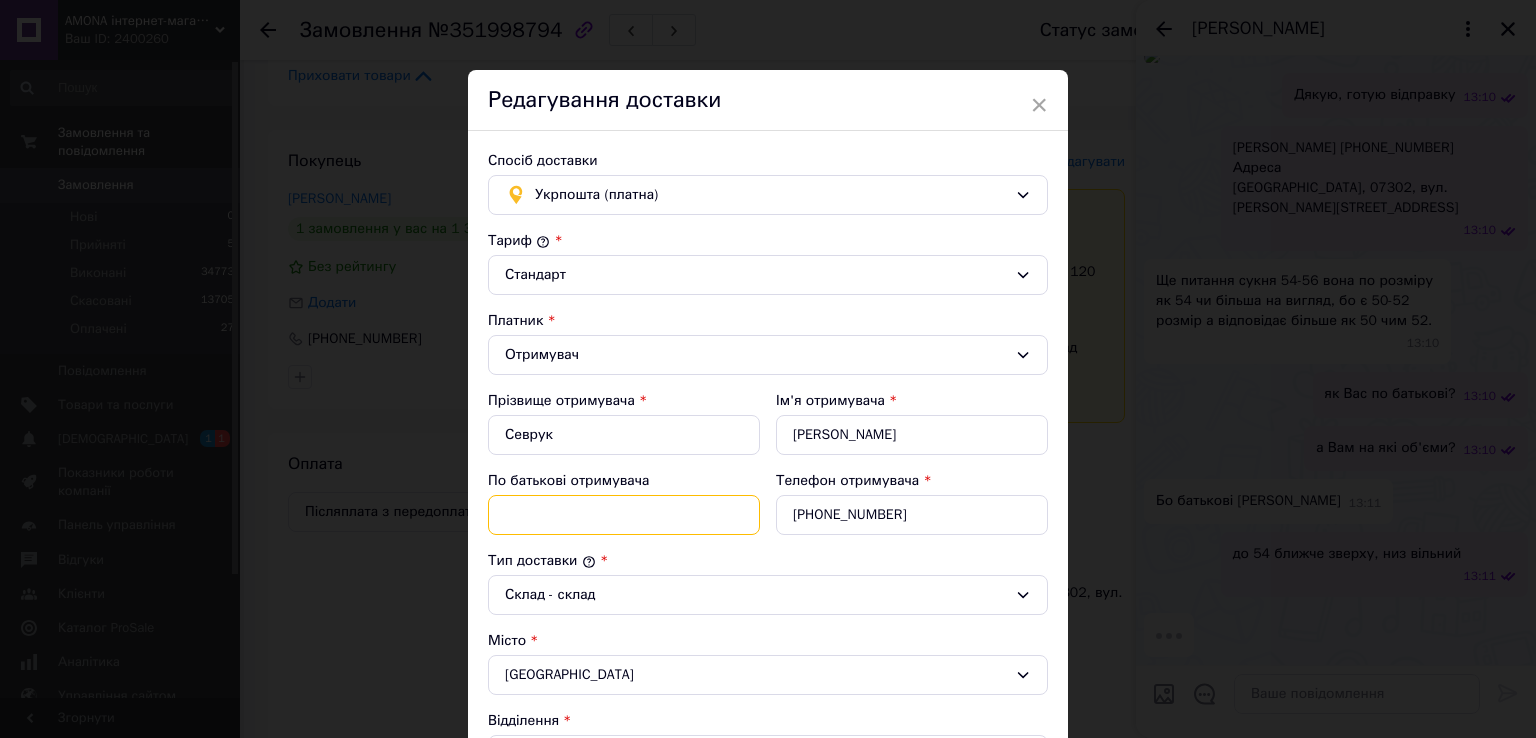 click on "По батькові отримувача" at bounding box center [624, 515] 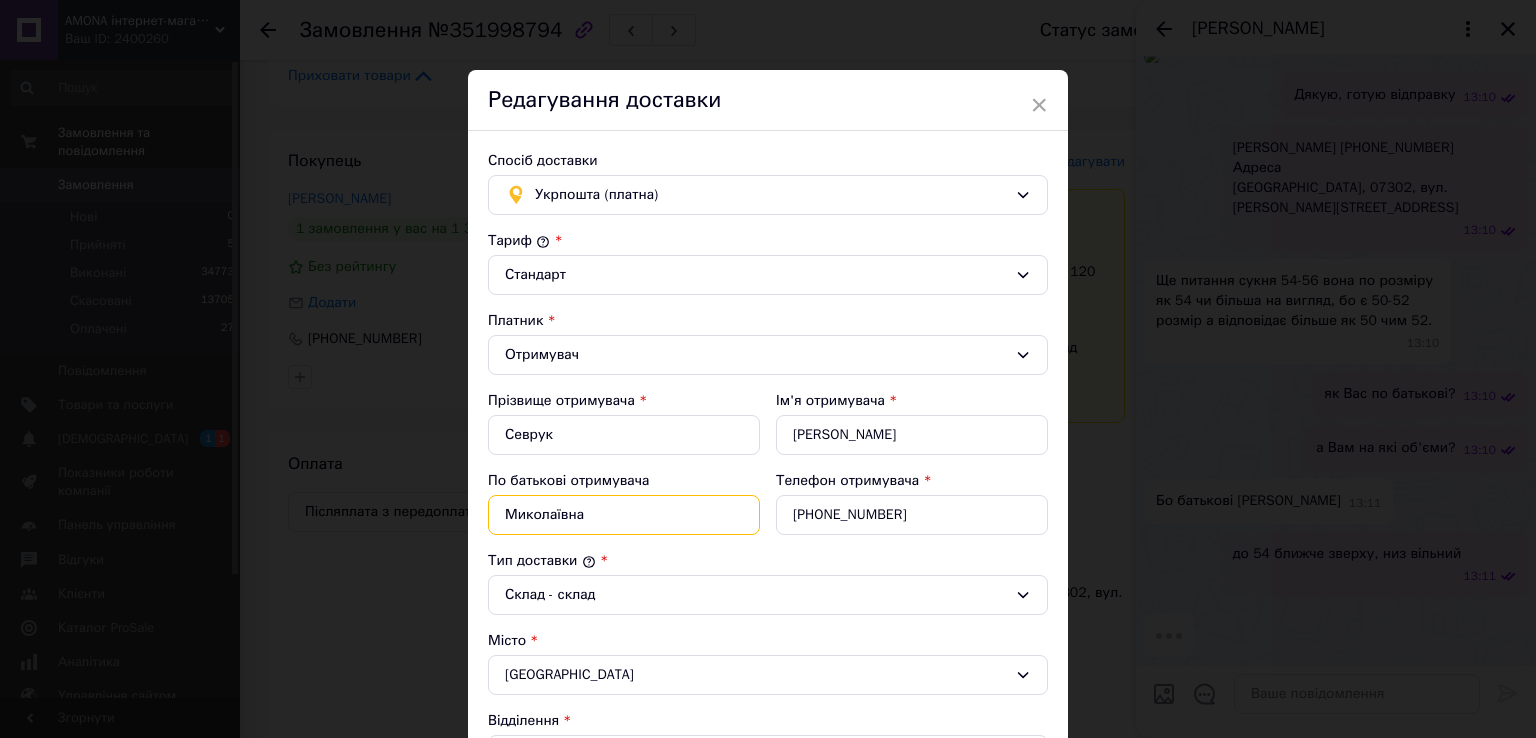 scroll, scrollTop: 580, scrollLeft: 0, axis: vertical 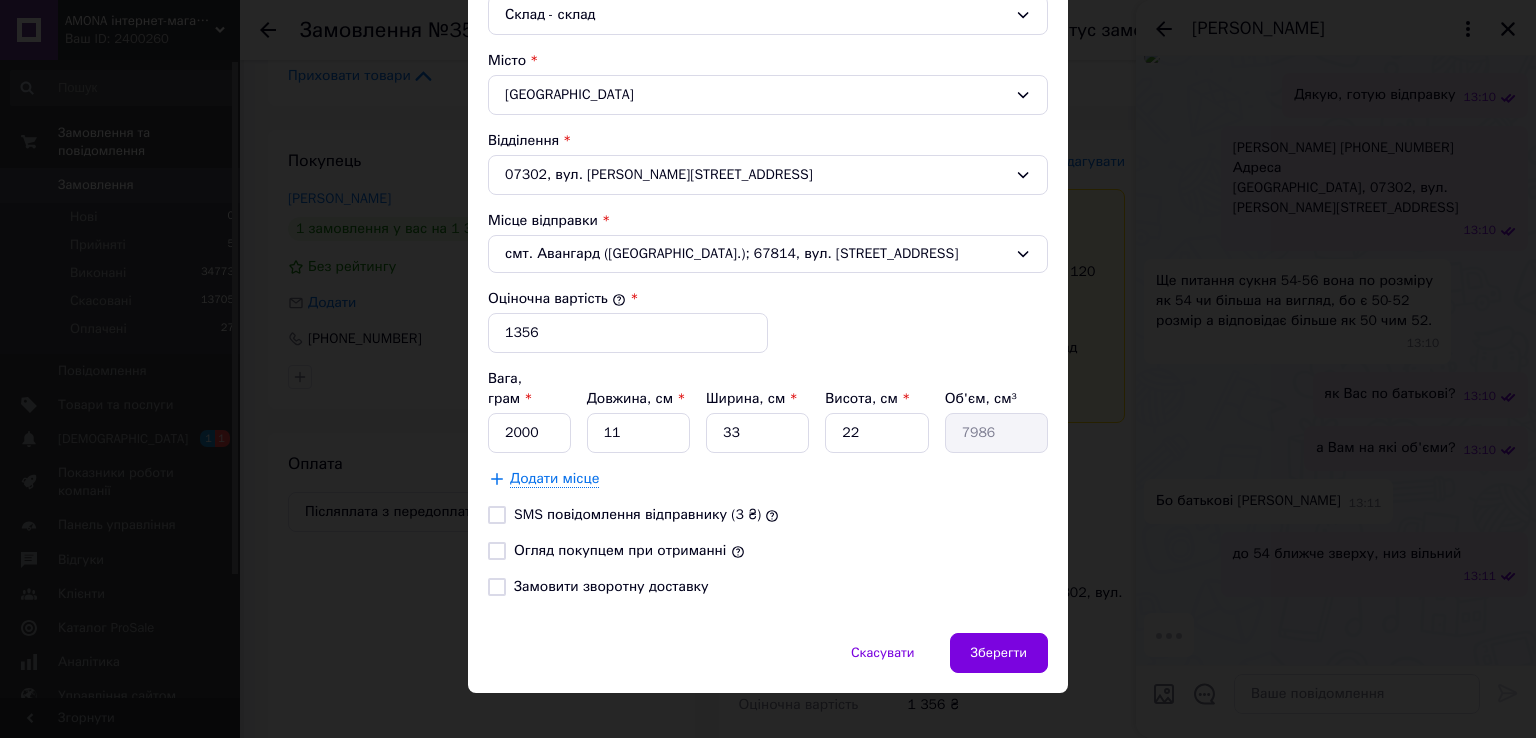 type on "Миколаївна" 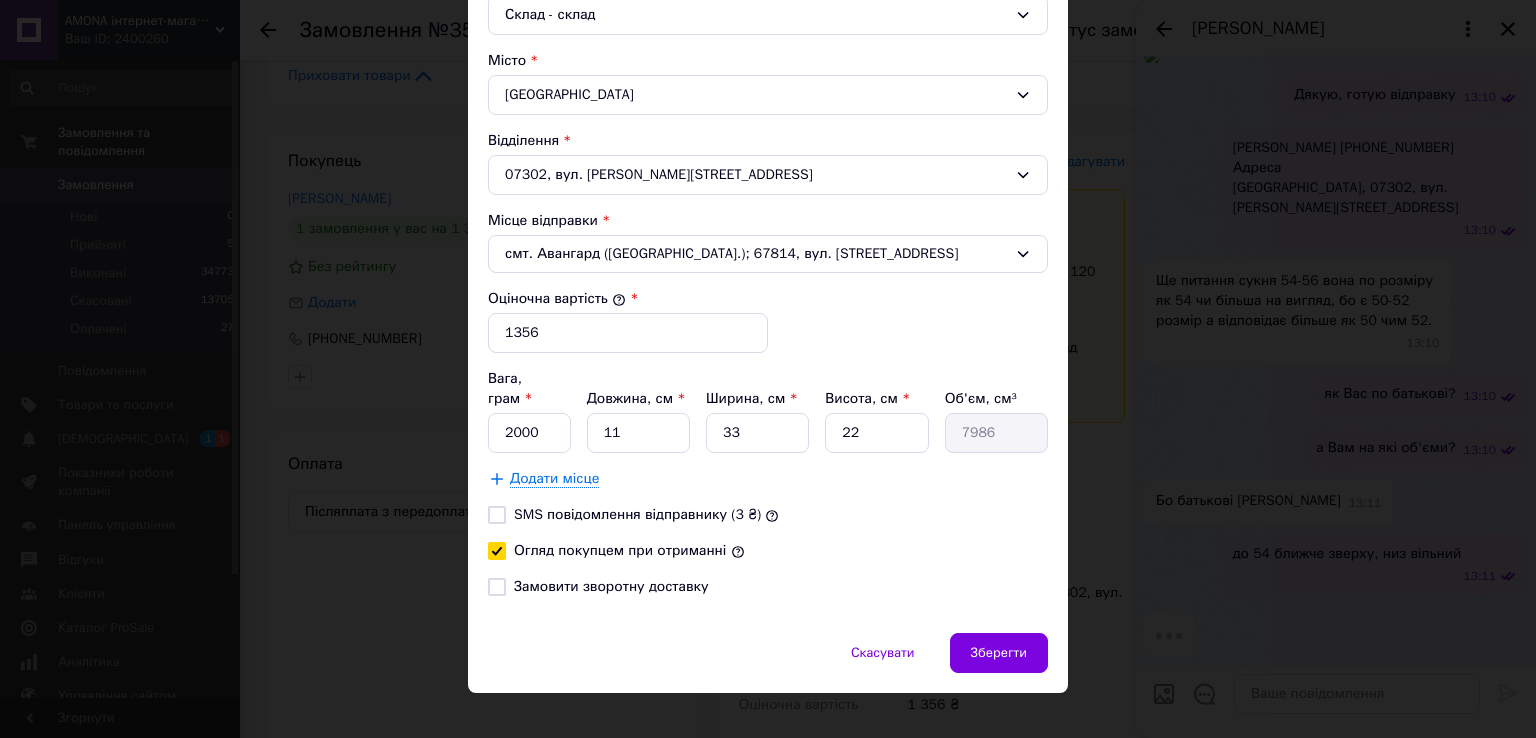 checkbox on "true" 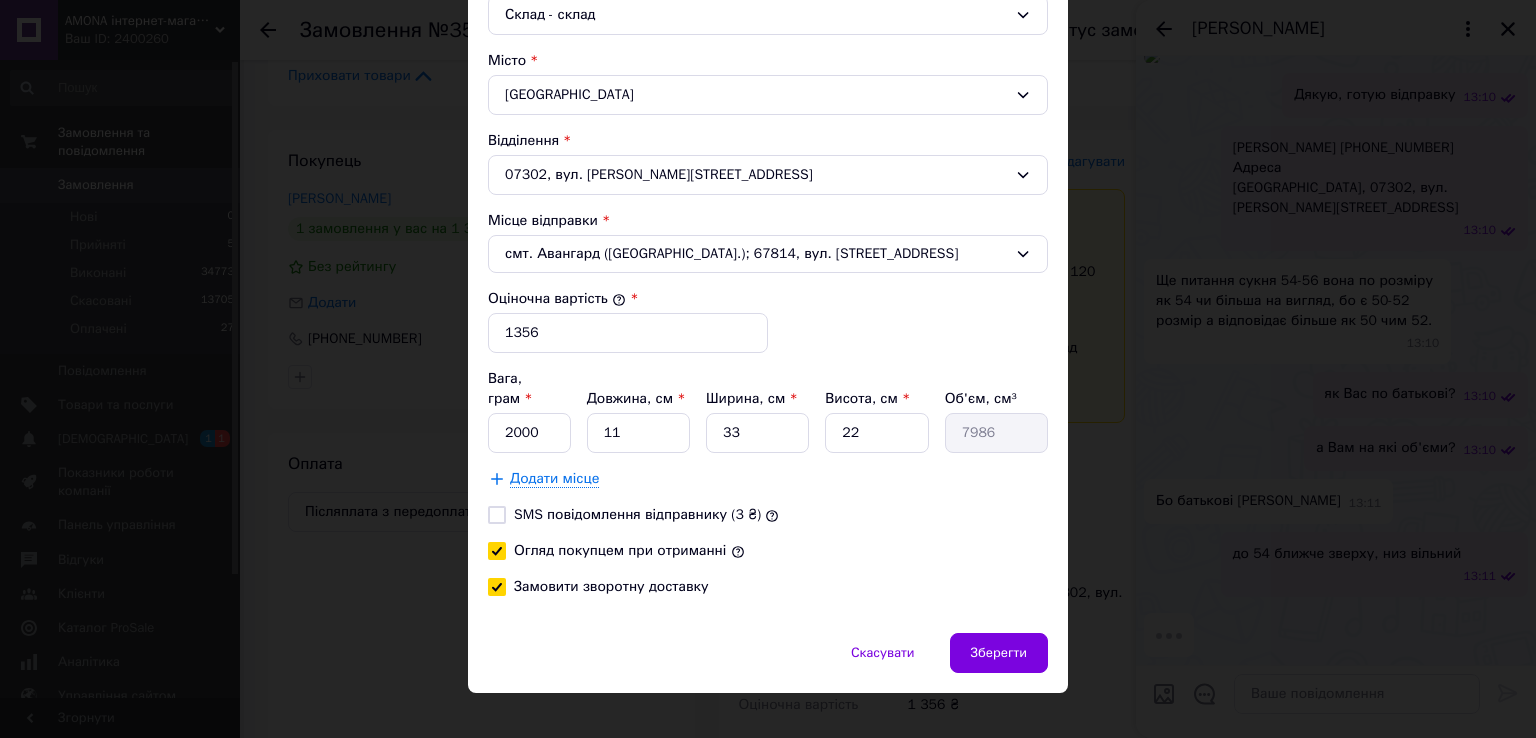 checkbox on "true" 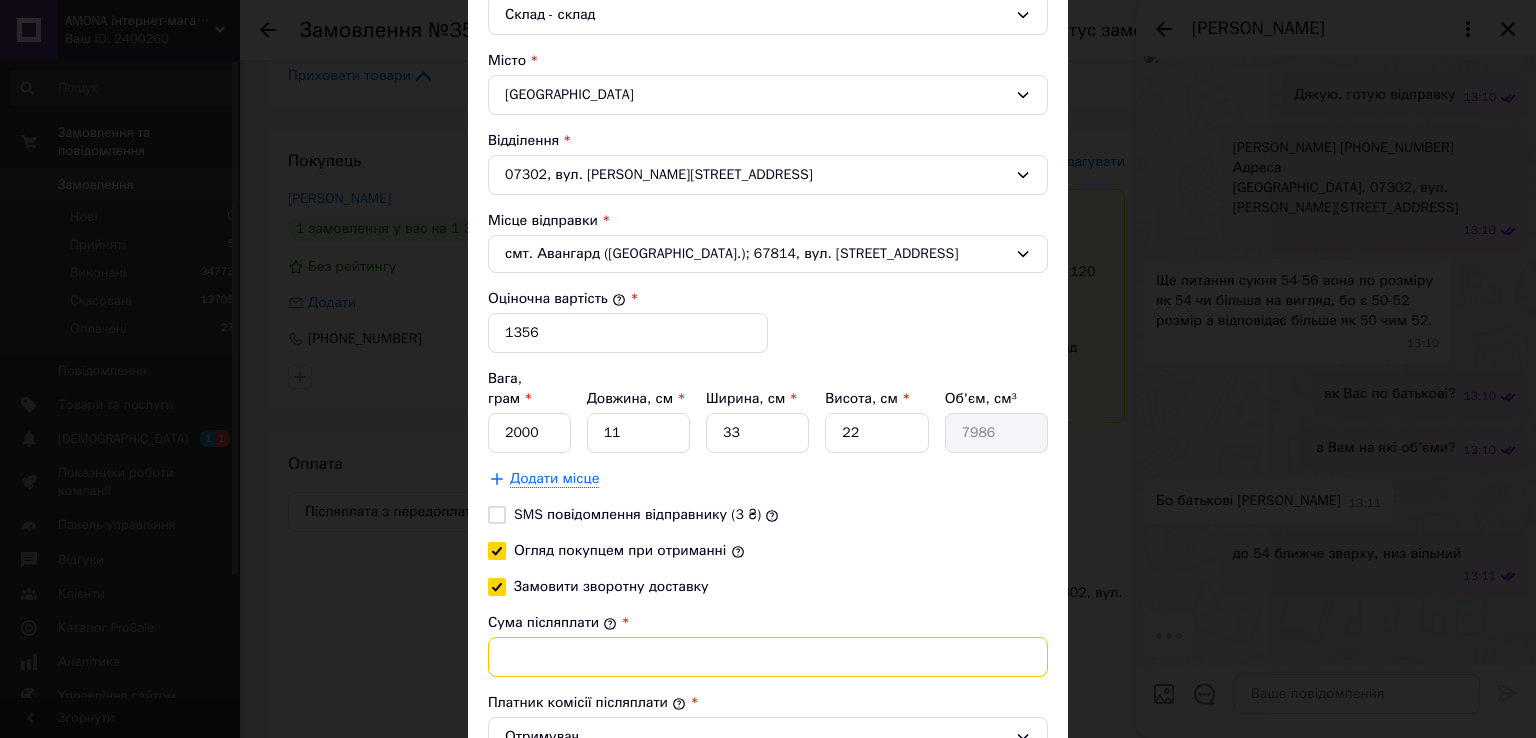 click on "Сума післяплати" at bounding box center [768, 657] 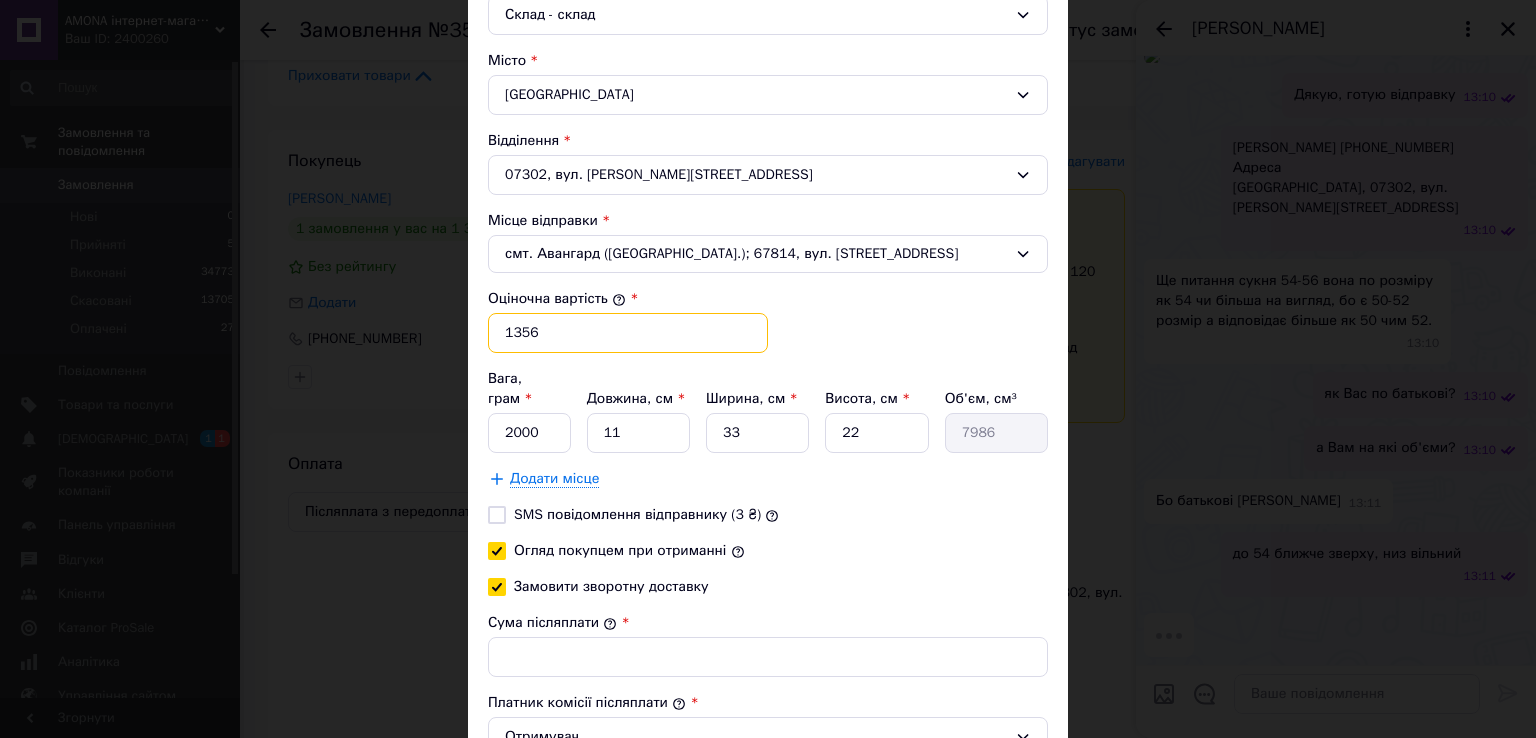 drag, startPoint x: 507, startPoint y: 333, endPoint x: 521, endPoint y: 333, distance: 14 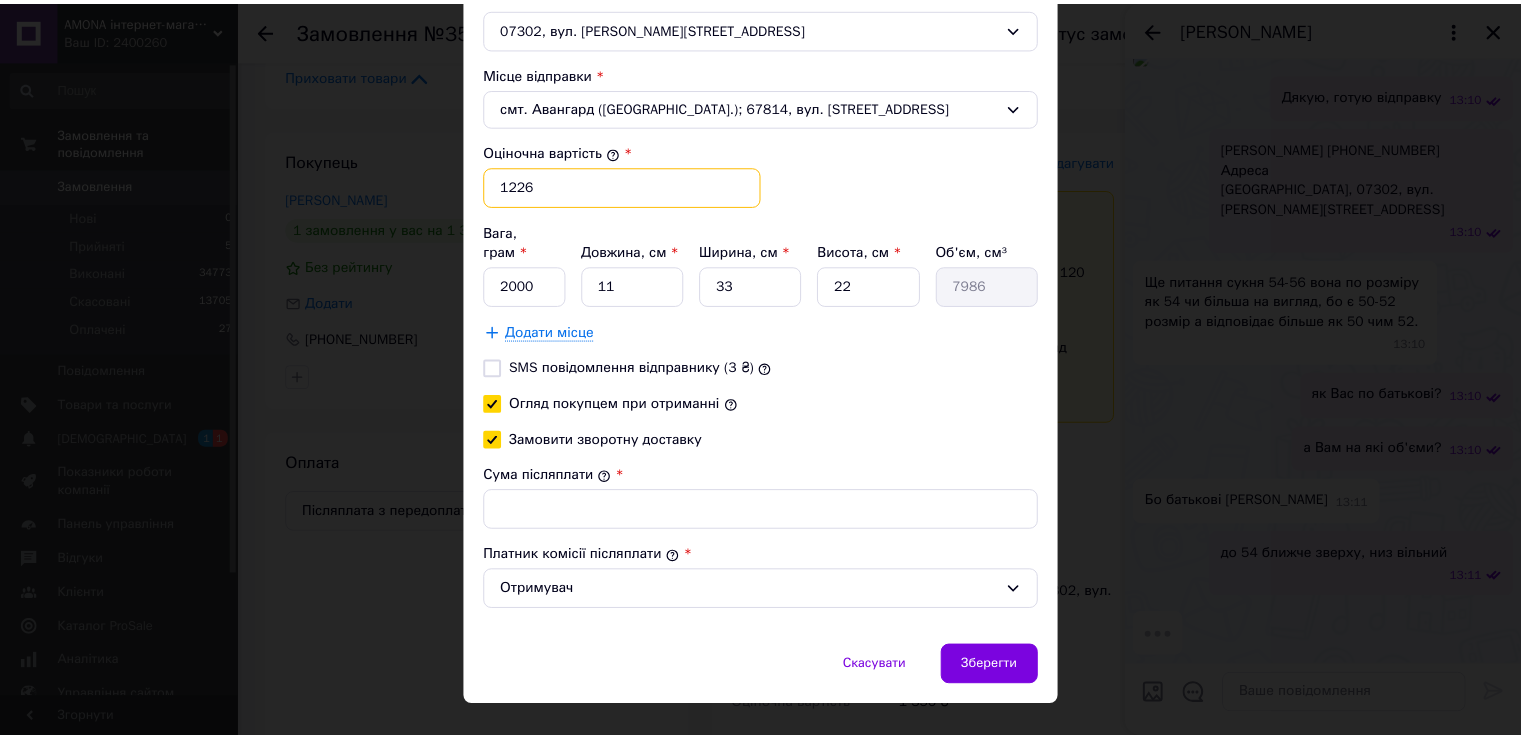 scroll, scrollTop: 740, scrollLeft: 0, axis: vertical 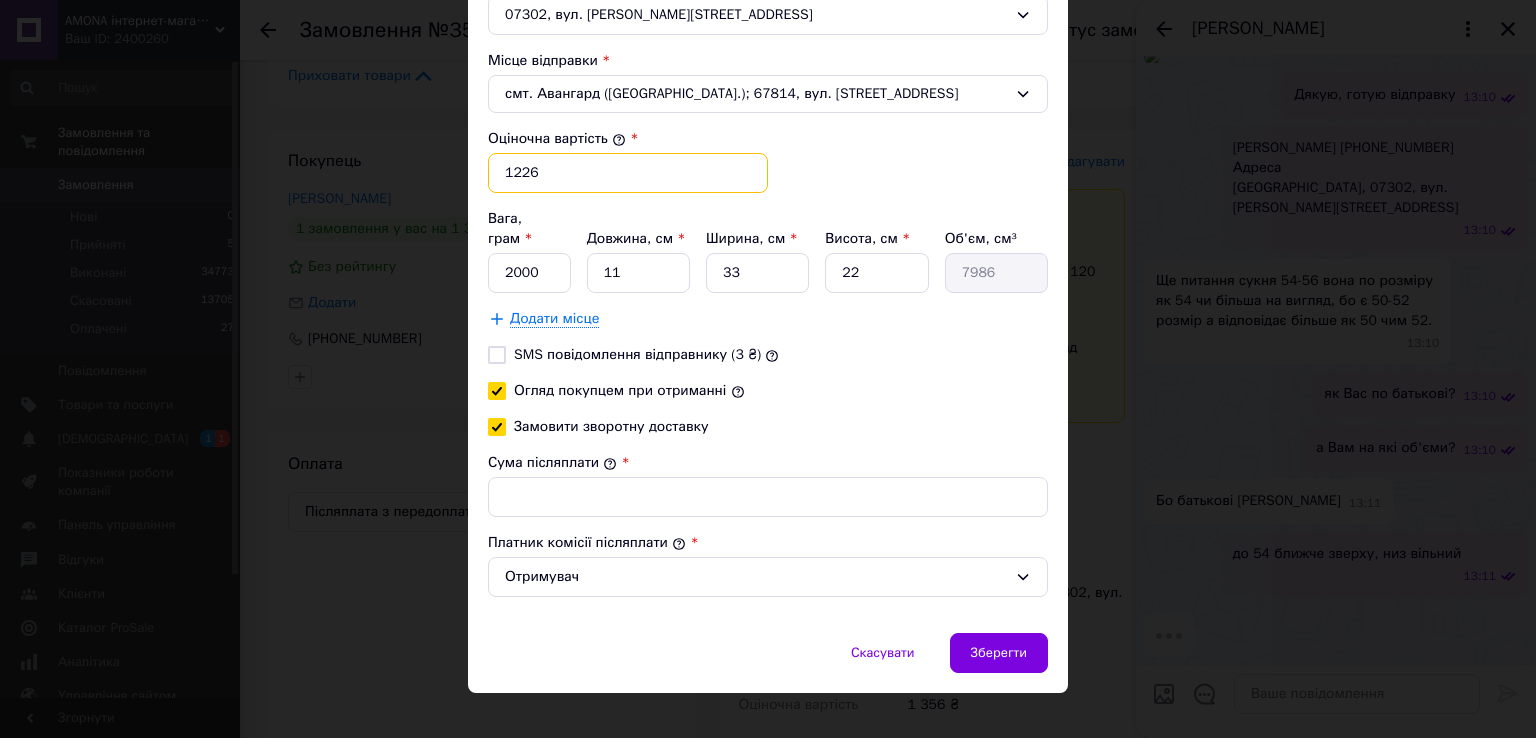 type on "1226" 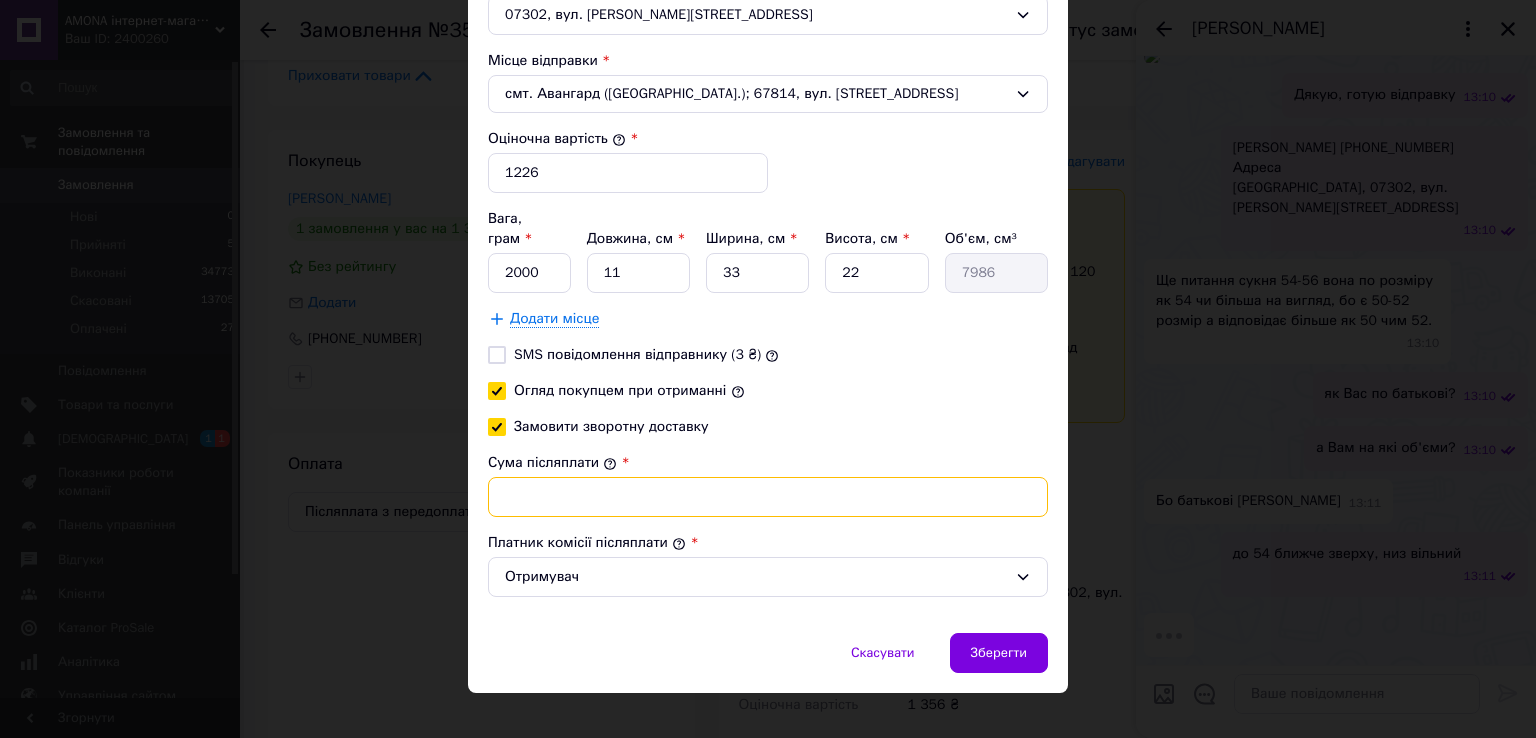 click on "Сума післяплати" at bounding box center (768, 497) 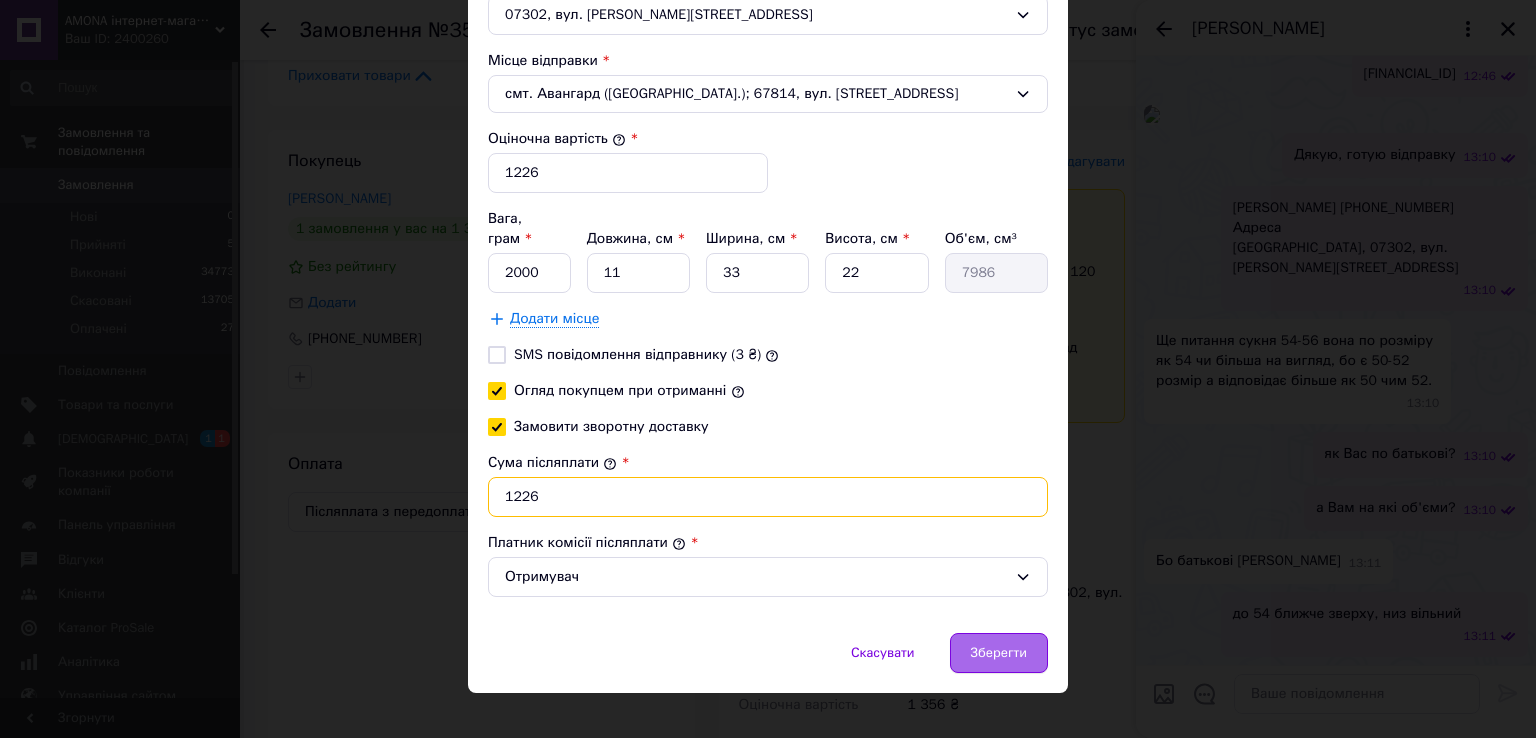 type on "1226" 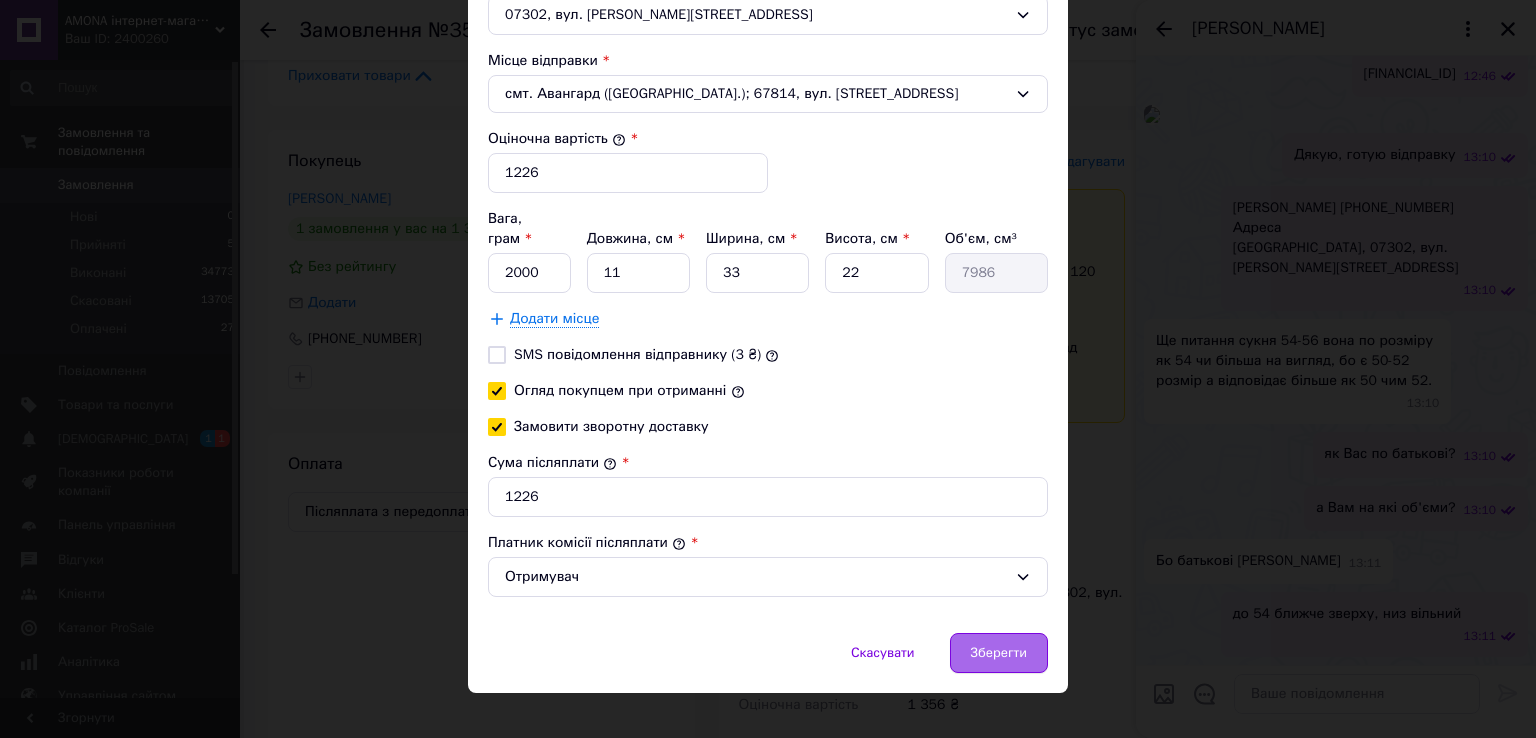 click on "Зберегти" at bounding box center (999, 653) 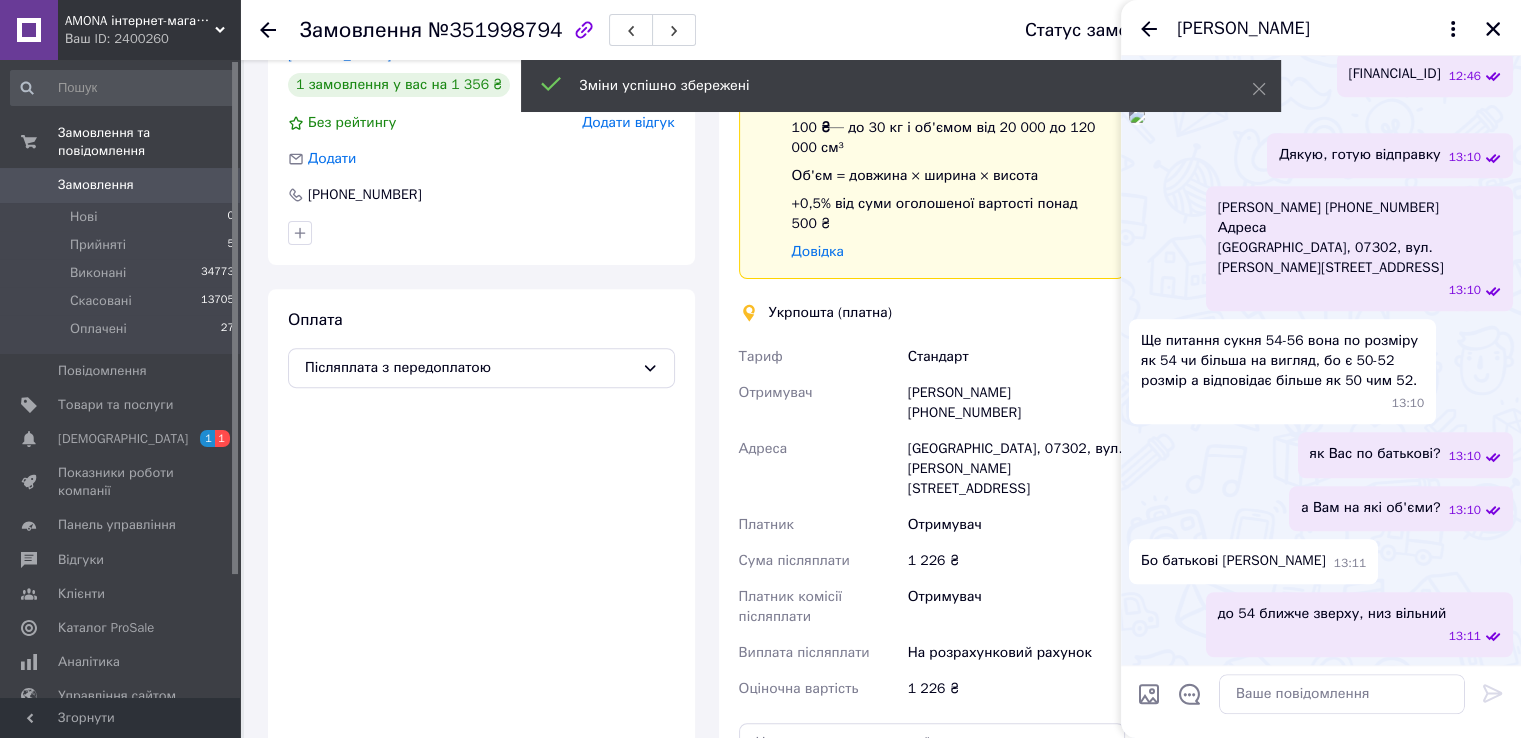scroll, scrollTop: 700, scrollLeft: 0, axis: vertical 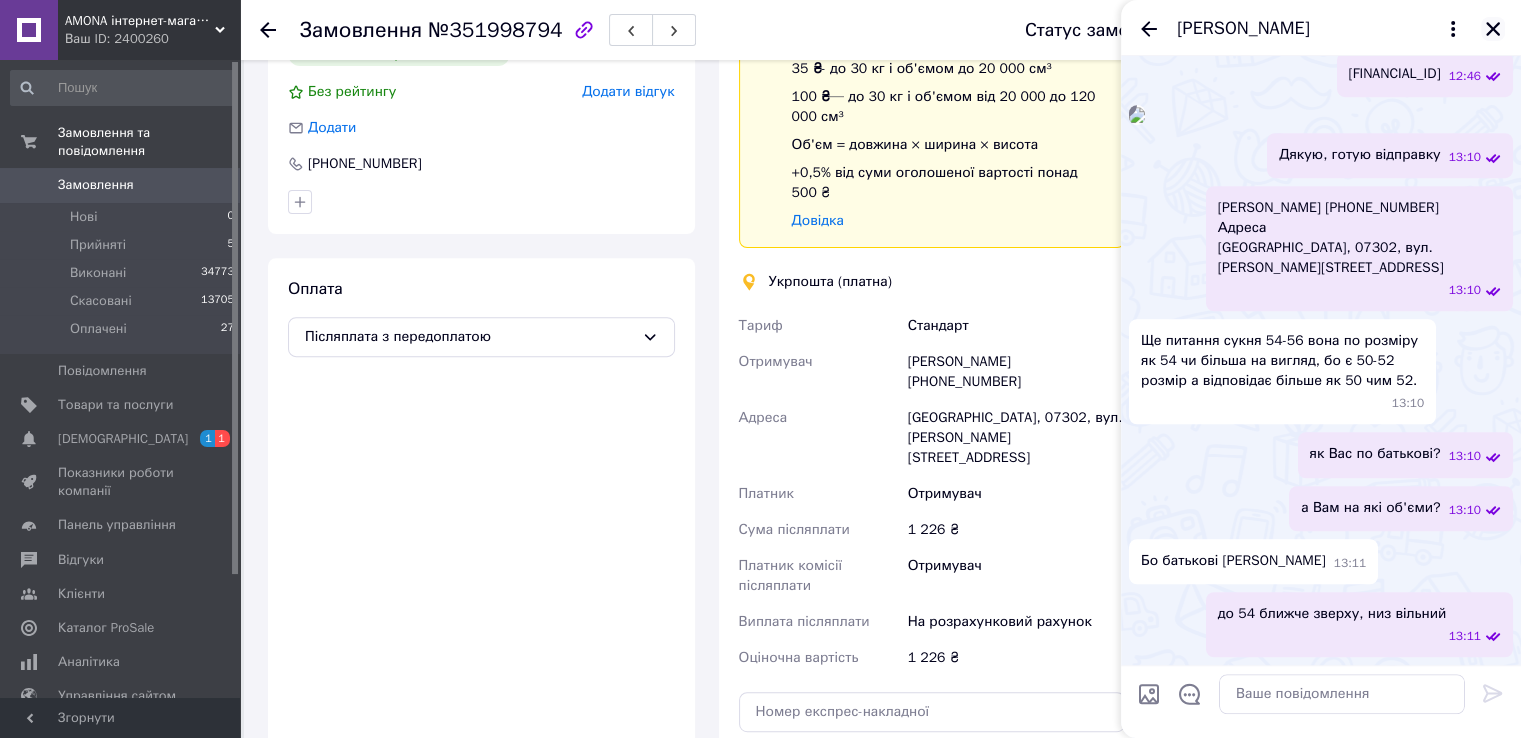 click 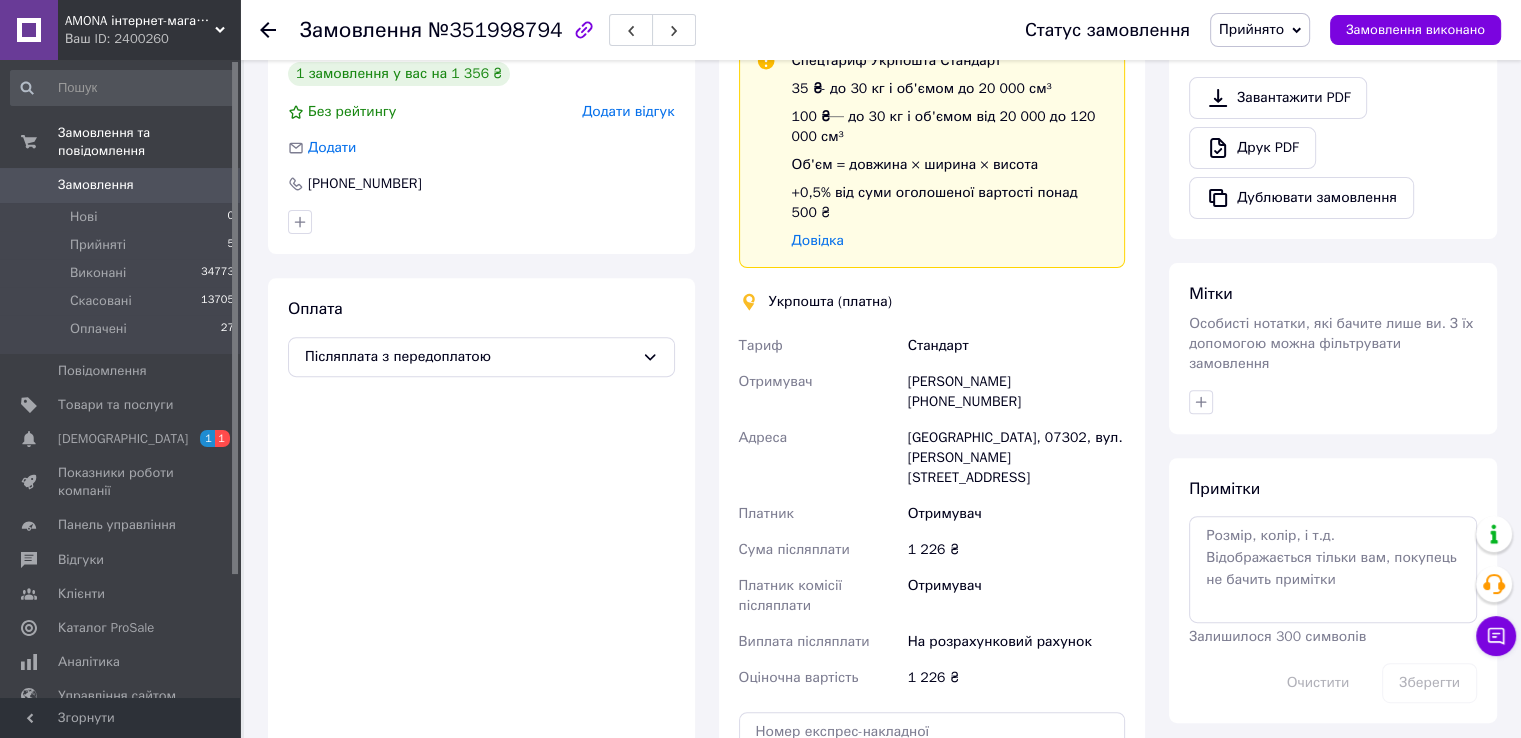 scroll, scrollTop: 700, scrollLeft: 0, axis: vertical 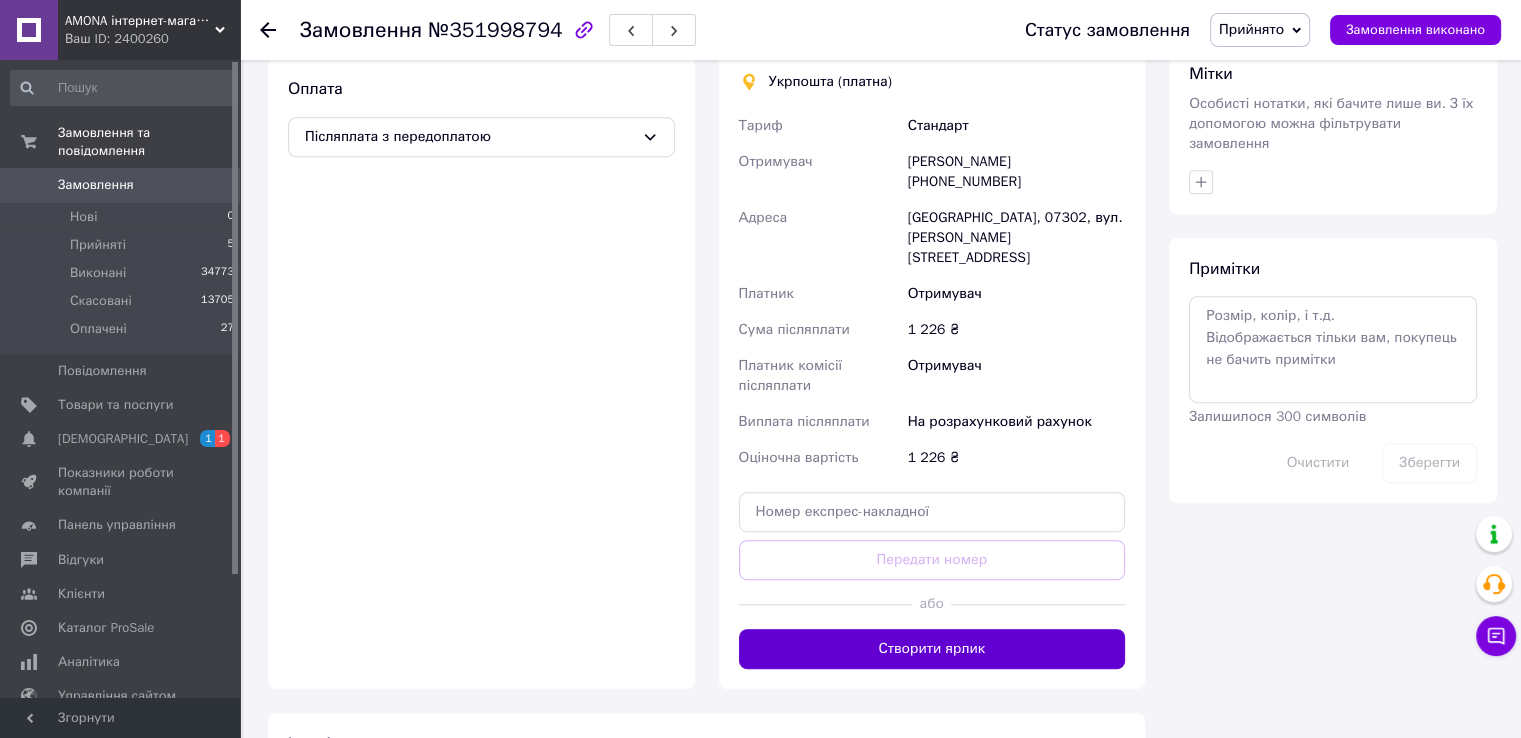 click on "Створити ярлик" at bounding box center (932, 649) 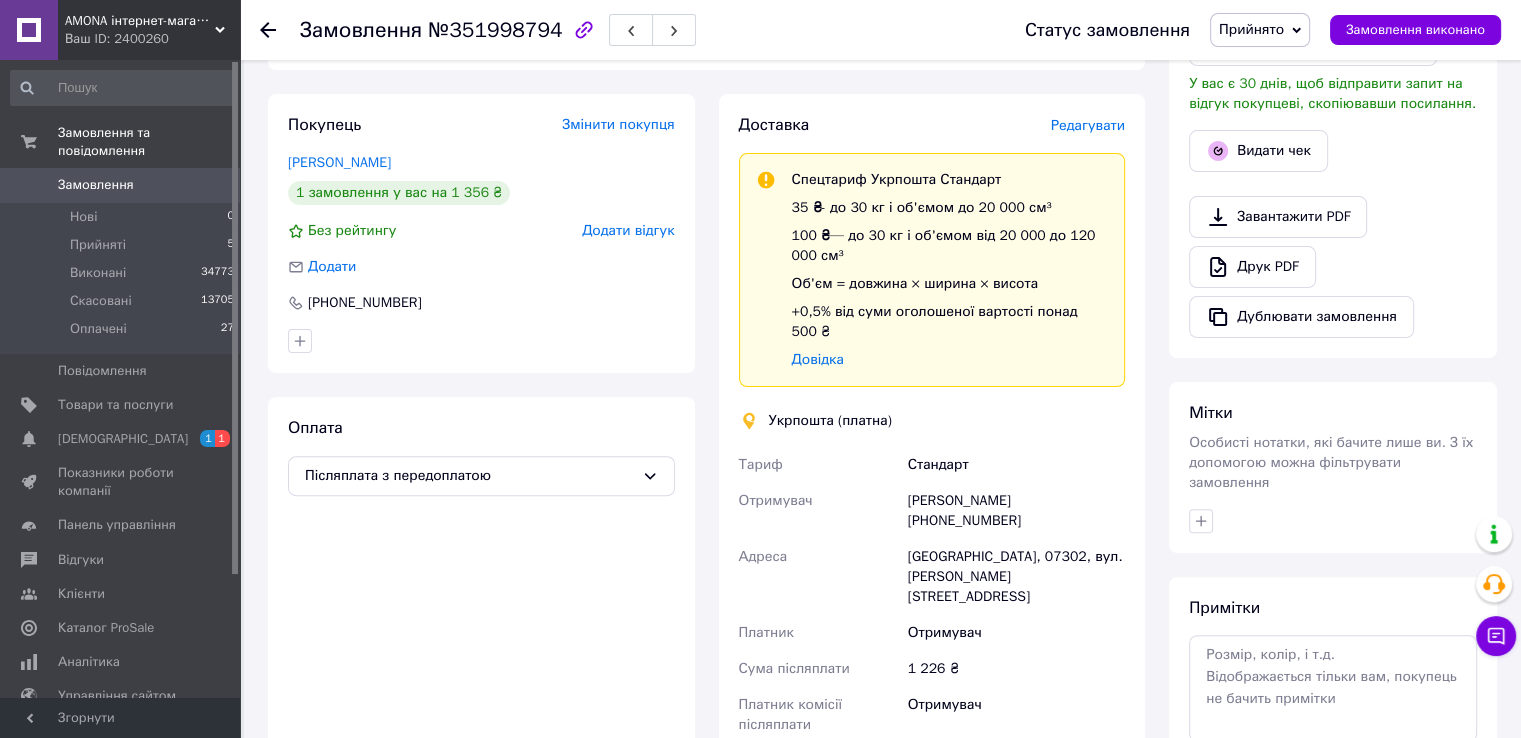 scroll, scrollTop: 600, scrollLeft: 0, axis: vertical 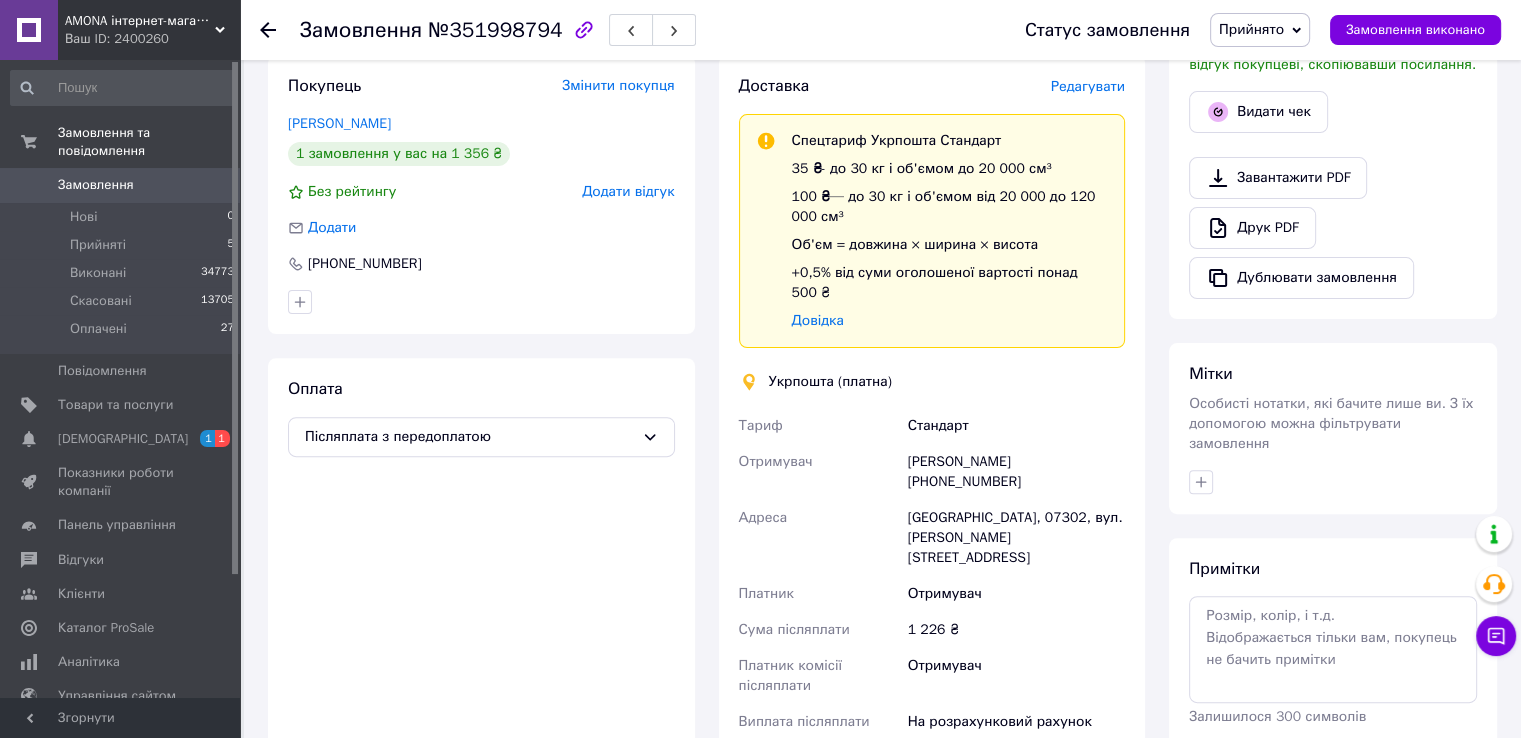 click on "Тетяна Миколаївна Севрук +380673295166" at bounding box center [1016, 472] 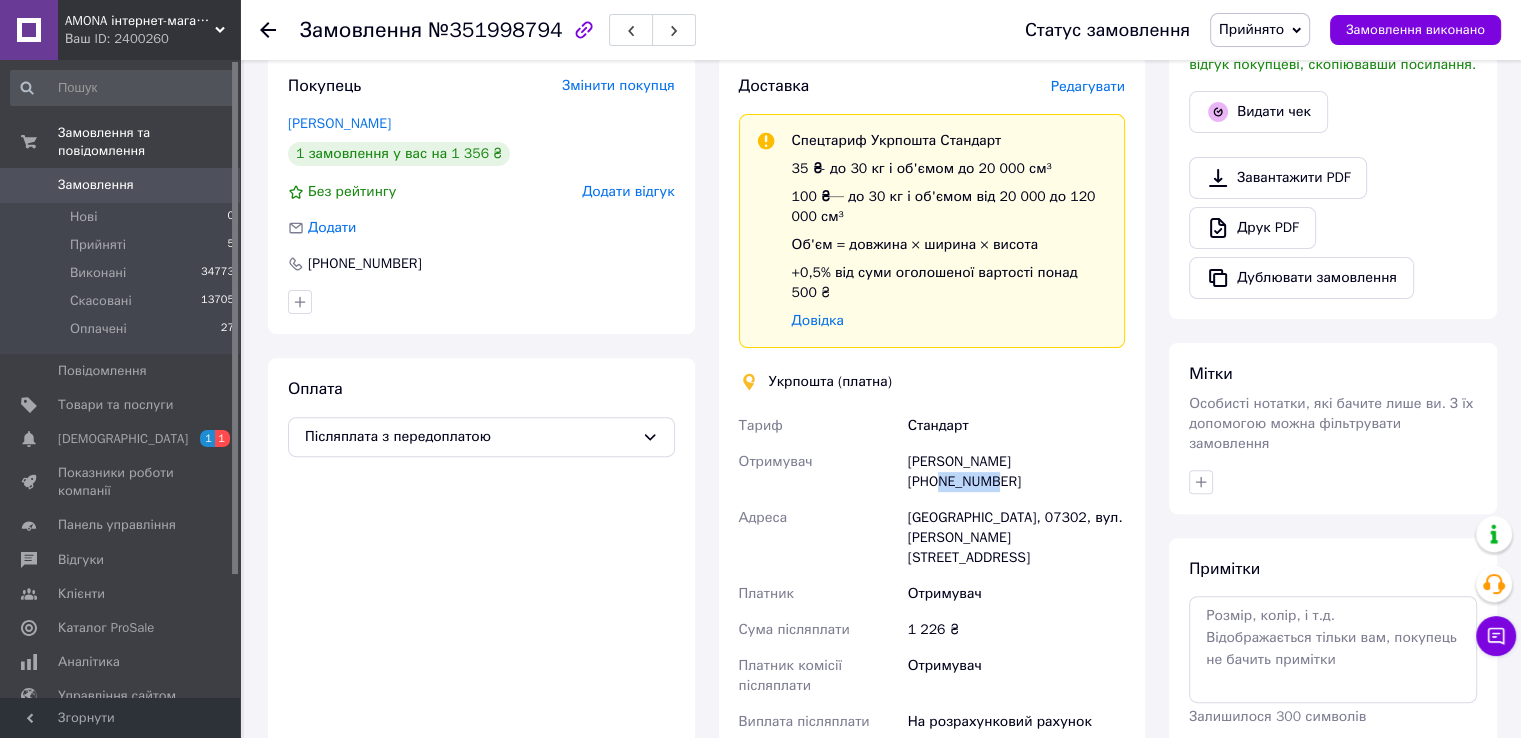click on "Тетяна Миколаївна Севрук +380673295166" at bounding box center (1016, 472) 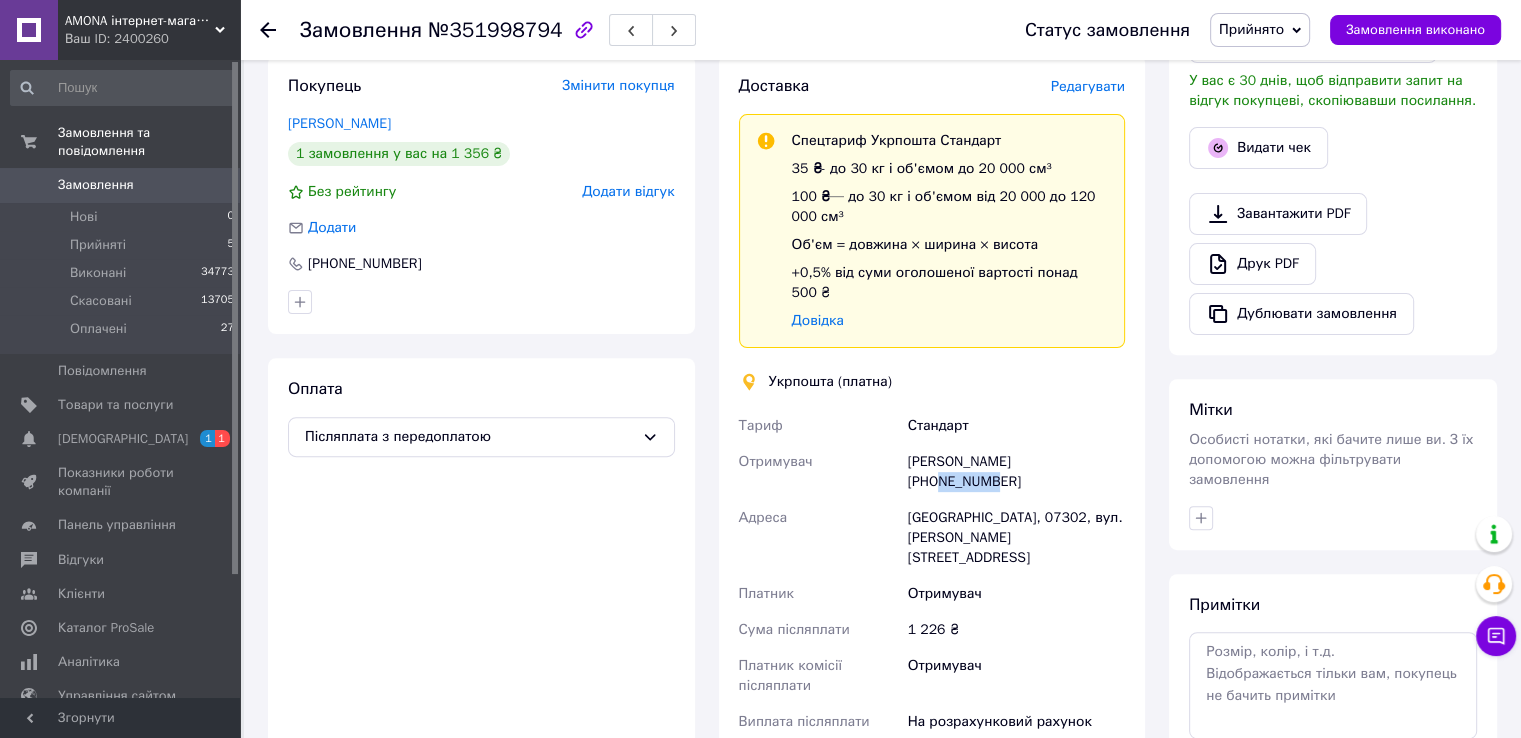 copy on "Севрук" 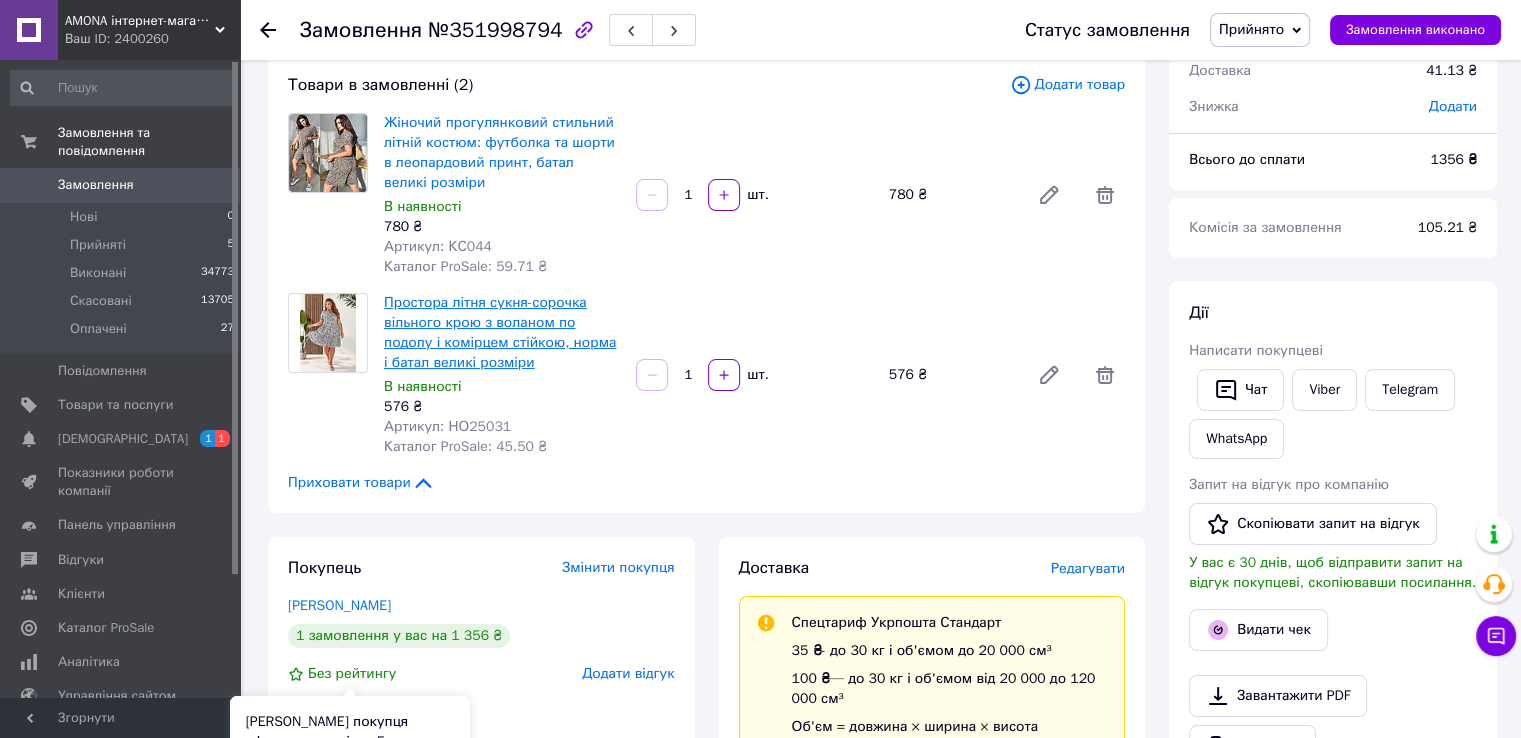 scroll, scrollTop: 100, scrollLeft: 0, axis: vertical 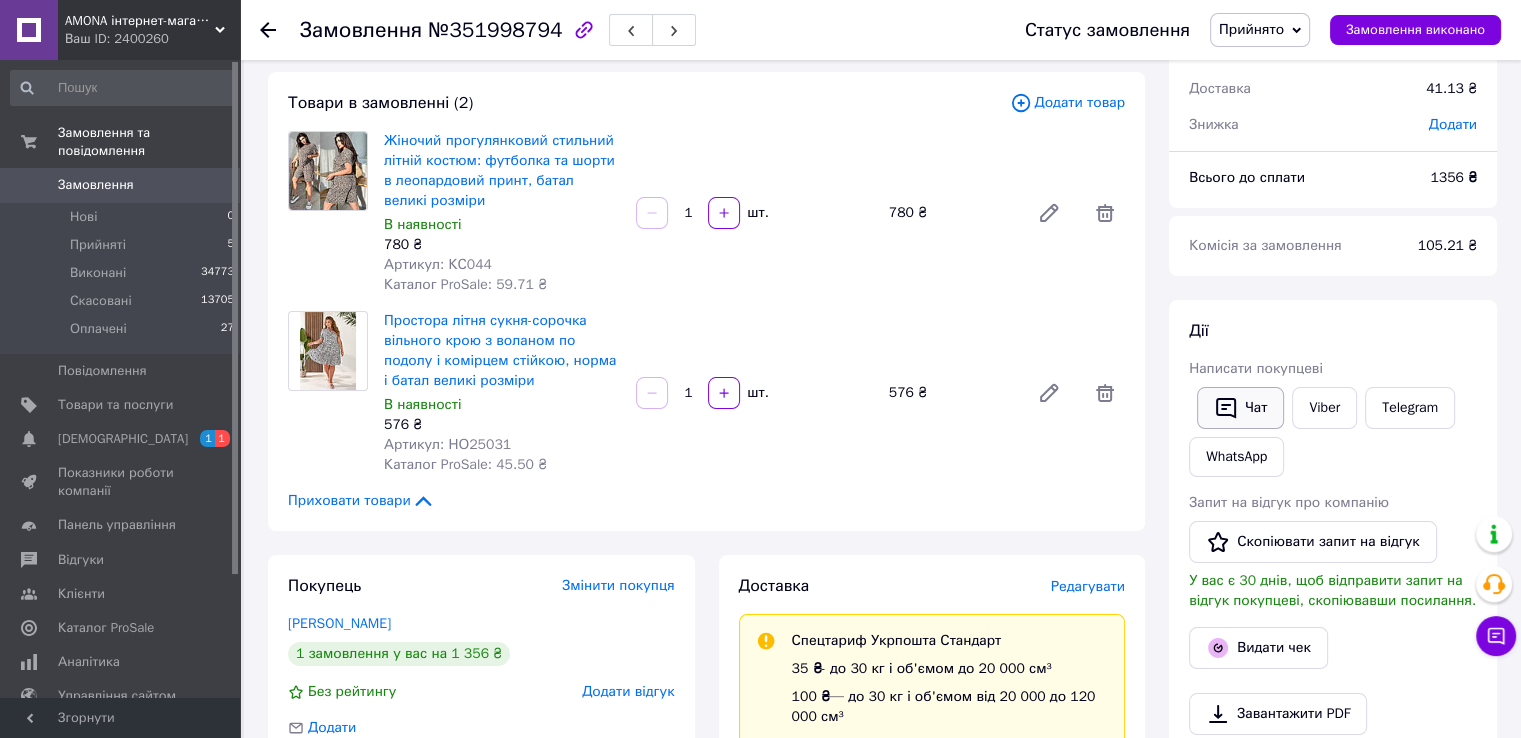 click on "Чат" at bounding box center [1240, 408] 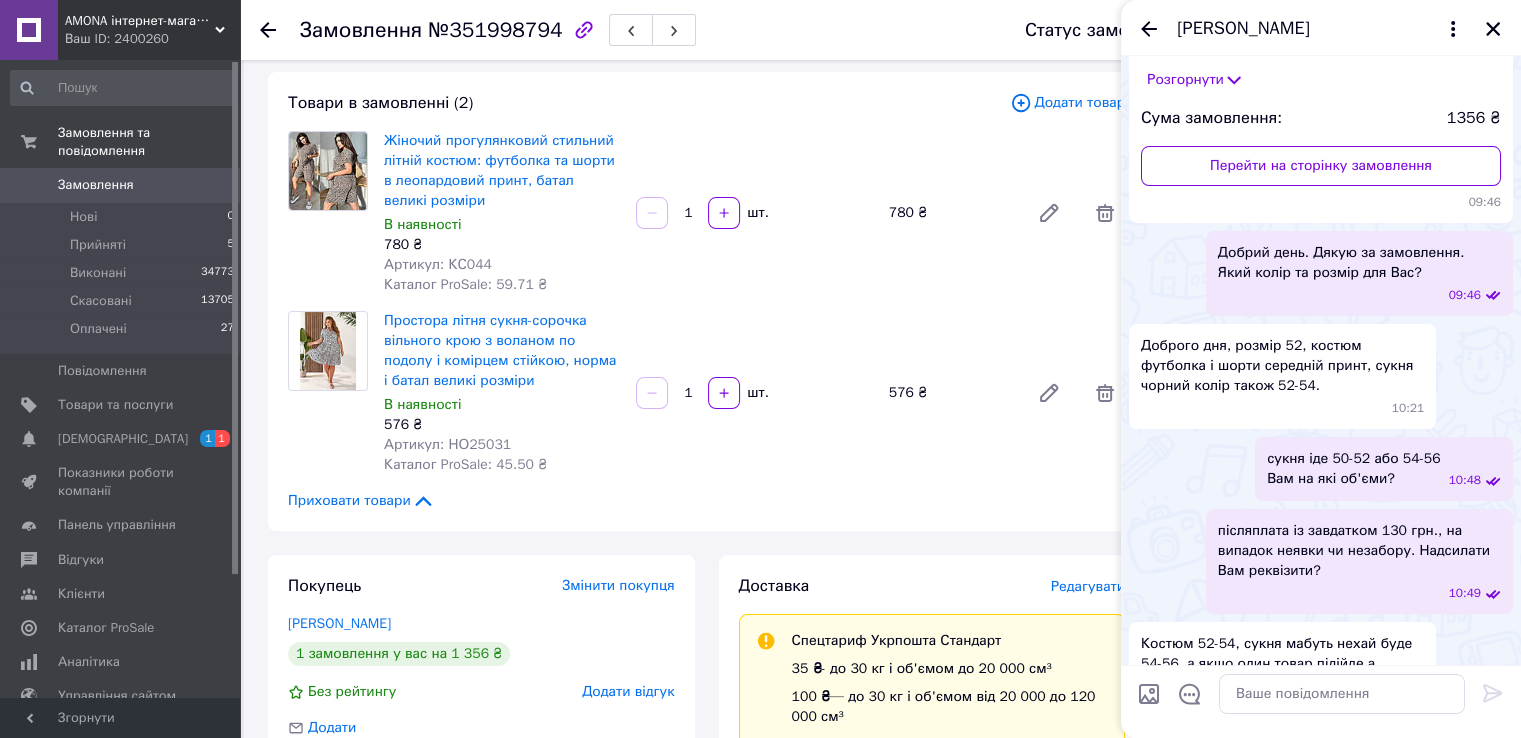 scroll, scrollTop: 201, scrollLeft: 0, axis: vertical 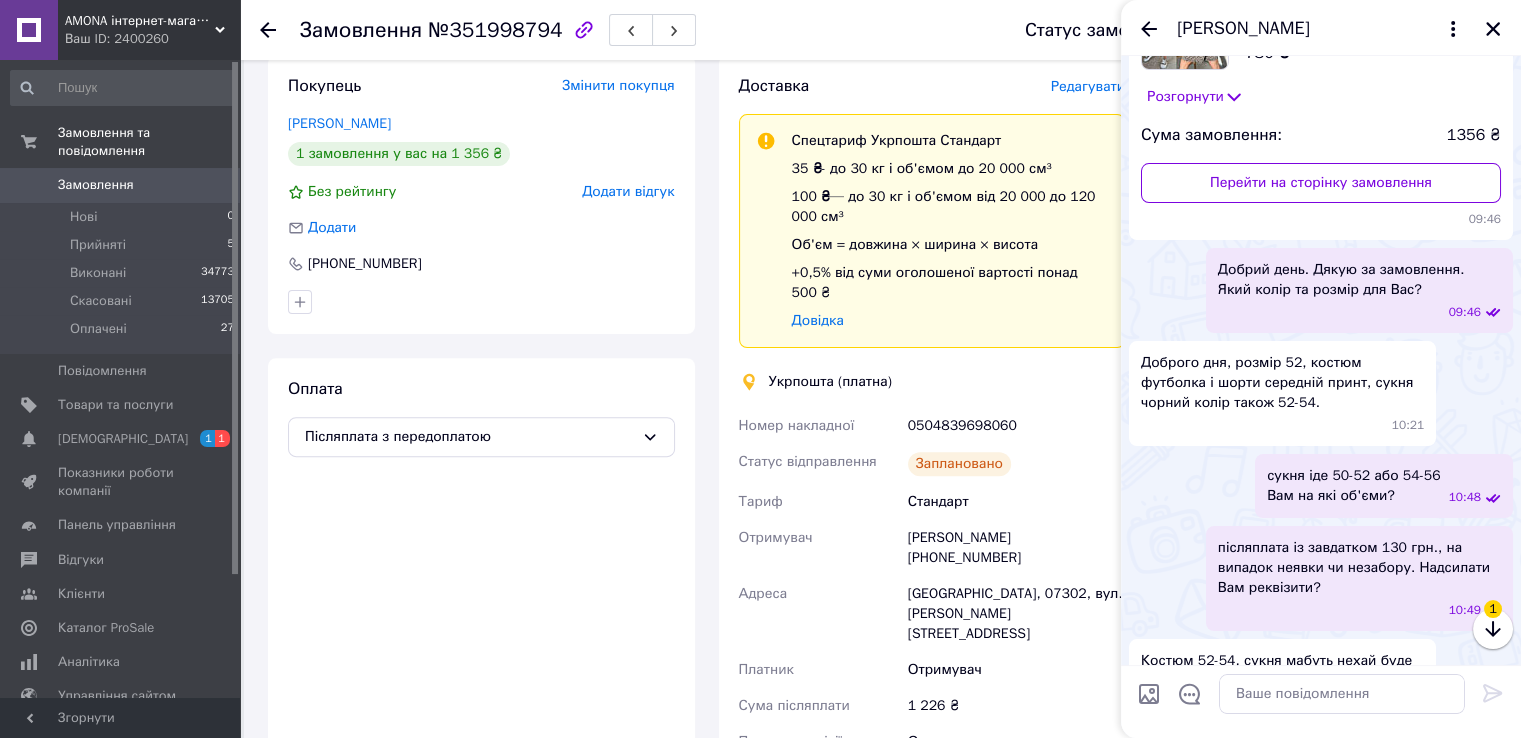 click on "0504839698060" at bounding box center (1016, 426) 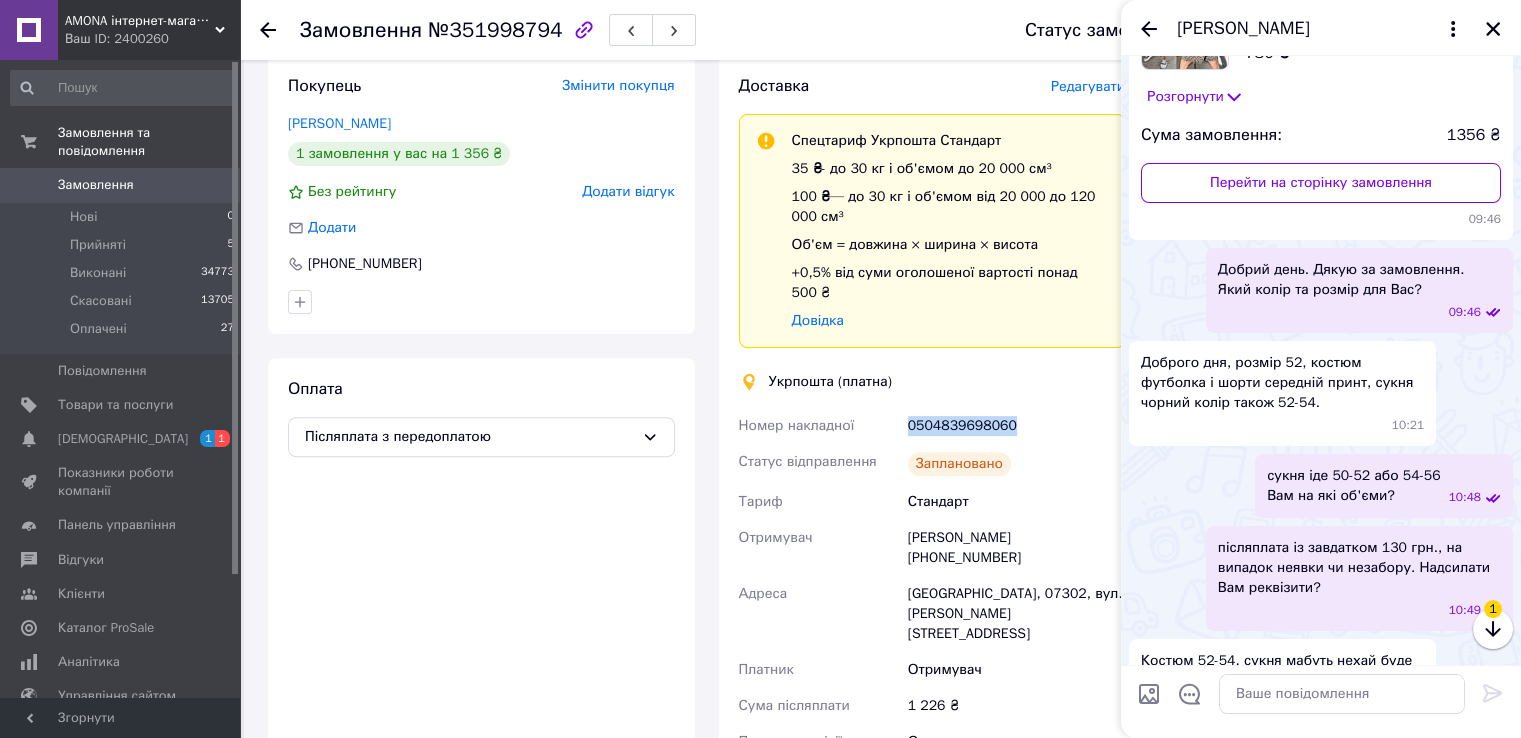 click on "0504839698060" at bounding box center (1016, 426) 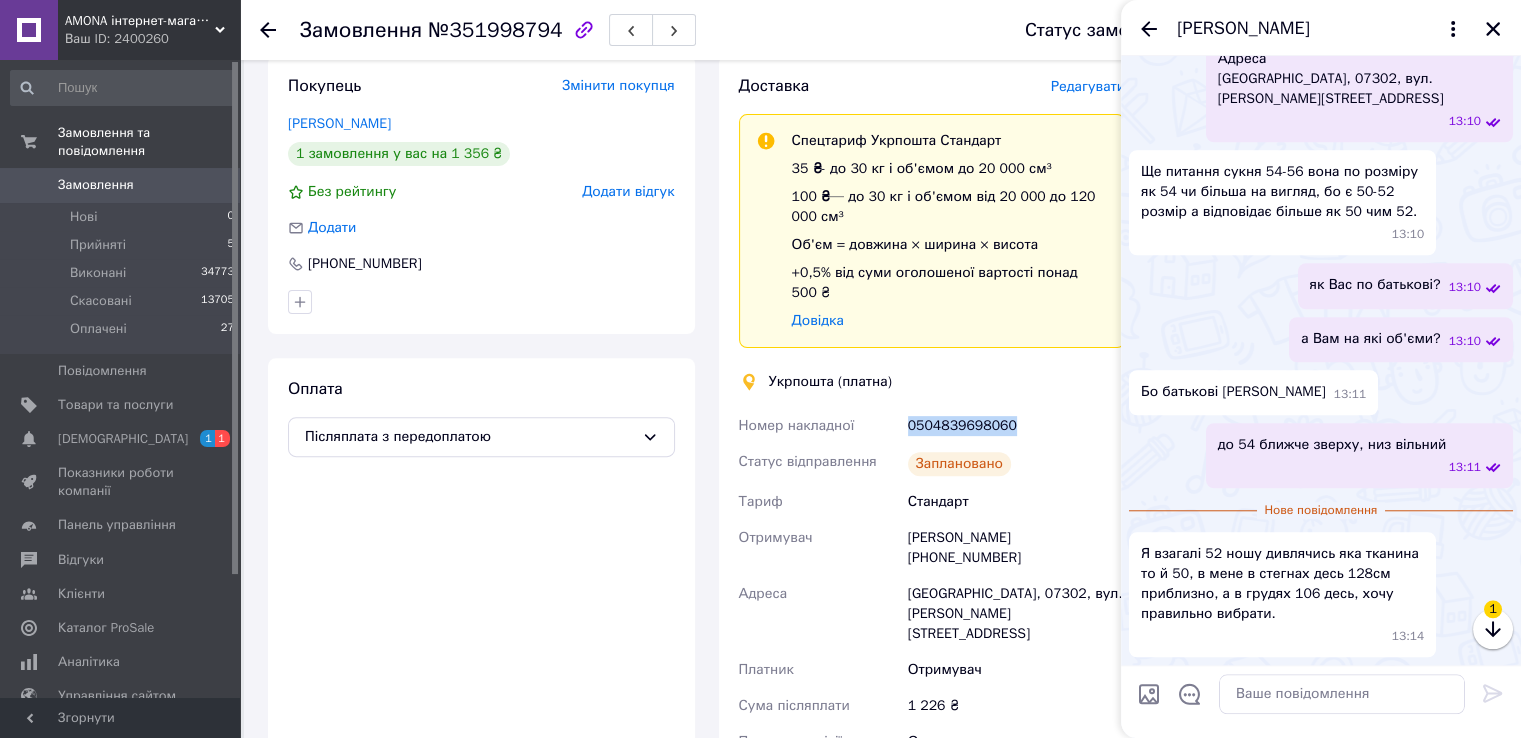 scroll, scrollTop: 1870, scrollLeft: 0, axis: vertical 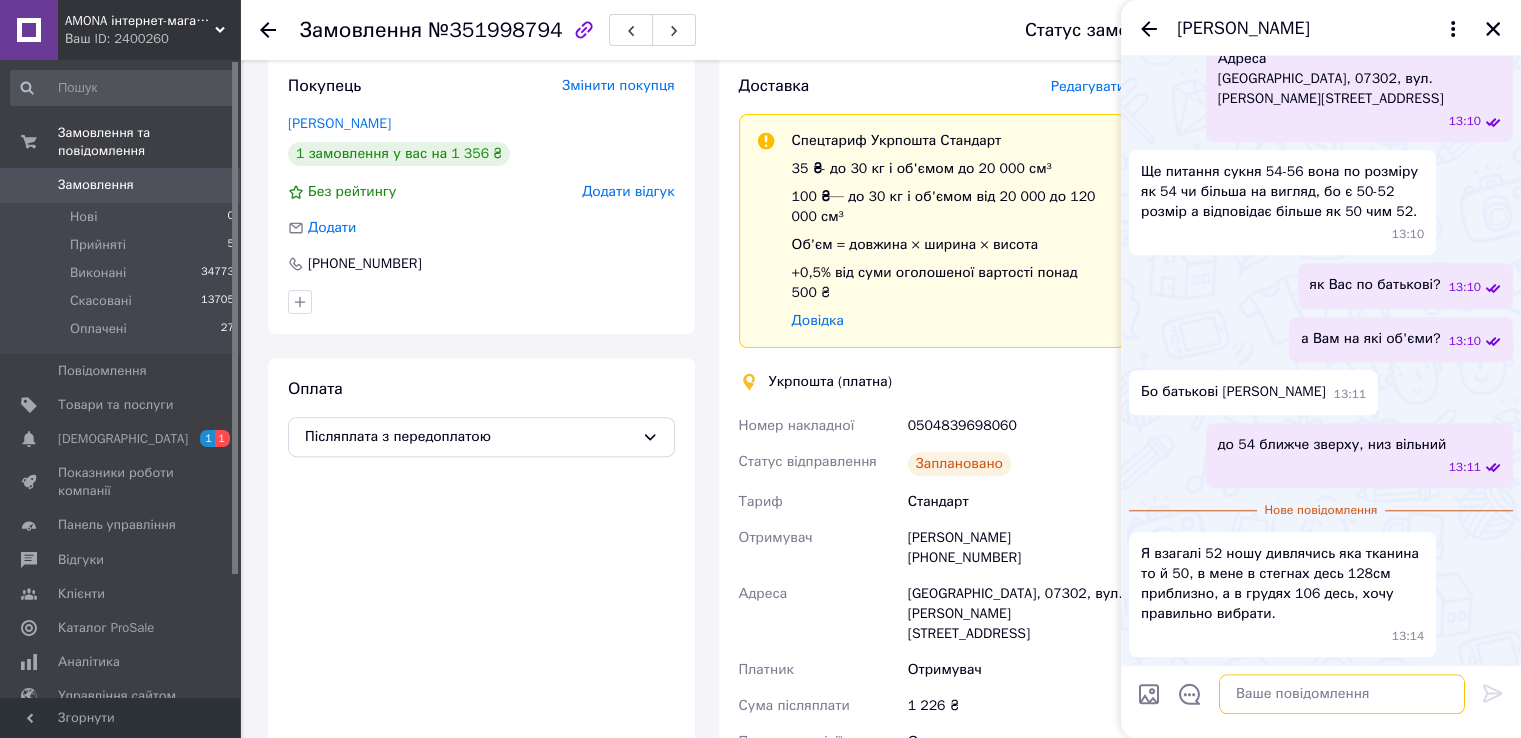click at bounding box center [1342, 694] 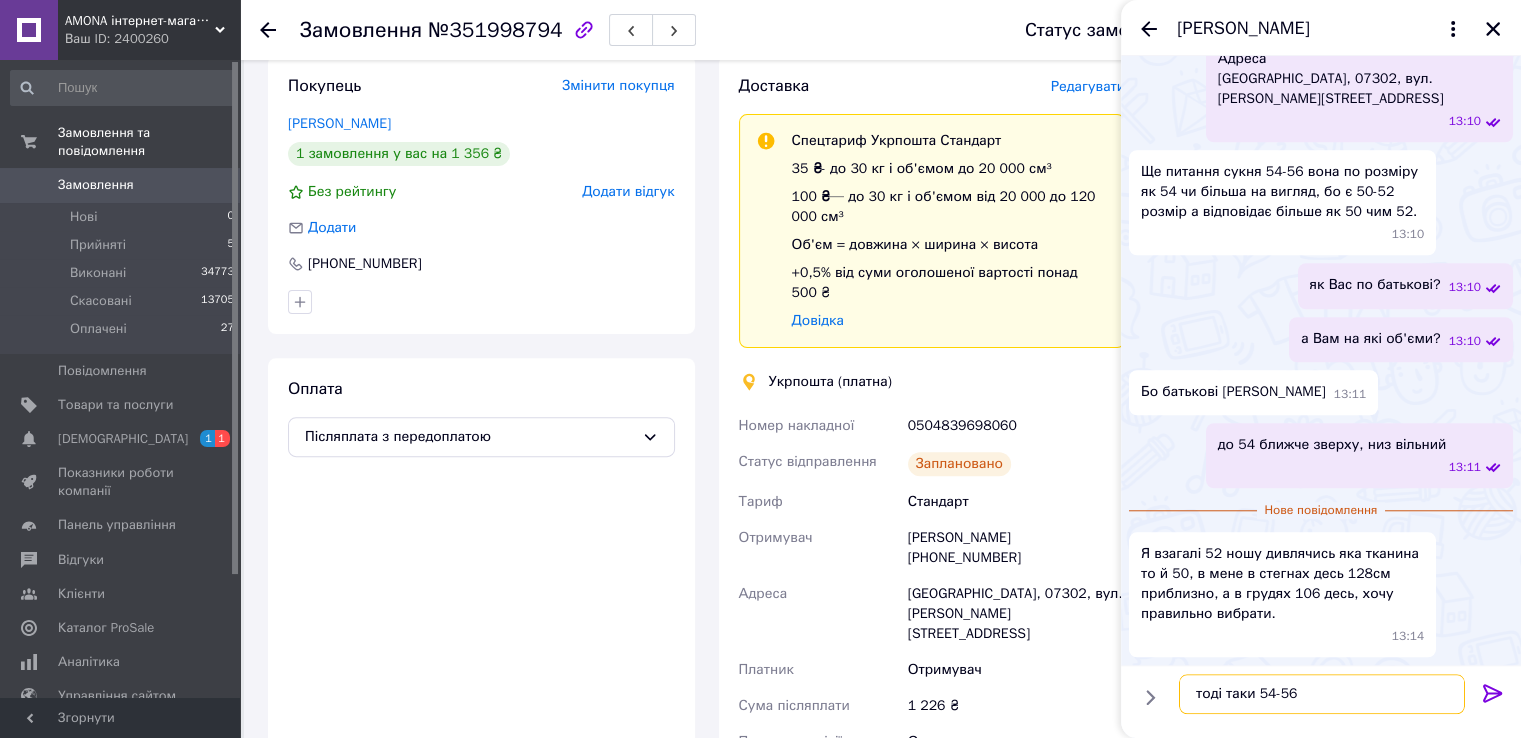 scroll, scrollTop: 12, scrollLeft: 0, axis: vertical 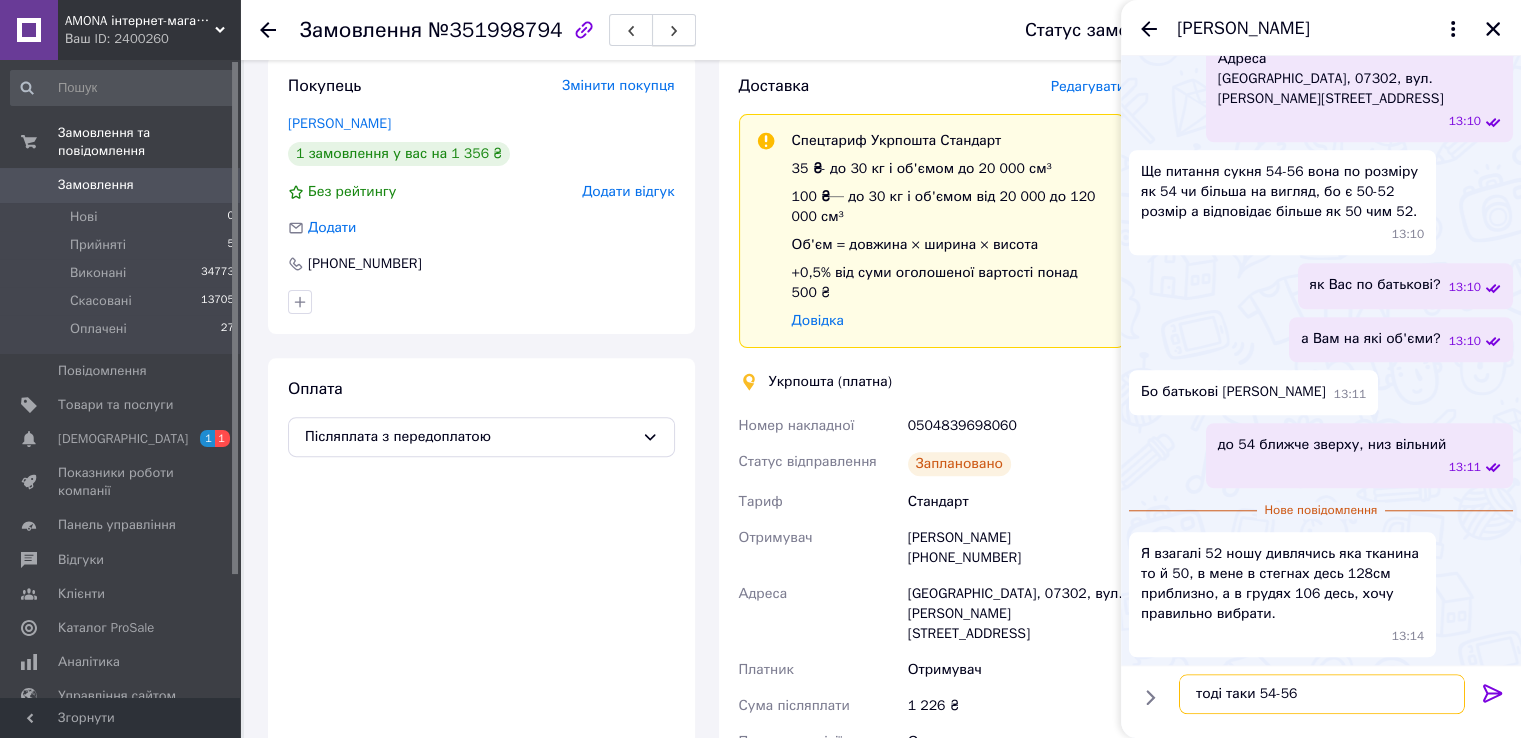 type on "тоді таки 54-56" 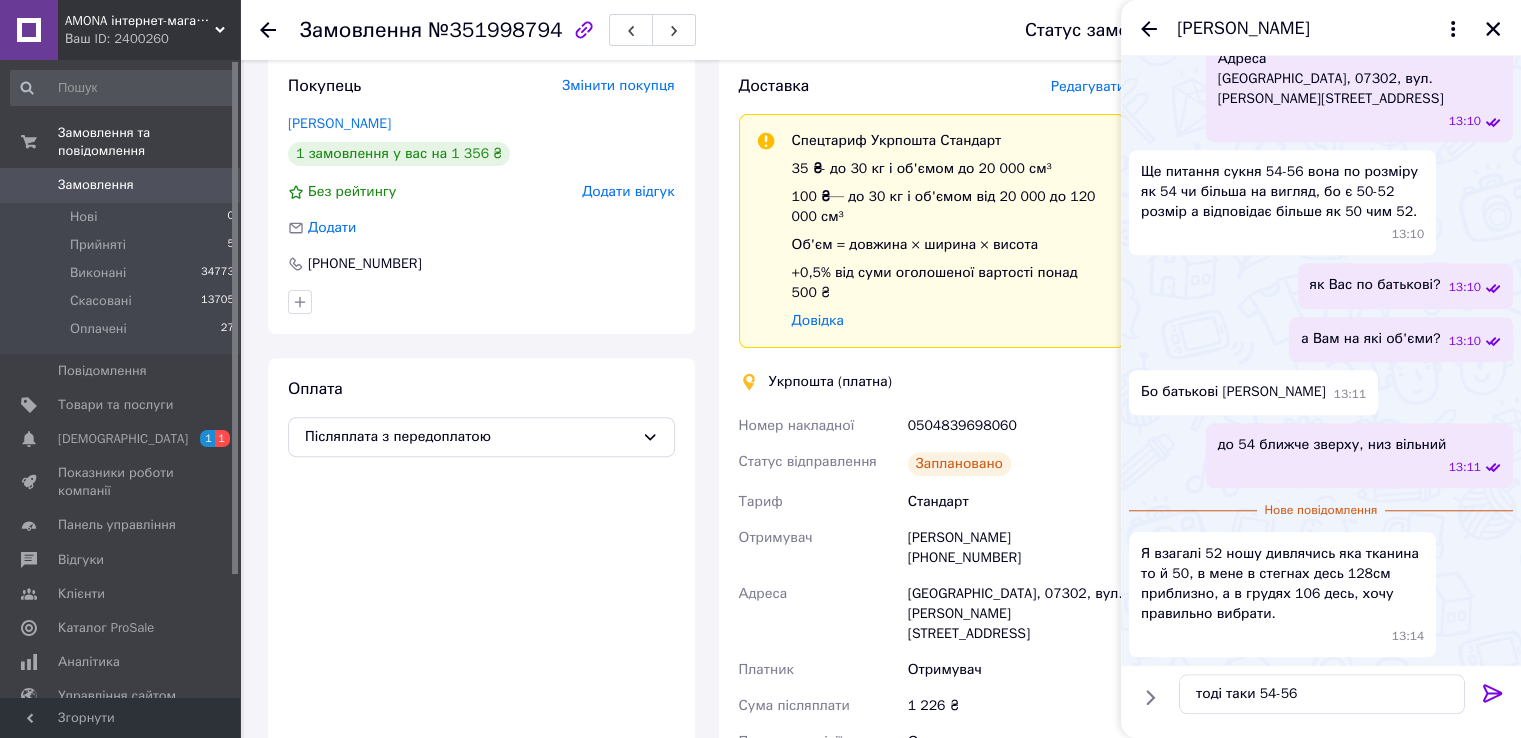 click 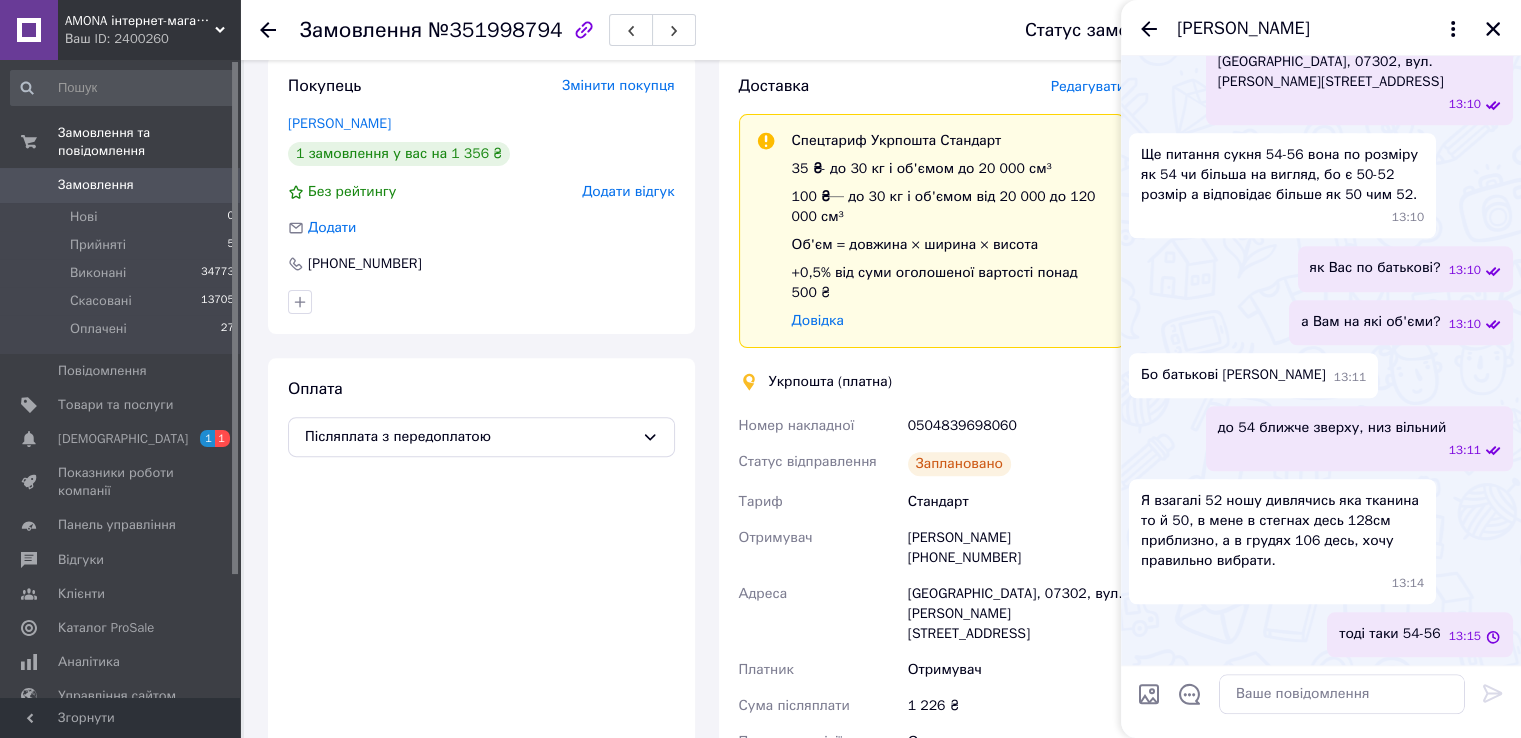 scroll, scrollTop: 0, scrollLeft: 0, axis: both 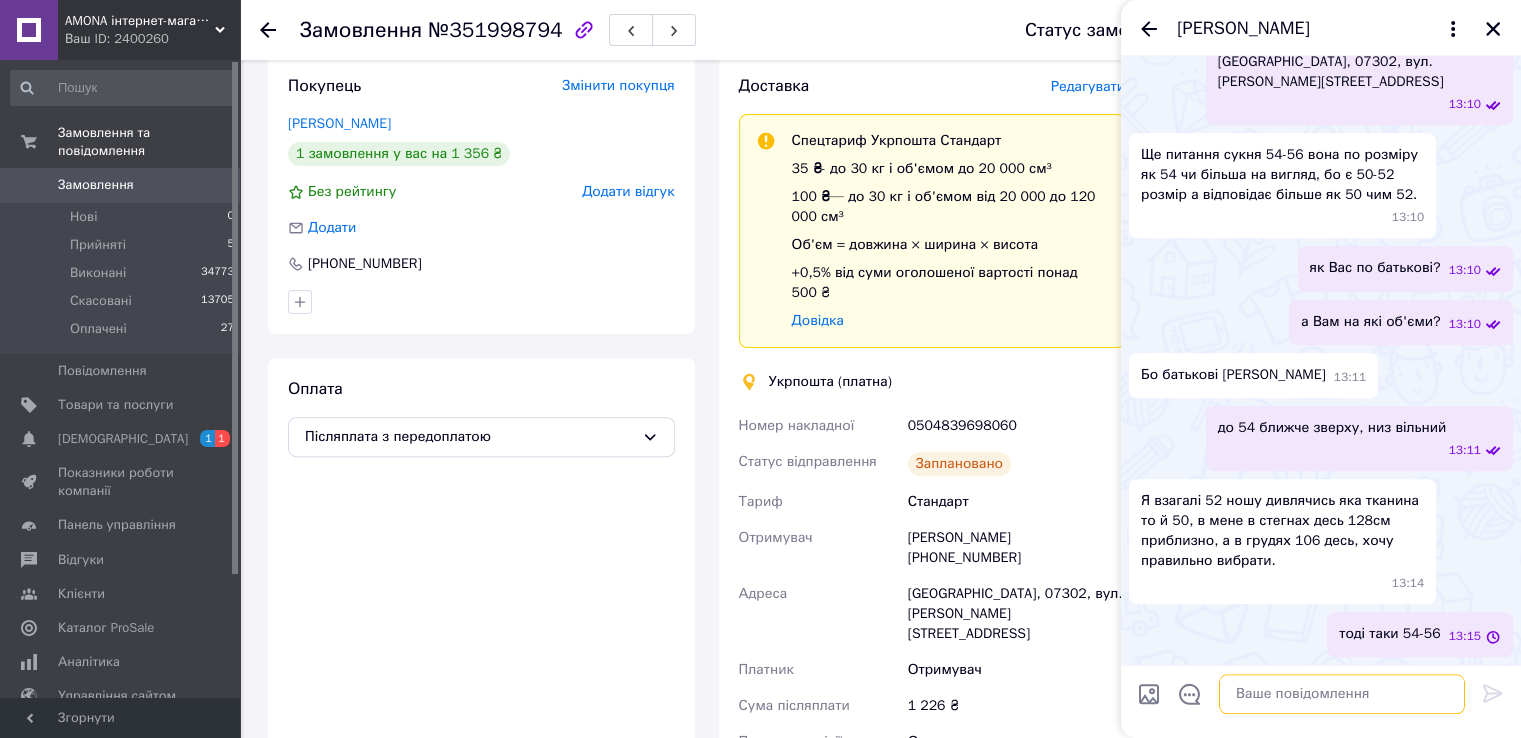click at bounding box center [1342, 694] 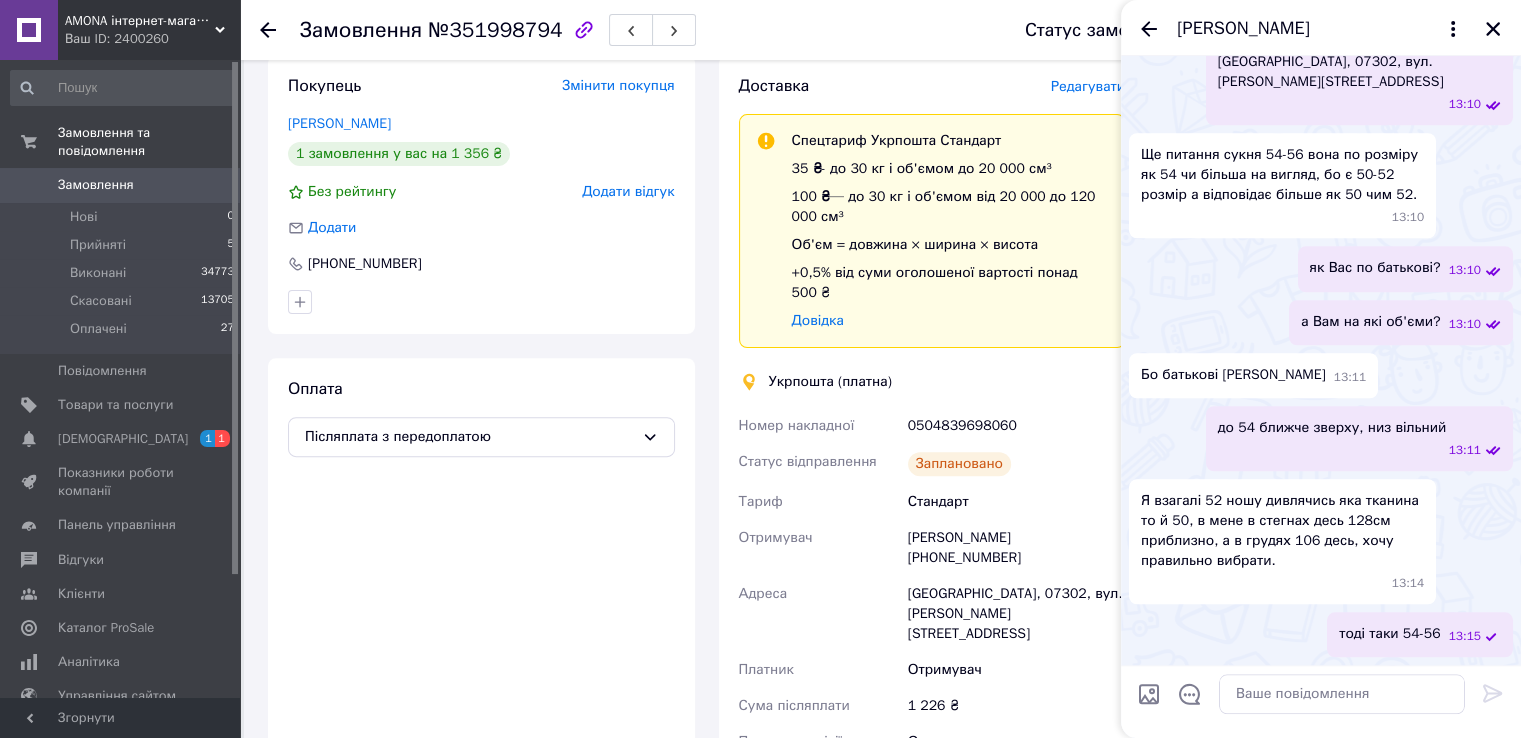 scroll, scrollTop: 1887, scrollLeft: 0, axis: vertical 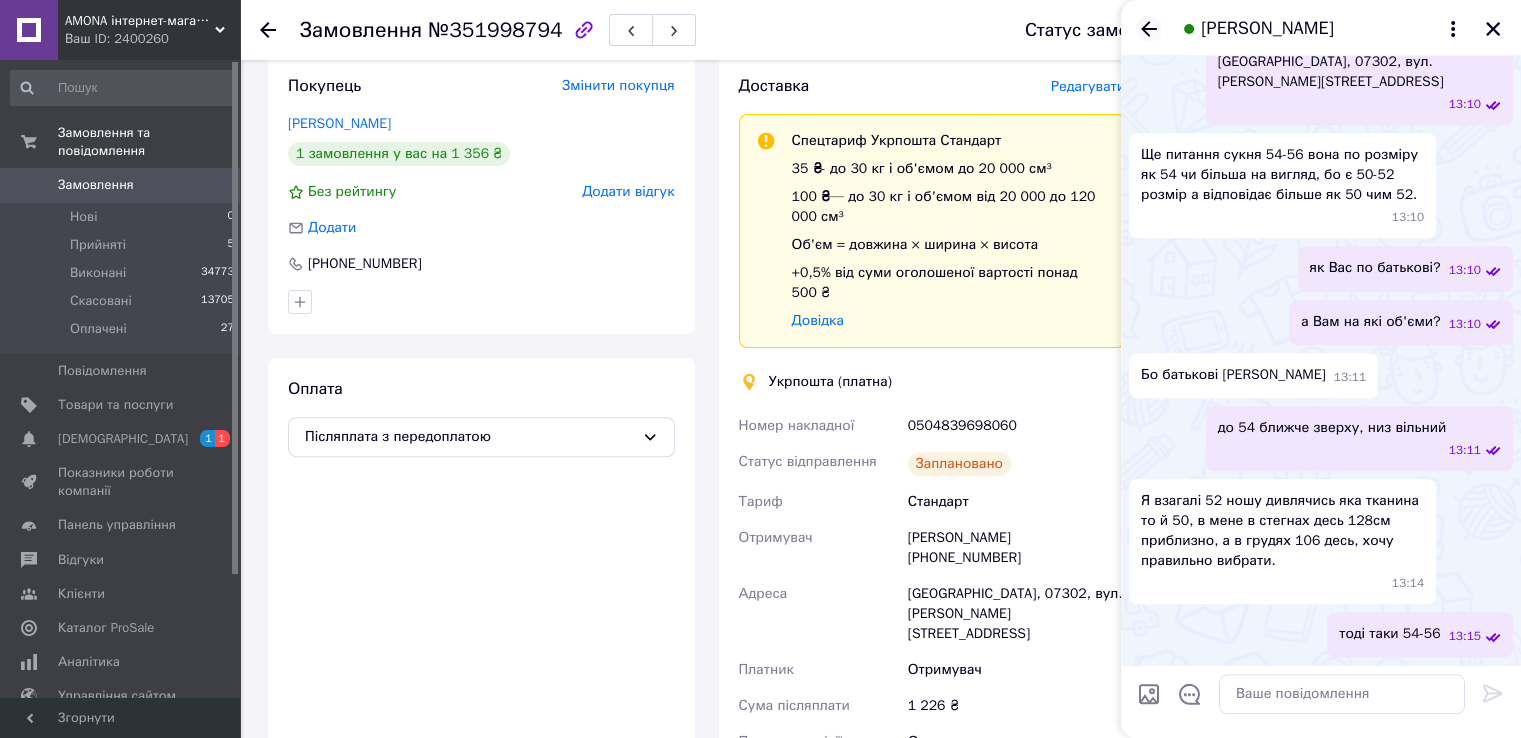 click 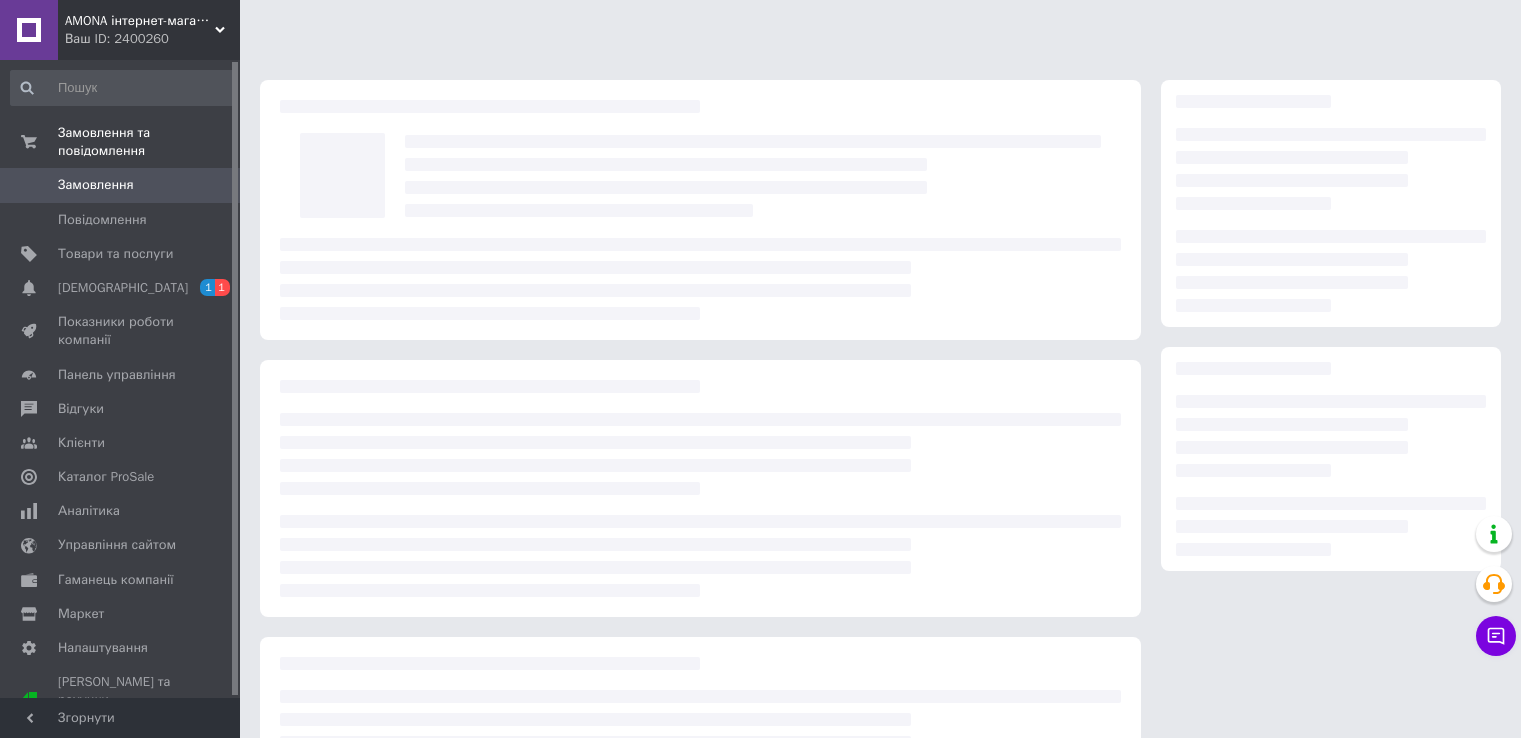 scroll, scrollTop: 0, scrollLeft: 0, axis: both 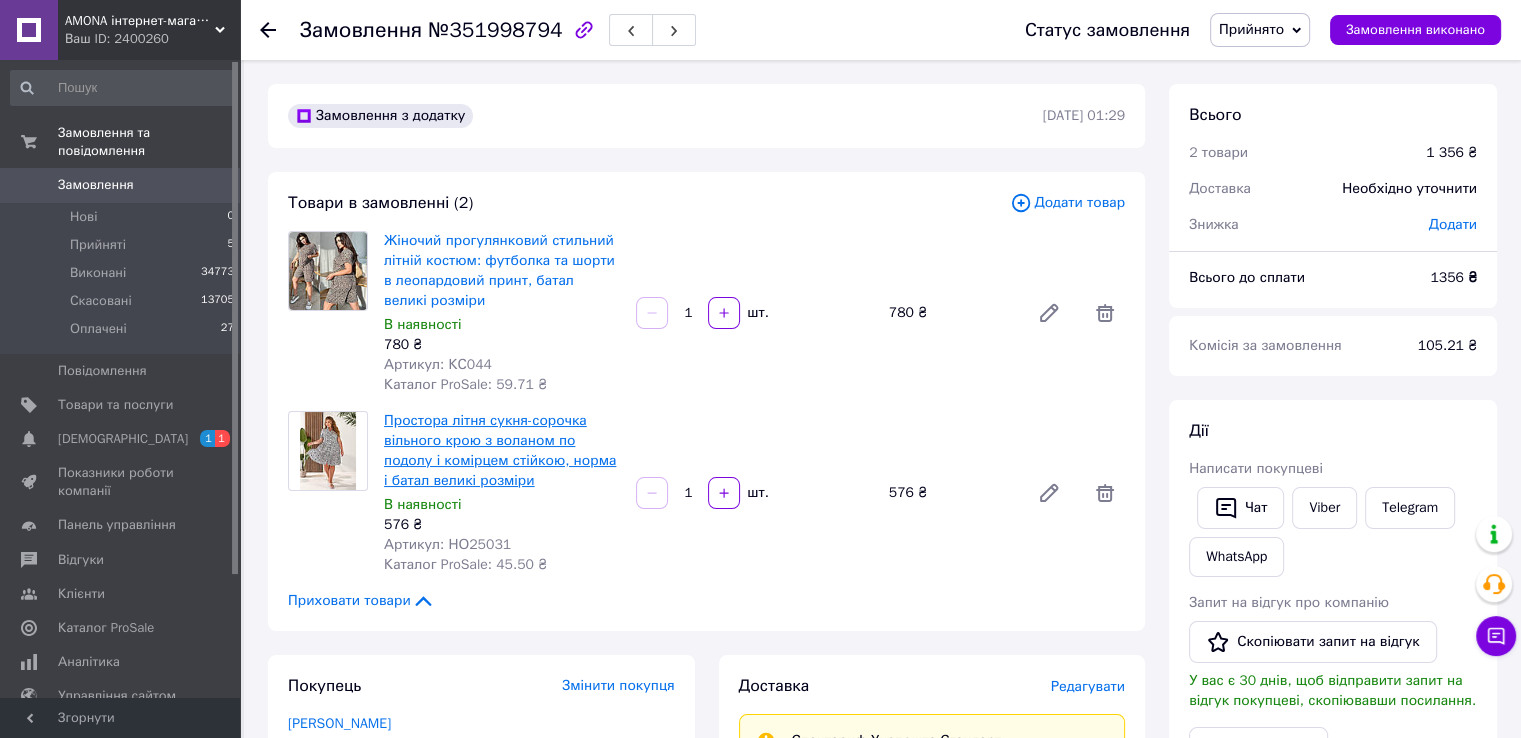 click on "Простора літня сукня-сорочка вільного крою з воланом по подолу і комірцем стійкою, норма і батал великі розміри" at bounding box center [500, 450] 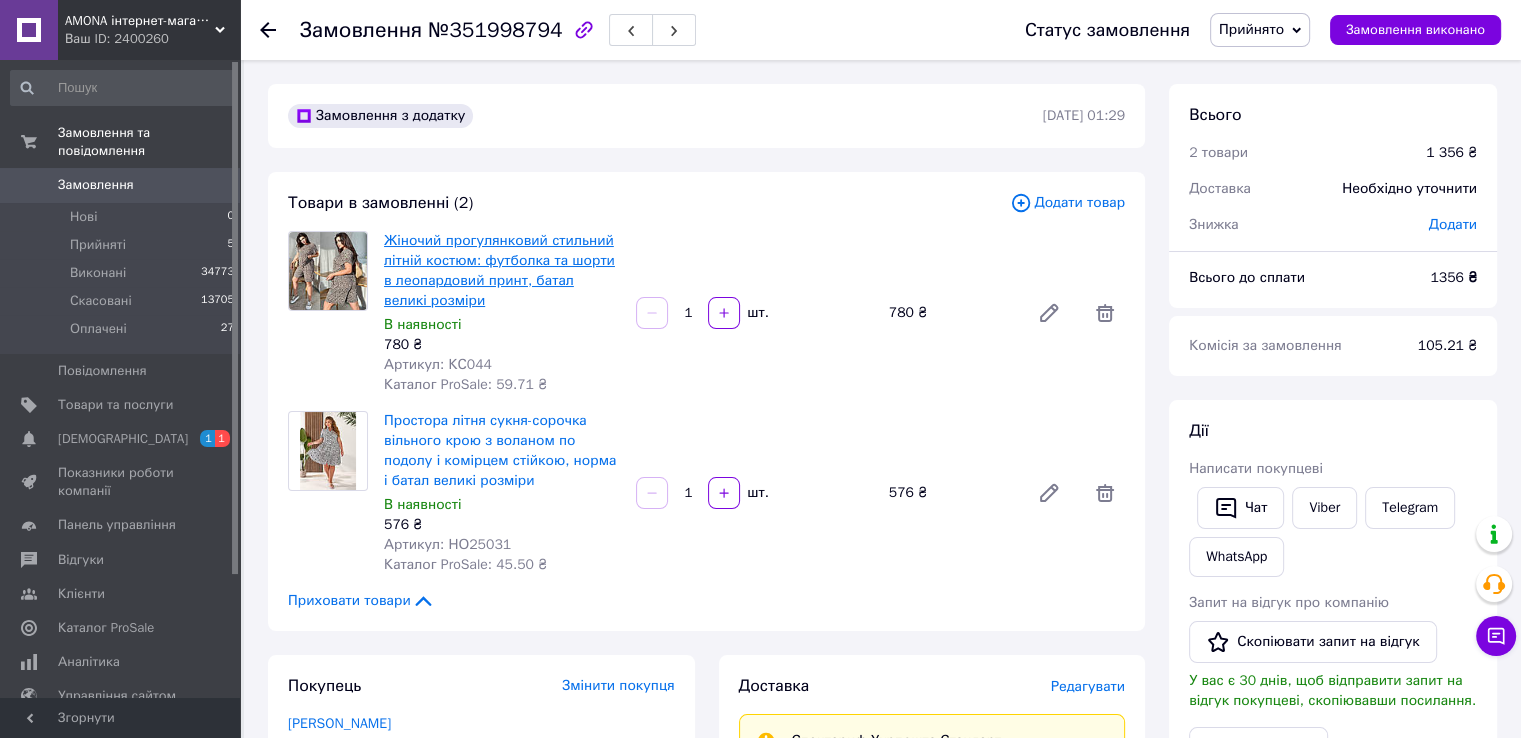click on "Жіночий прогулянковий стильний літній костюм: футболка та шорти в леопардовий принт, батал великі розміри" at bounding box center (499, 270) 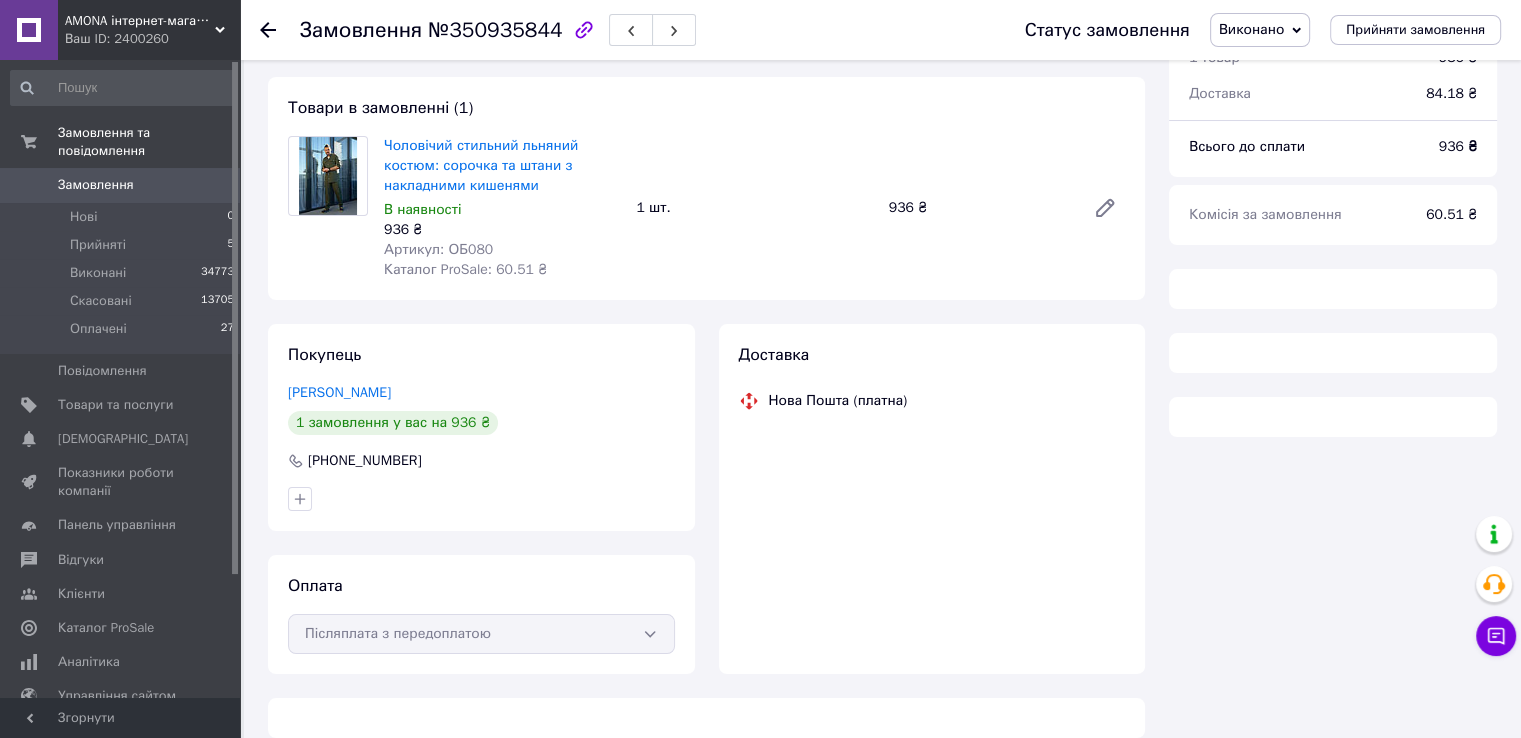 scroll, scrollTop: 100, scrollLeft: 0, axis: vertical 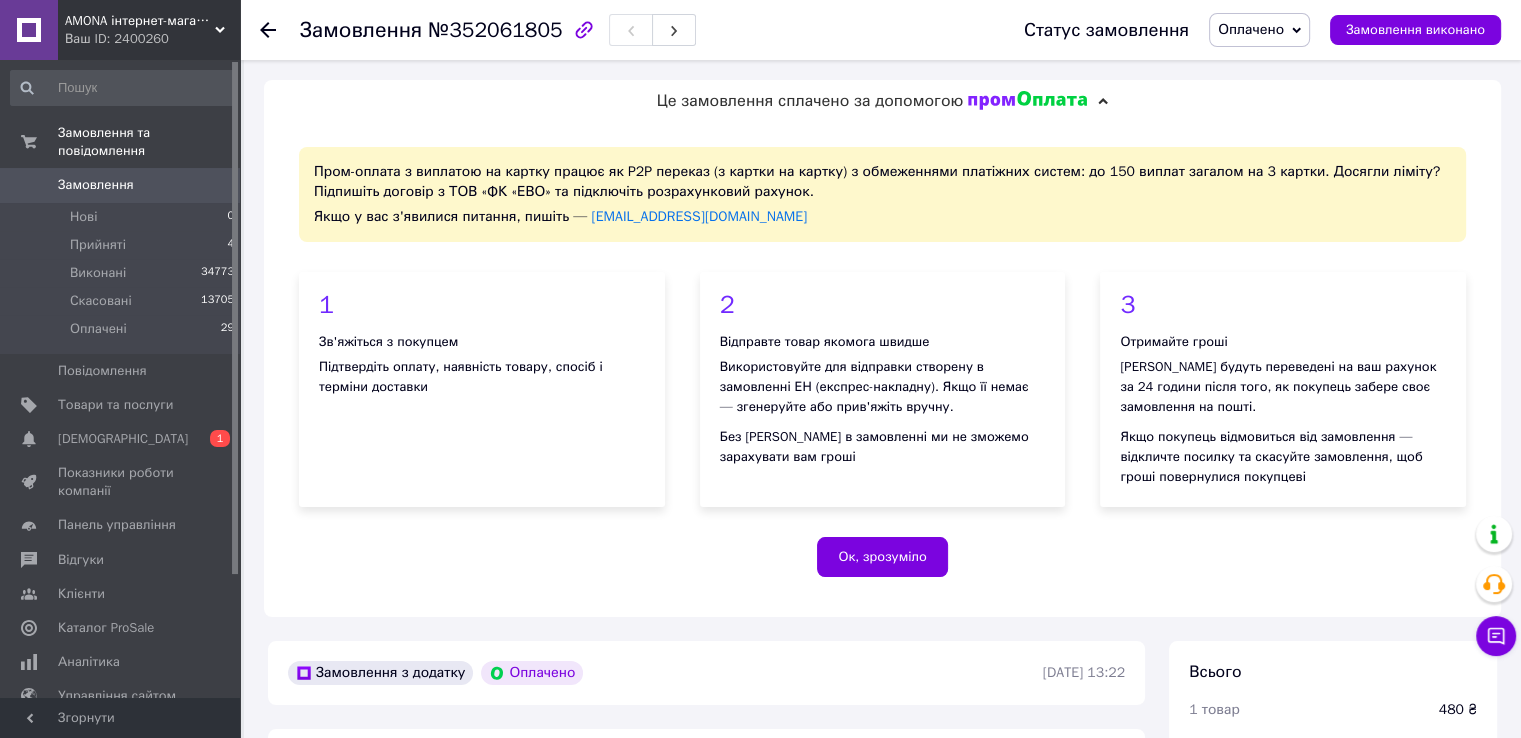 click on "Пром-оплата з виплатою на картку працює як P2P переказ (з картки на картку) з обмеженнями платіжних систем: до 150 виплат загалом на 3 картки. Досягли ліміту? Підпишіть договір з ТОВ «ФК «ЕВО» та підключіть розрахунковий рахунок. Якщо у вас з'явилися питання, пишіть —   [EMAIL_ADDRESS][DOMAIN_NAME] 1 Зв'яжіться з покупцем Підтвердіть оплату, наявність товару, спосіб і терміни доставки 2 Відправте товар якомога швидше Використовуйте для відправки створену в замовленні ЕН (експрес-накладну).
Якщо її немає — згенеруйте або прив'яжіть вручну. 3 Отримайте гроші Ок, зрозуміло" at bounding box center (882, 369) 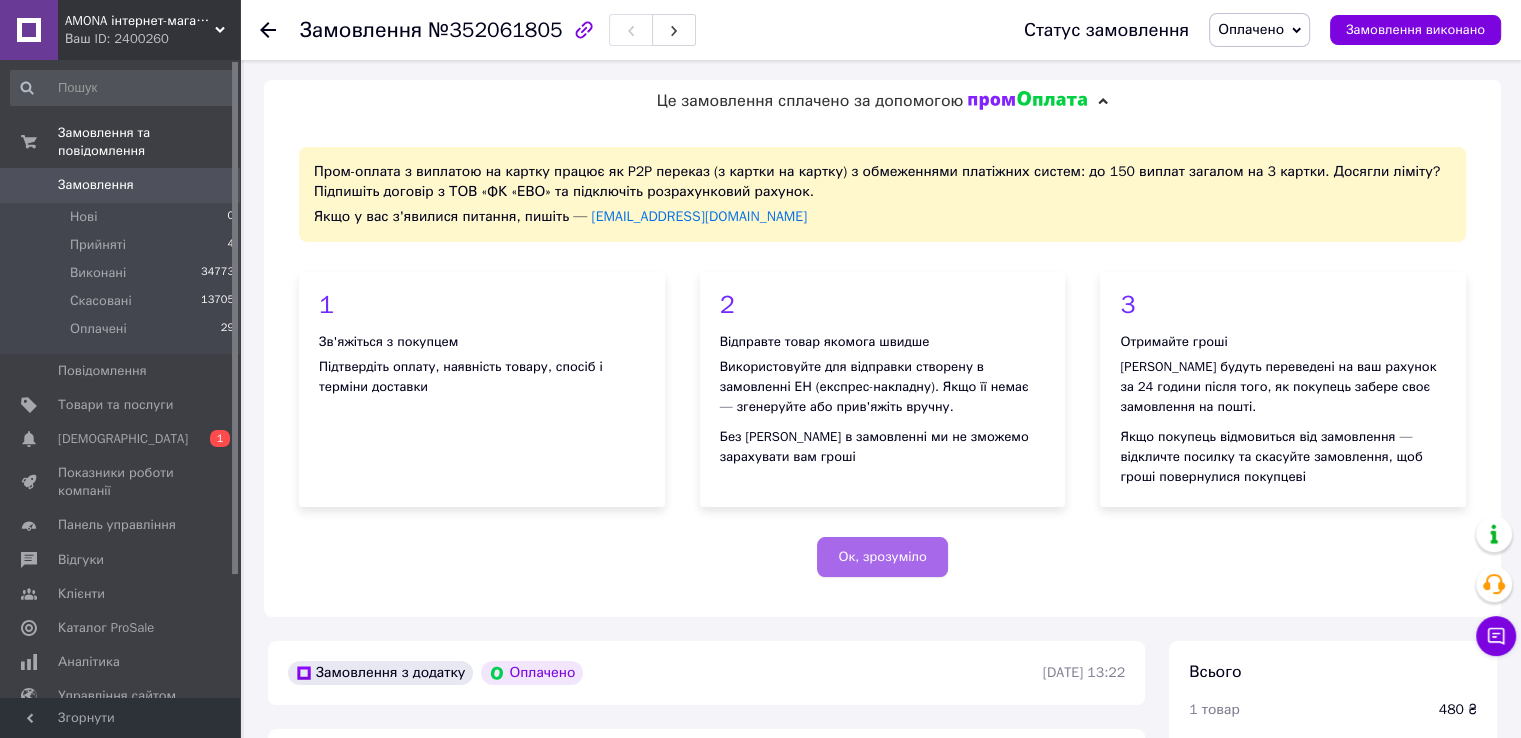 click on "Ок, зрозуміло" at bounding box center [882, 557] 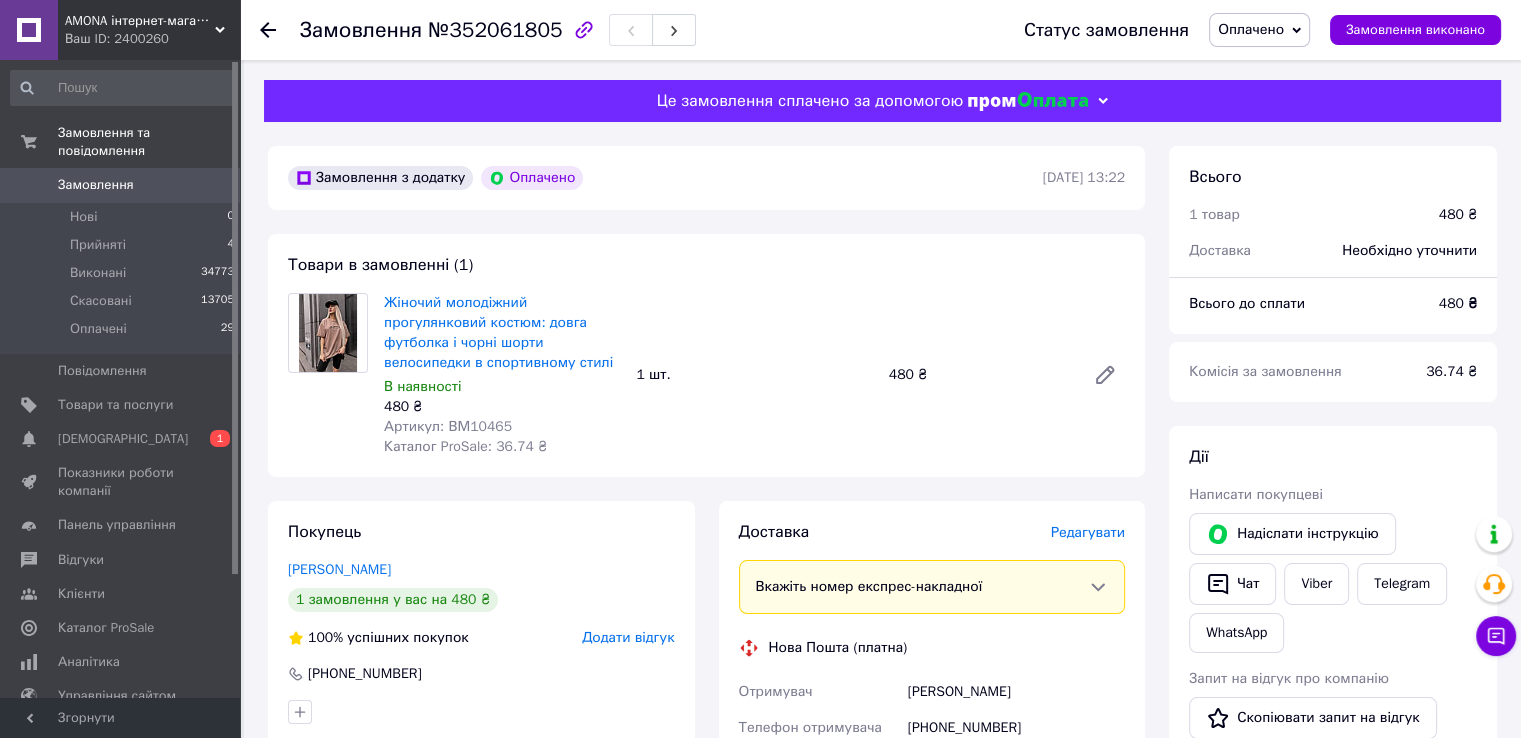 drag, startPoint x: 1248, startPoint y: 586, endPoint x: 1124, endPoint y: 583, distance: 124.036285 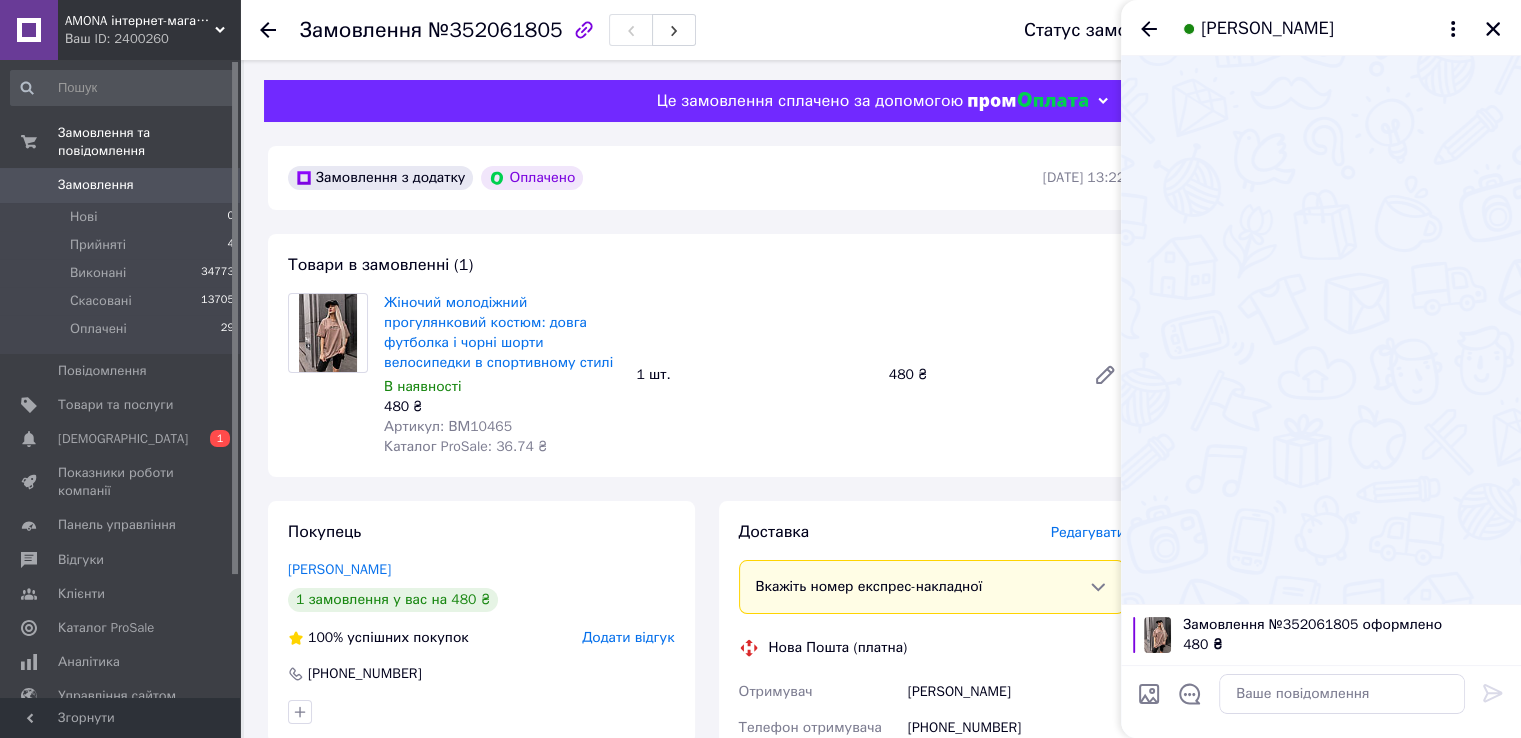 click at bounding box center [1321, 701] 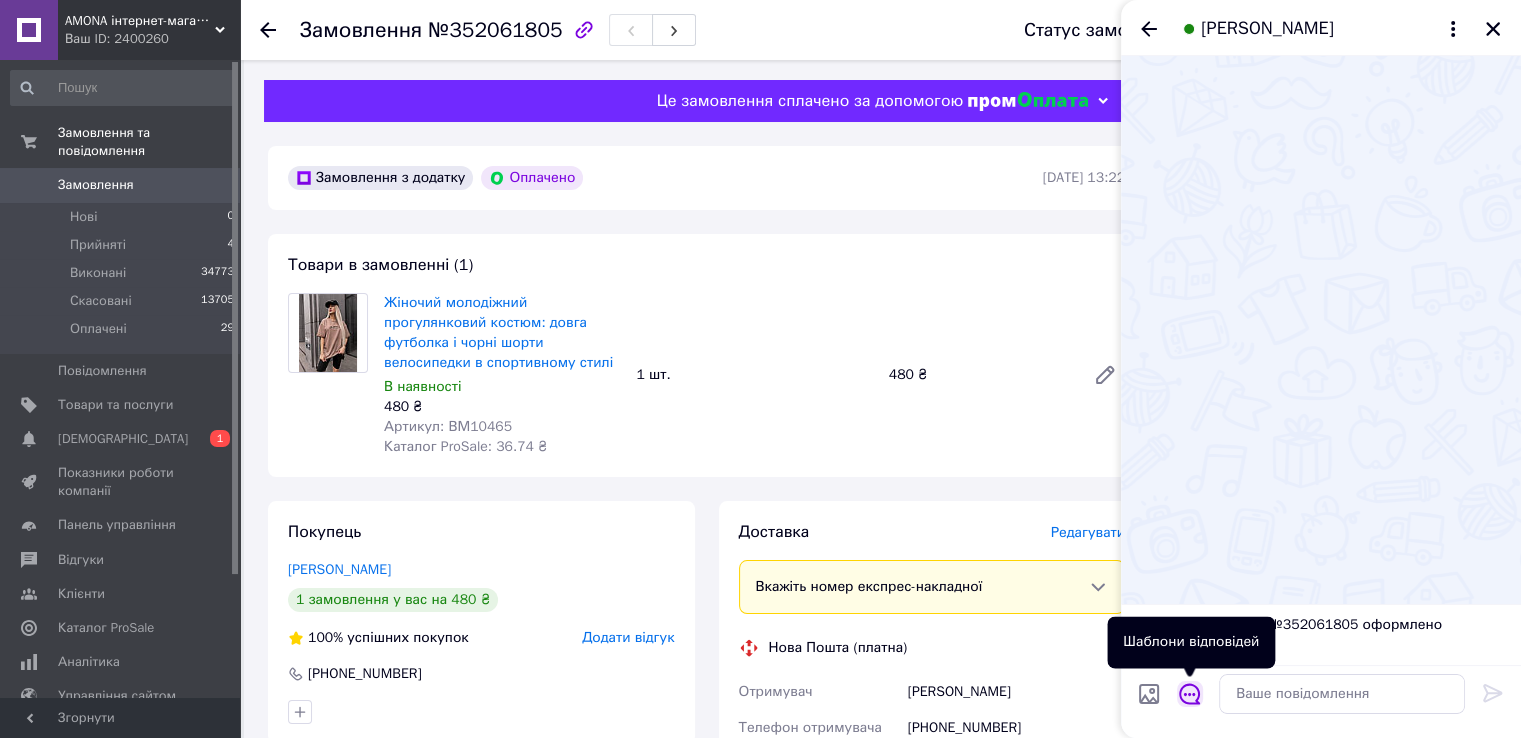 click 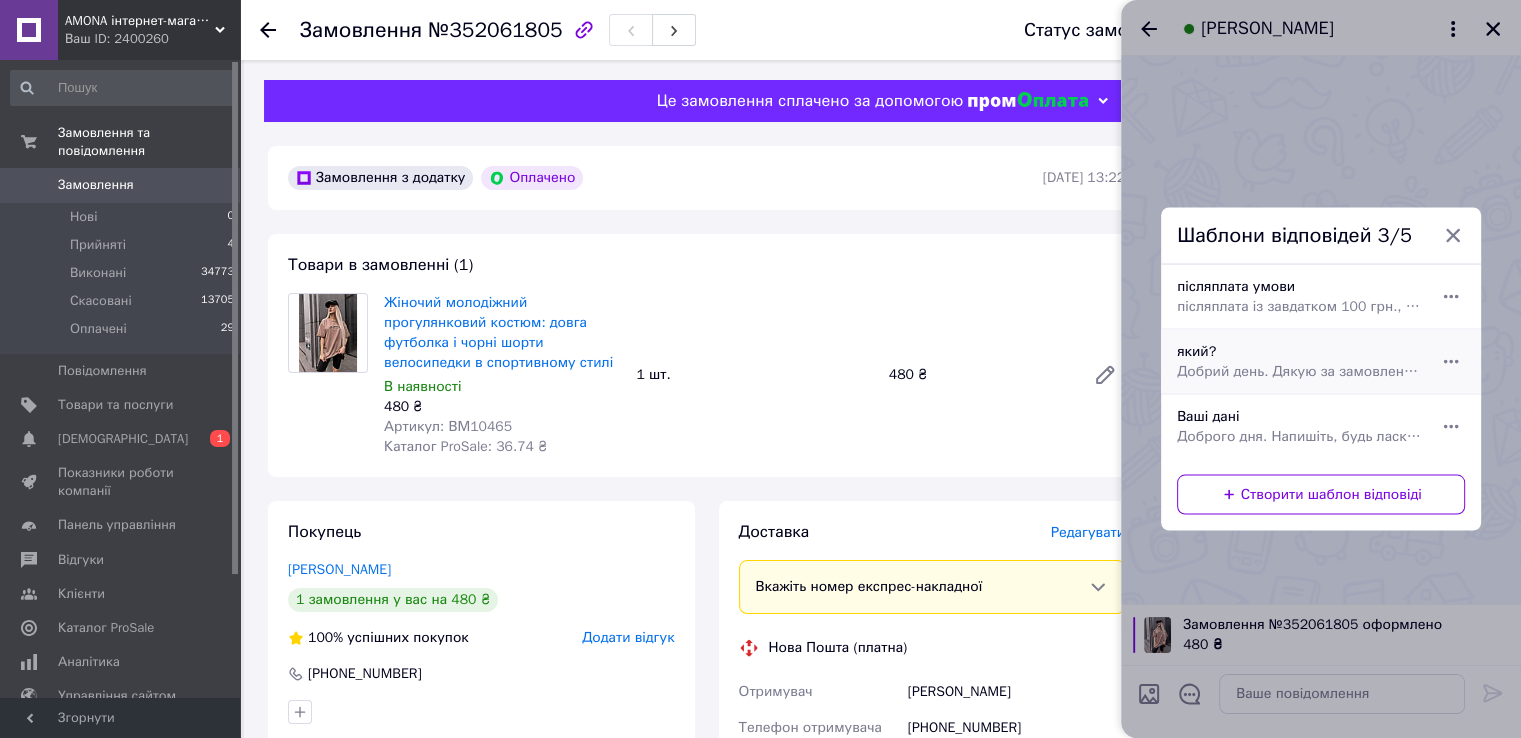 click on "який? Добрий день. Дякую за замовлення. Який колір та розмір для Вас?" at bounding box center [1321, 362] 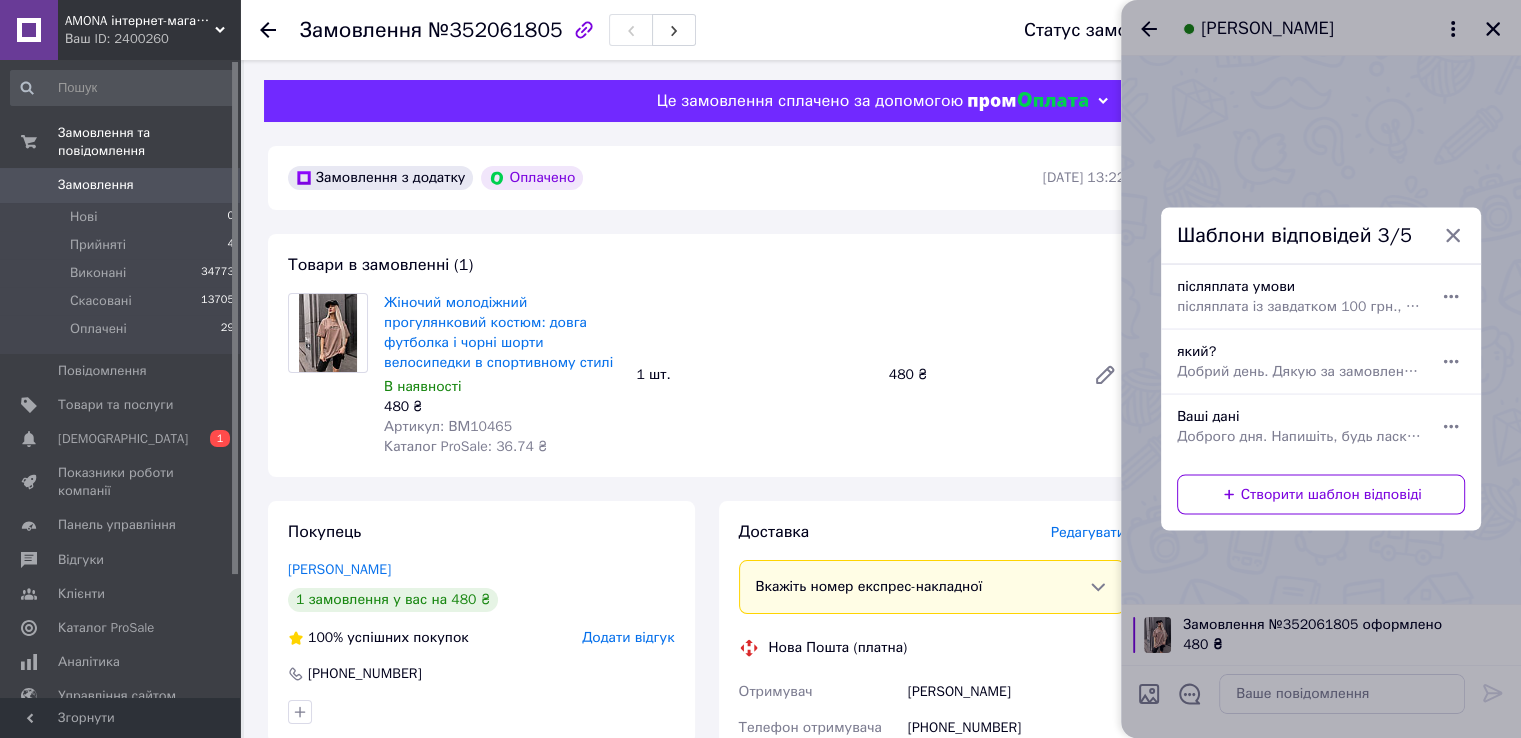 type on "Добрий день. Дякую за замовлення. Який колір та розмір для Вас?" 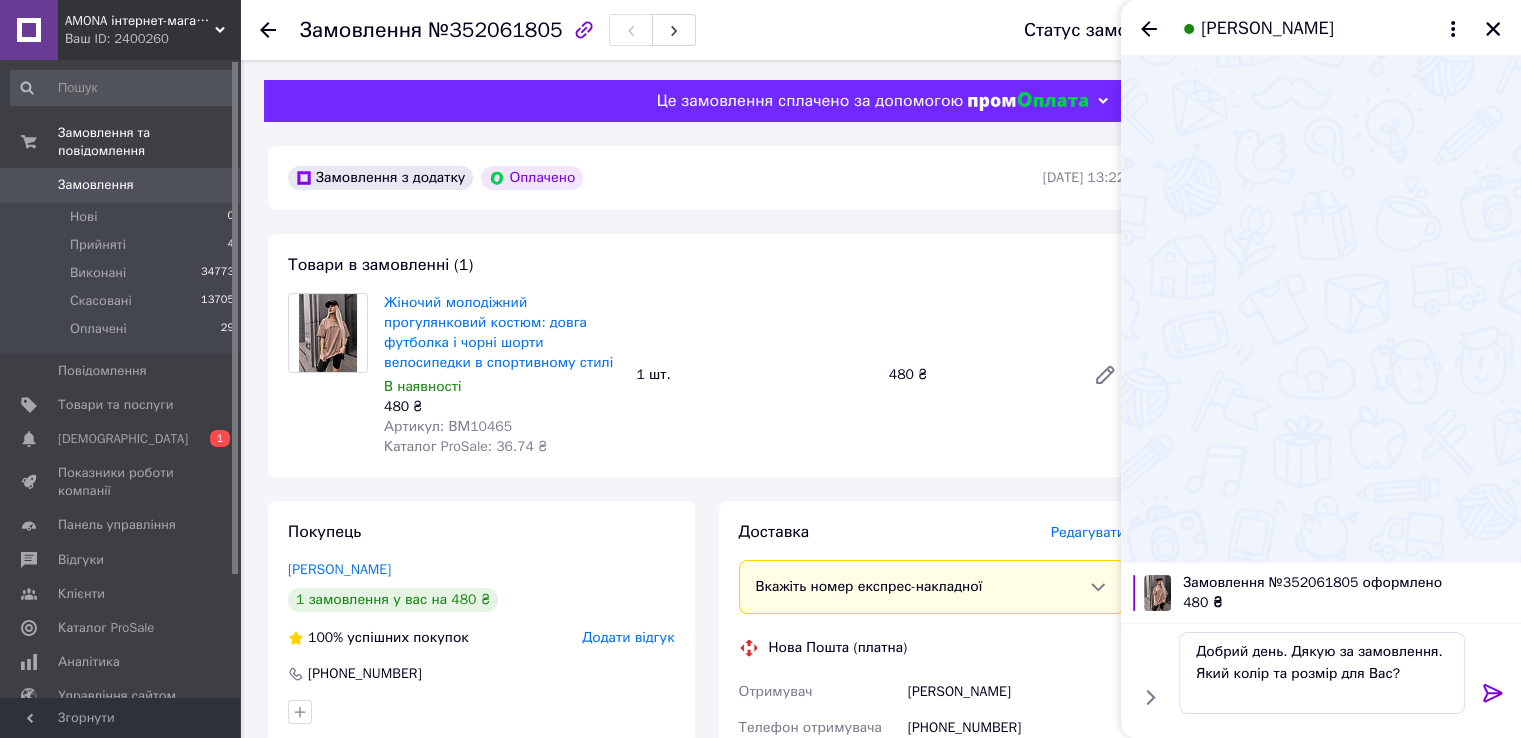 click 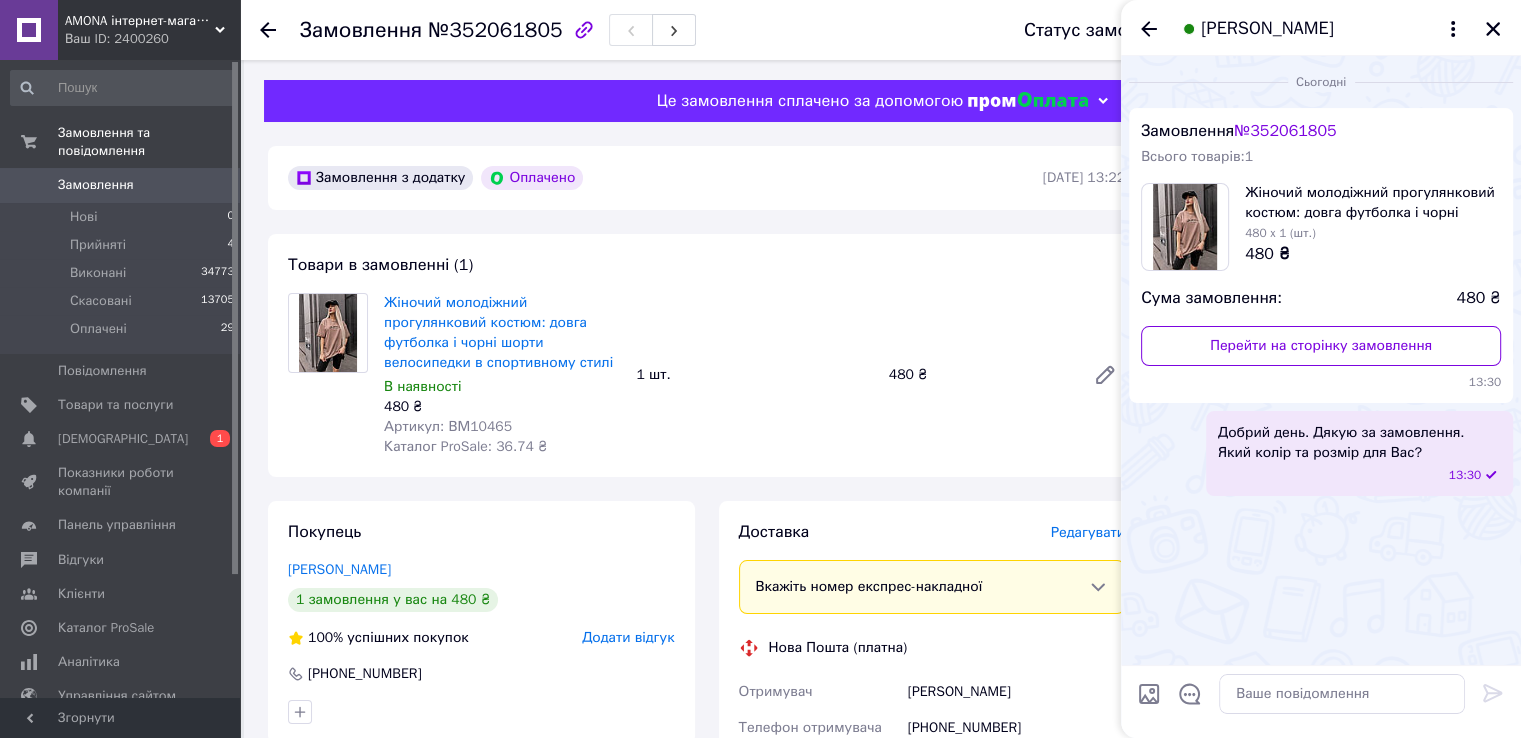 click on "Редагувати" at bounding box center [1088, 532] 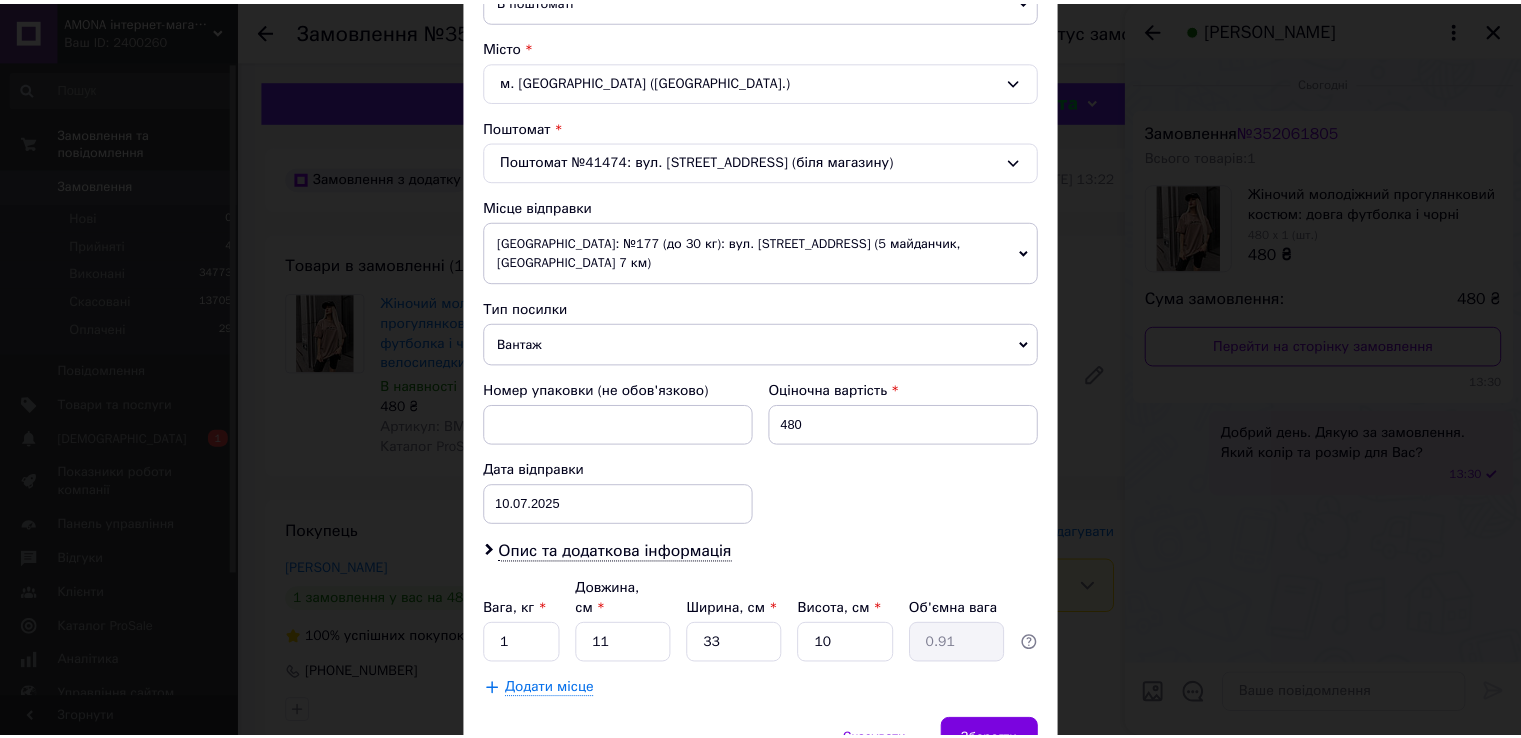 scroll, scrollTop: 584, scrollLeft: 0, axis: vertical 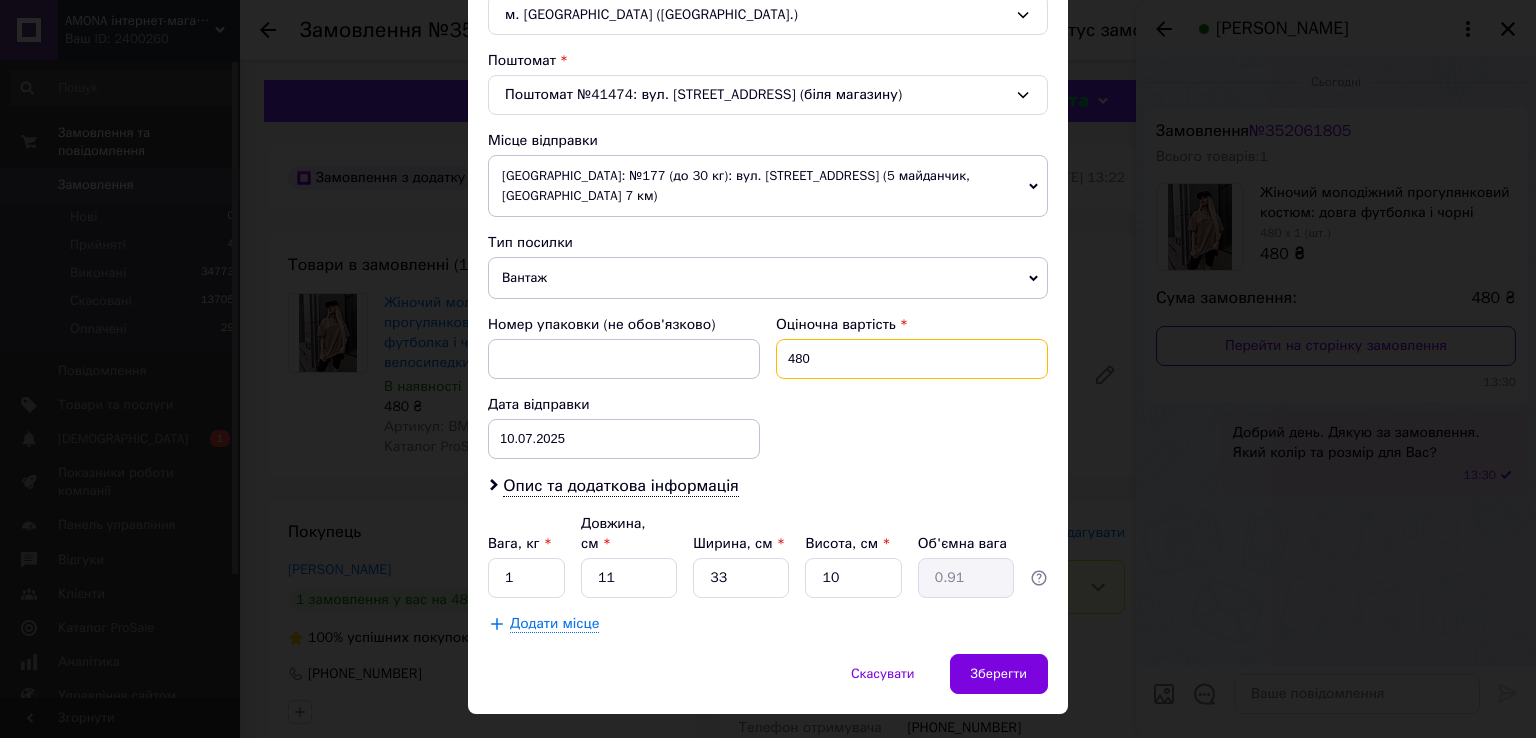 drag, startPoint x: 802, startPoint y: 333, endPoint x: 773, endPoint y: 333, distance: 29 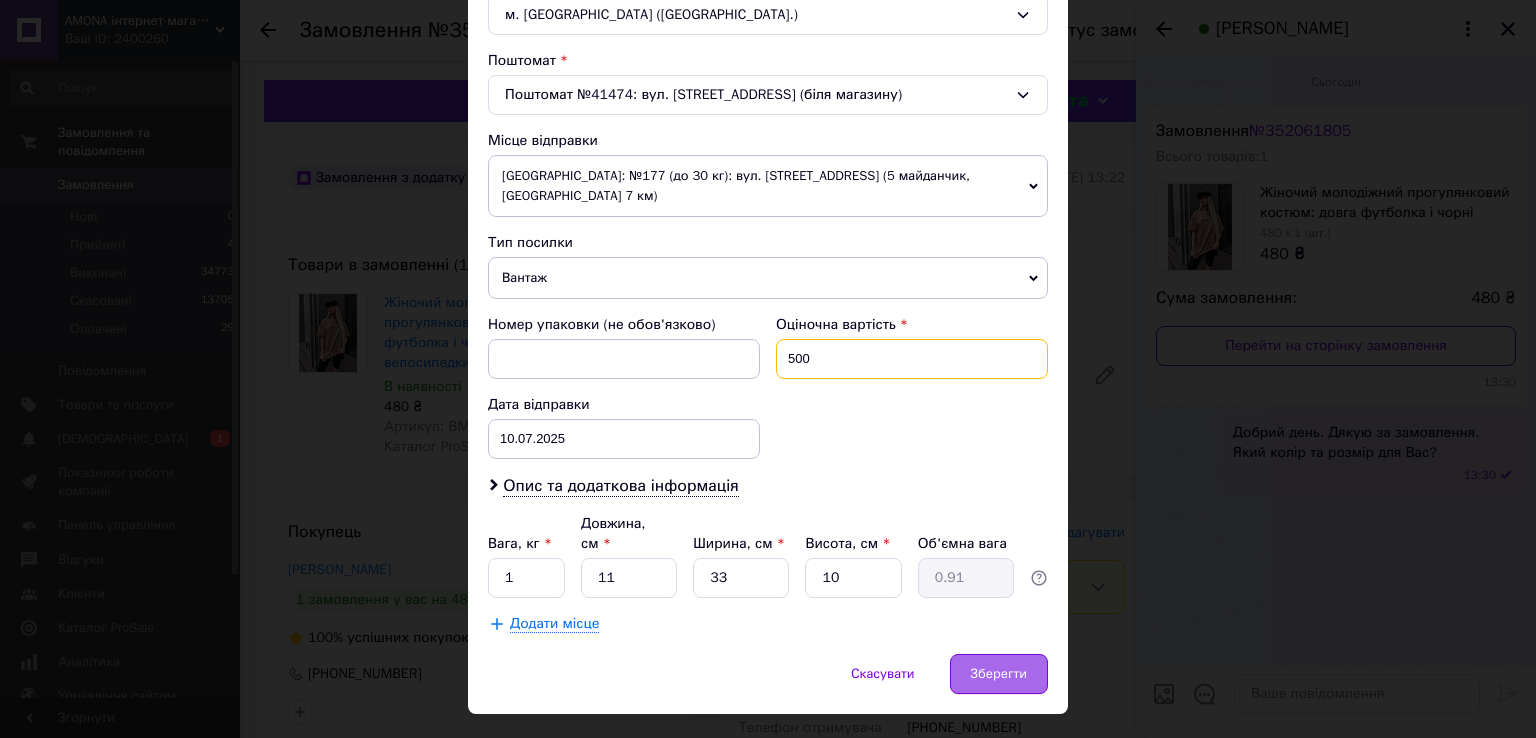 type on "500" 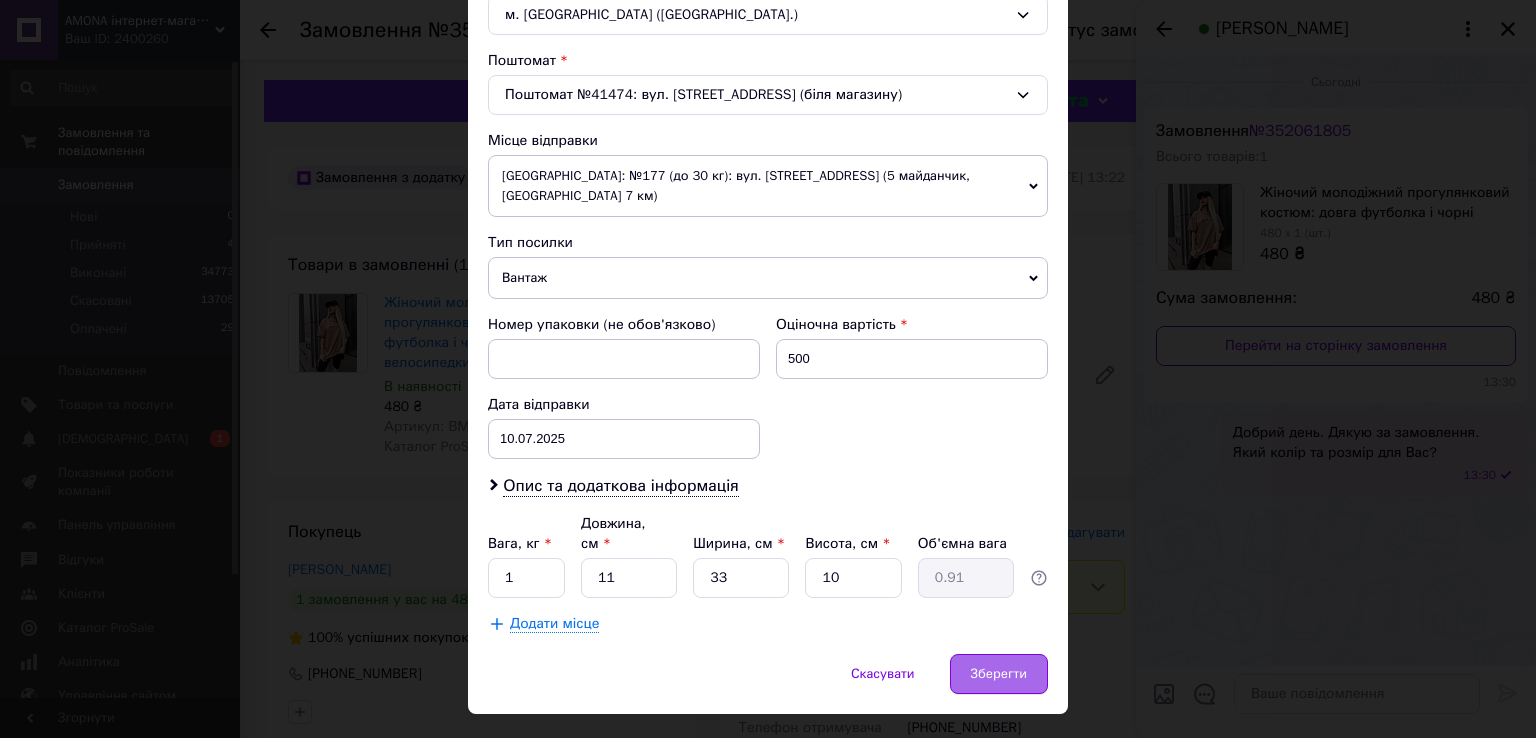 click on "Зберегти" at bounding box center (999, 674) 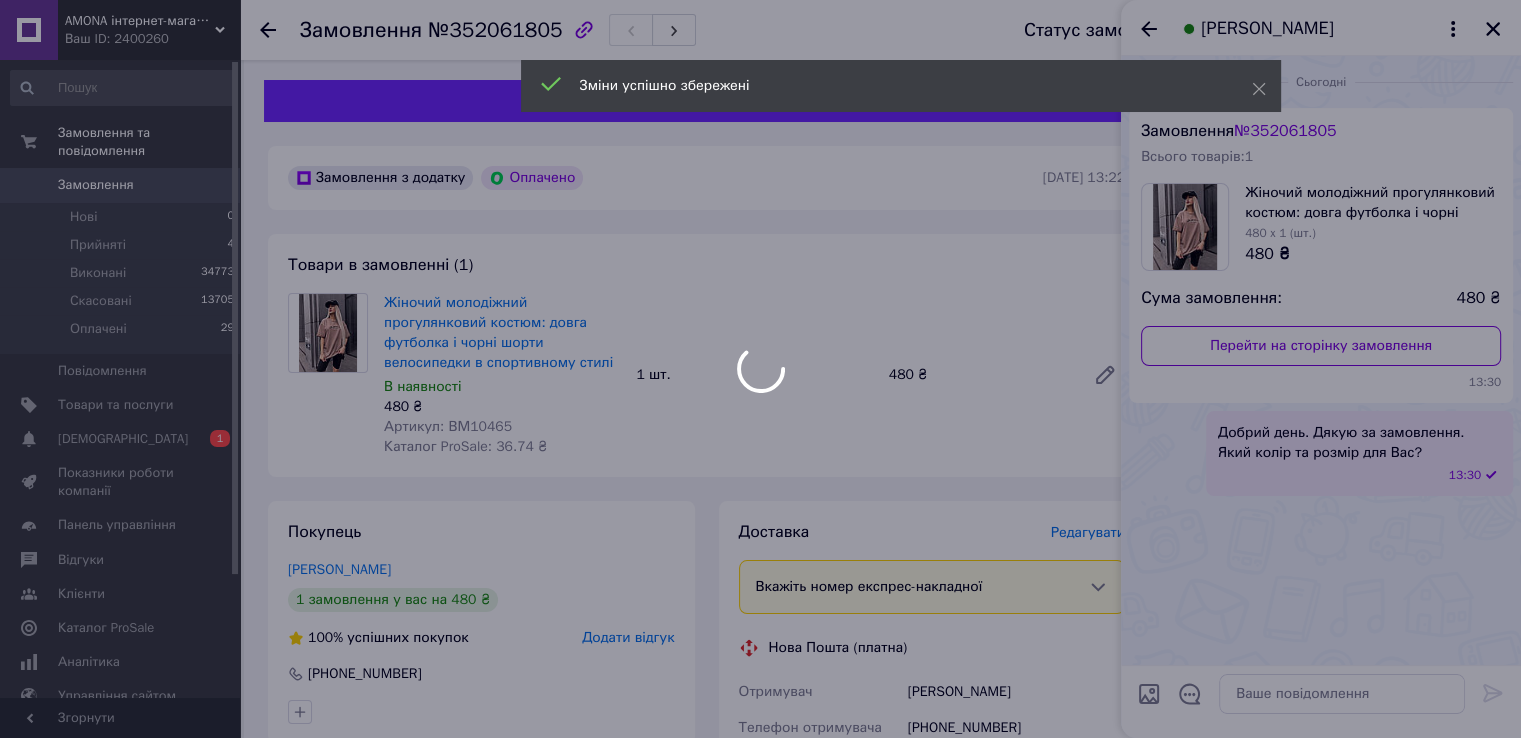 scroll, scrollTop: 700, scrollLeft: 0, axis: vertical 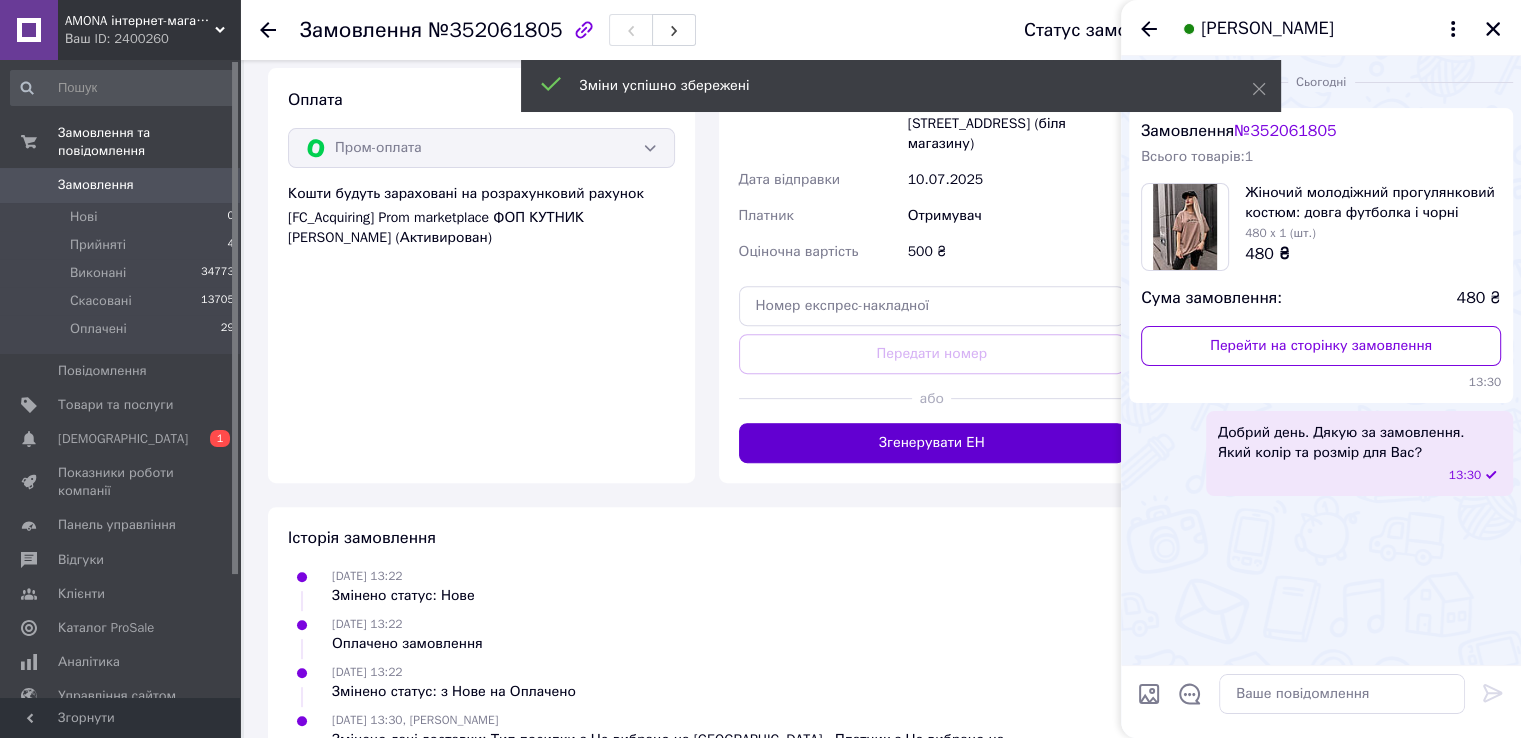 click on "Згенерувати ЕН" at bounding box center [932, 443] 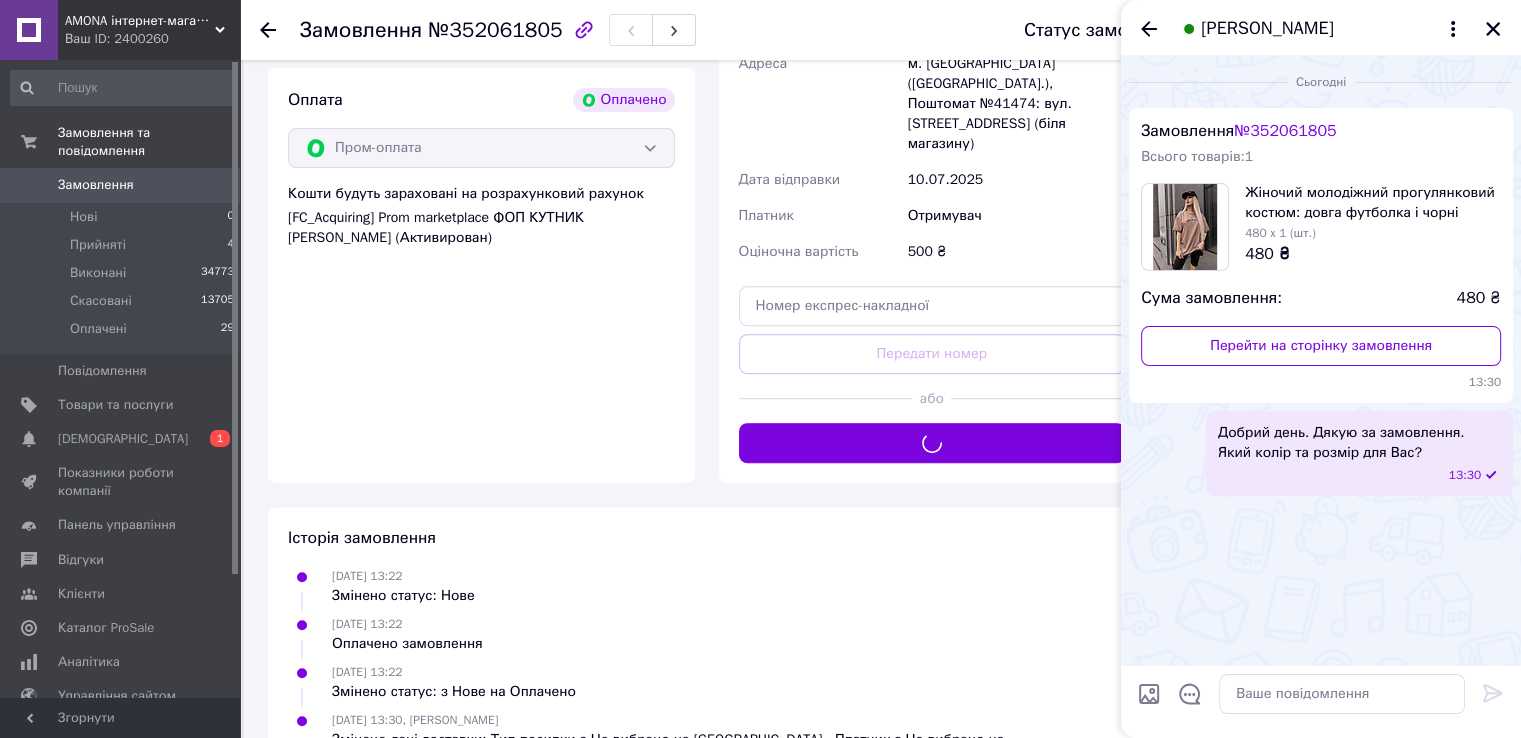 drag, startPoint x: 1500, startPoint y: 20, endPoint x: 1497, endPoint y: 46, distance: 26.172504 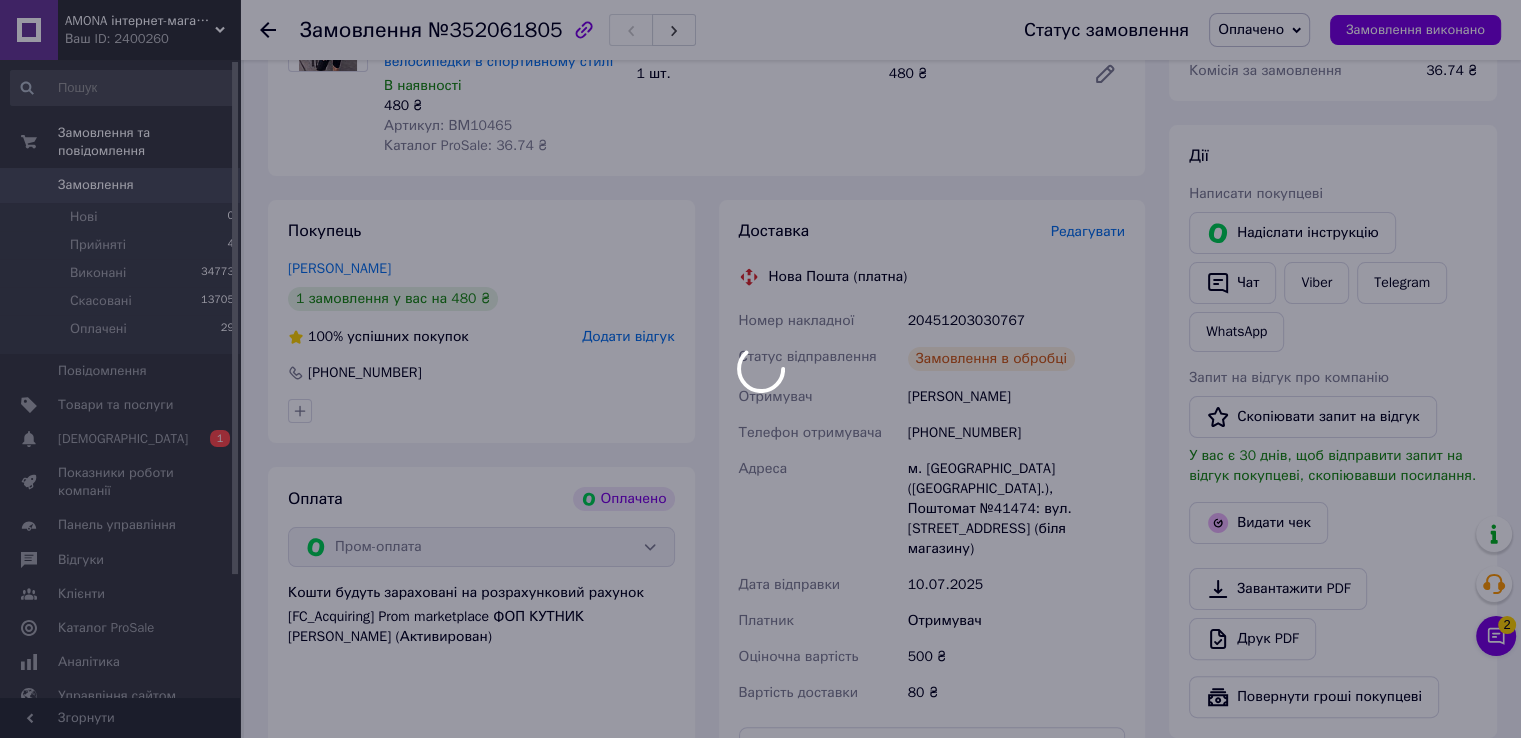 scroll, scrollTop: 300, scrollLeft: 0, axis: vertical 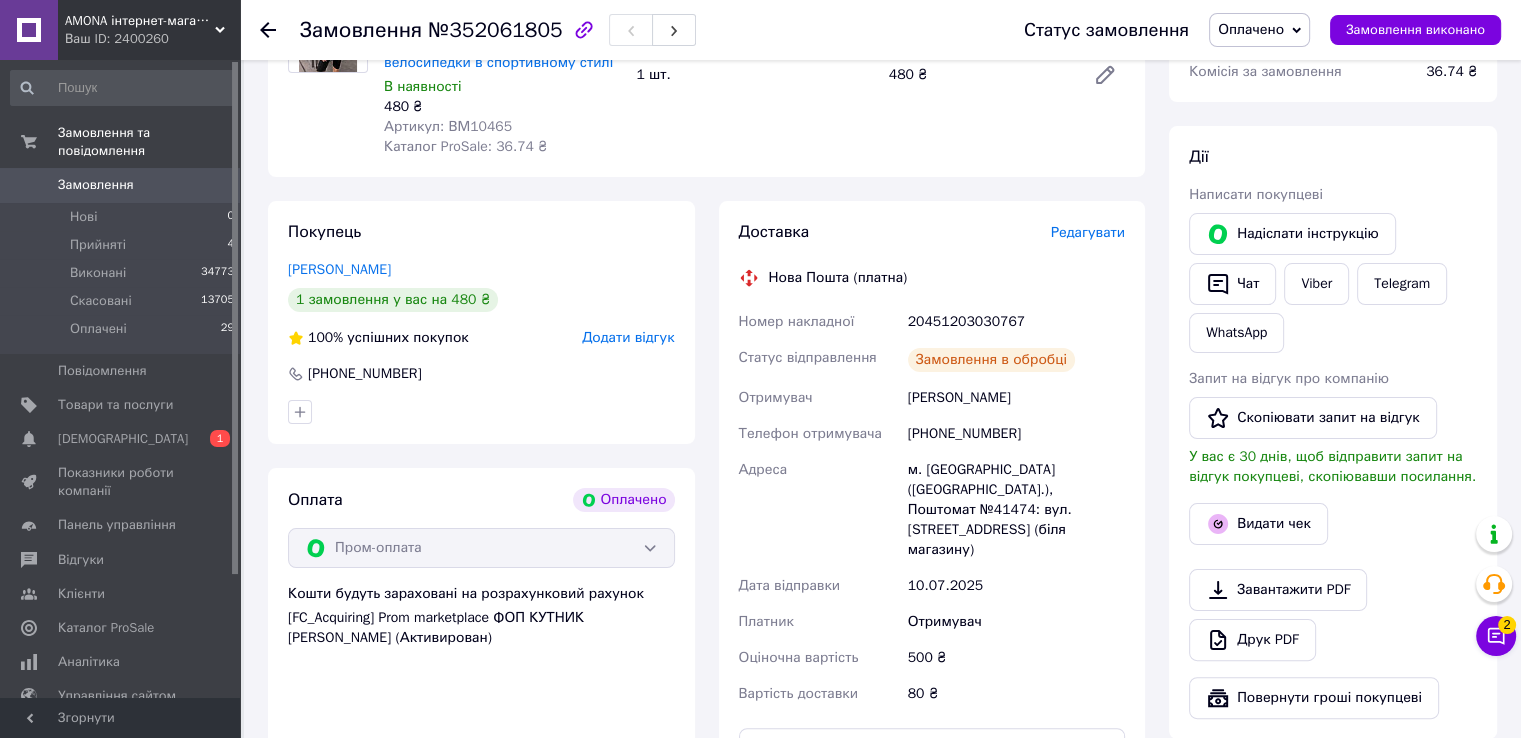 click on "[PERSON_NAME]" at bounding box center (1016, 398) 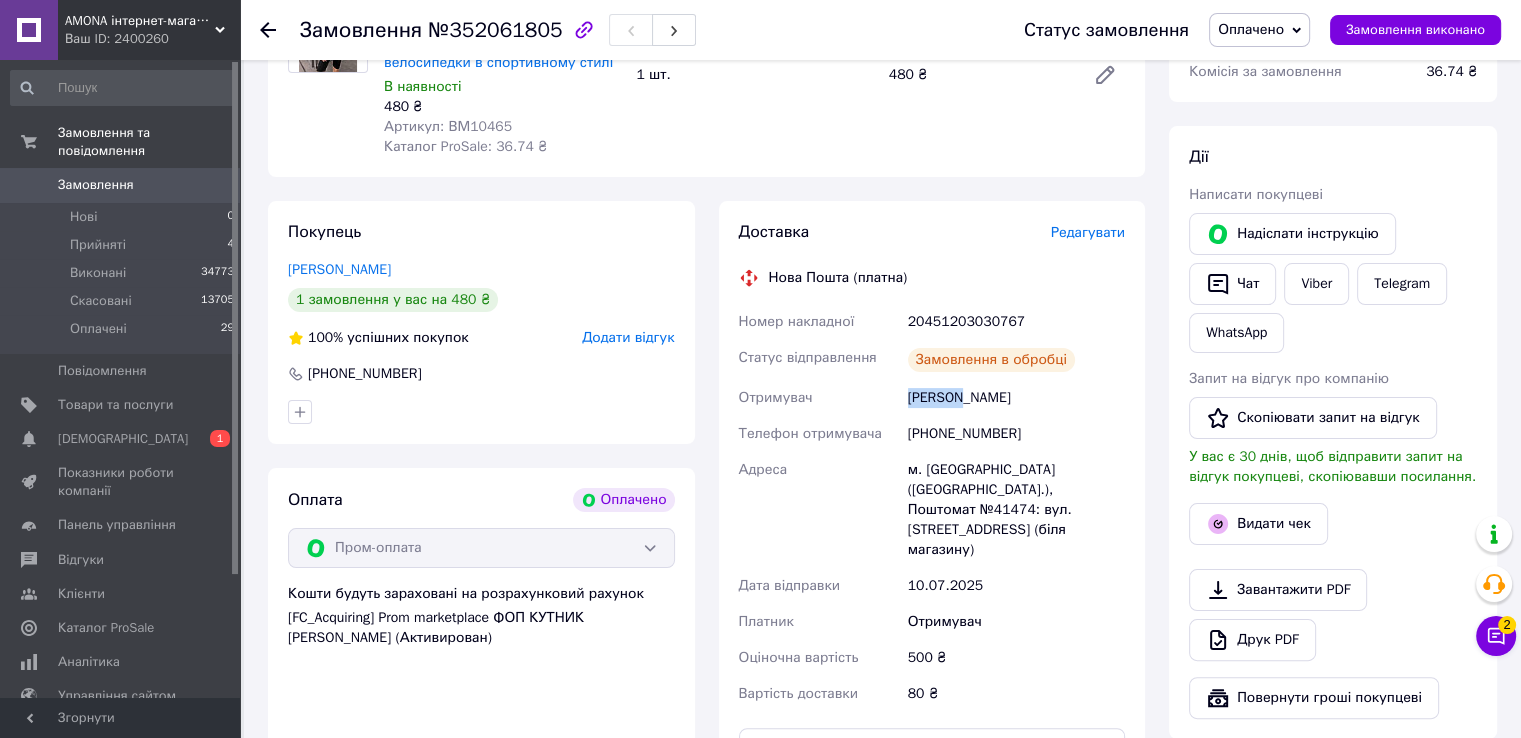 click on "[PERSON_NAME]" at bounding box center [1016, 398] 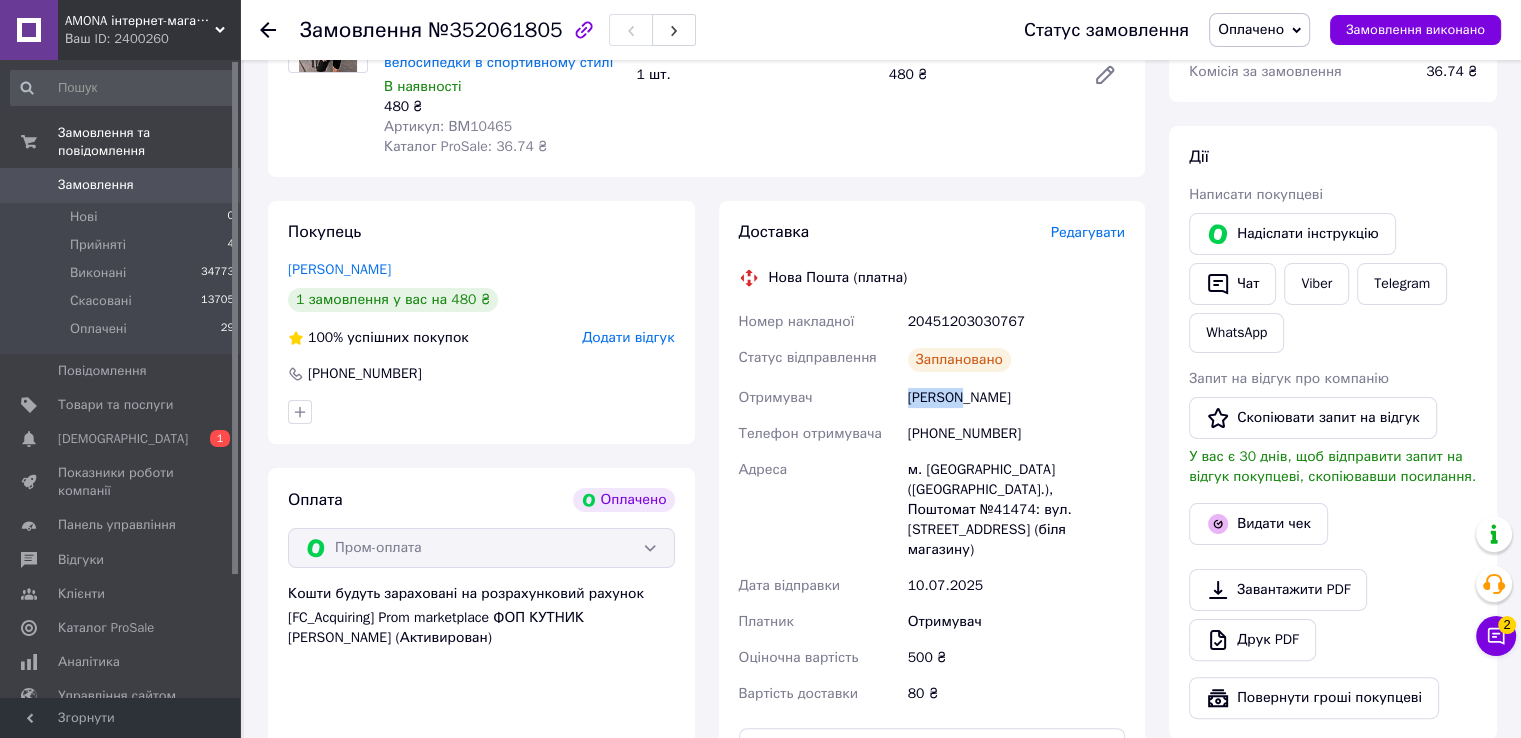 copy on "[PERSON_NAME]" 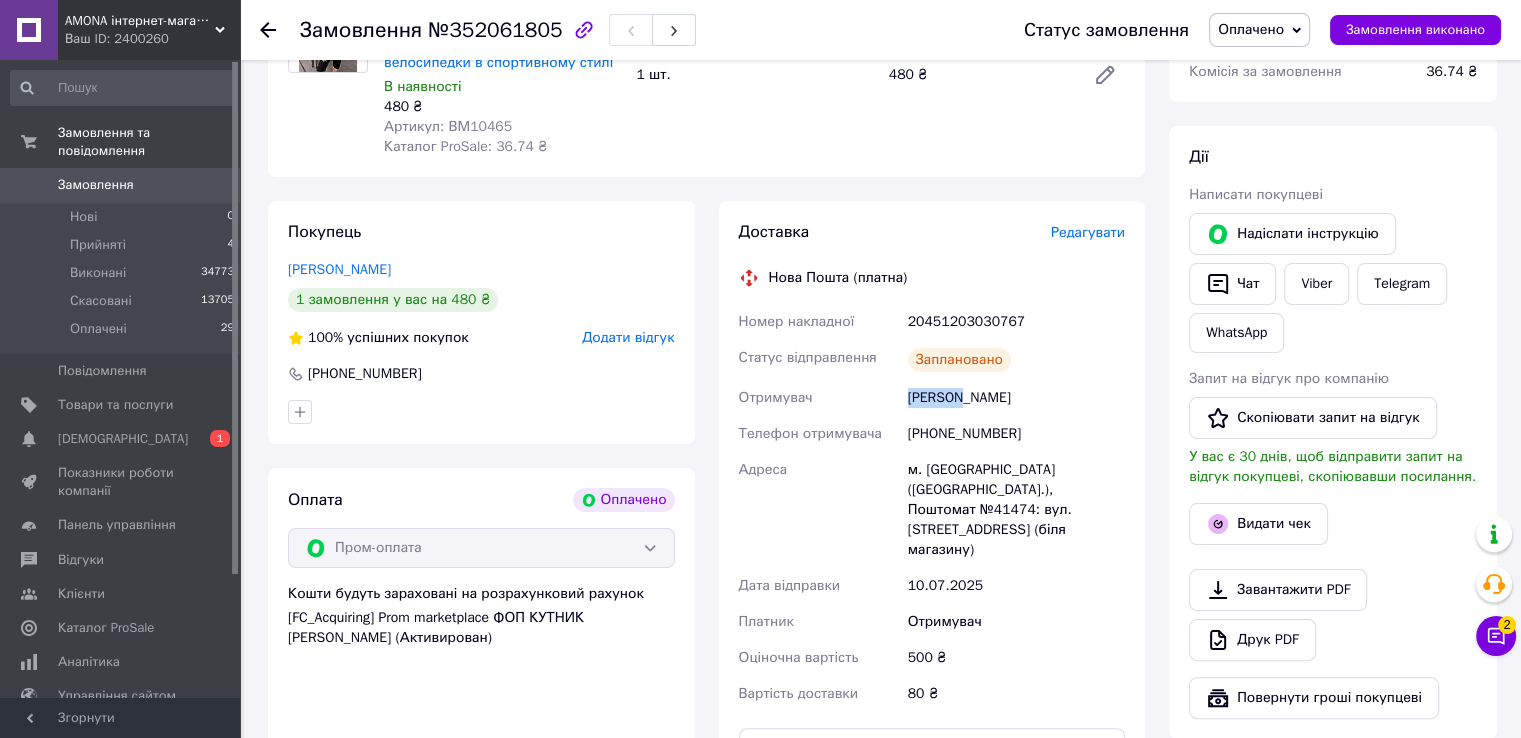 click on "20451203030767" at bounding box center [1016, 322] 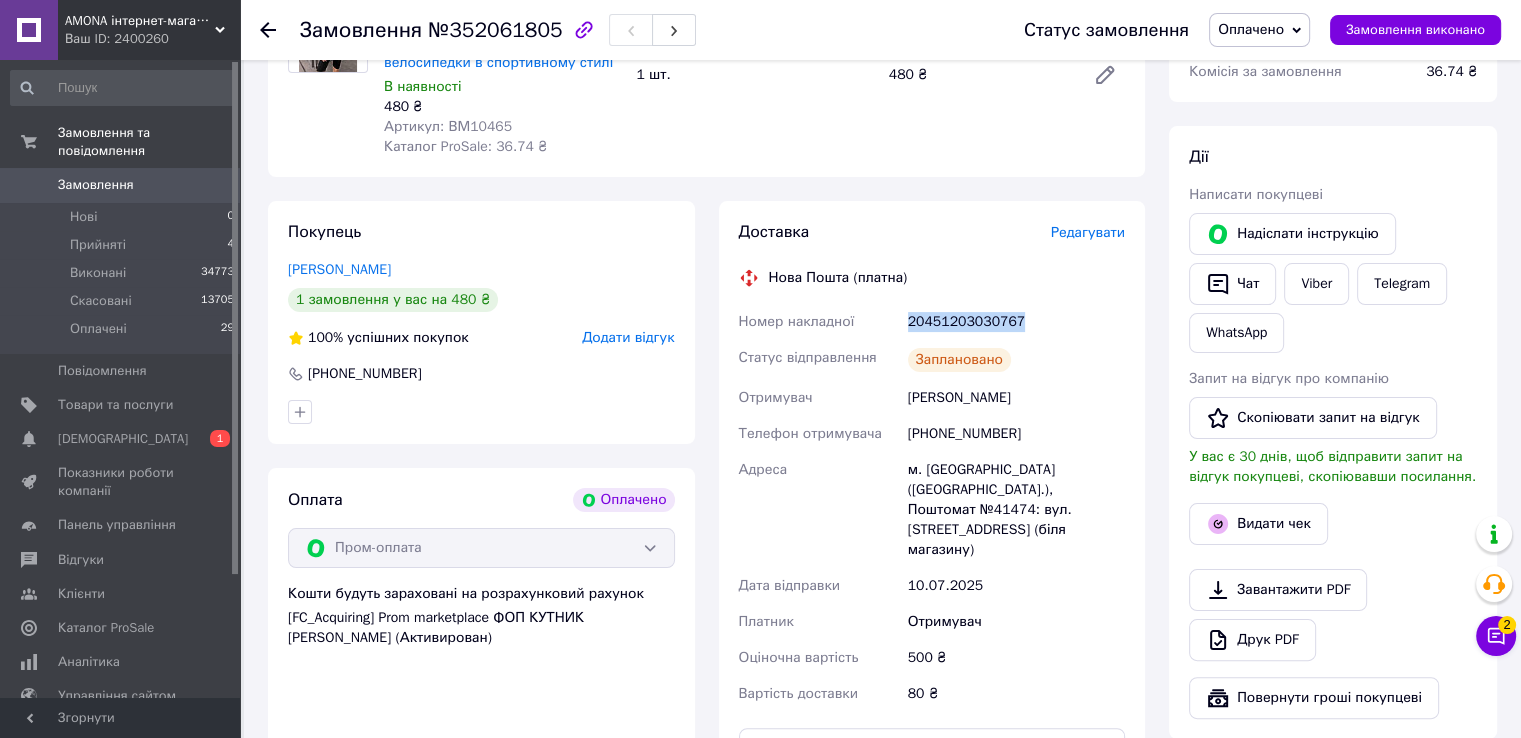 click on "20451203030767" at bounding box center (1016, 322) 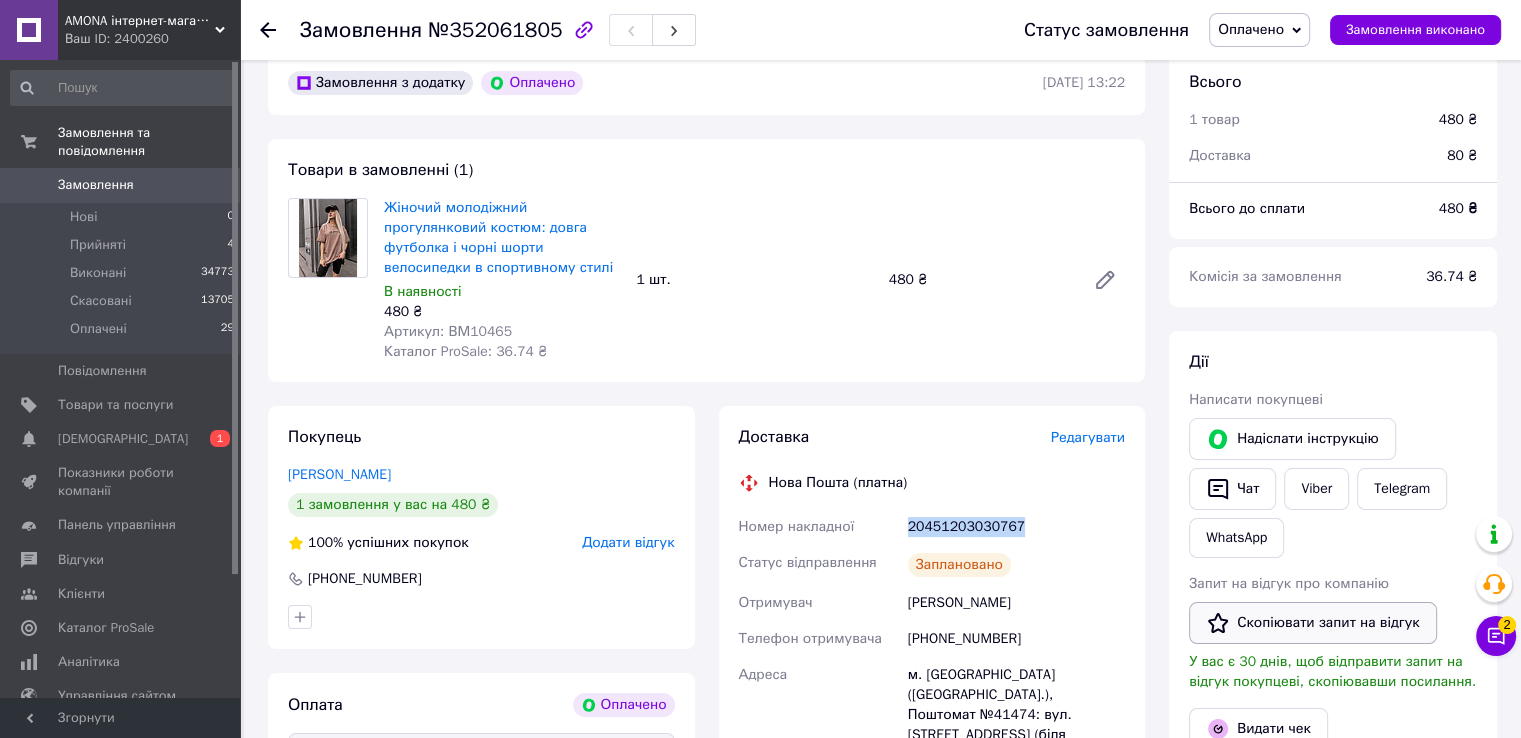 scroll, scrollTop: 100, scrollLeft: 0, axis: vertical 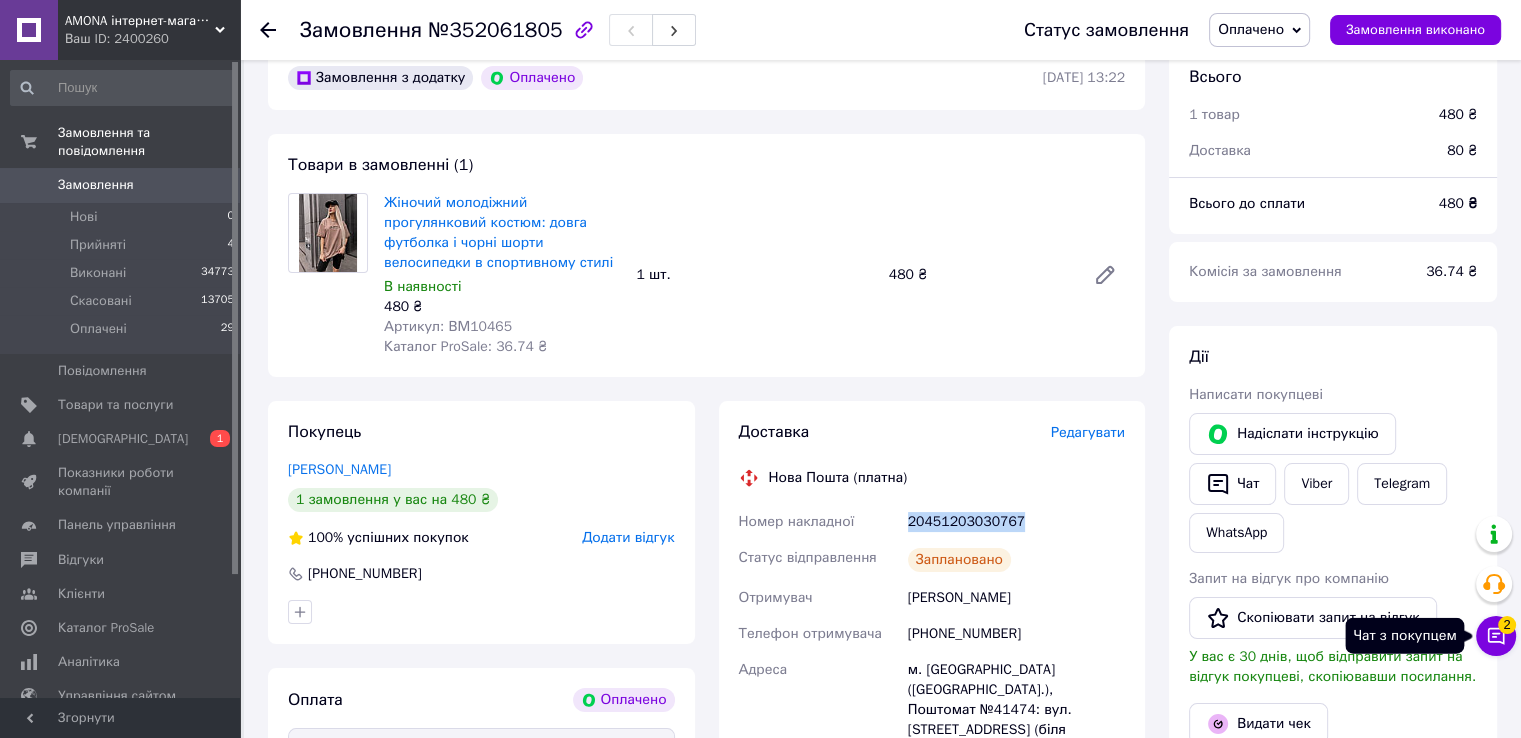 click 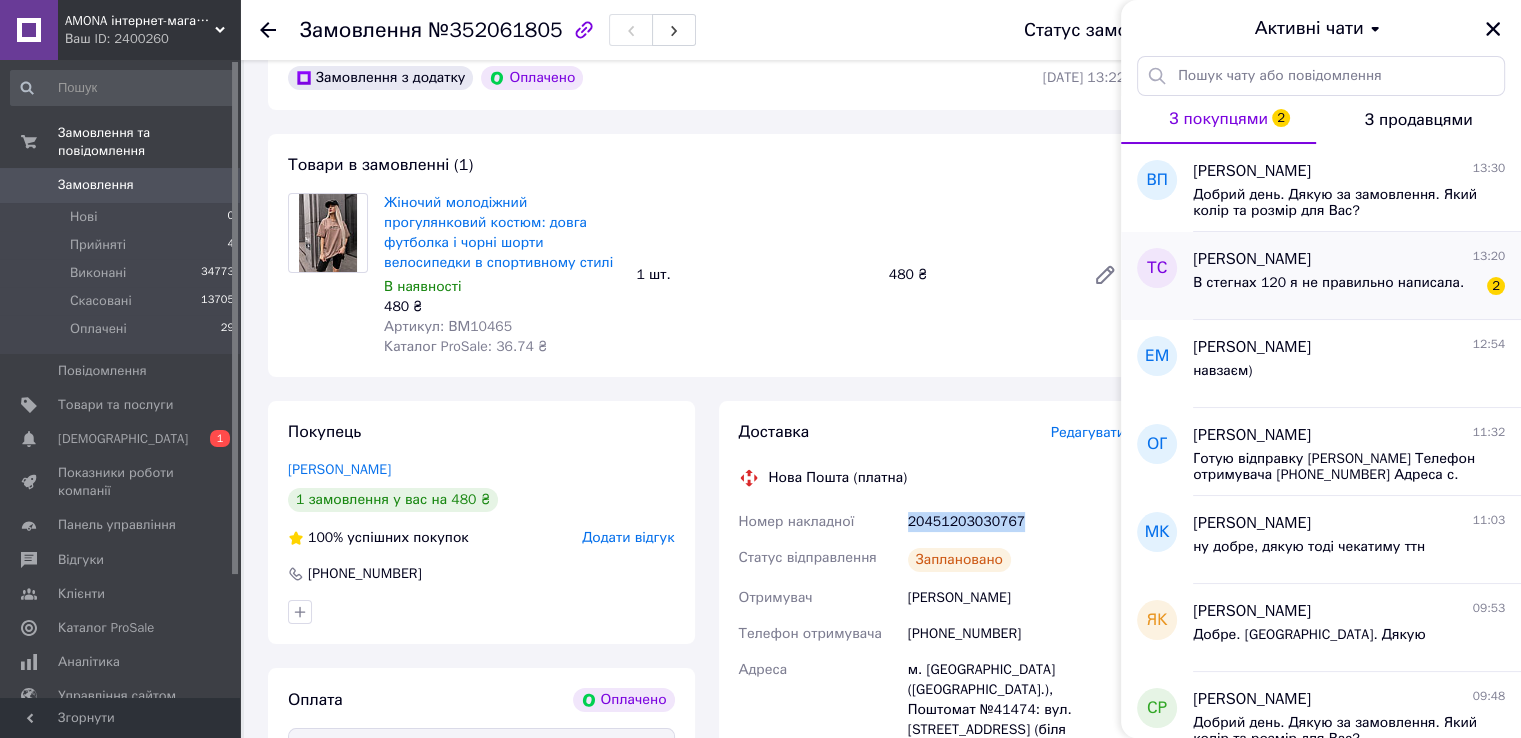 click on "В стегнах 120 я не правильно написала." at bounding box center (1328, 289) 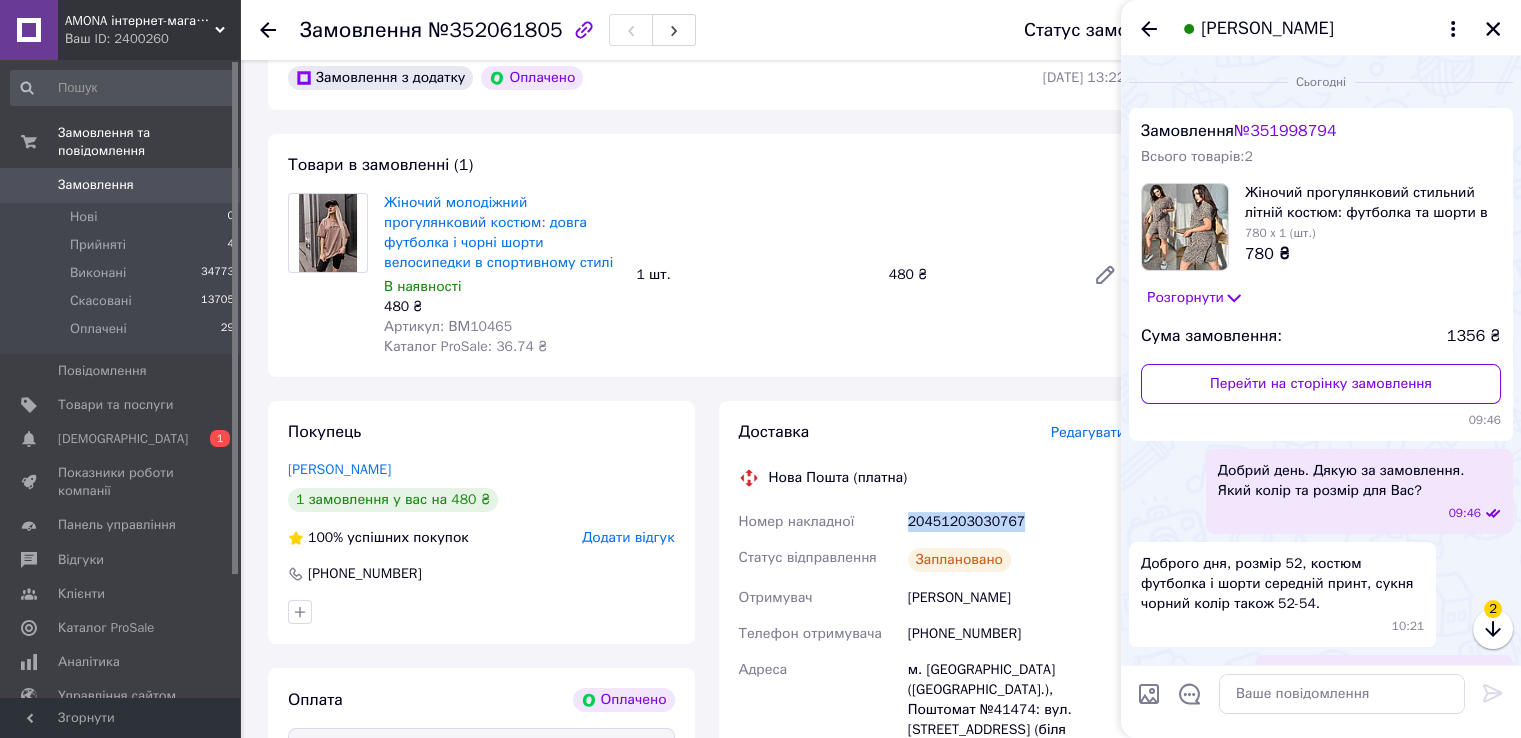 scroll, scrollTop: 2070, scrollLeft: 0, axis: vertical 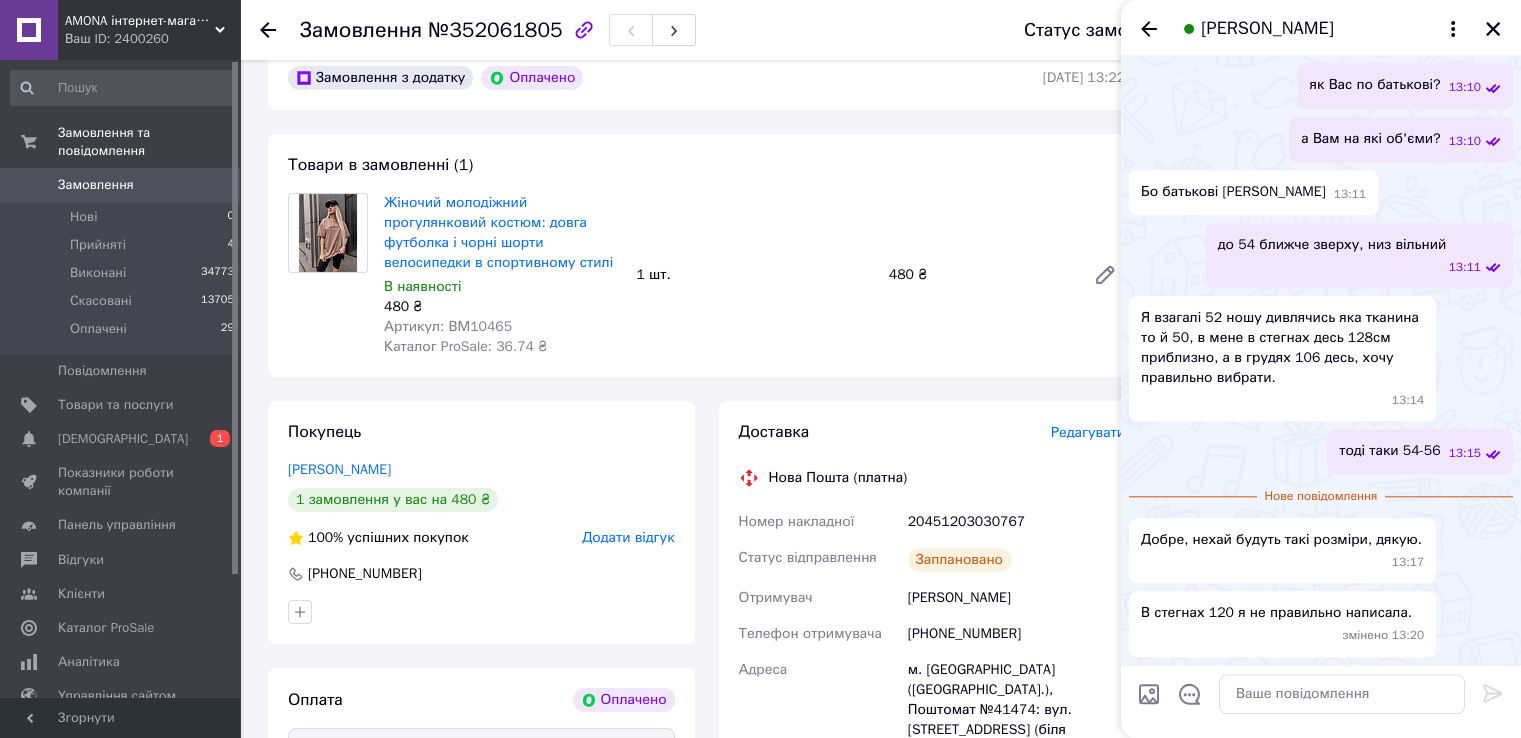 click at bounding box center [1342, 694] 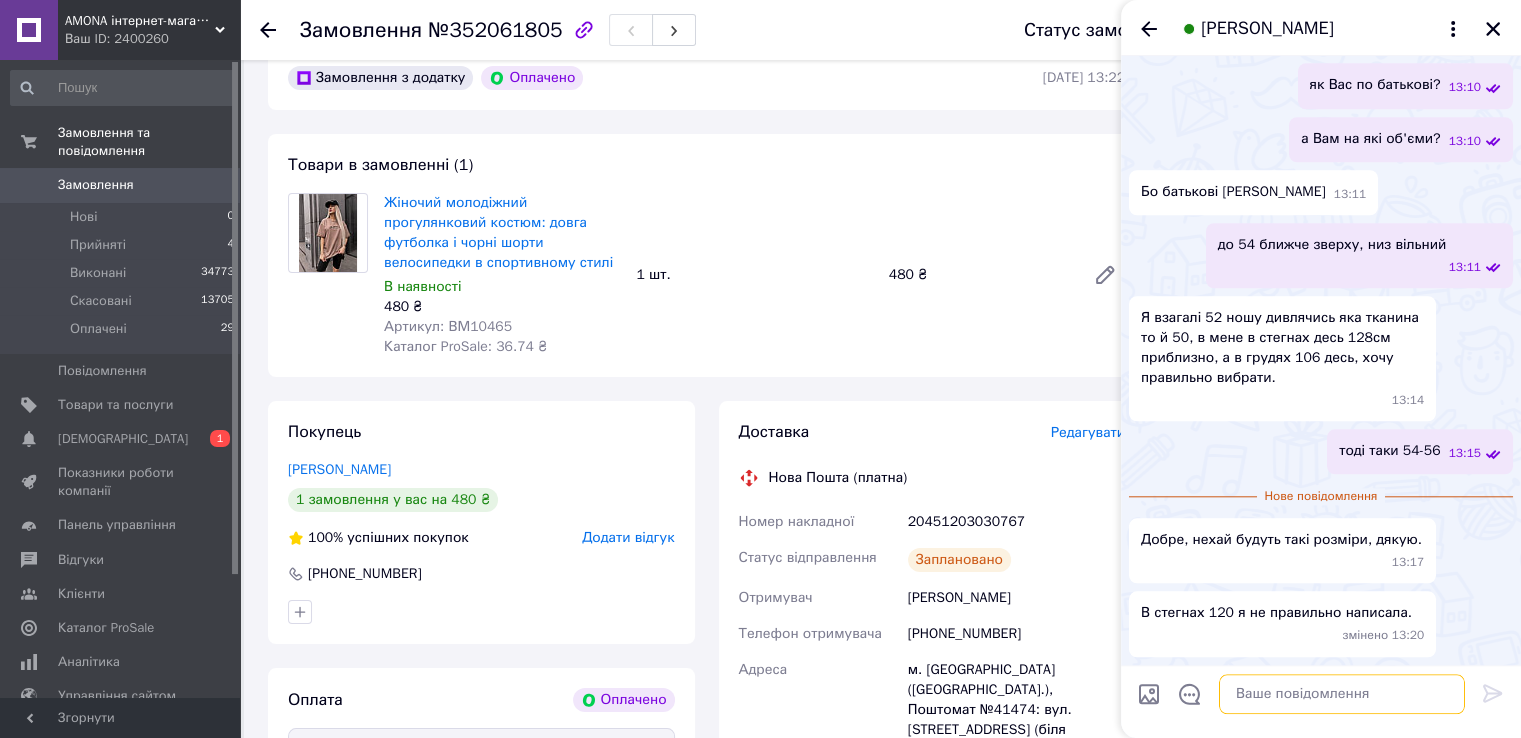 click at bounding box center [1342, 694] 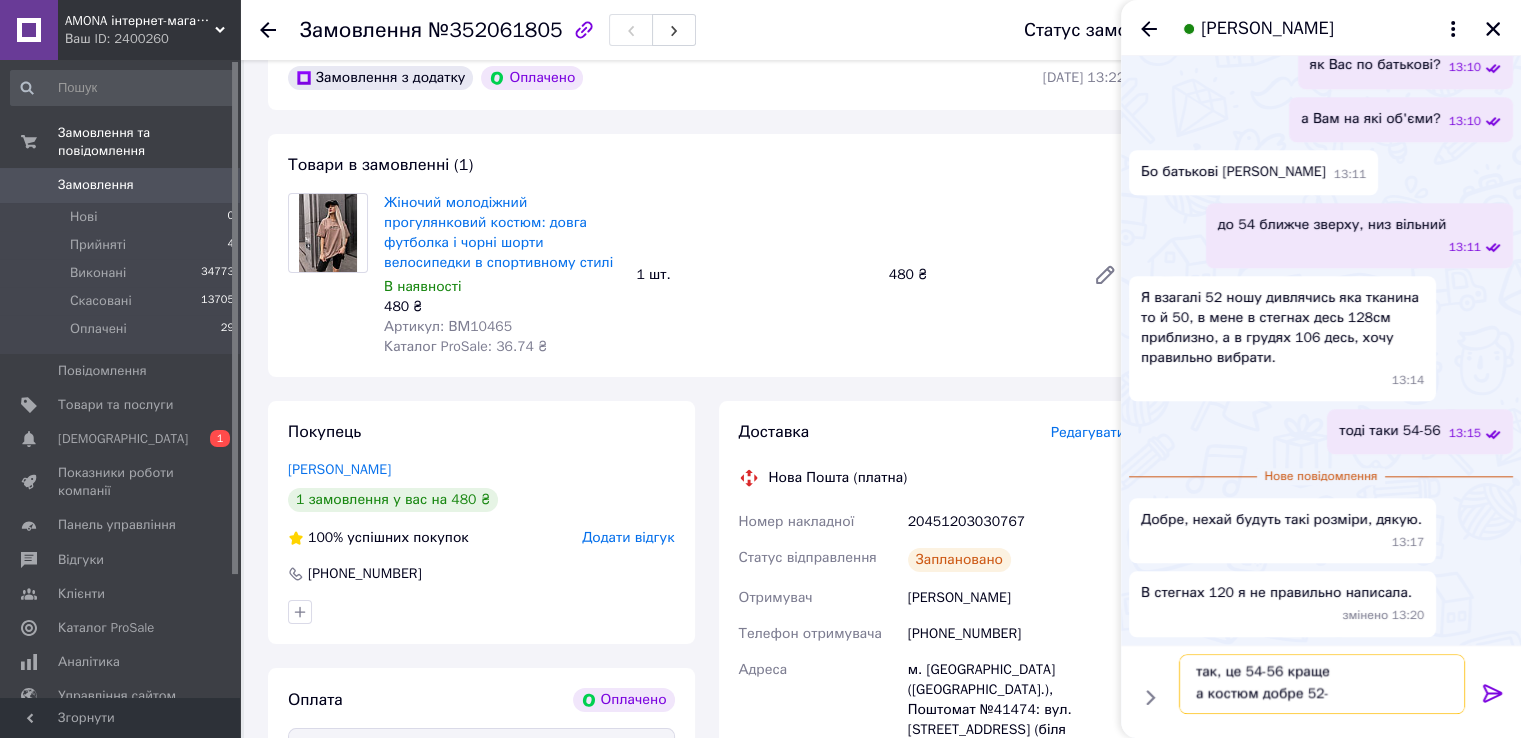 scroll, scrollTop: 1, scrollLeft: 0, axis: vertical 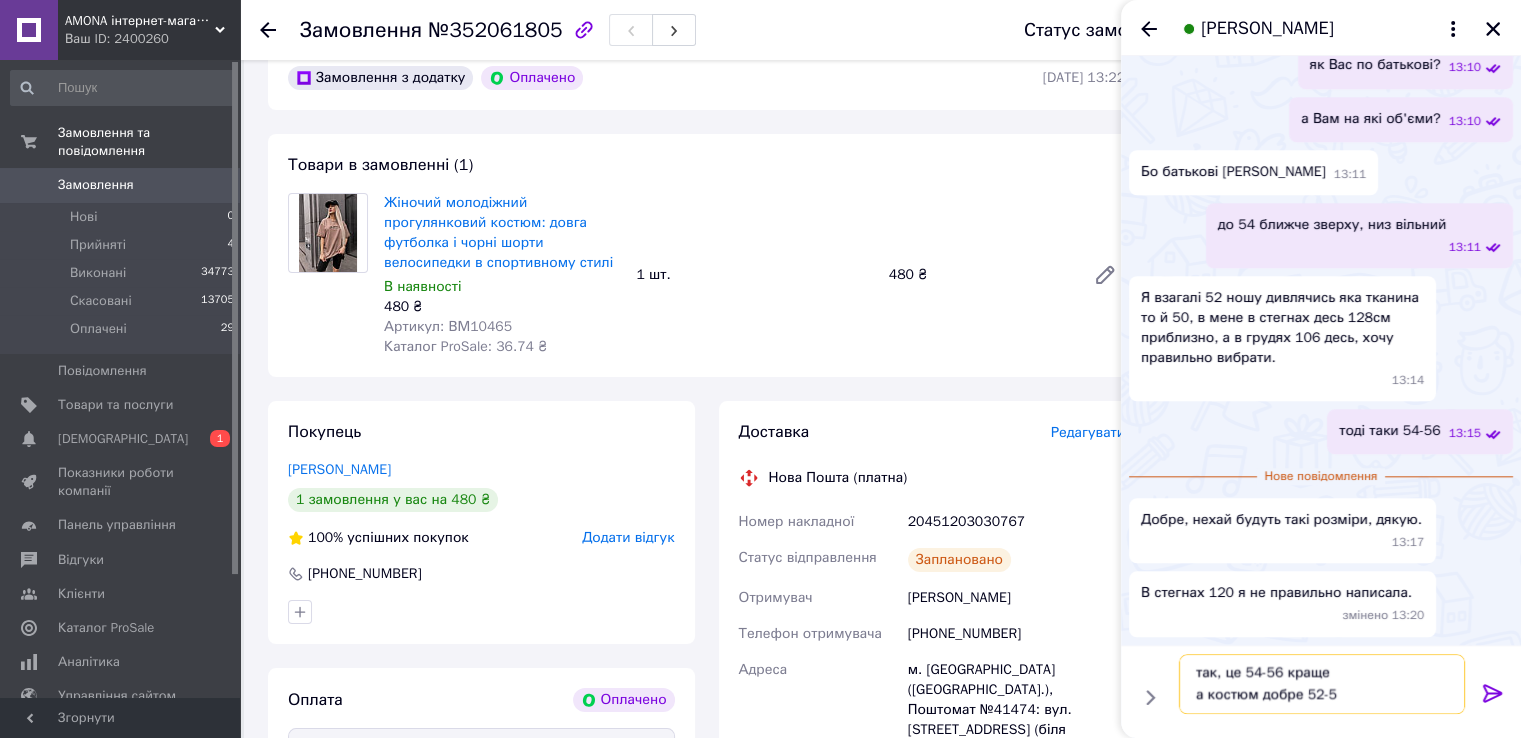 type on "так, це 54-56 краще
а костюм добре 52-54" 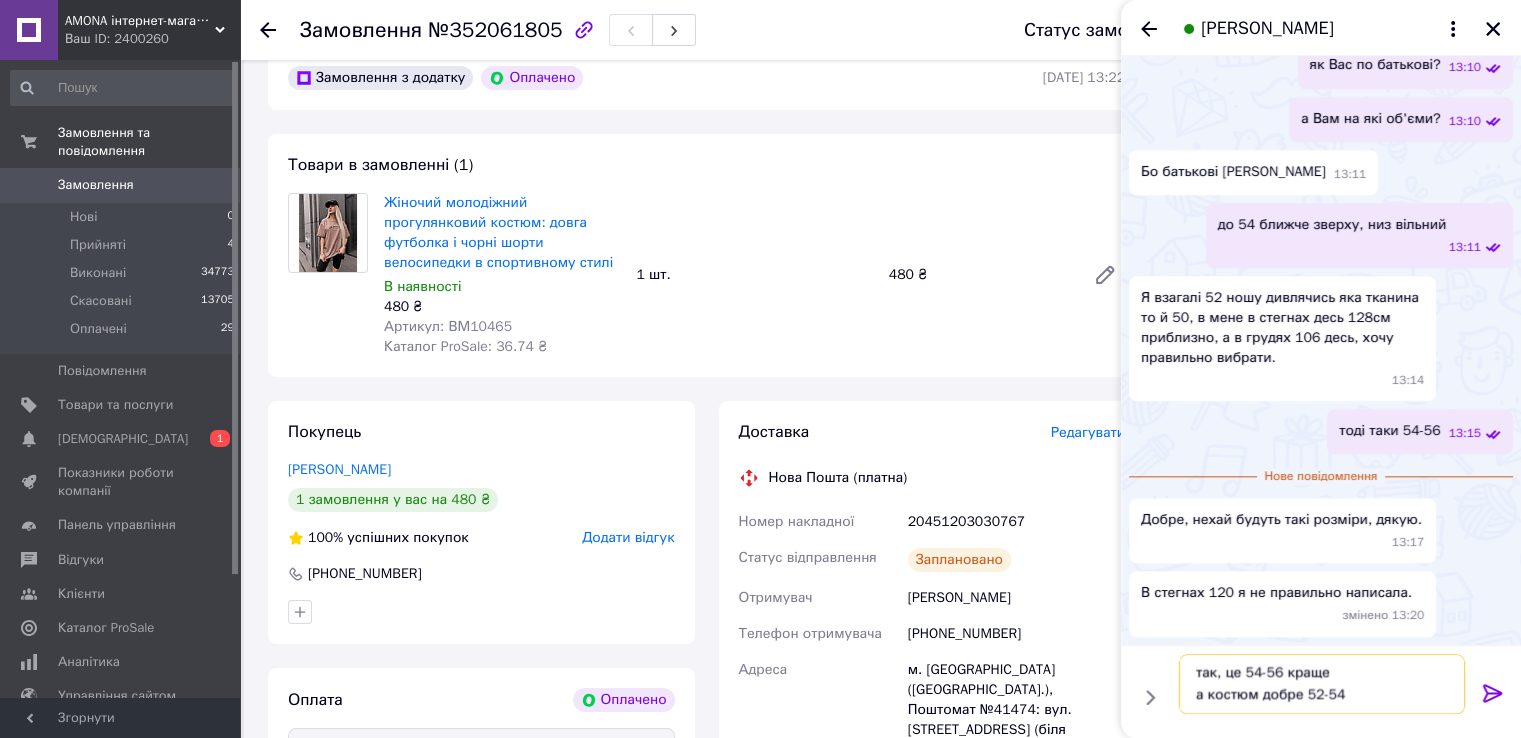 type 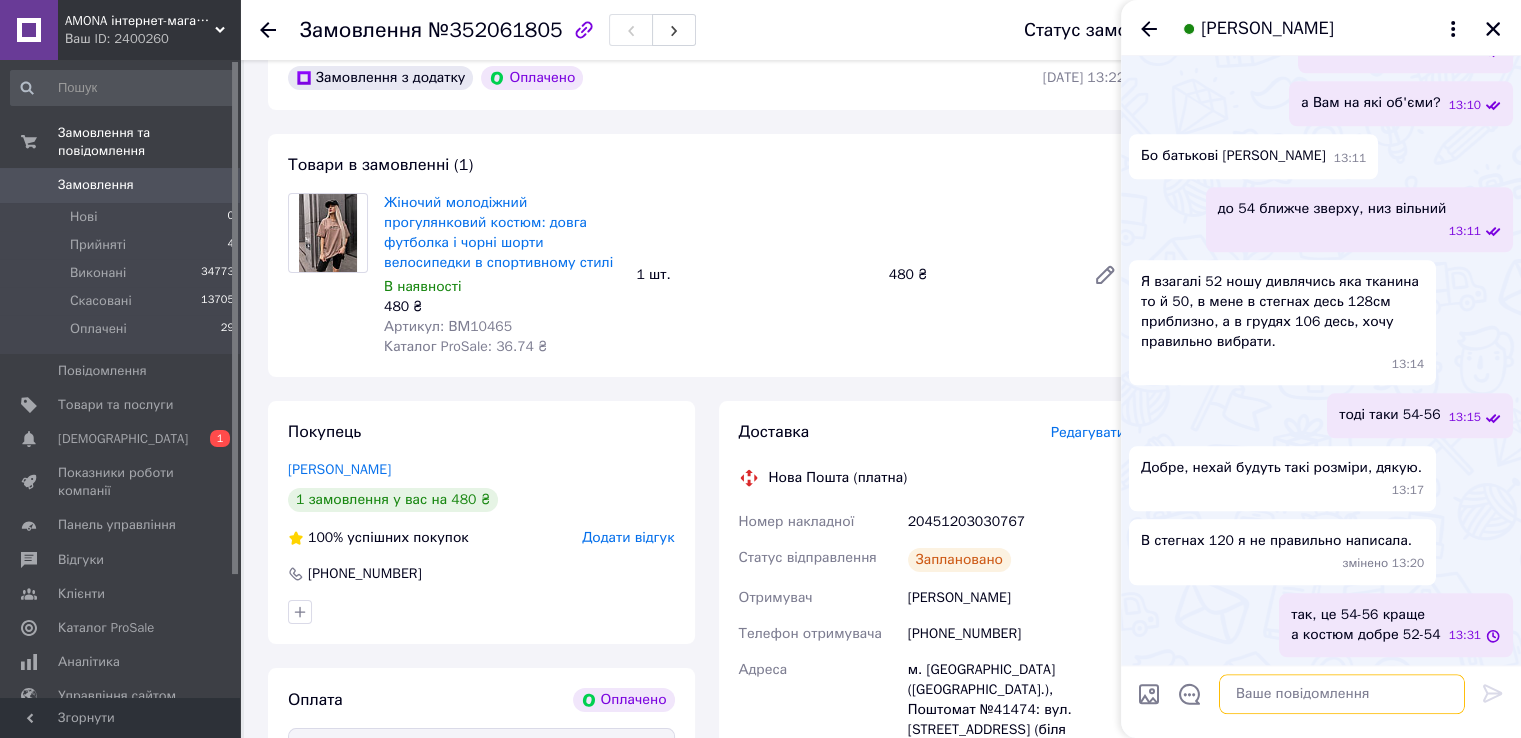 scroll, scrollTop: 0, scrollLeft: 0, axis: both 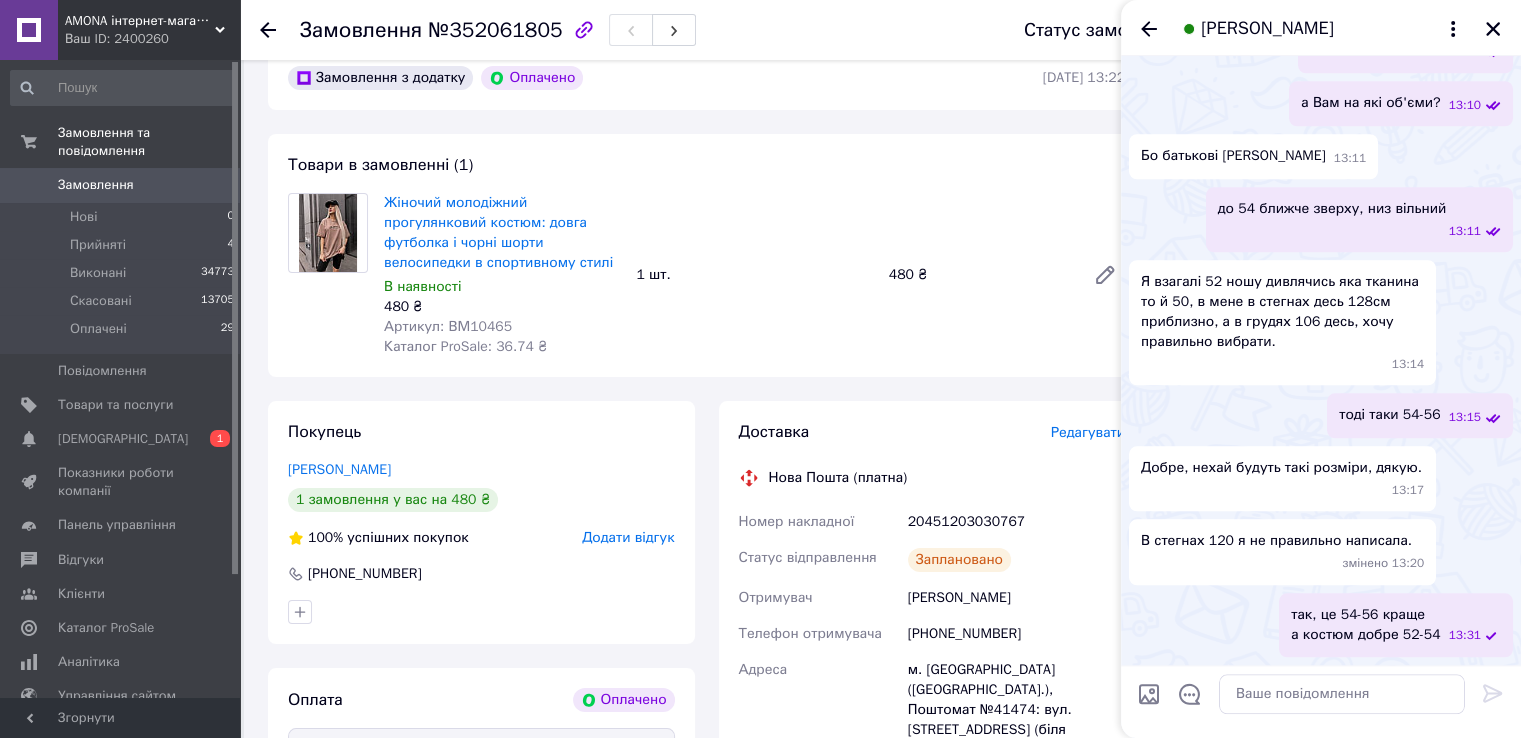 click on "[PERSON_NAME]" at bounding box center [1321, 28] 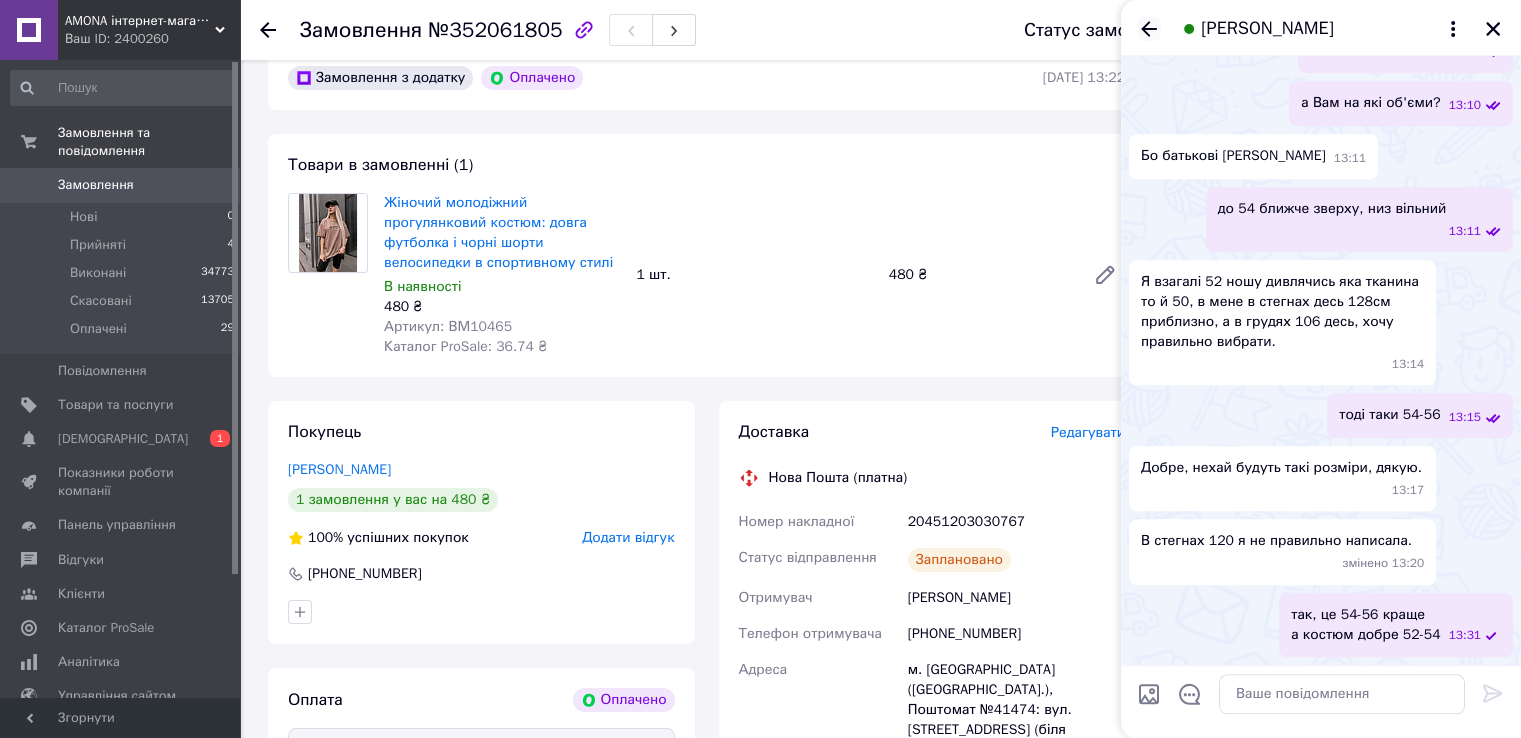 click 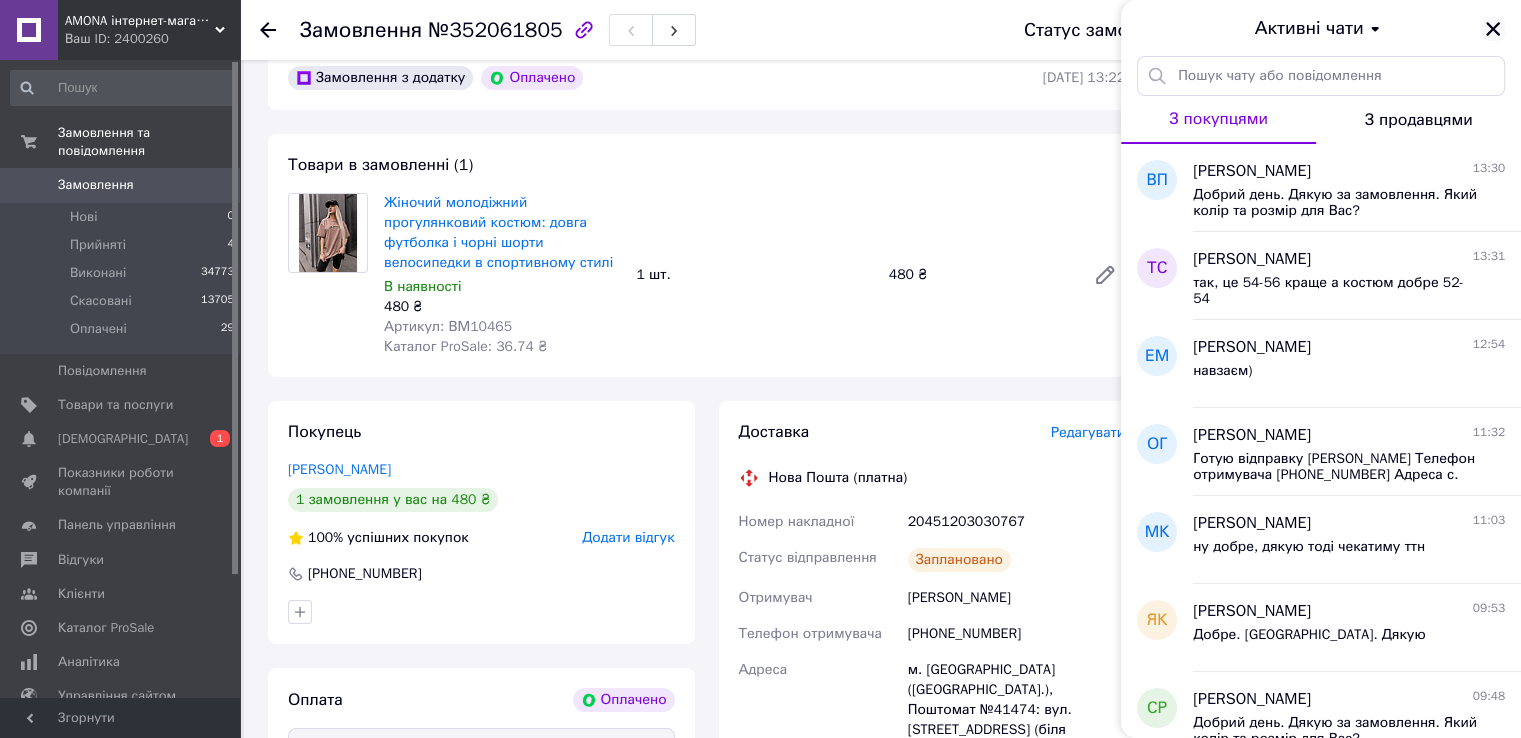 click 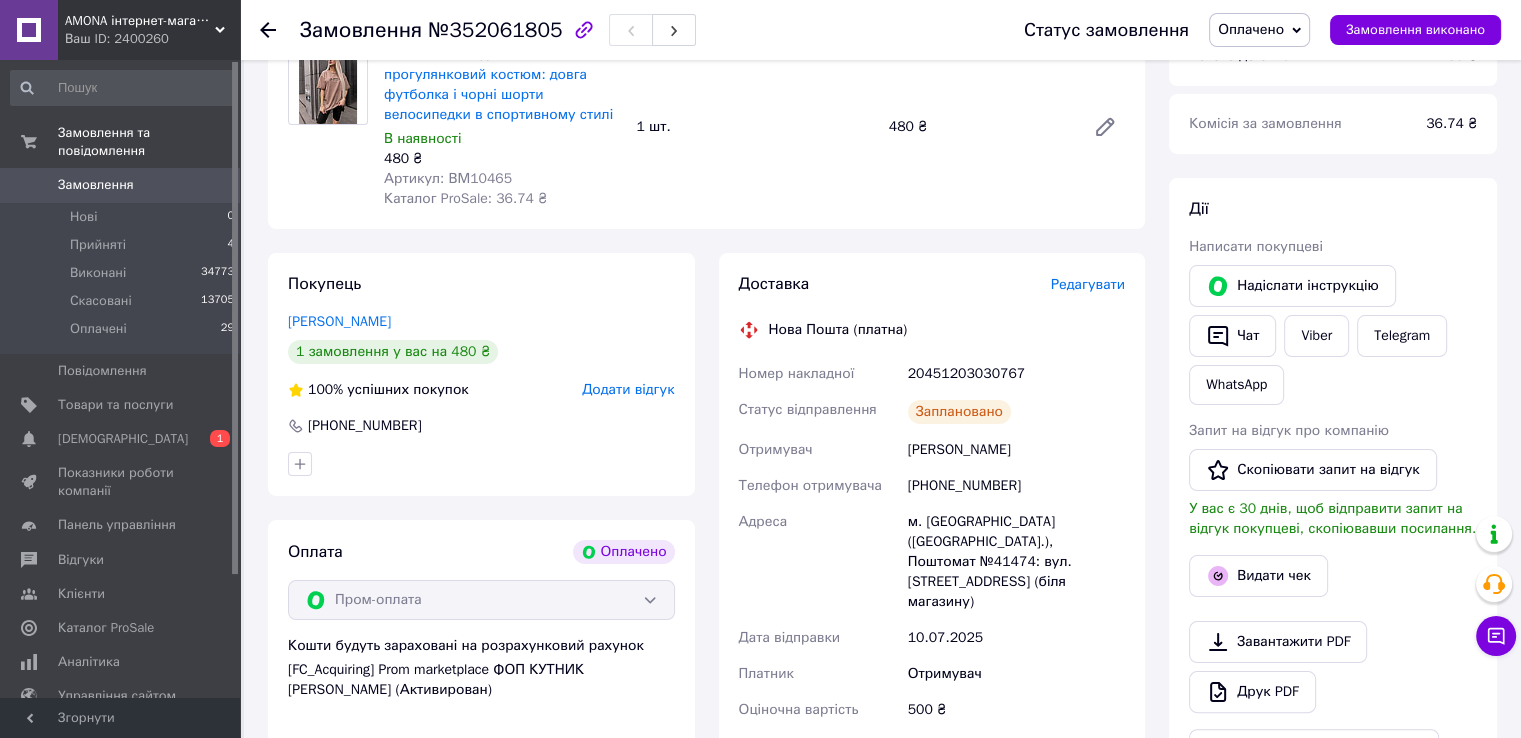 scroll, scrollTop: 200, scrollLeft: 0, axis: vertical 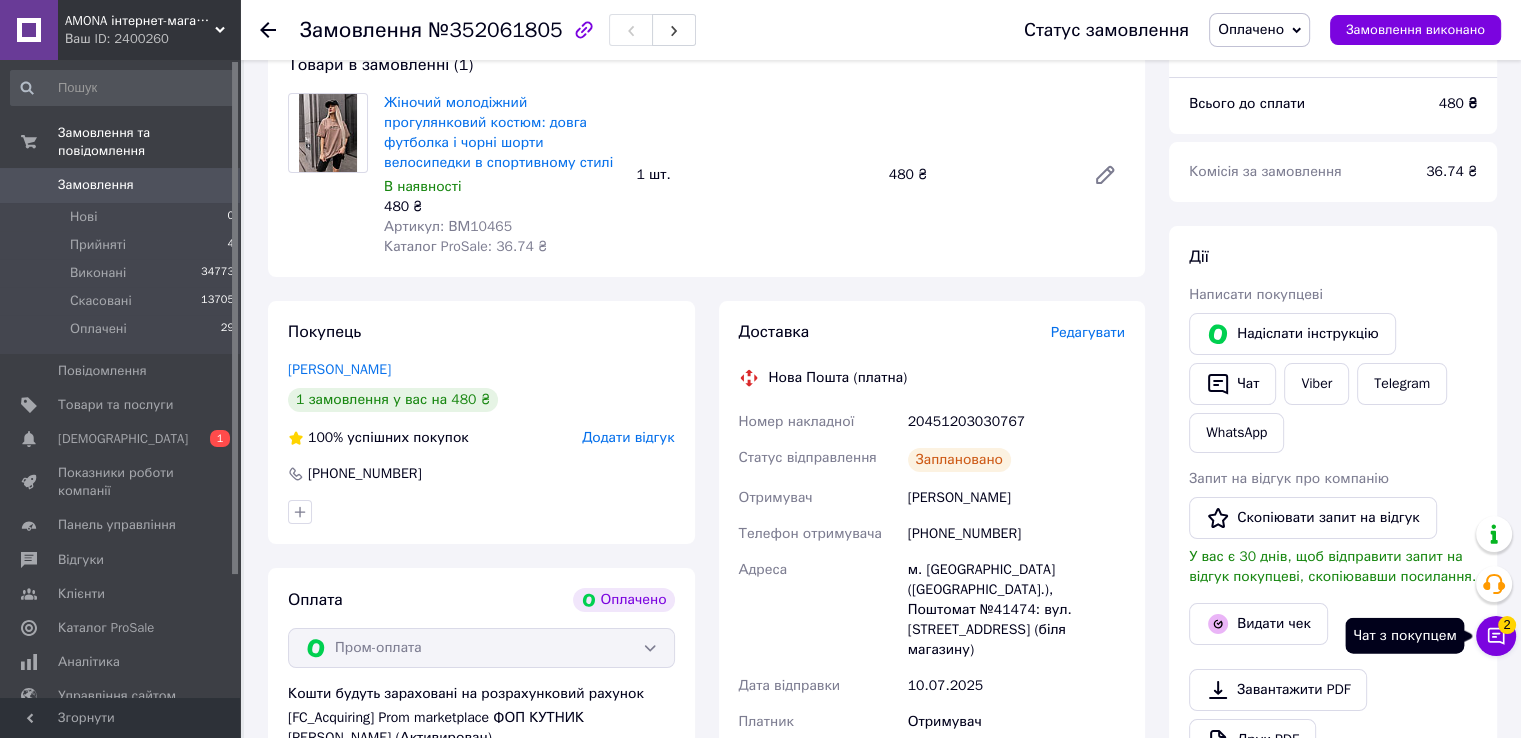 click 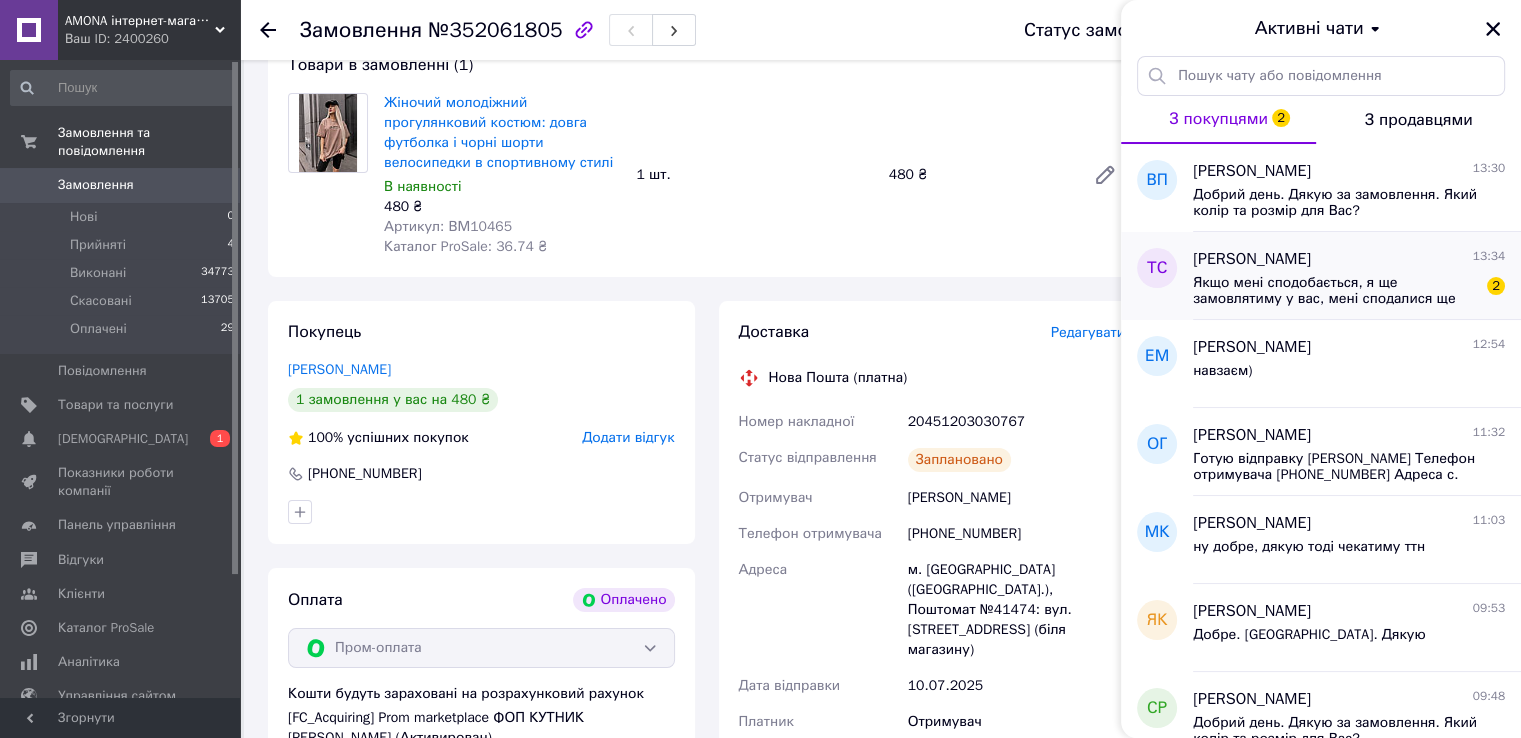 click on "Якщо мені сподобається, я ще замовлятиму у вас, мені сподалися ще деякі костюми у вас." at bounding box center (1335, 291) 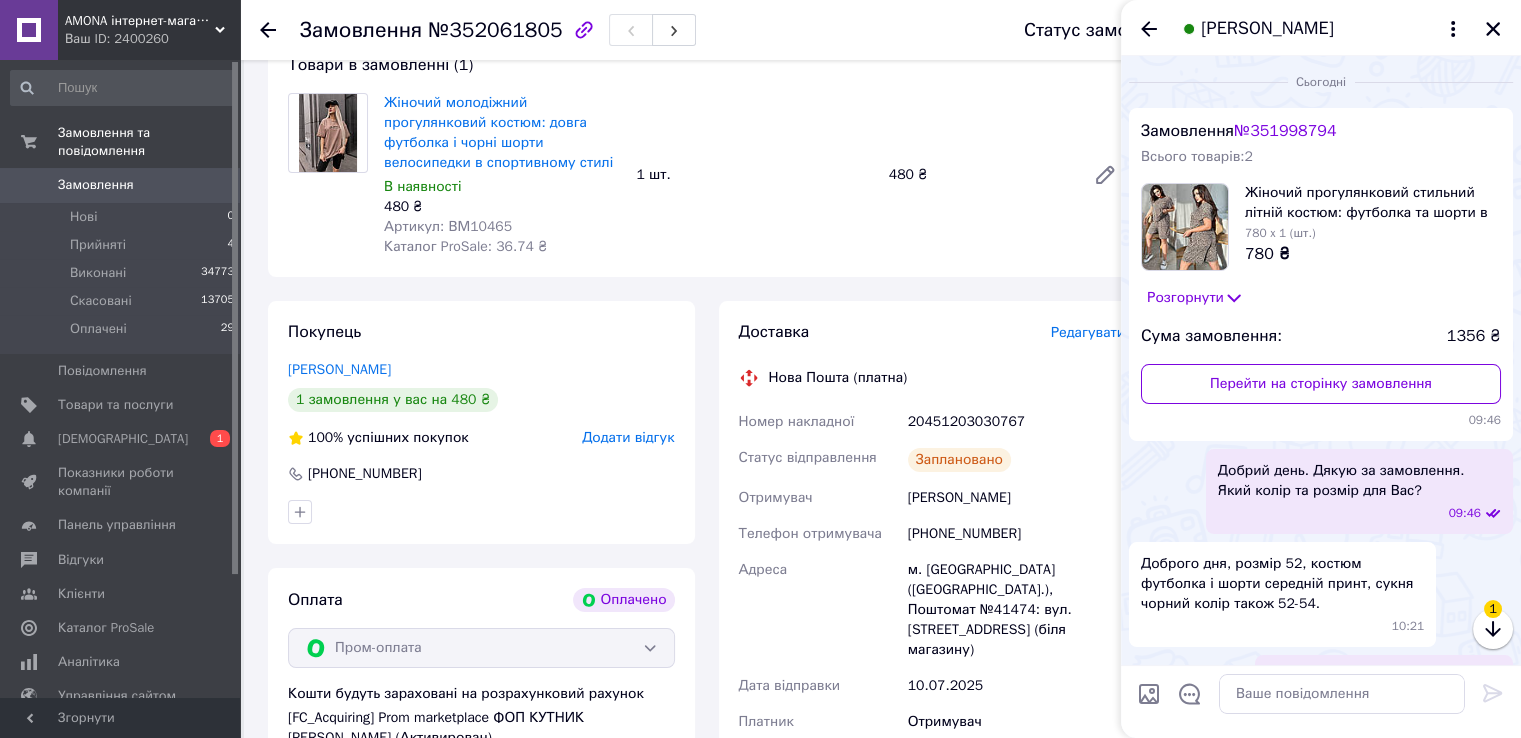 scroll, scrollTop: 2308, scrollLeft: 0, axis: vertical 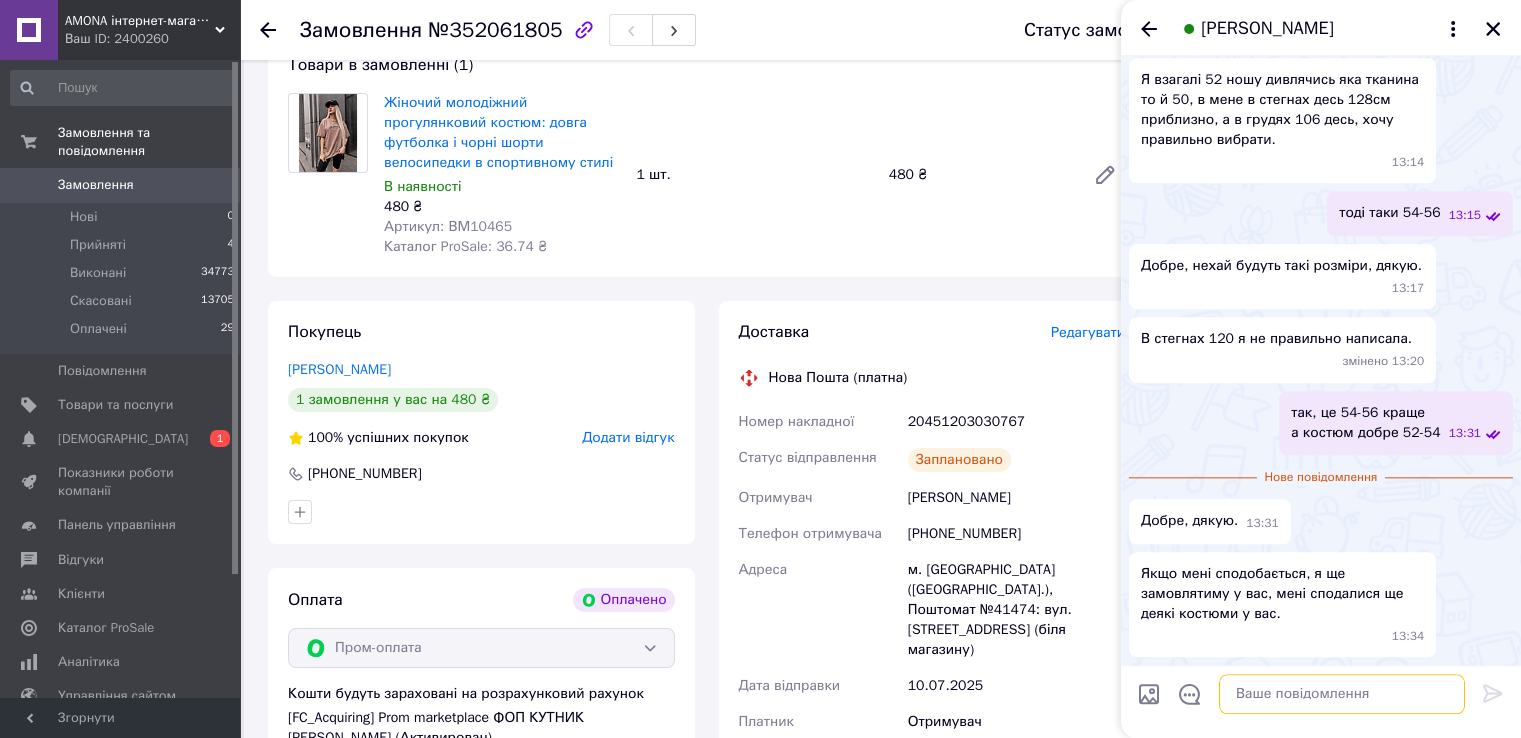 click at bounding box center (1342, 694) 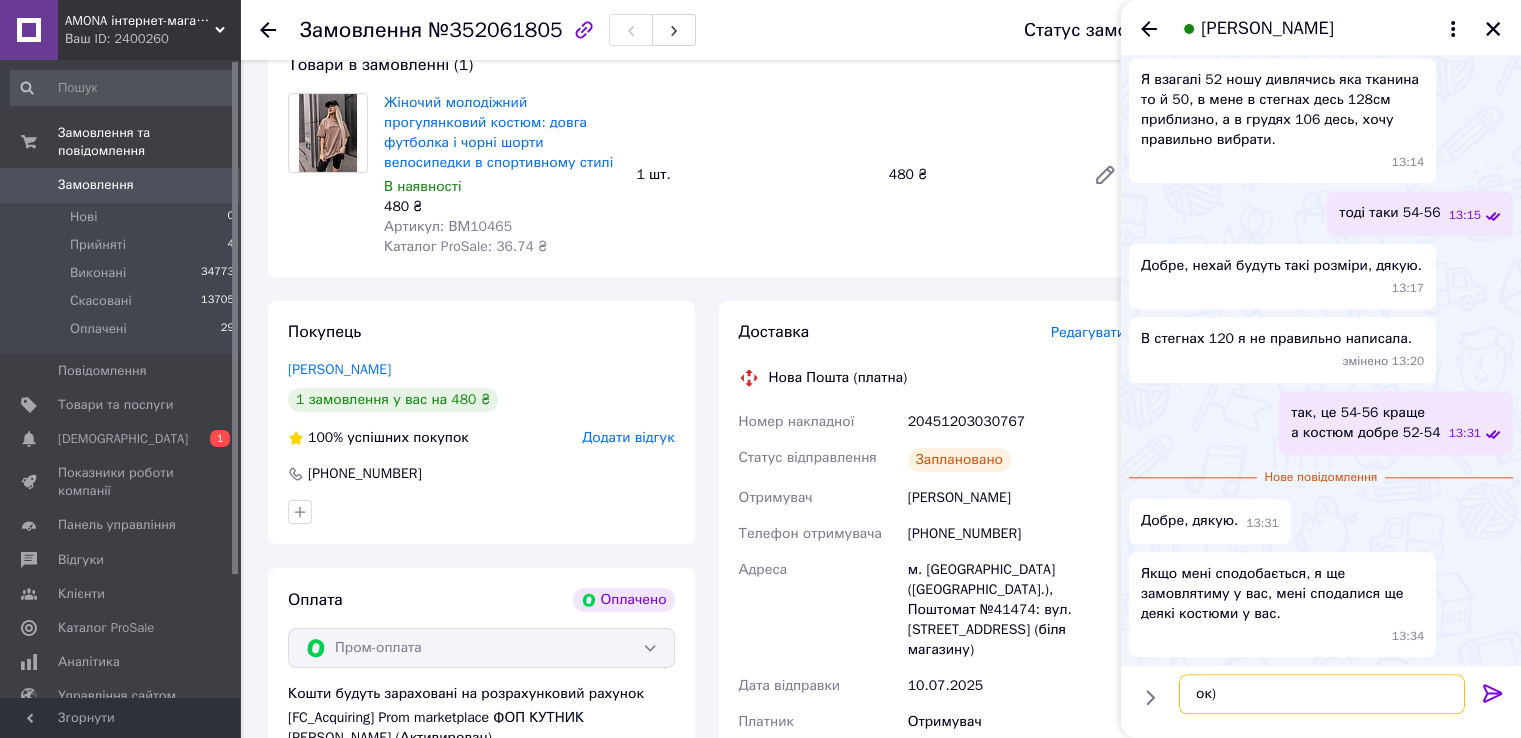 scroll, scrollTop: 12, scrollLeft: 0, axis: vertical 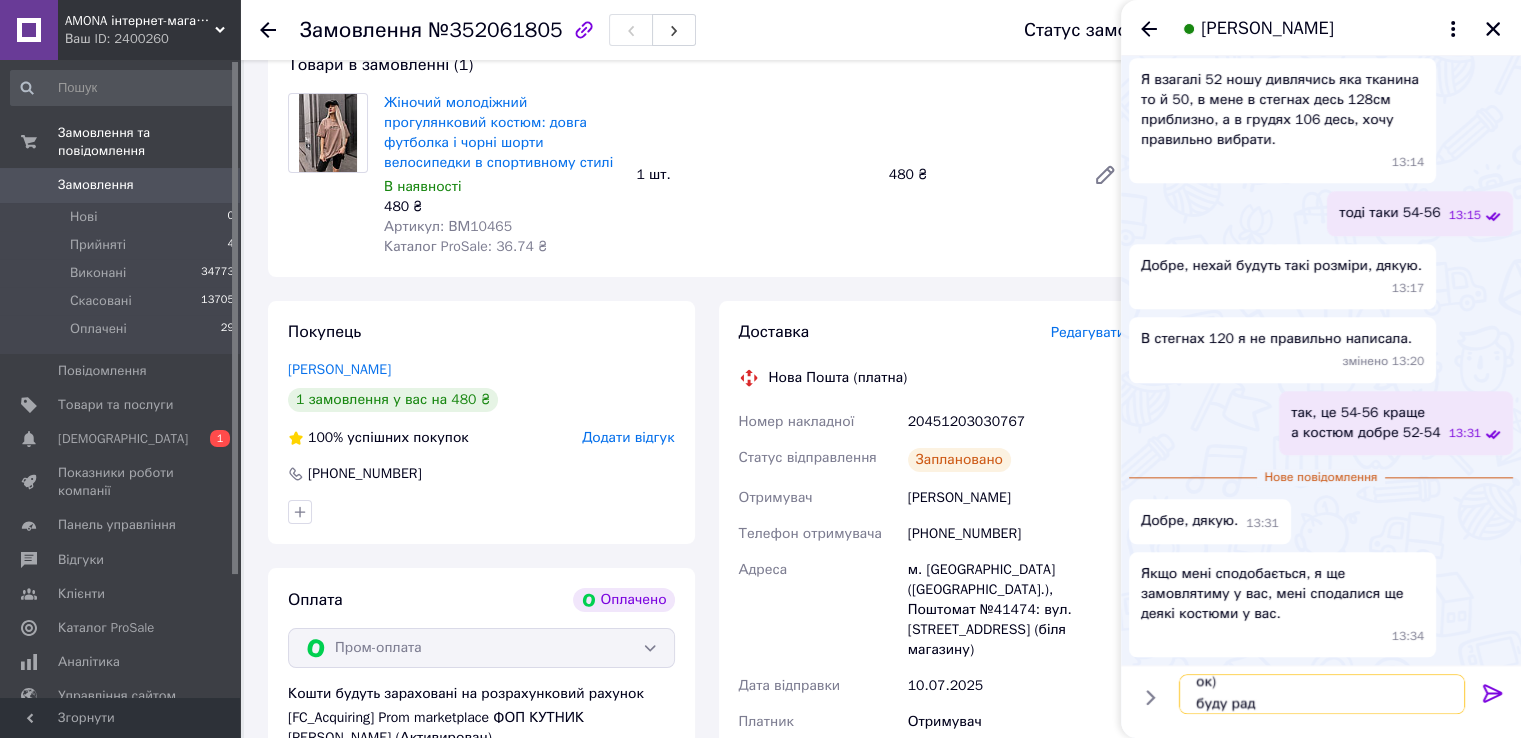 type on "ок)
буду рада" 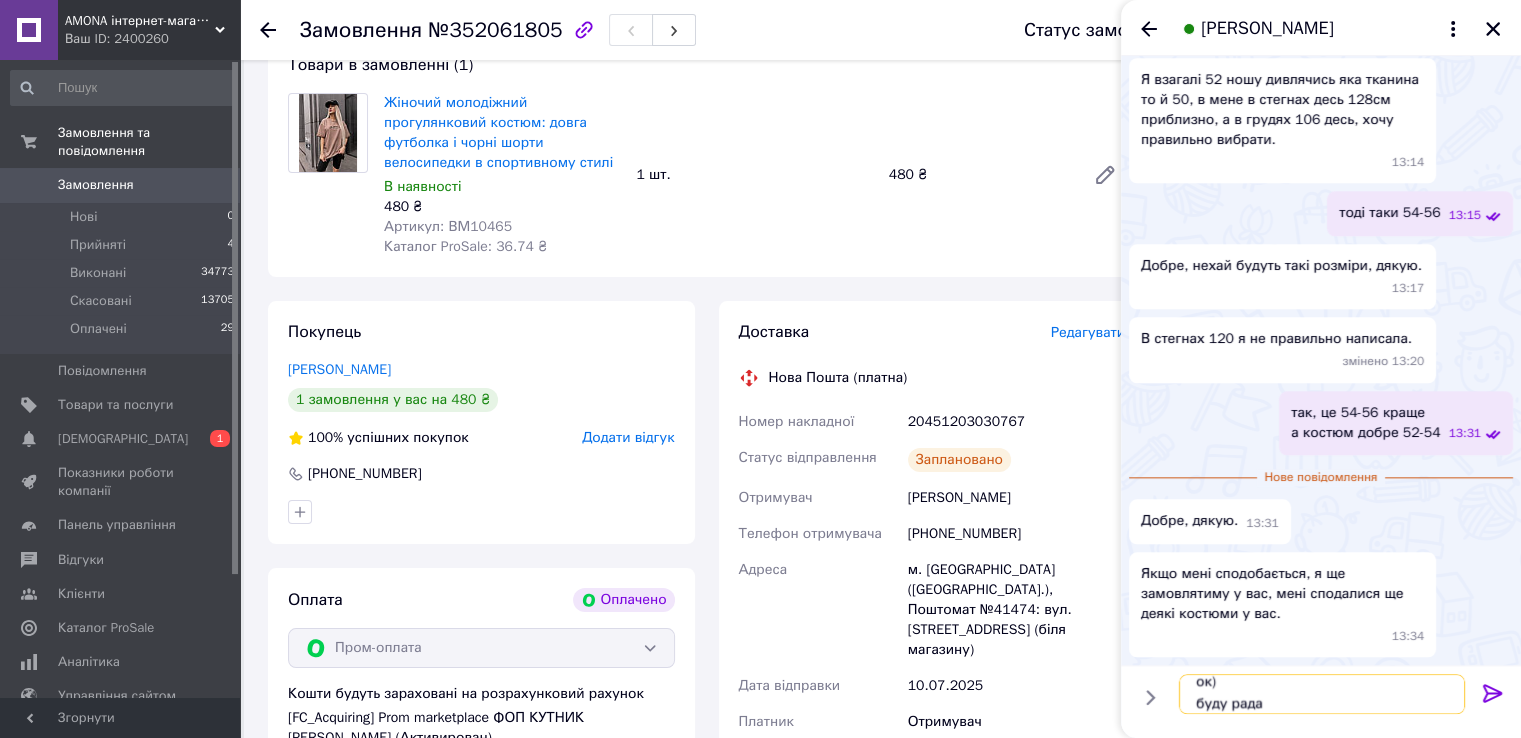 type 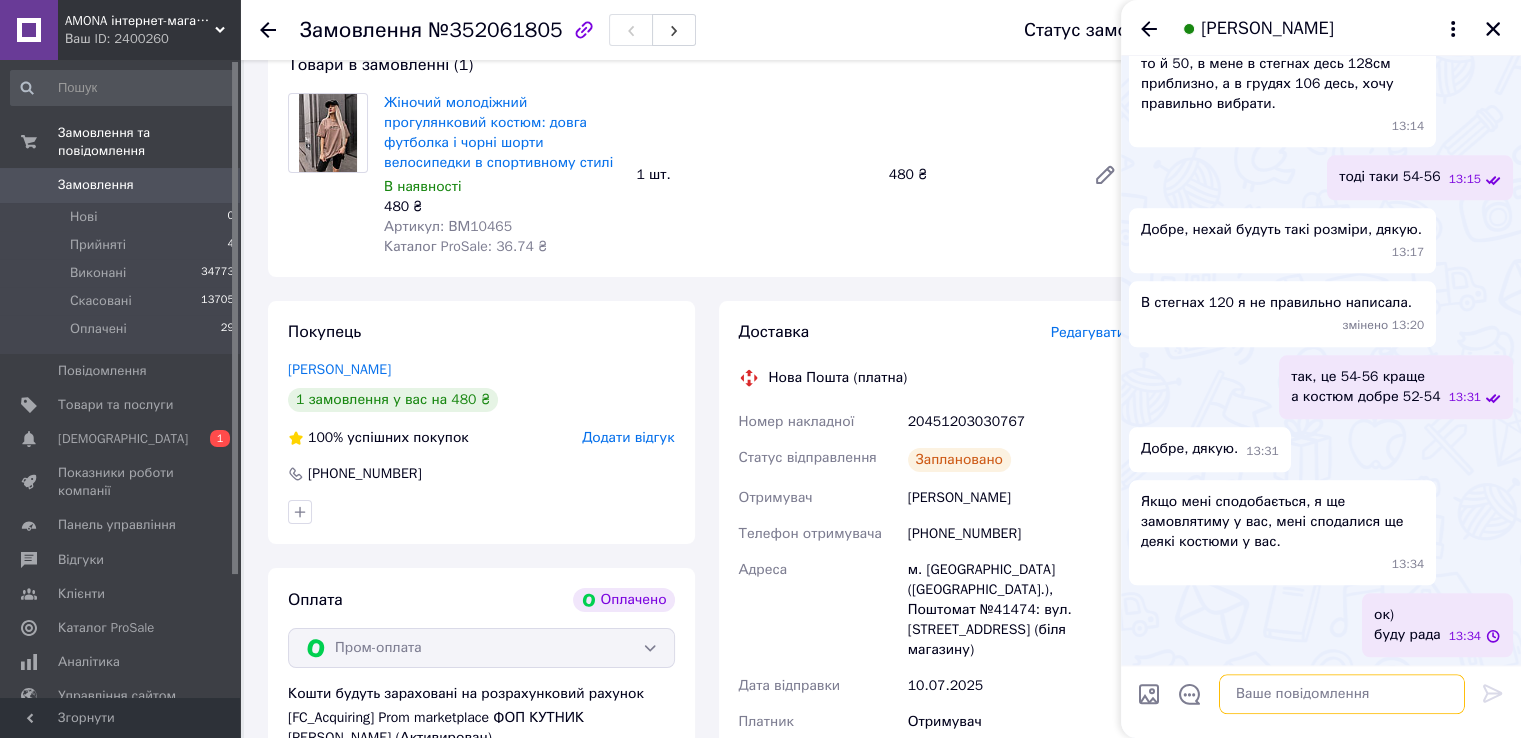 scroll, scrollTop: 0, scrollLeft: 0, axis: both 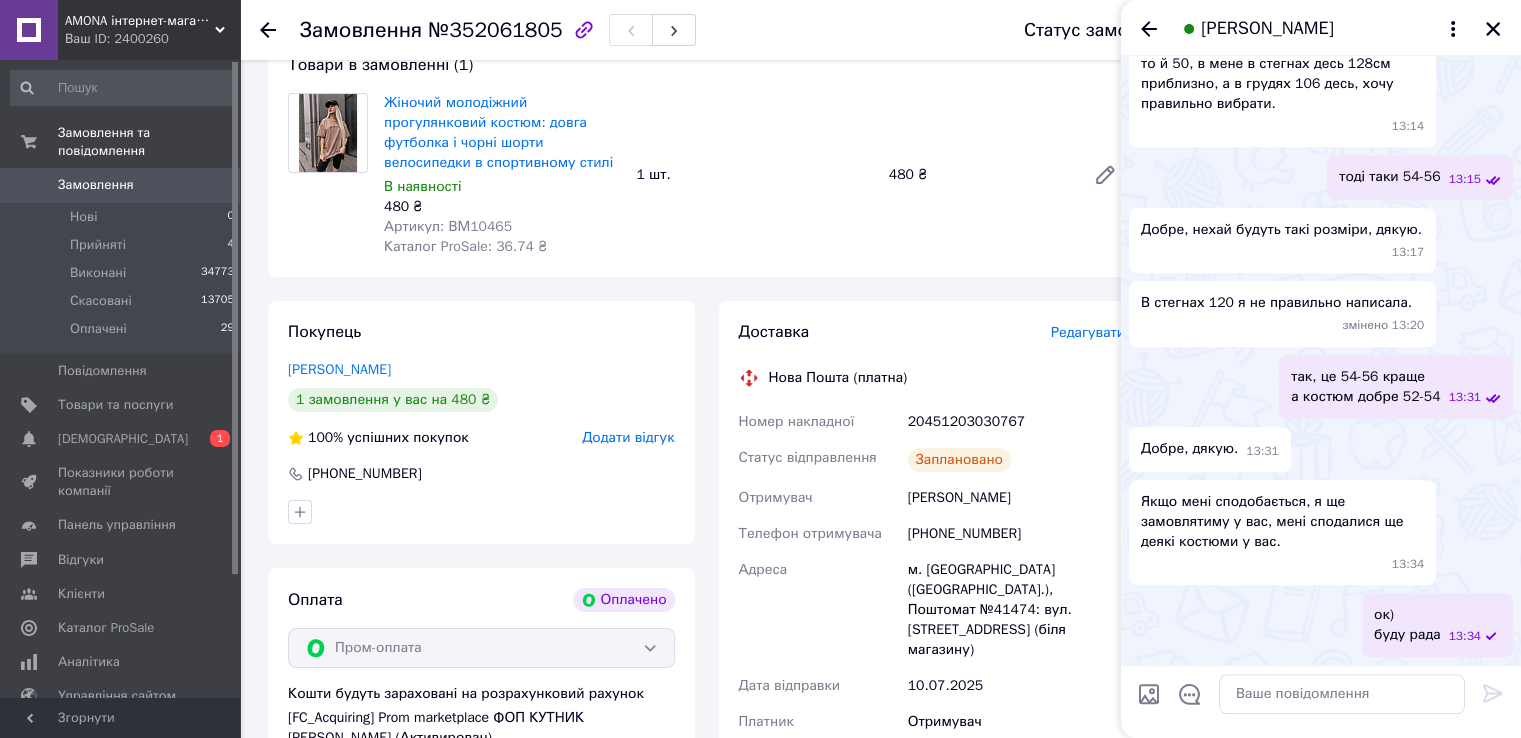 click on "[PERSON_NAME]" at bounding box center [1321, 28] 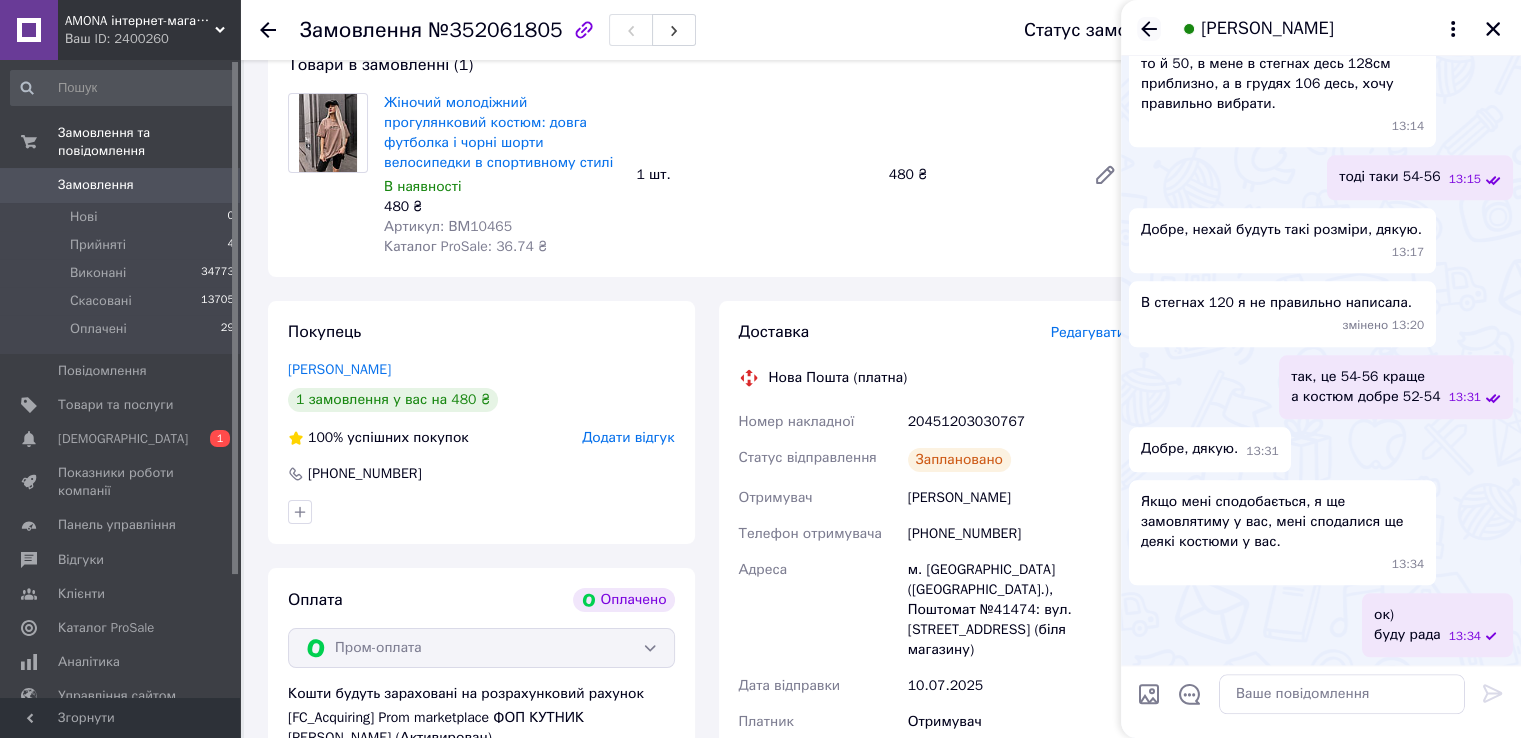 click 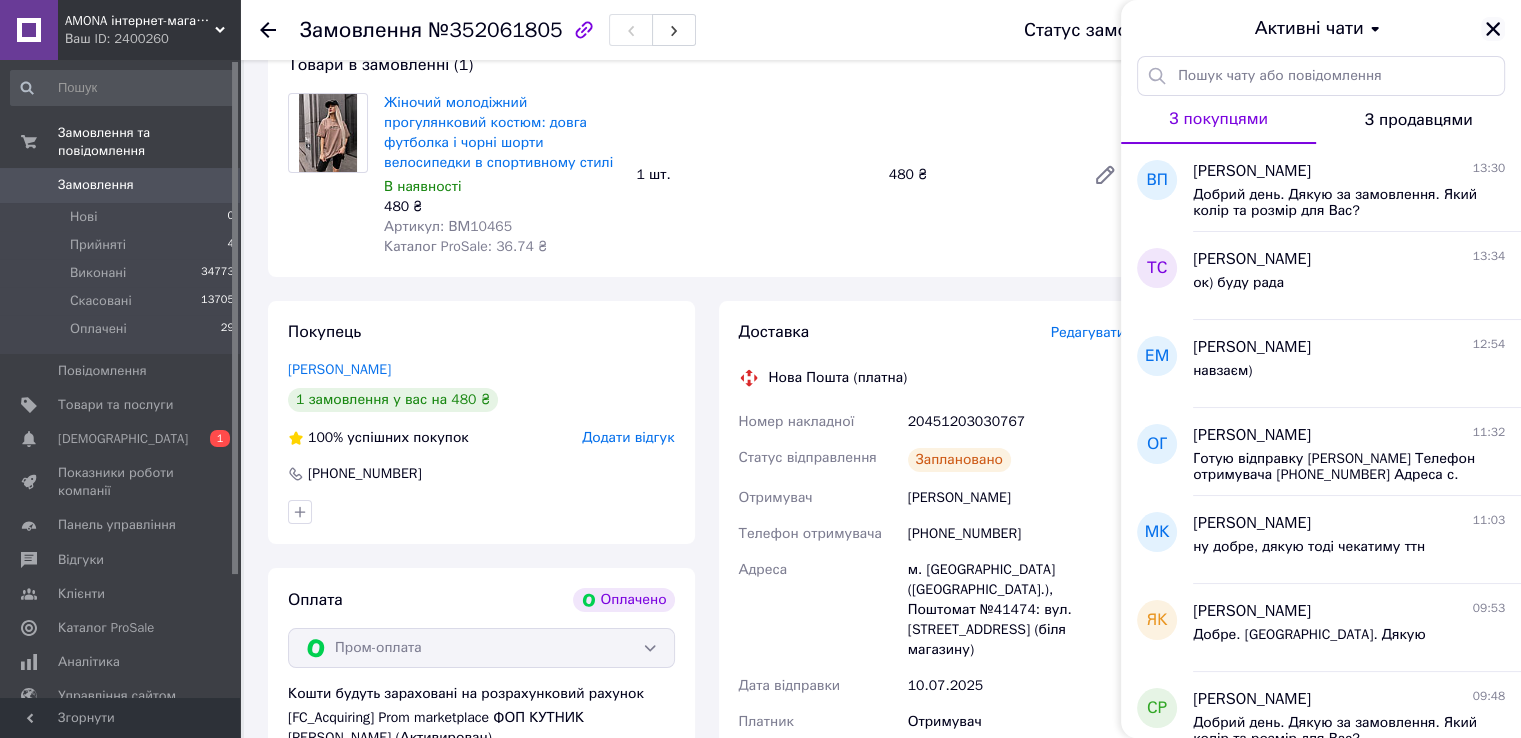click 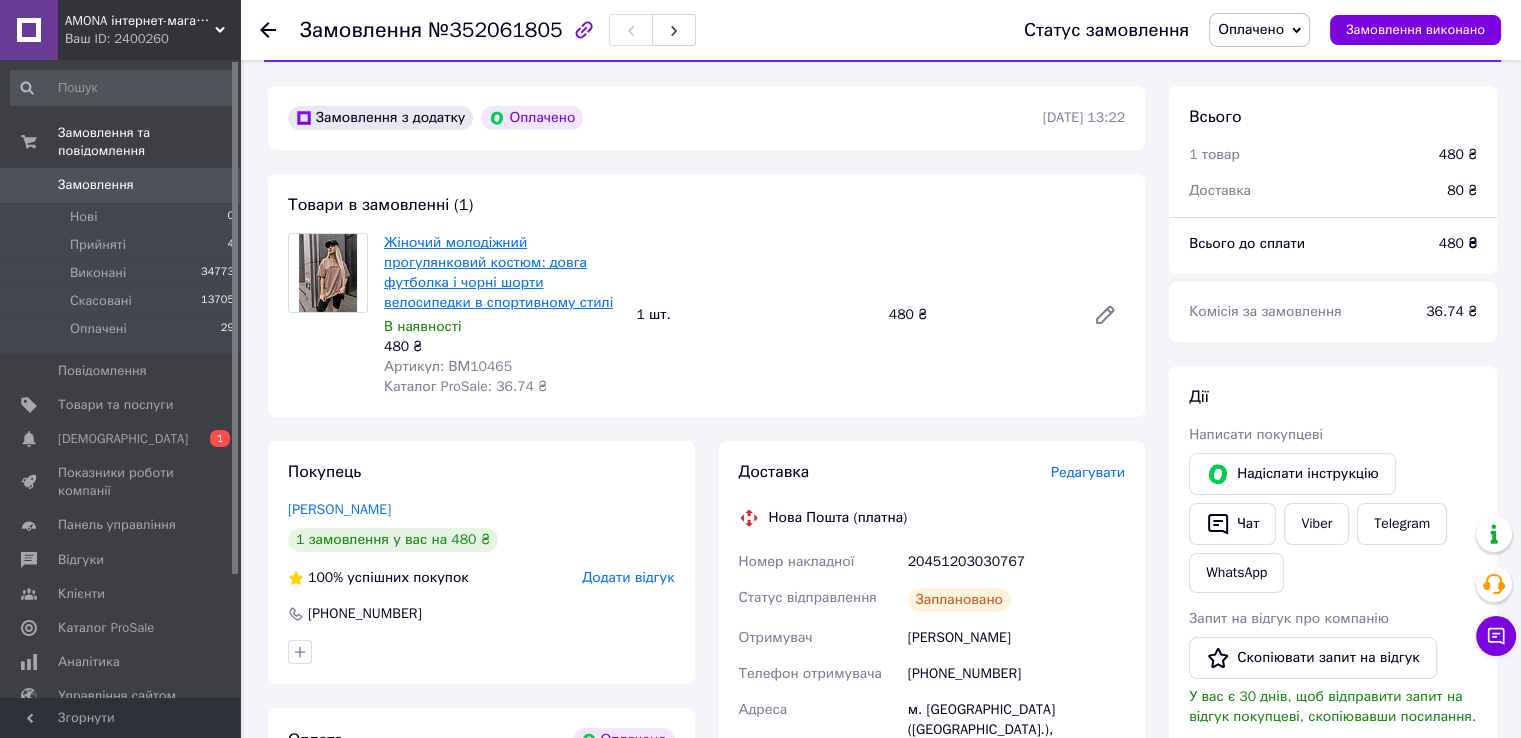 scroll, scrollTop: 0, scrollLeft: 0, axis: both 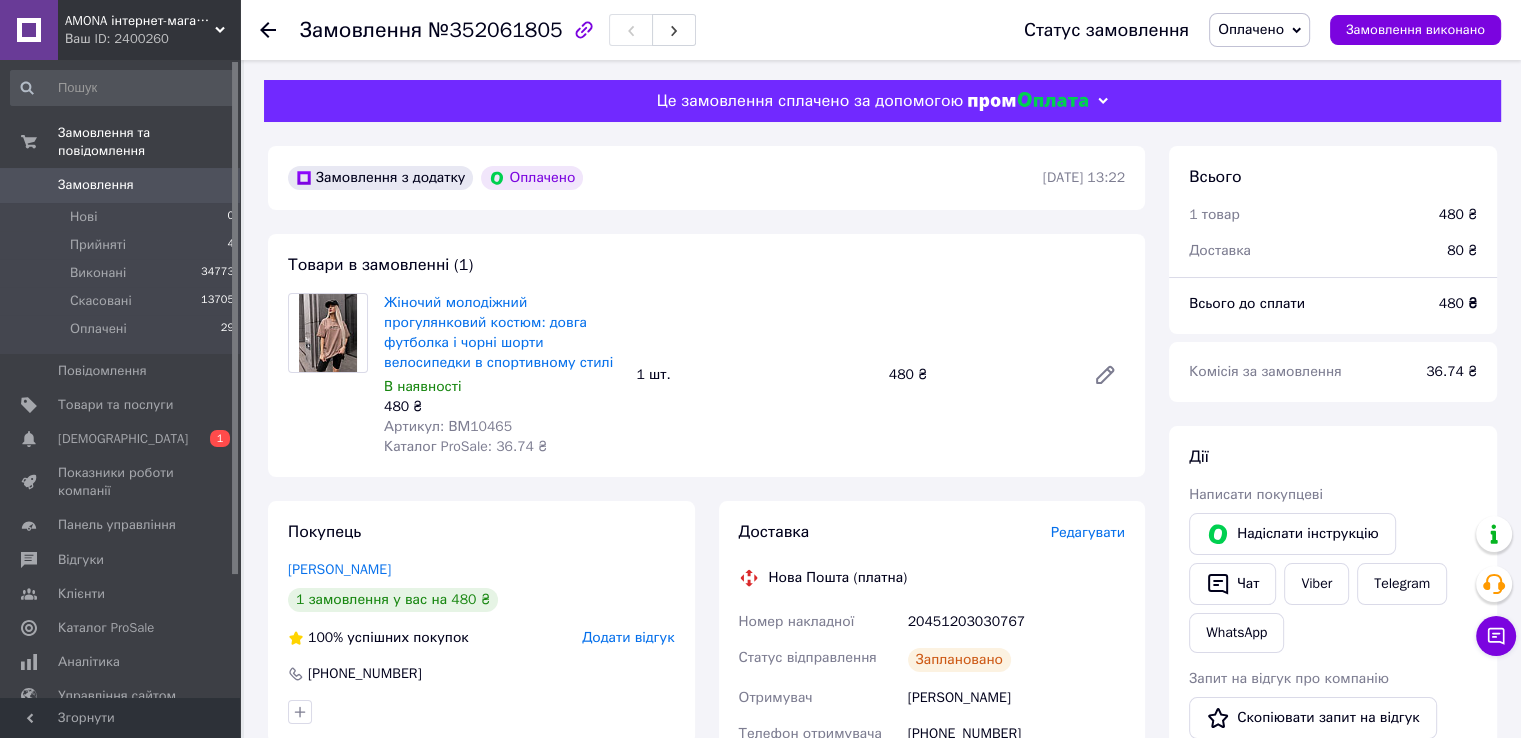 drag, startPoint x: 105, startPoint y: 227, endPoint x: 124, endPoint y: 17, distance: 210.85777 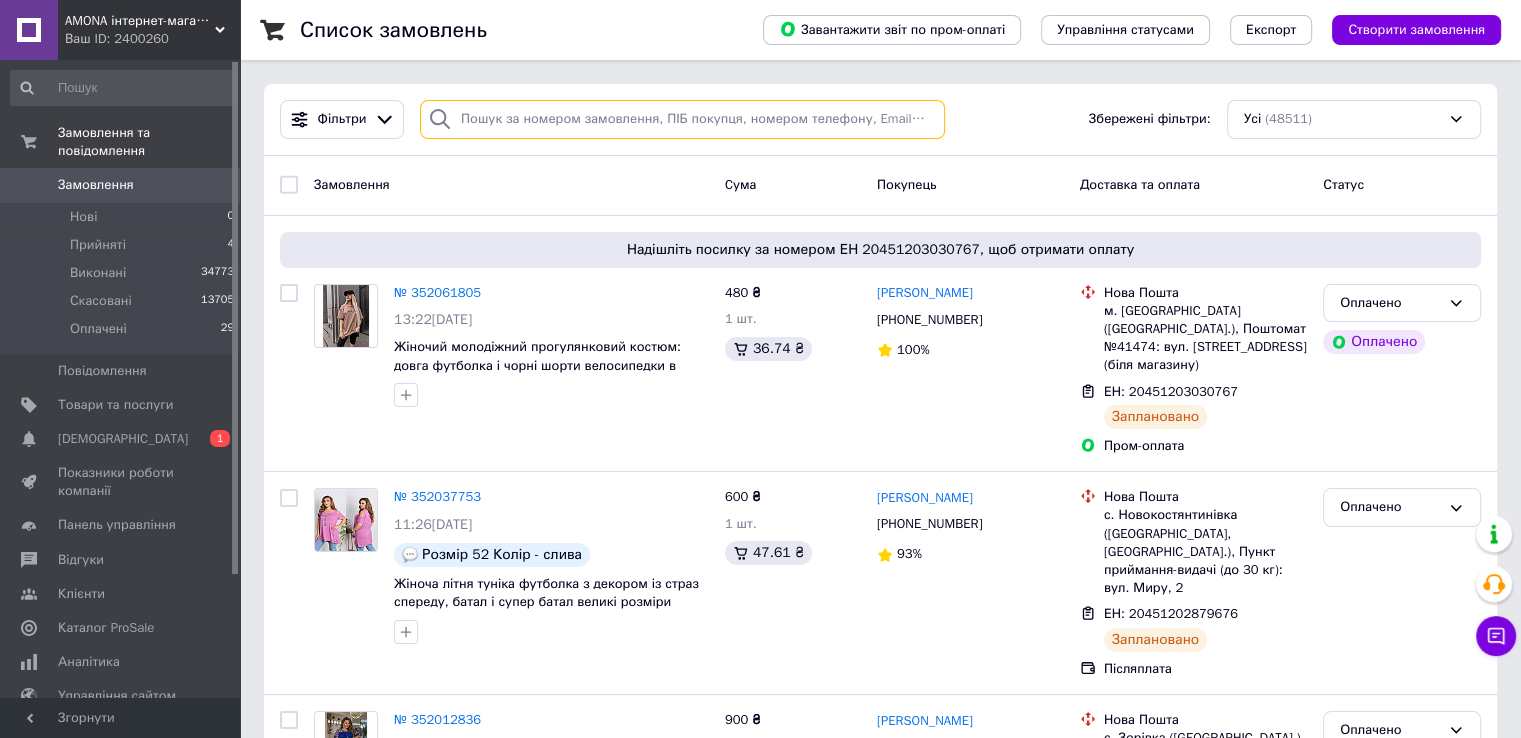 click at bounding box center [682, 119] 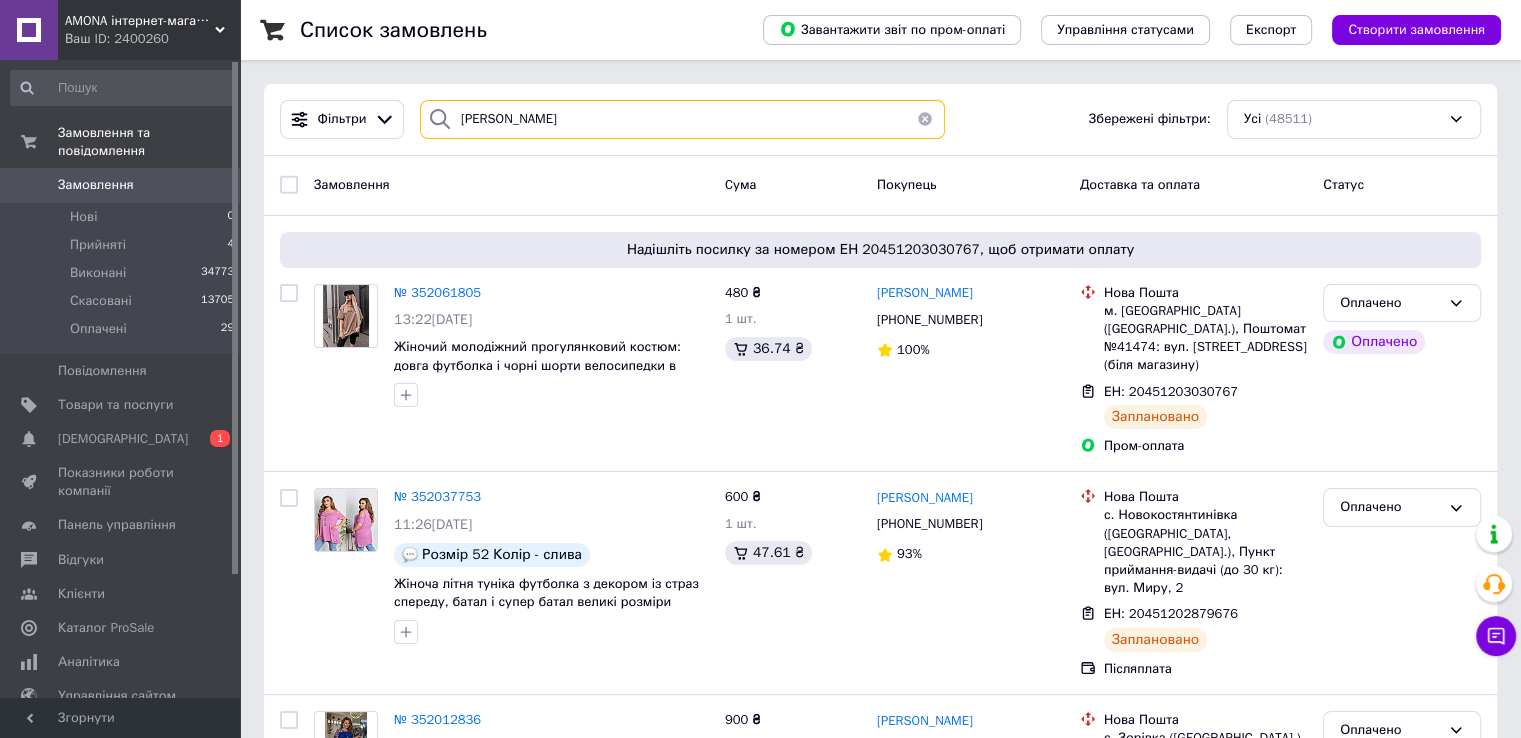 type on "[PERSON_NAME]" 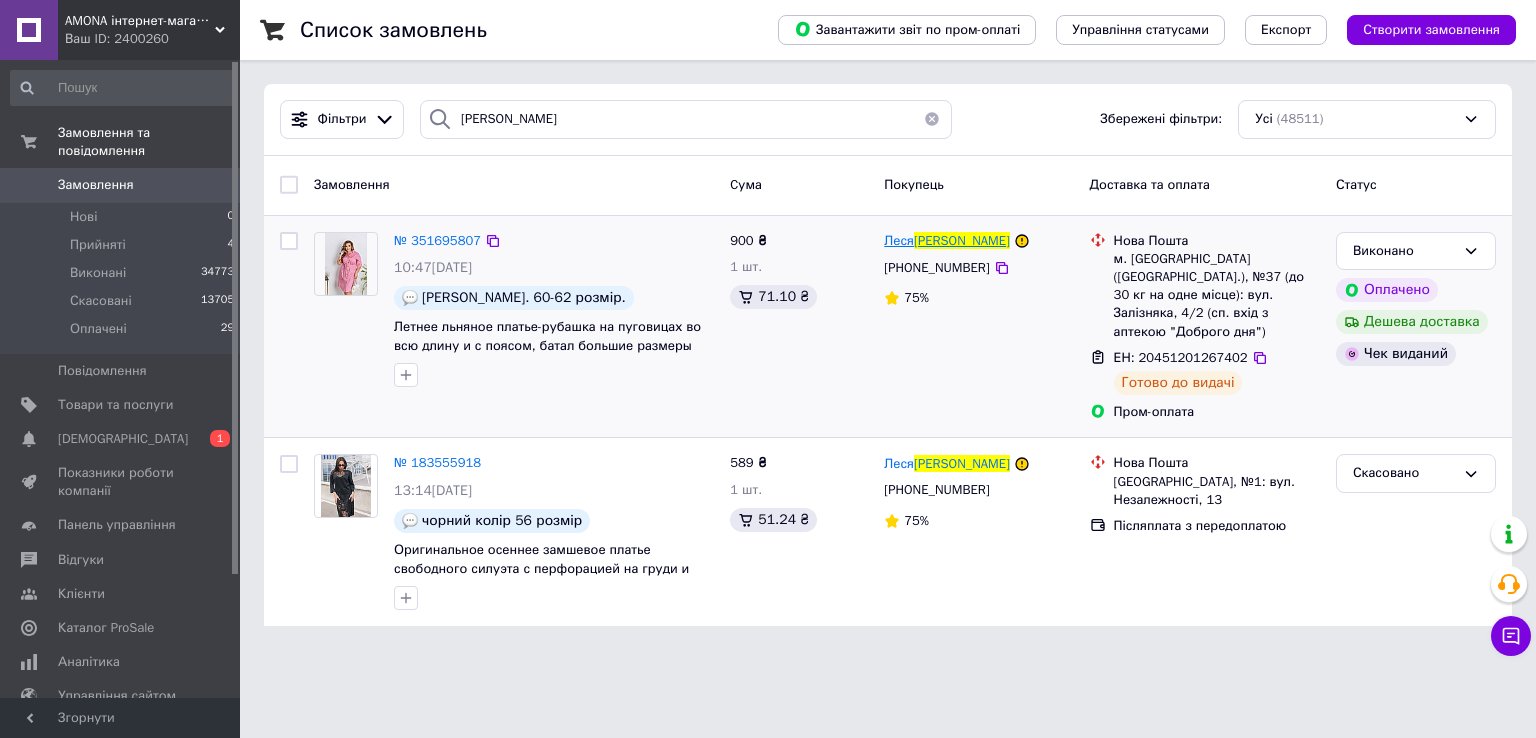 click on "[PERSON_NAME]" at bounding box center (962, 240) 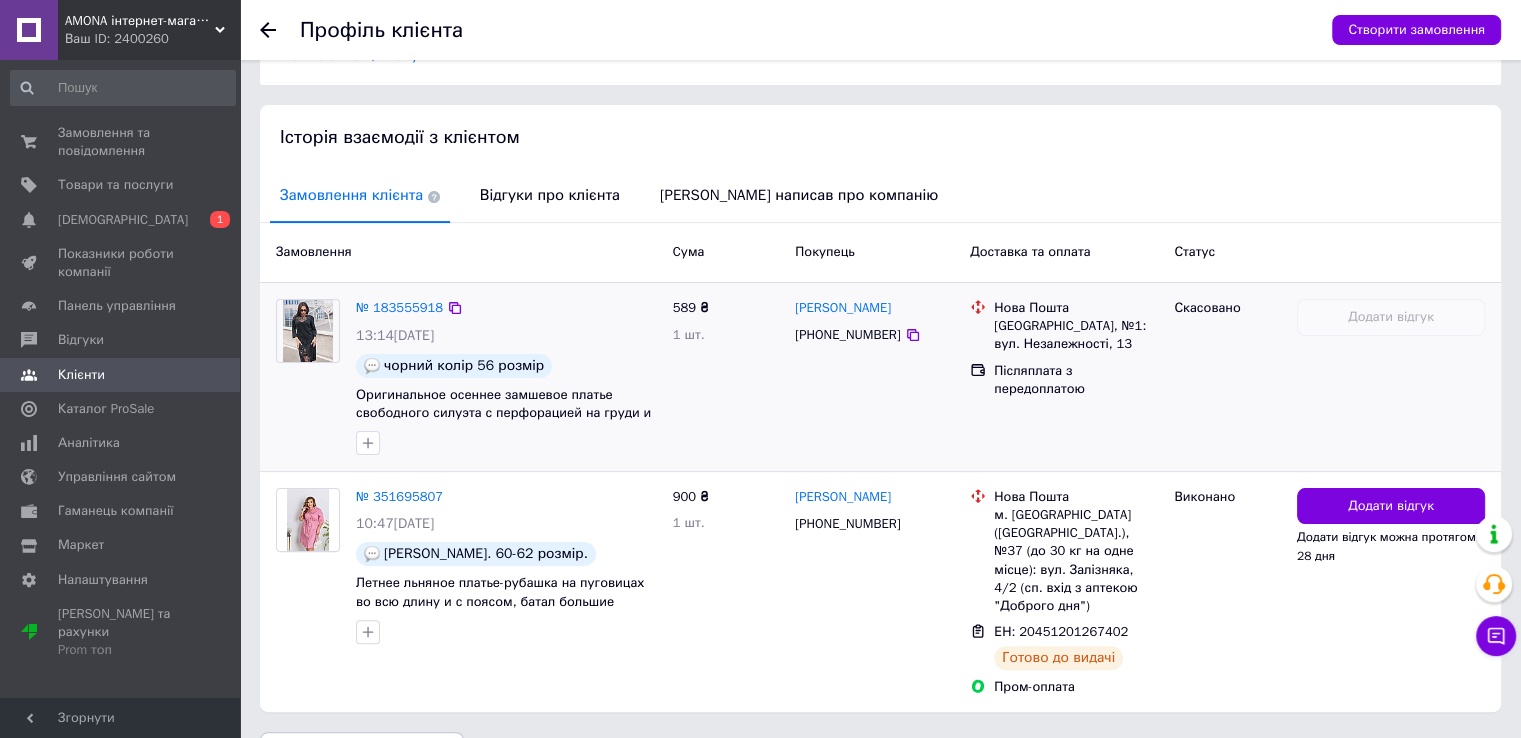 scroll, scrollTop: 400, scrollLeft: 0, axis: vertical 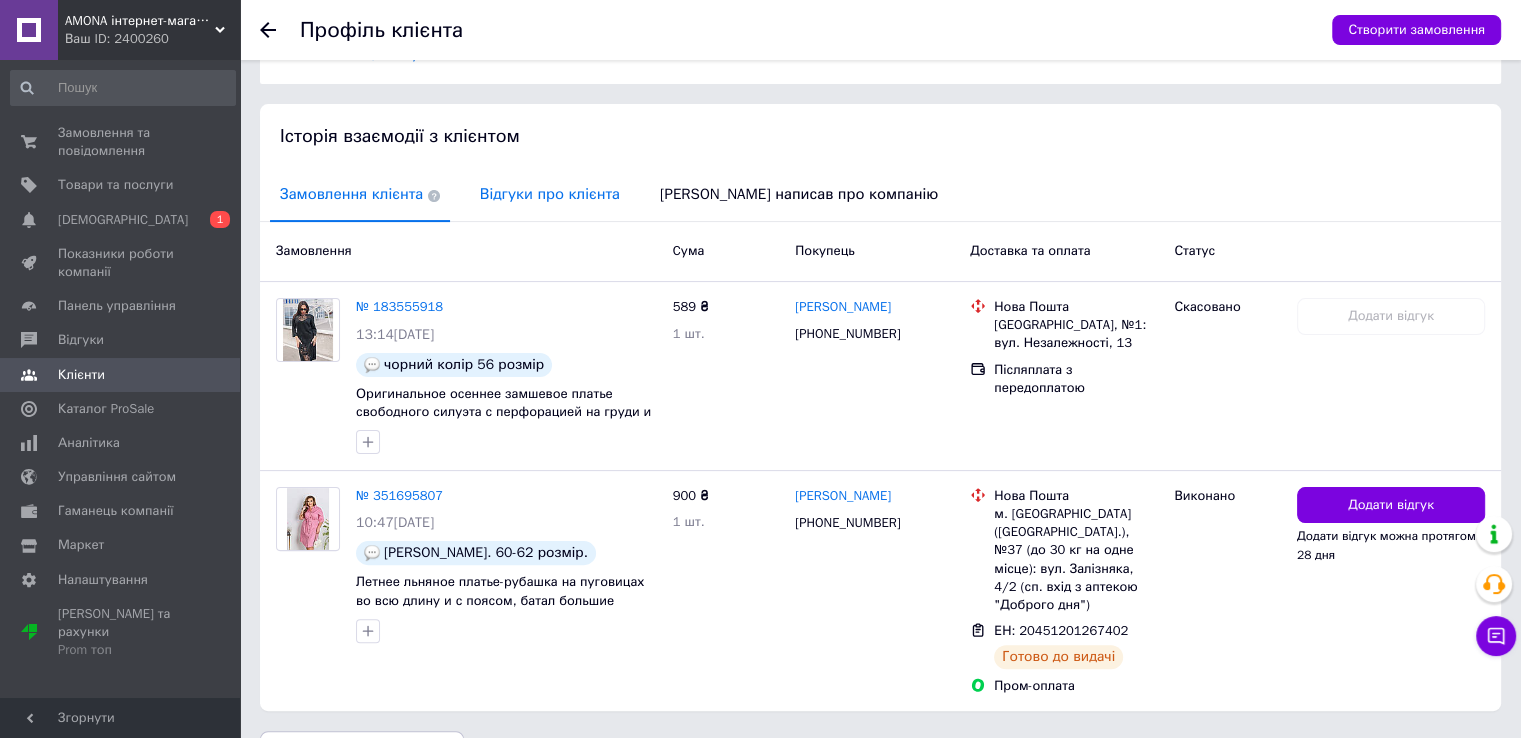 click on "Відгуки про клієнта" at bounding box center (550, 194) 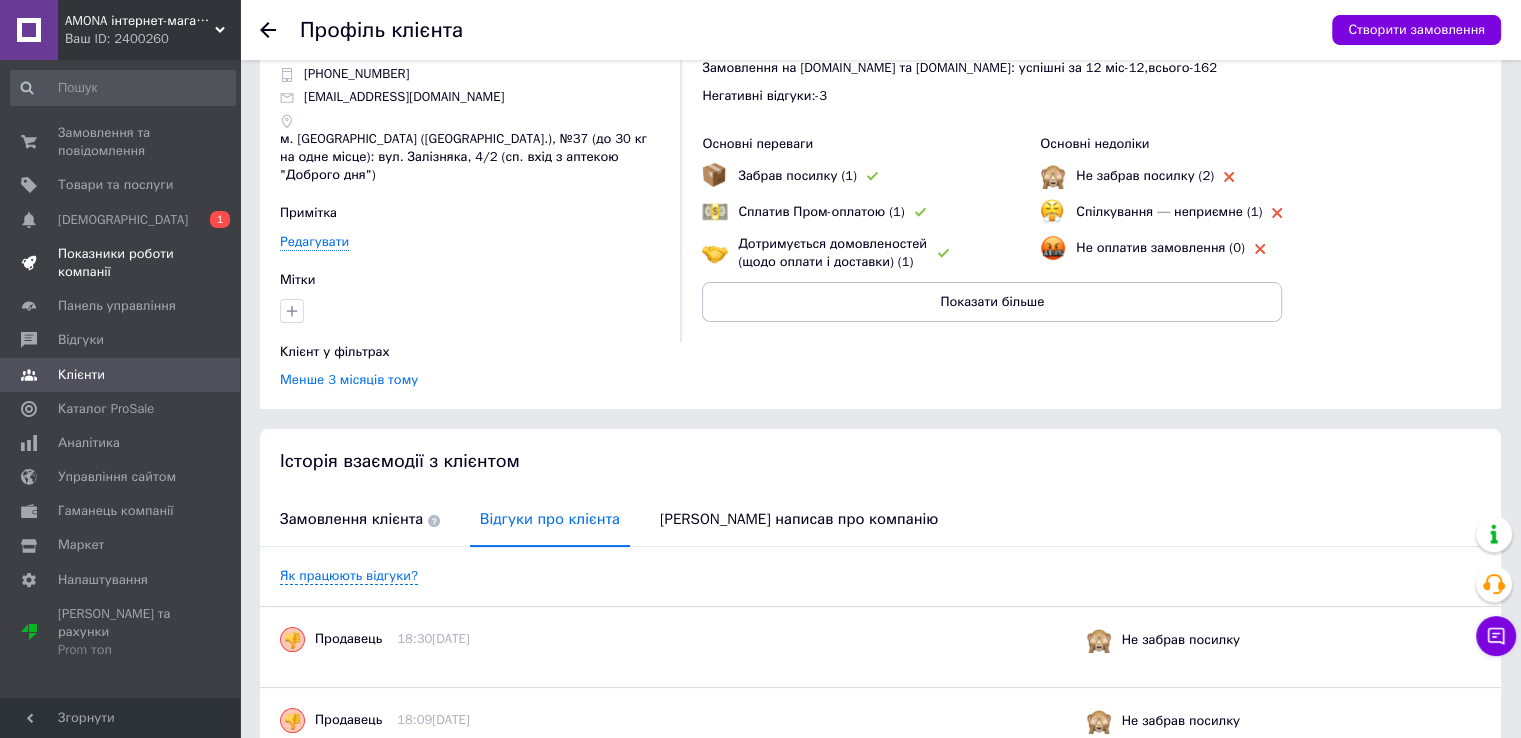 scroll, scrollTop: 0, scrollLeft: 0, axis: both 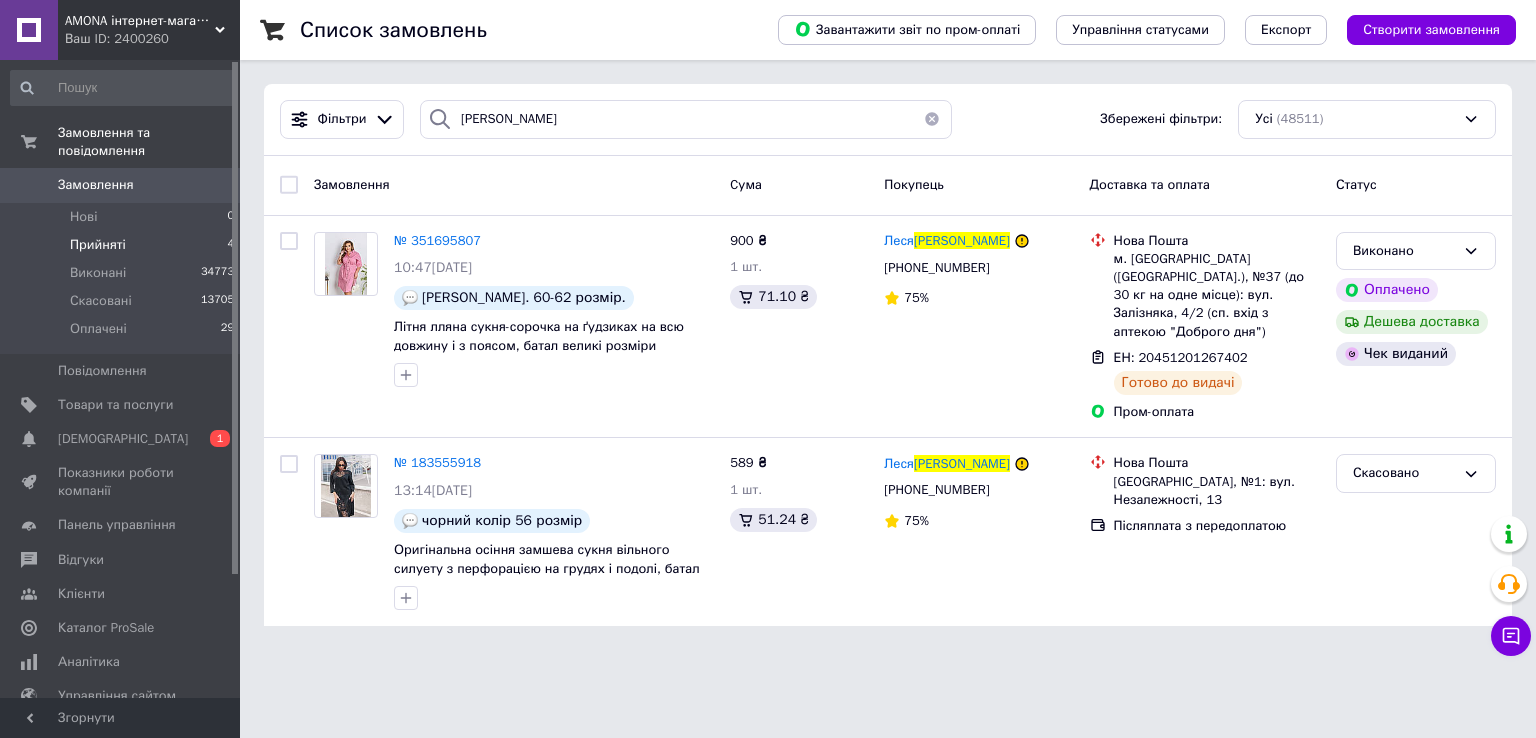 click on "Прийняті 4" at bounding box center (123, 245) 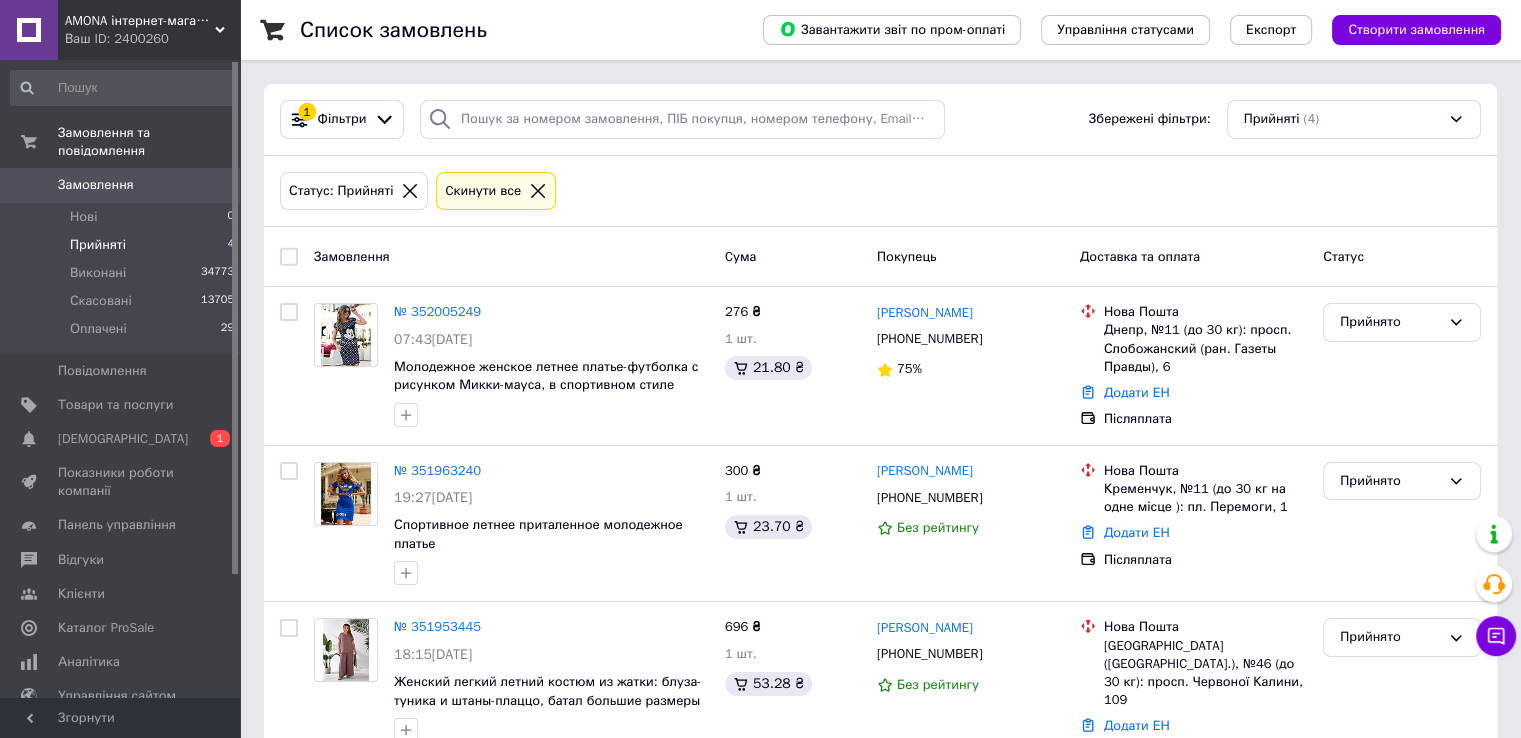 click on "Прийняті 4" at bounding box center [123, 245] 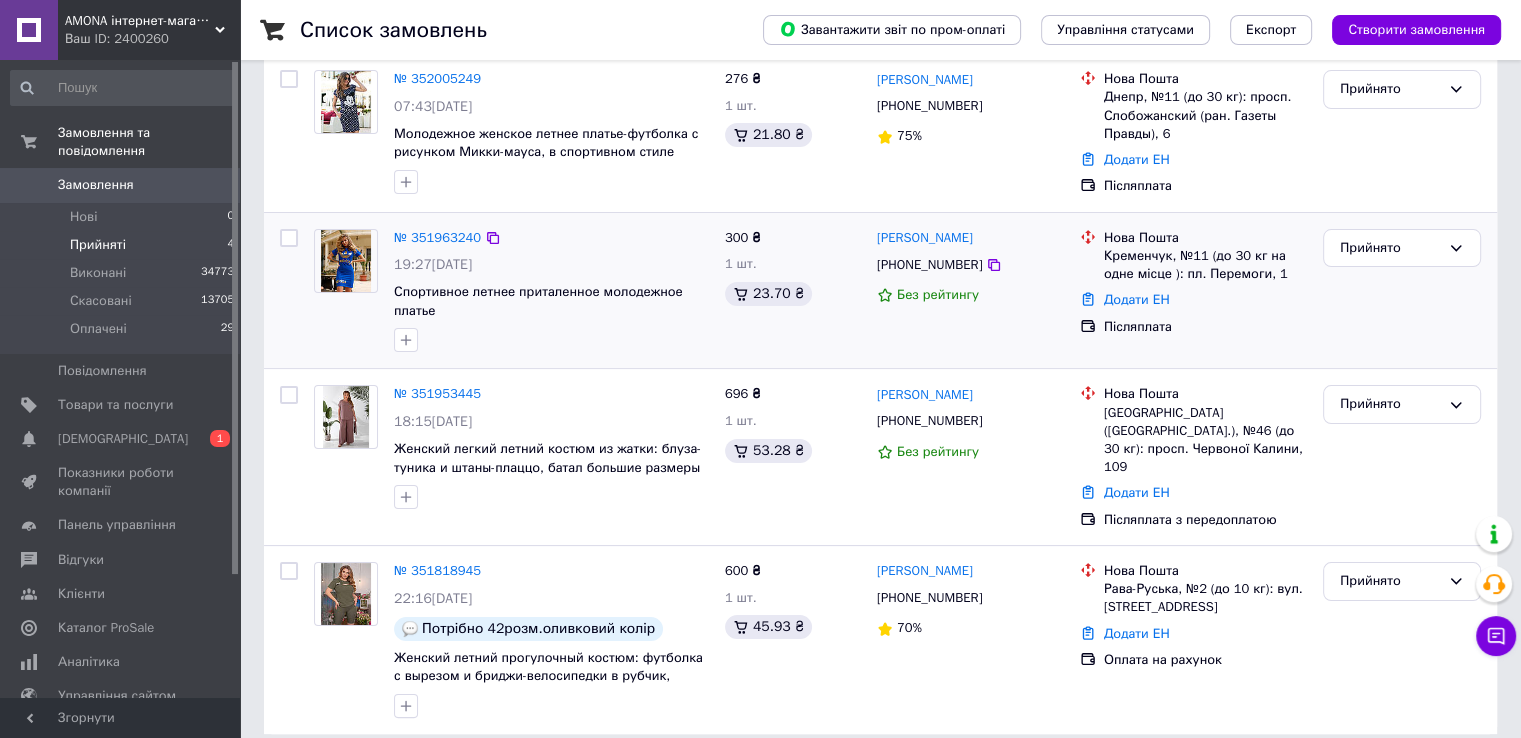 scroll, scrollTop: 0, scrollLeft: 0, axis: both 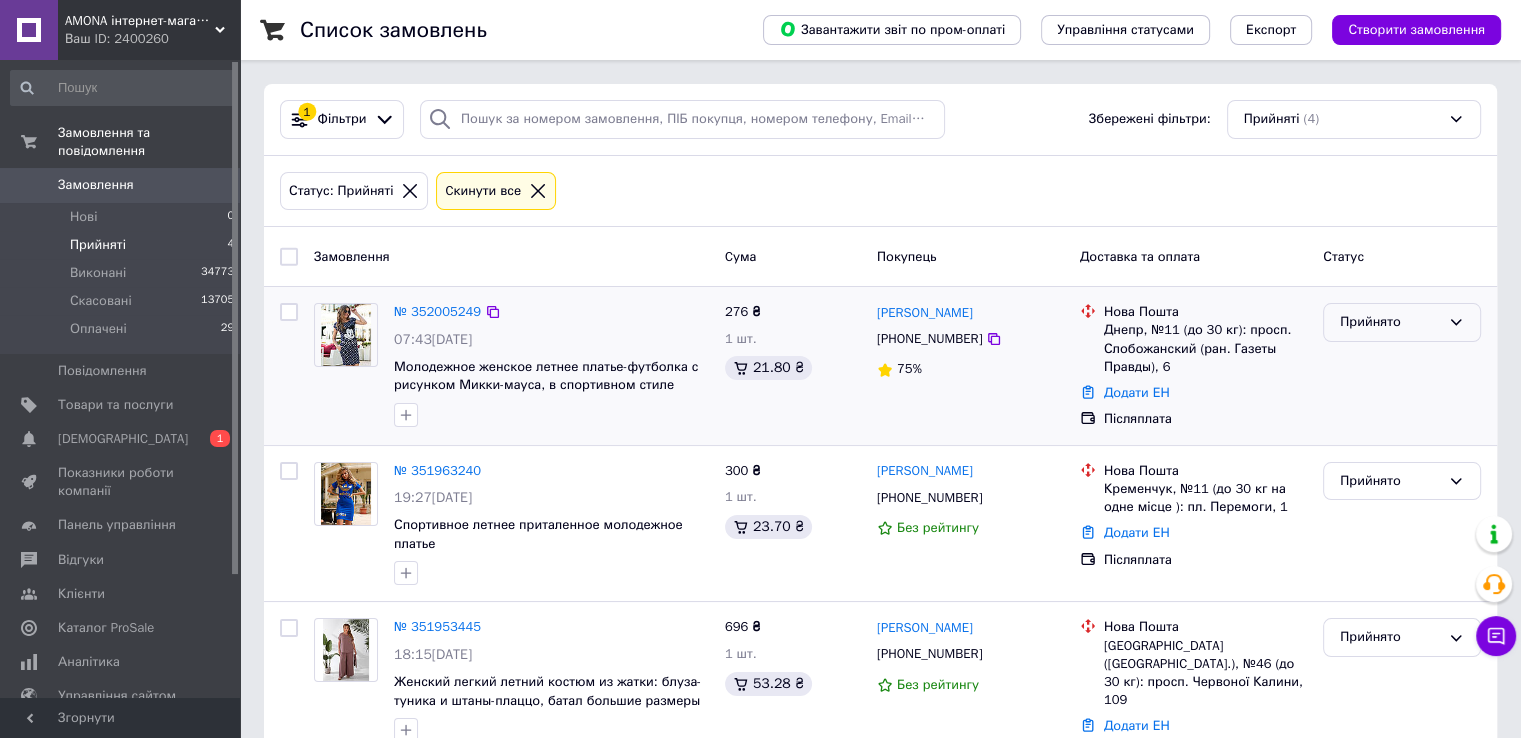 click on "Прийнято" at bounding box center (1390, 322) 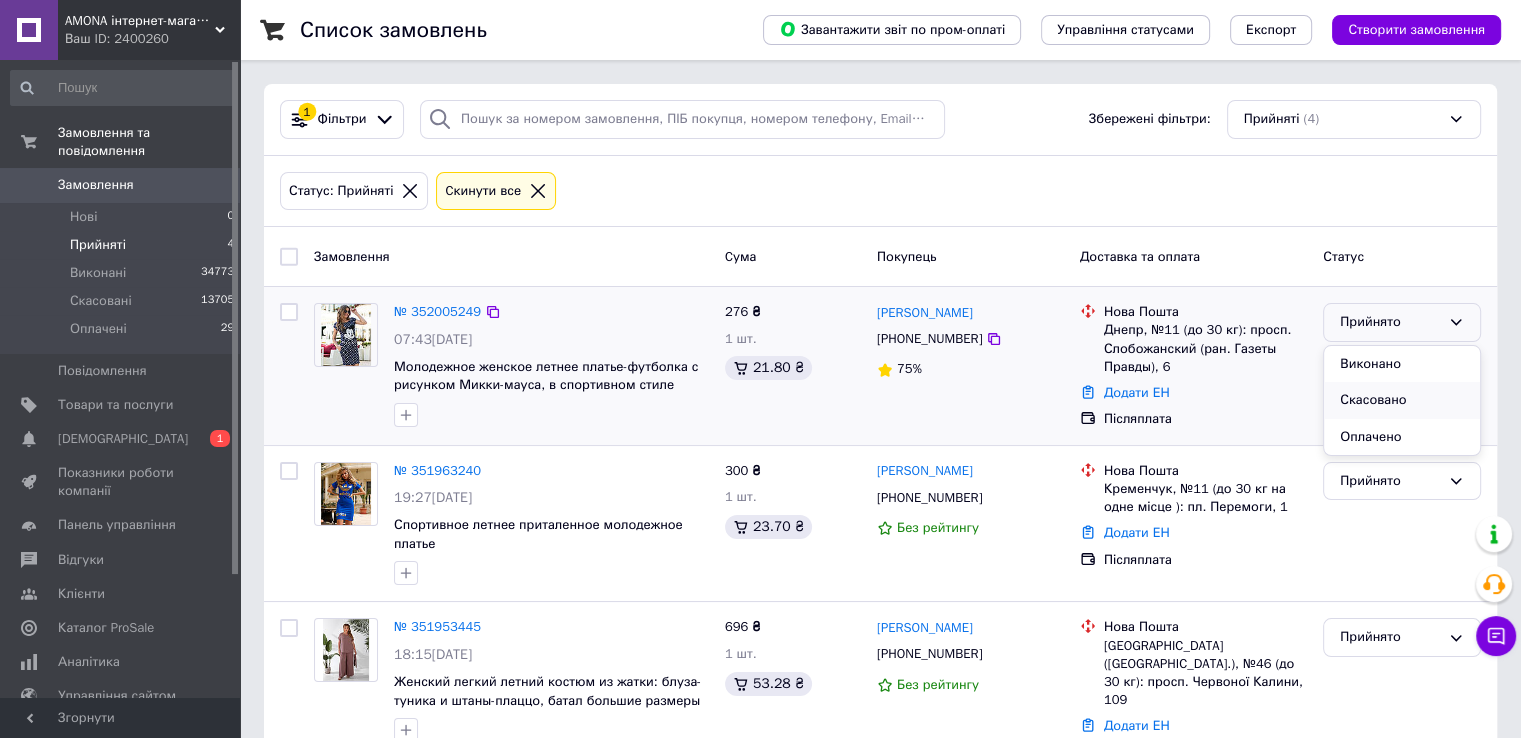 click on "Скасовано" at bounding box center [1402, 400] 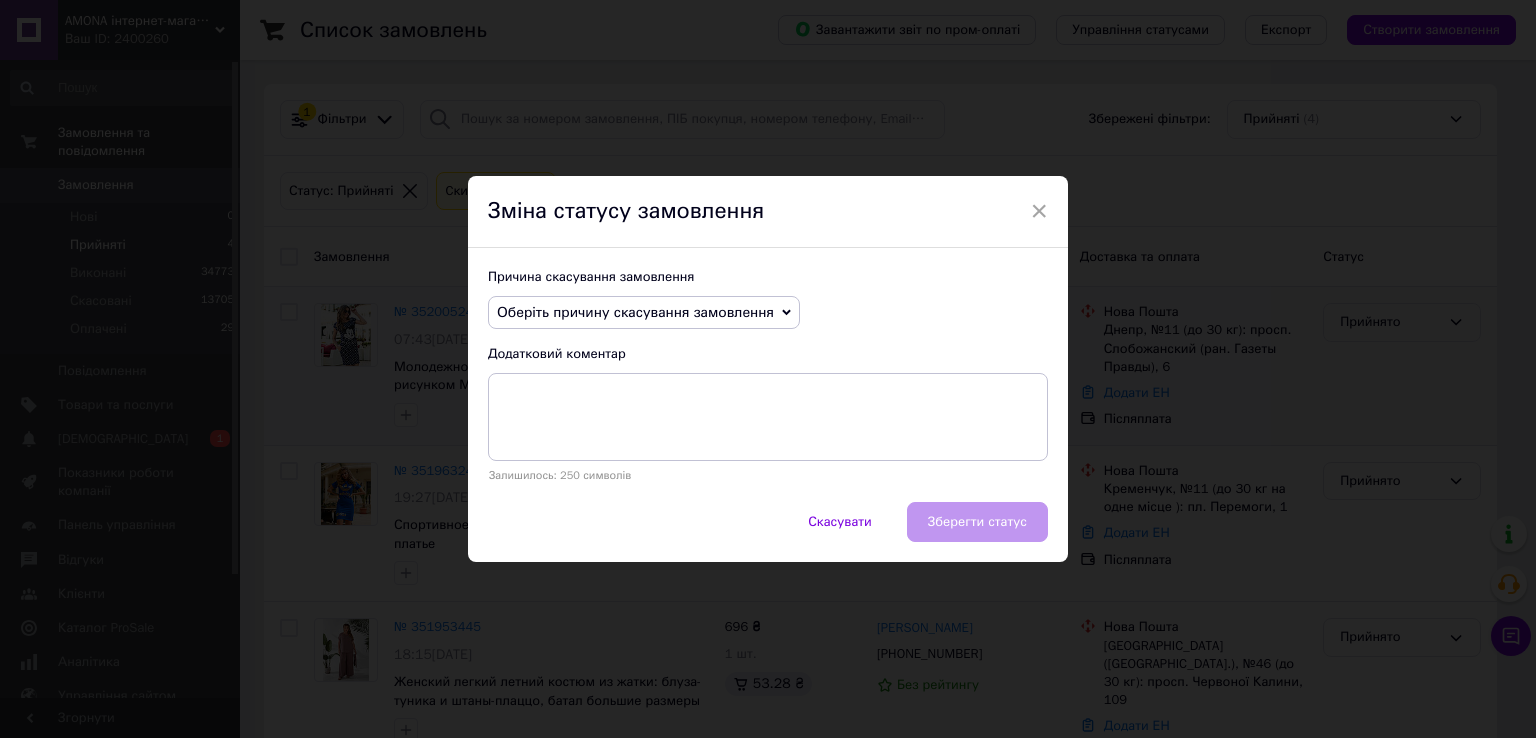 click on "Оберіть причину скасування замовлення" at bounding box center [635, 312] 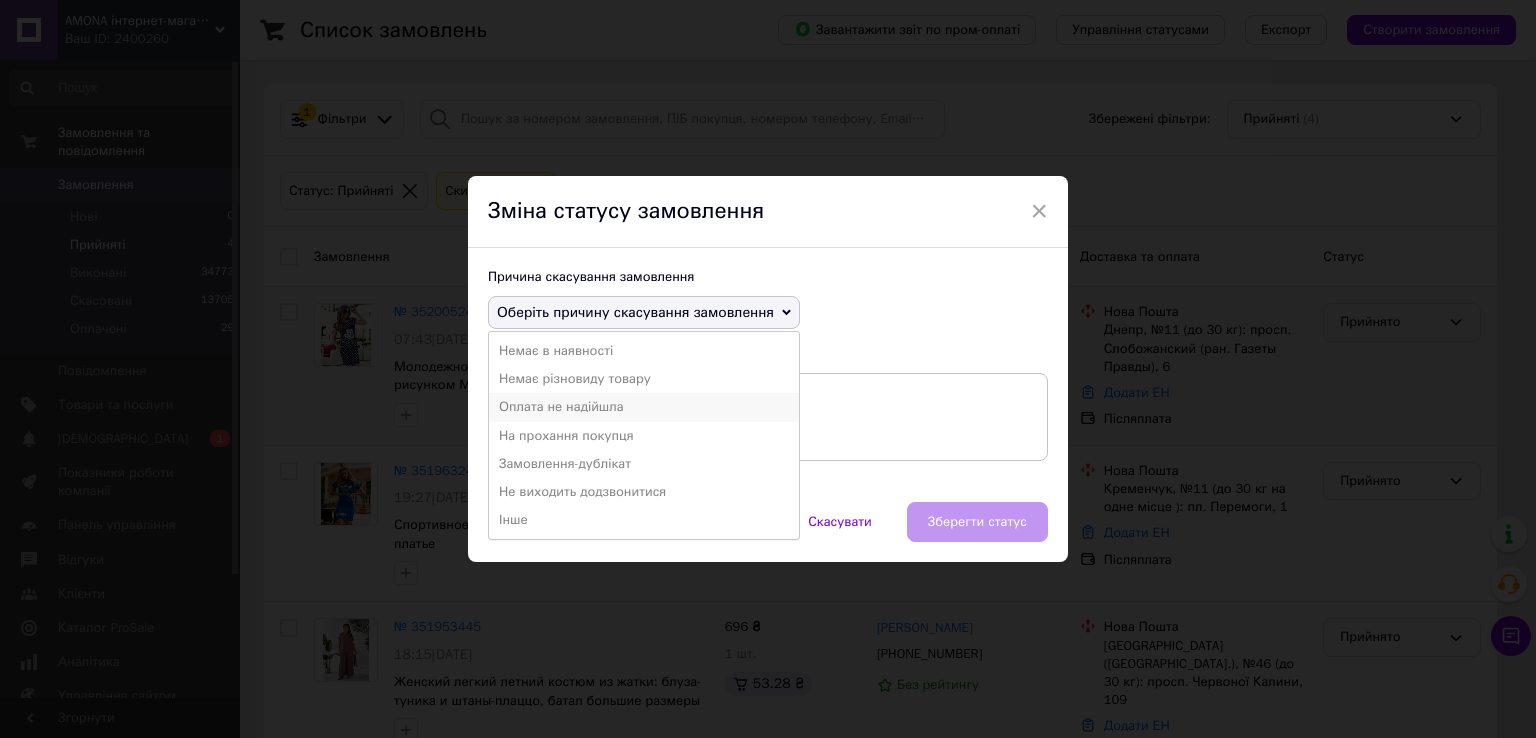 click on "Оплата не надійшла" at bounding box center [644, 407] 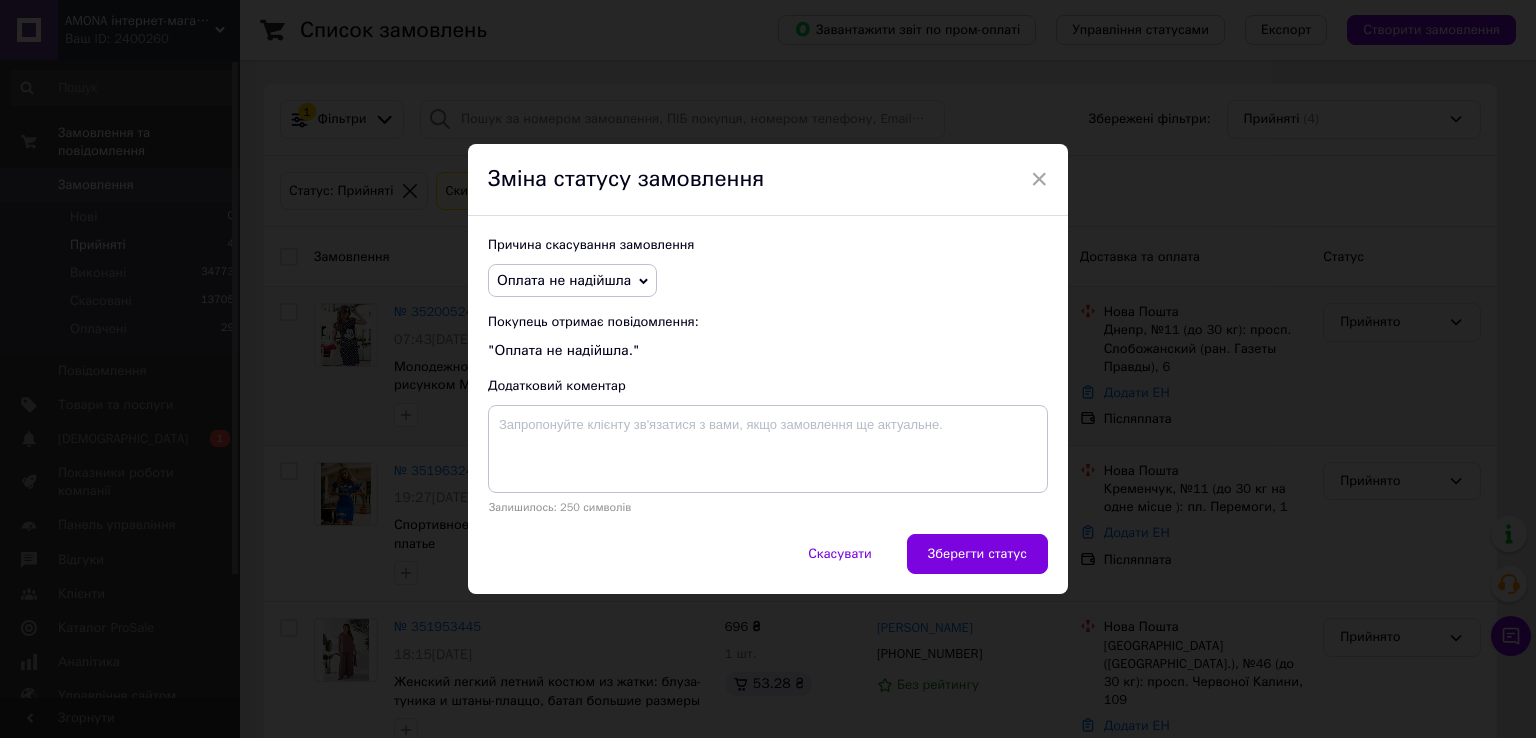 click on "Причина скасування замовлення Оплата не надійшла Немає в наявності Немає різновиду товару На прохання покупця Замовлення-дублікат Не виходить додзвонитися Інше Покупець отримає повідомлення: "Оплата не надійшла." Додатковий коментар Залишилось: 250 символів" at bounding box center [768, 375] 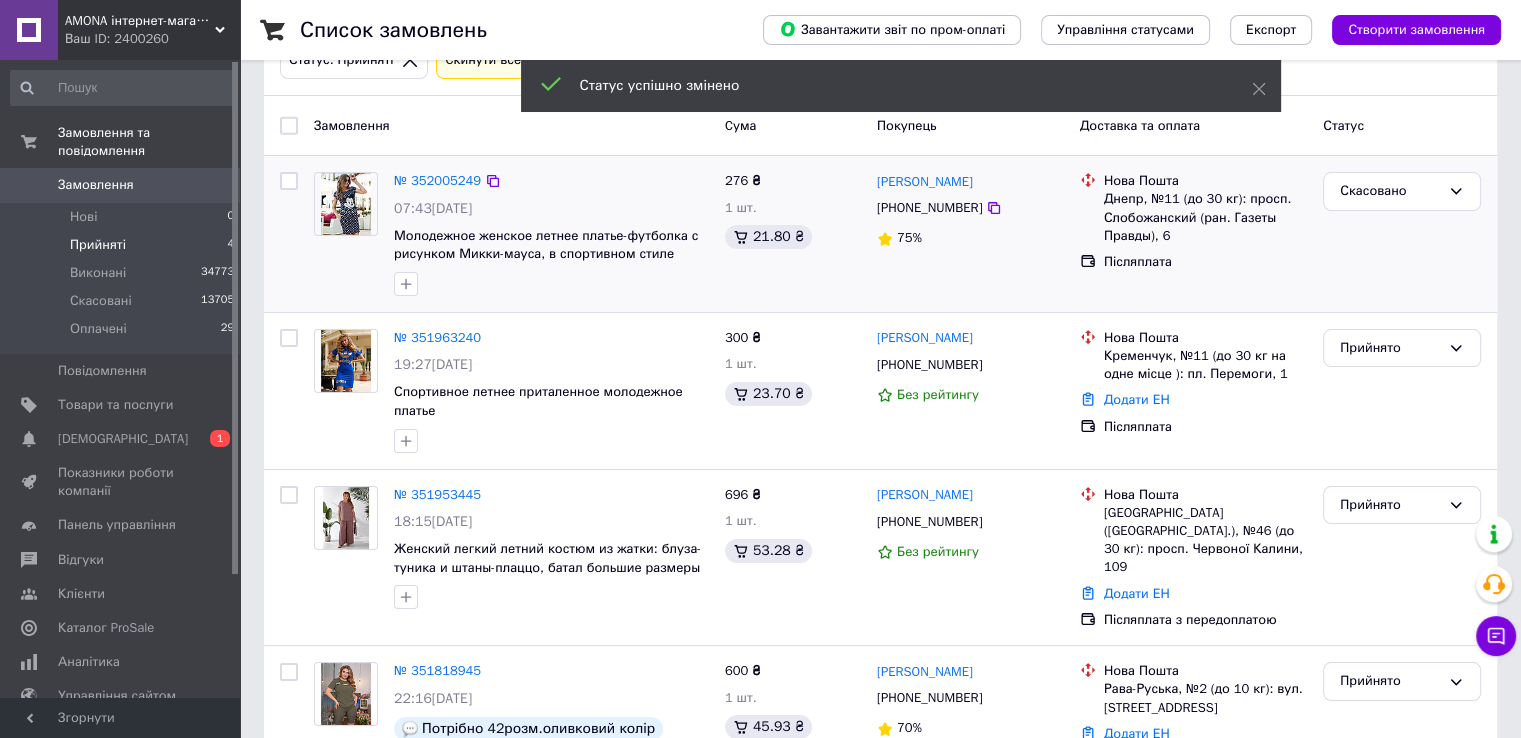 scroll, scrollTop: 231, scrollLeft: 0, axis: vertical 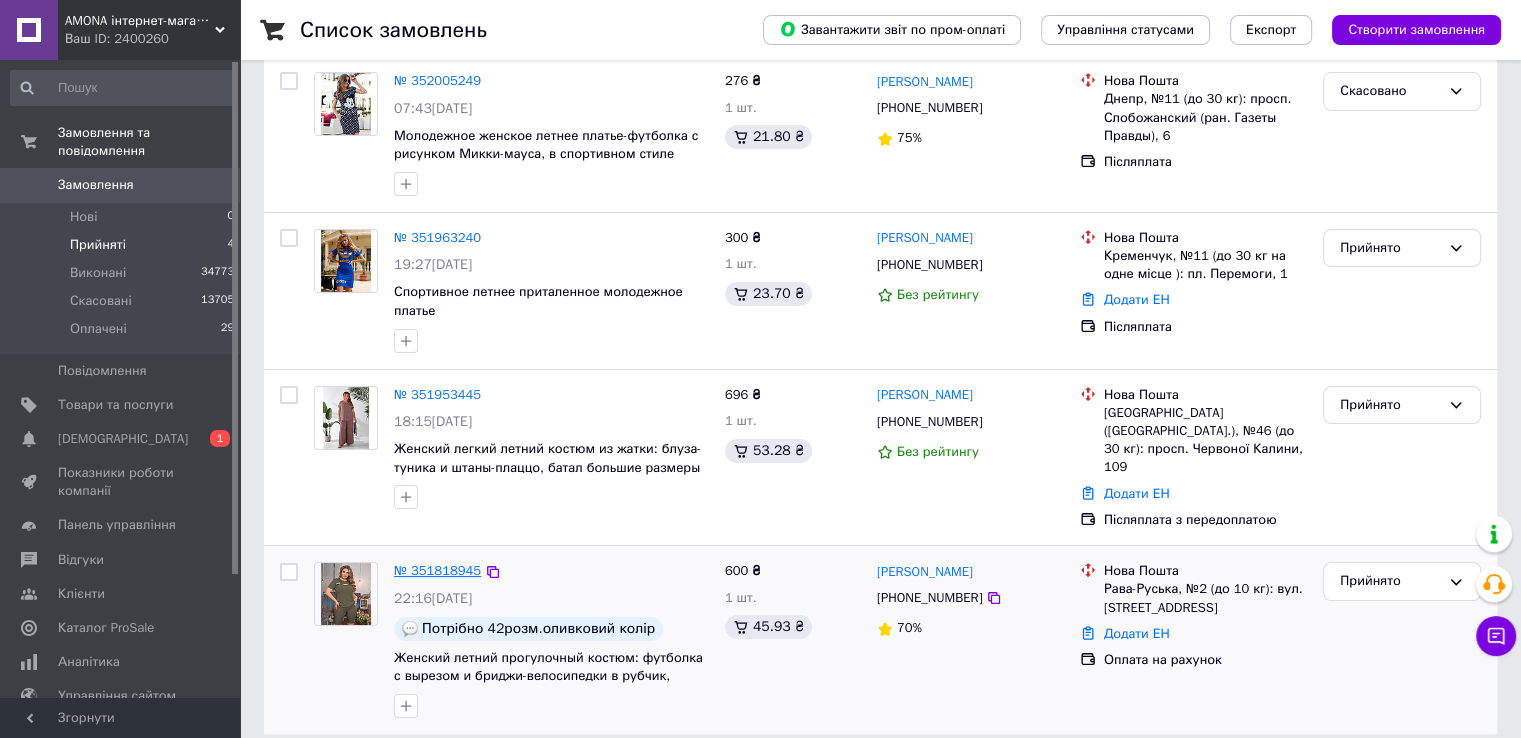 click on "№ 351818945" at bounding box center [437, 570] 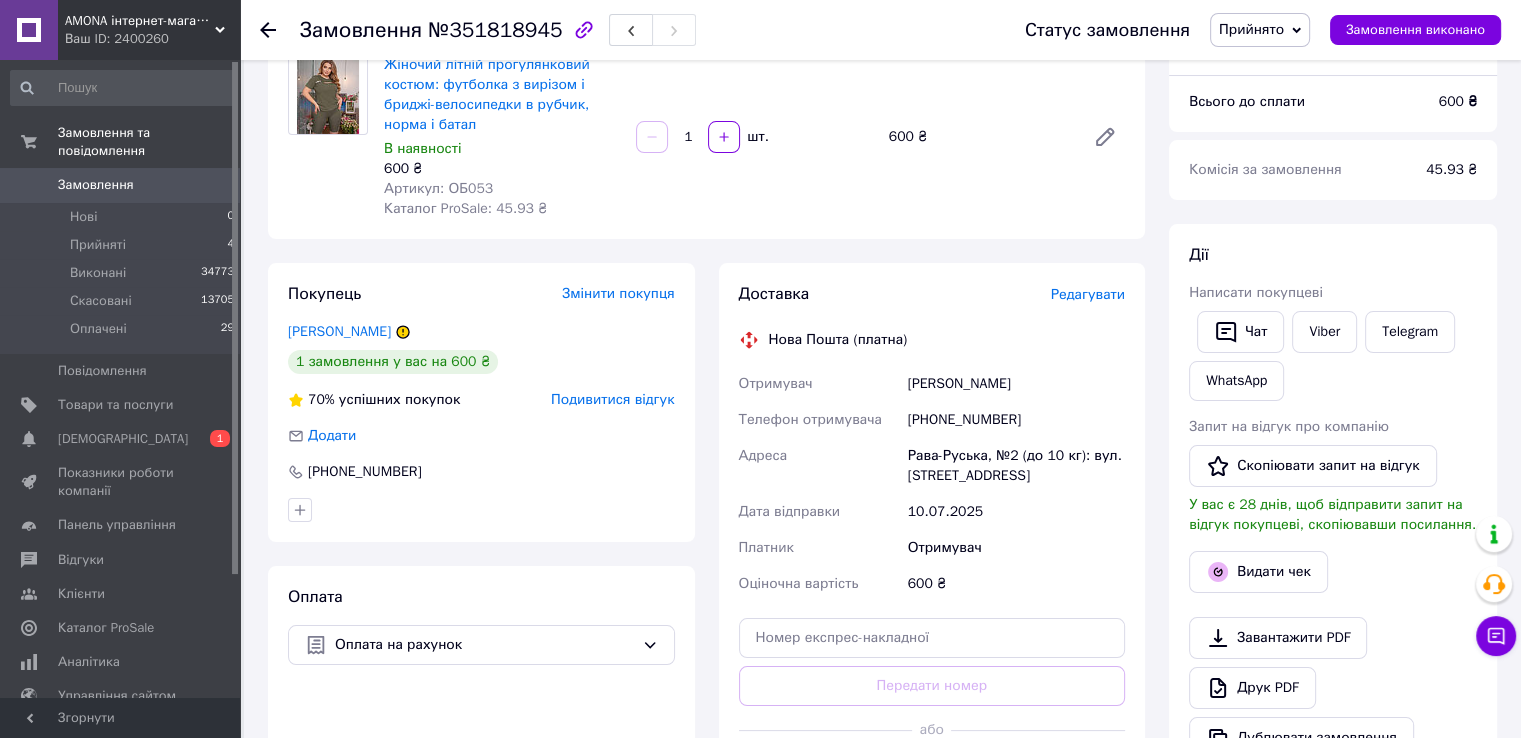 scroll, scrollTop: 0, scrollLeft: 0, axis: both 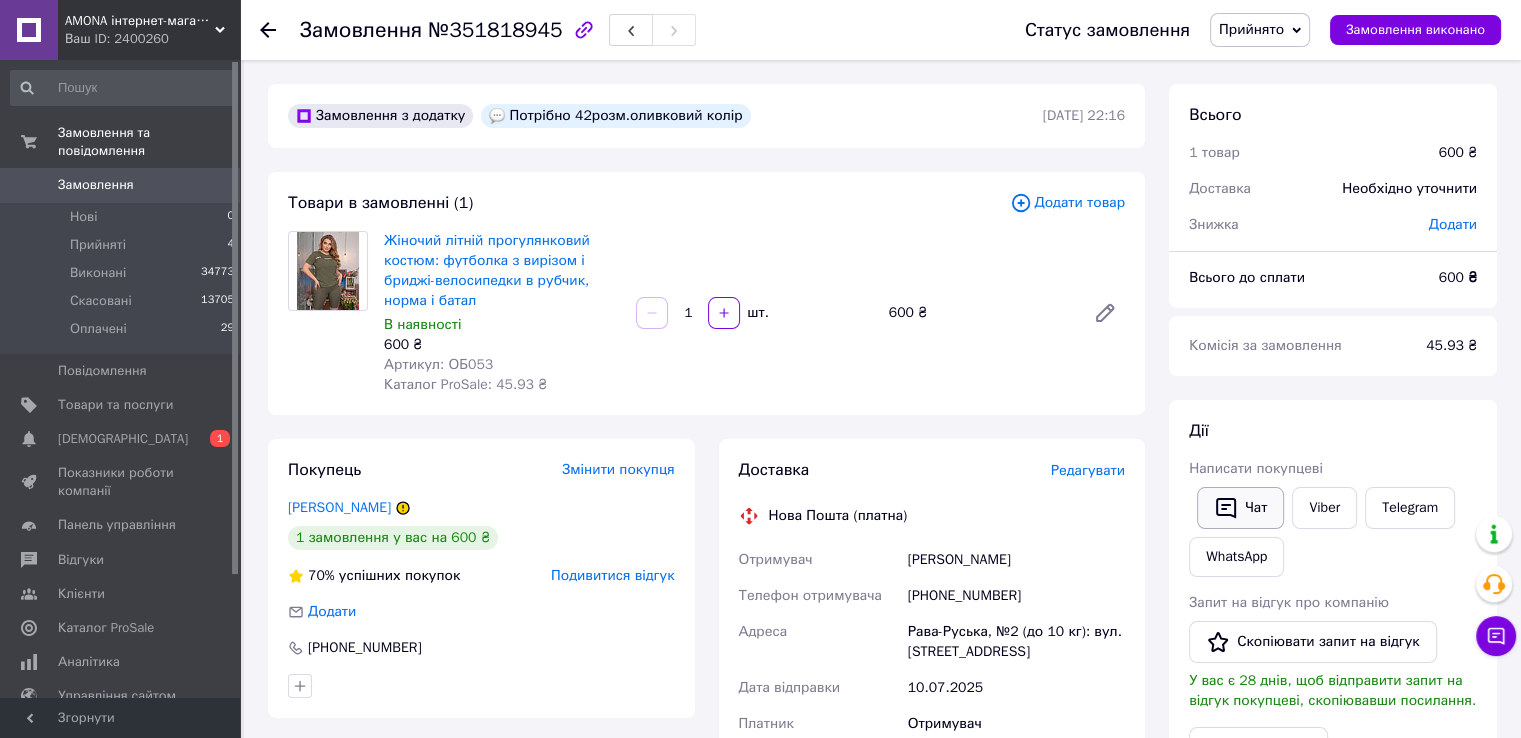 click on "Чат" at bounding box center [1240, 508] 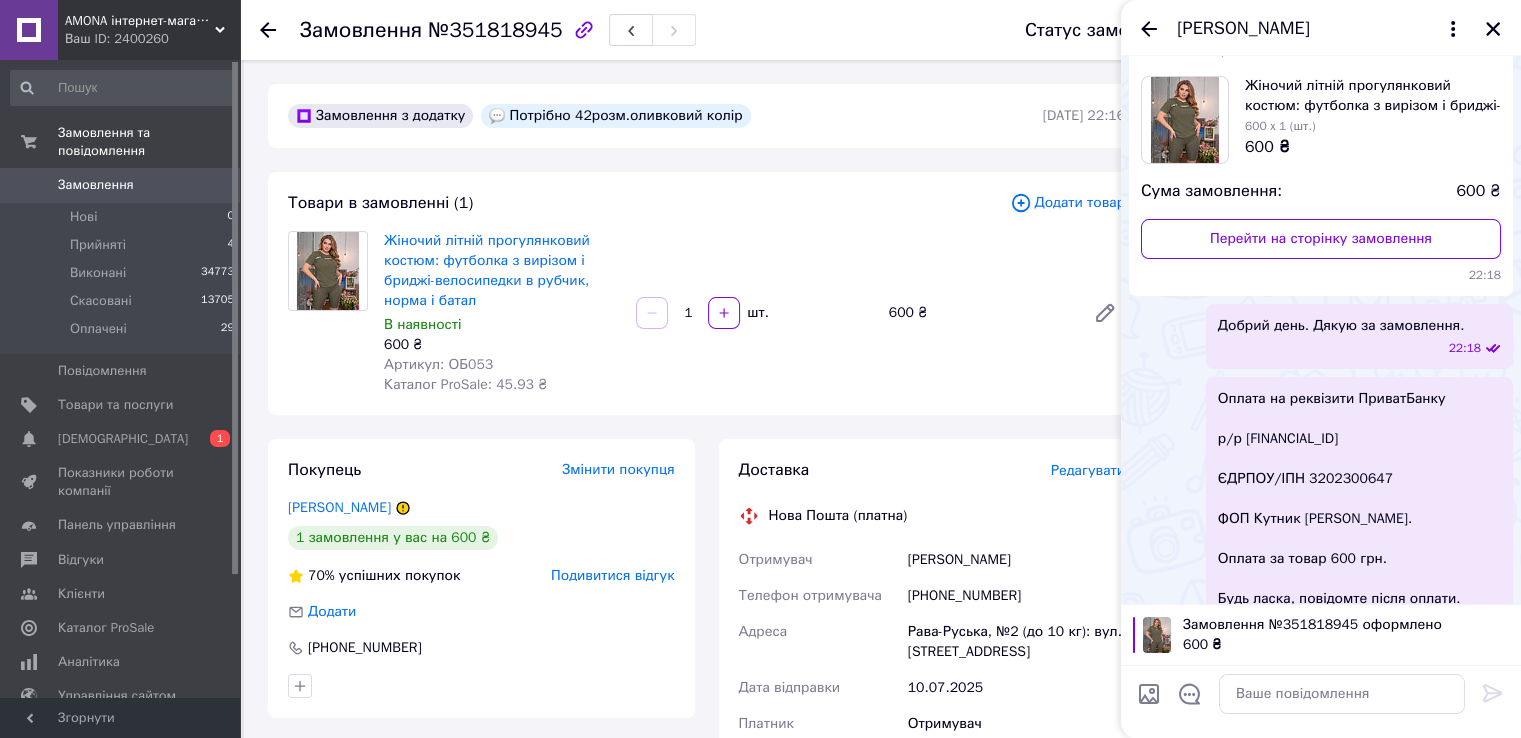 scroll, scrollTop: 707, scrollLeft: 0, axis: vertical 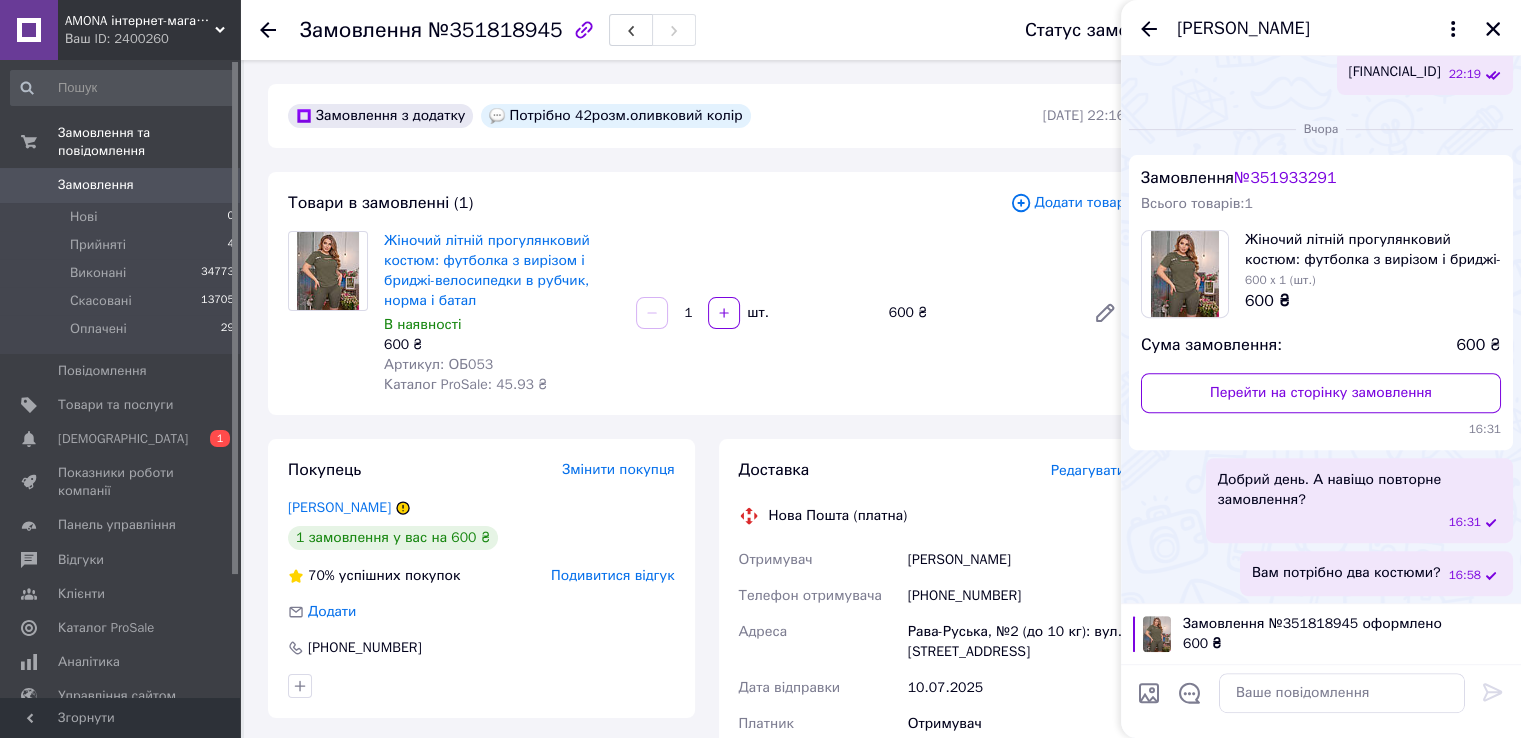 drag, startPoint x: 1142, startPoint y: 29, endPoint x: 1143, endPoint y: 106, distance: 77.00649 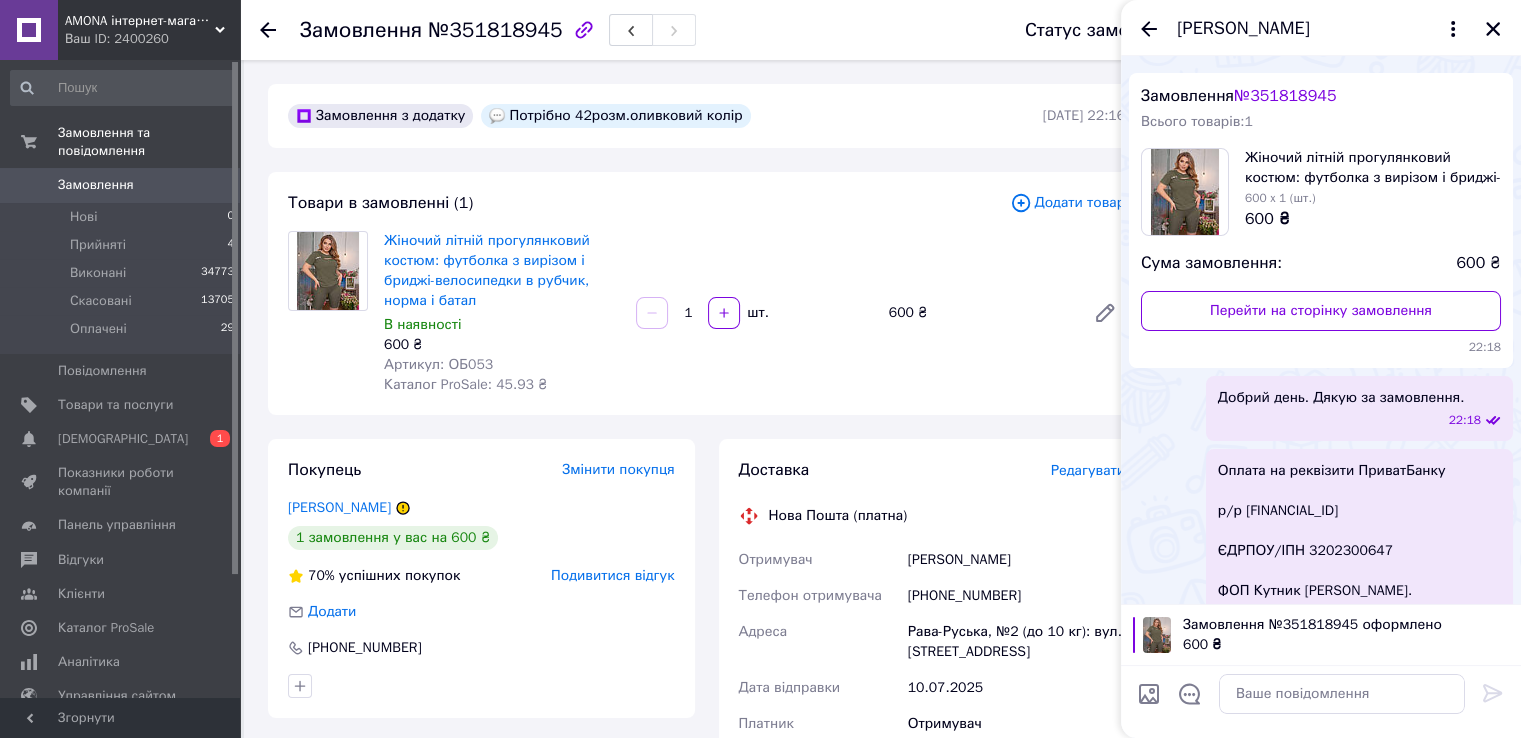 scroll, scrollTop: 0, scrollLeft: 0, axis: both 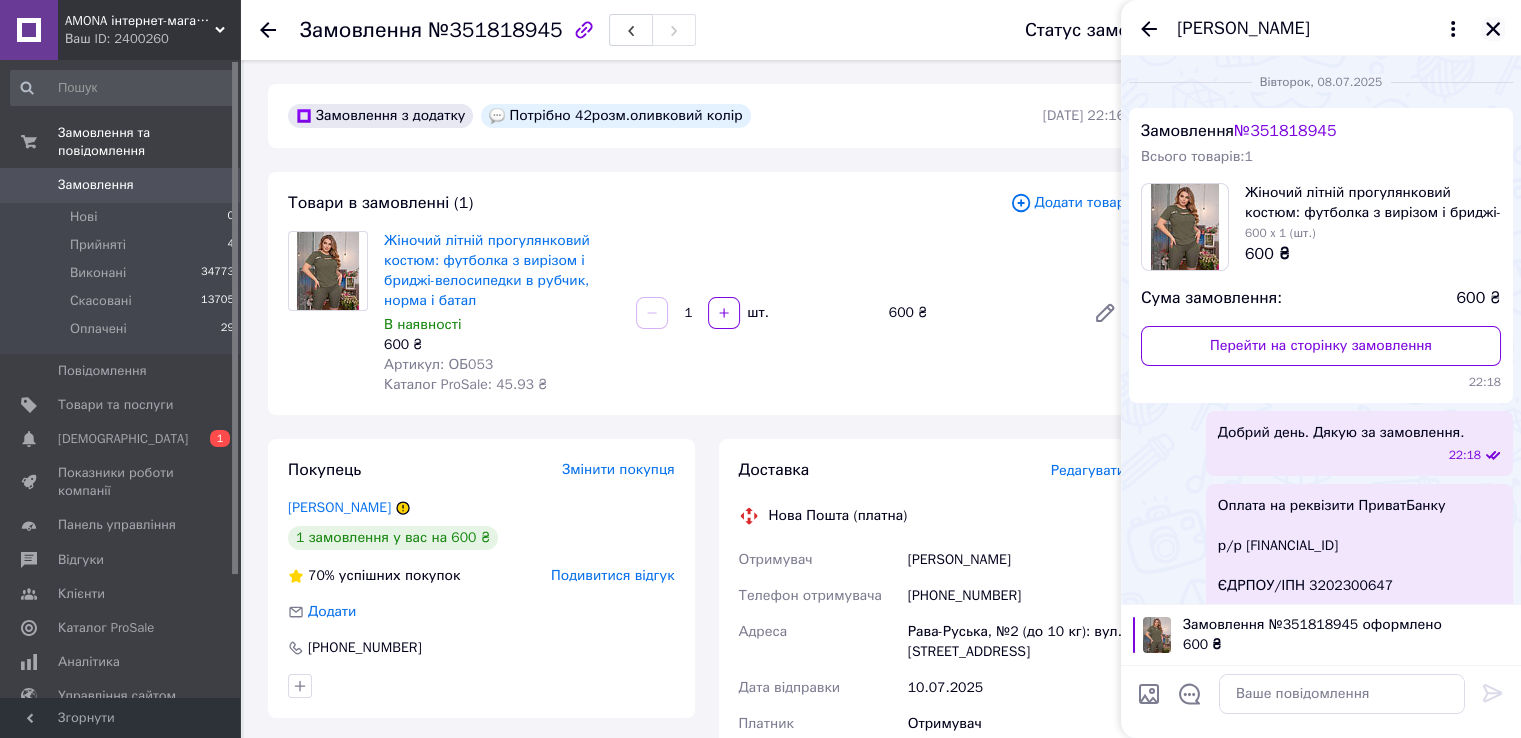 click 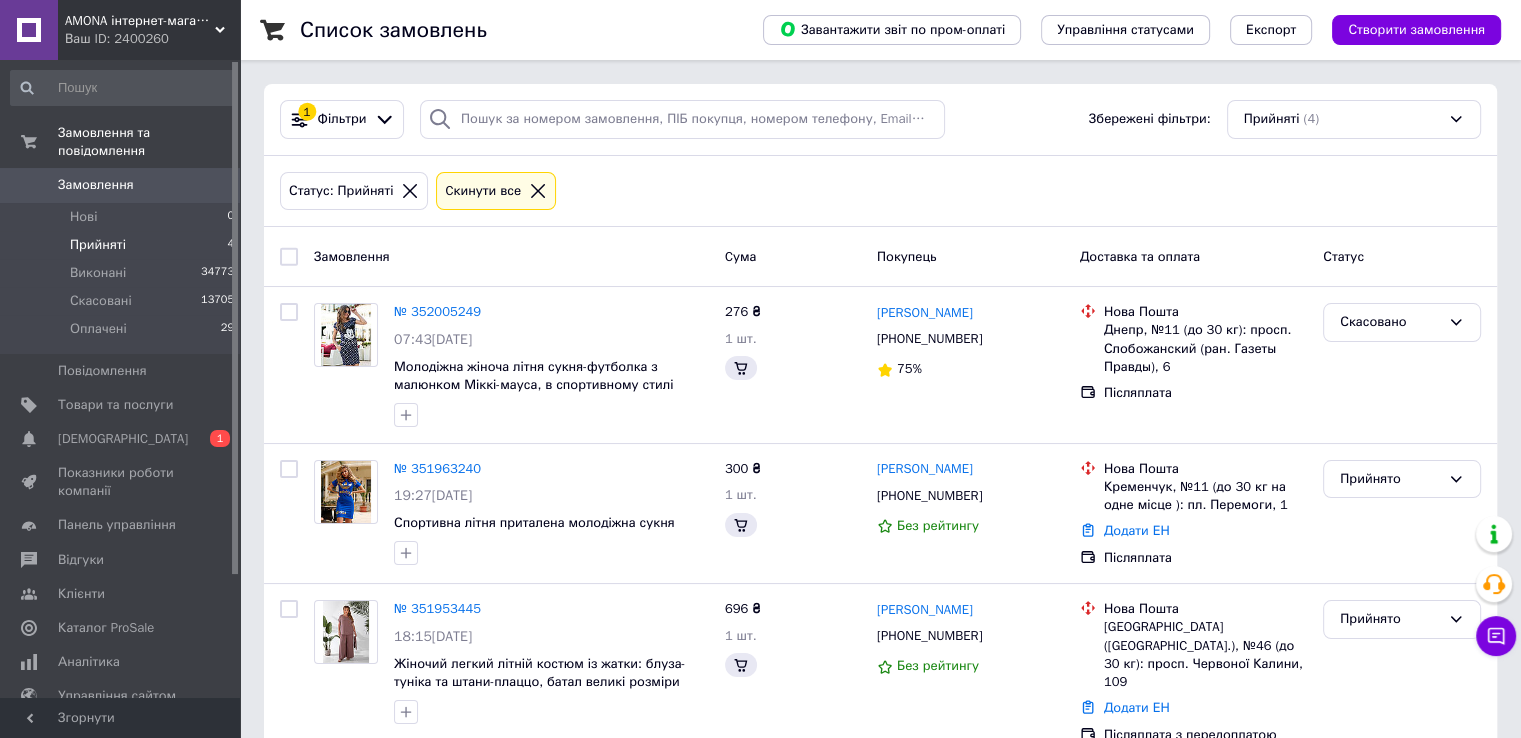 click on "Прийняті 4" at bounding box center (123, 245) 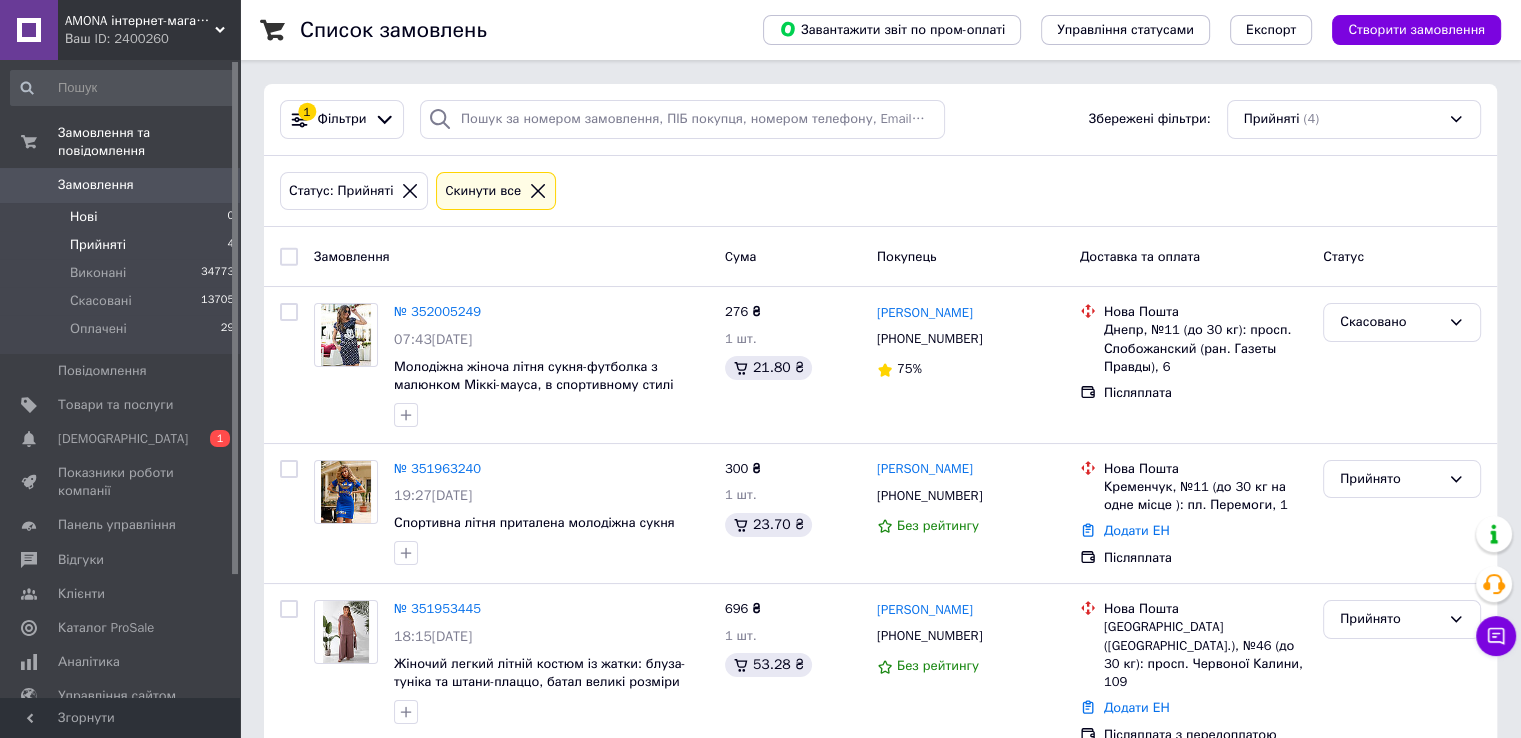 click on "Нові 0" at bounding box center [123, 217] 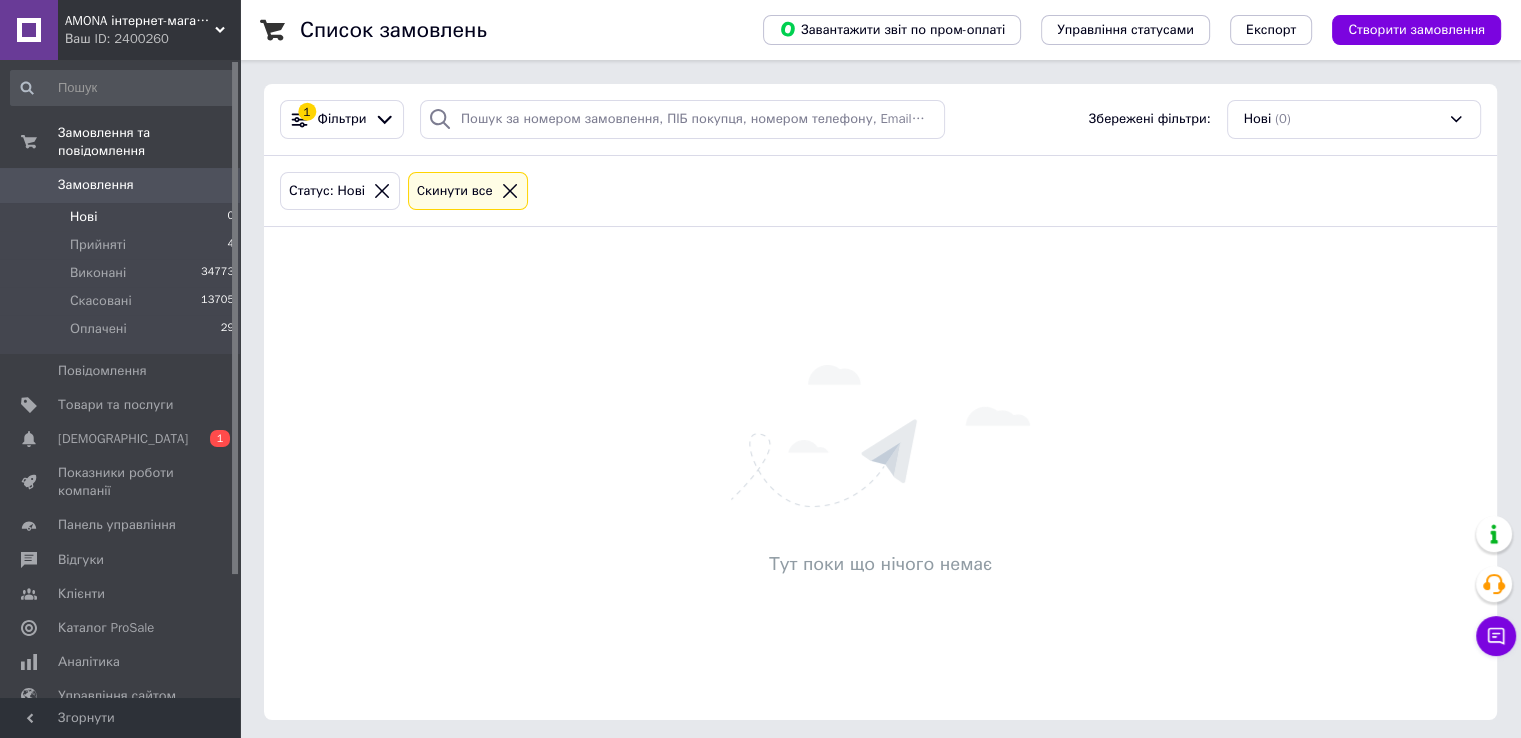 click on "Нові 0" at bounding box center [123, 217] 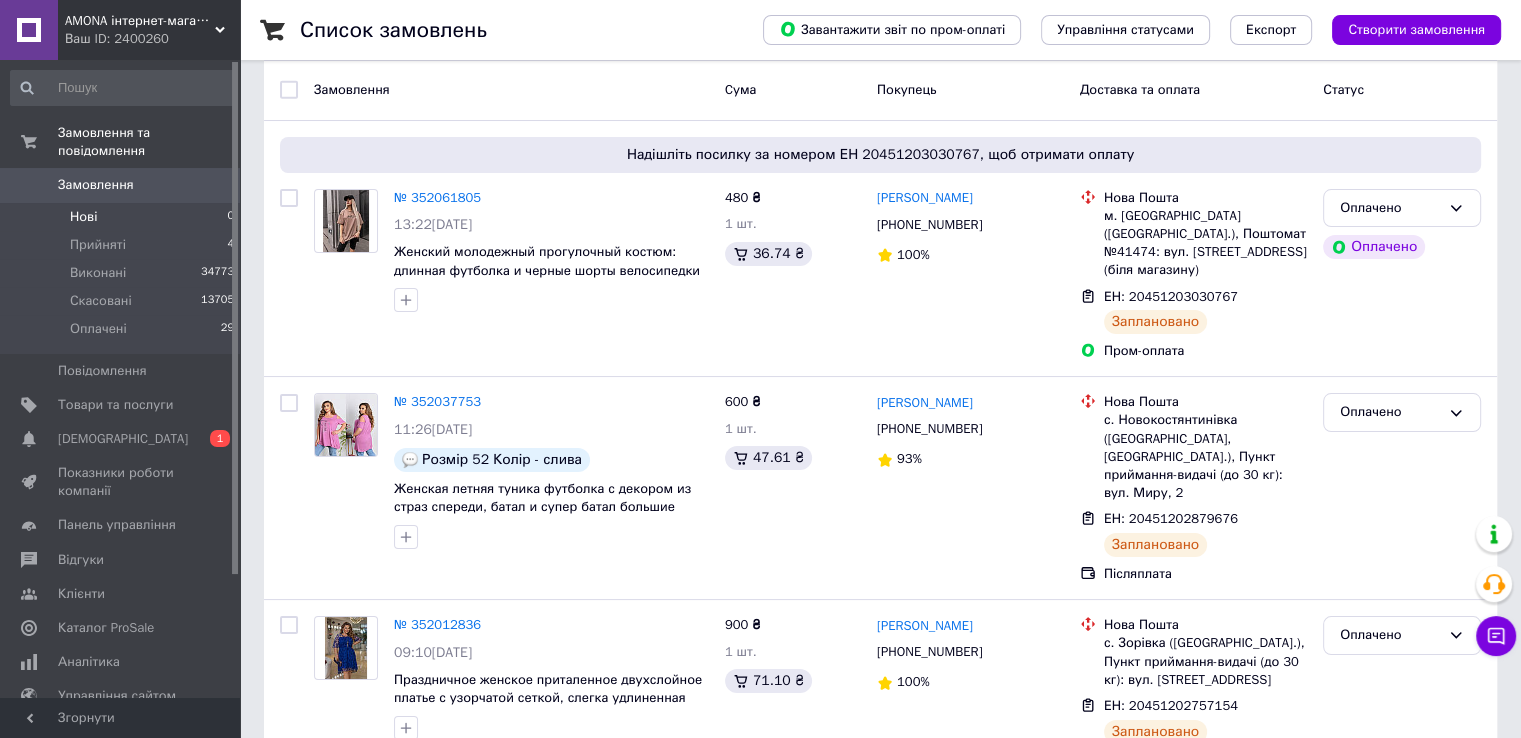 scroll, scrollTop: 0, scrollLeft: 0, axis: both 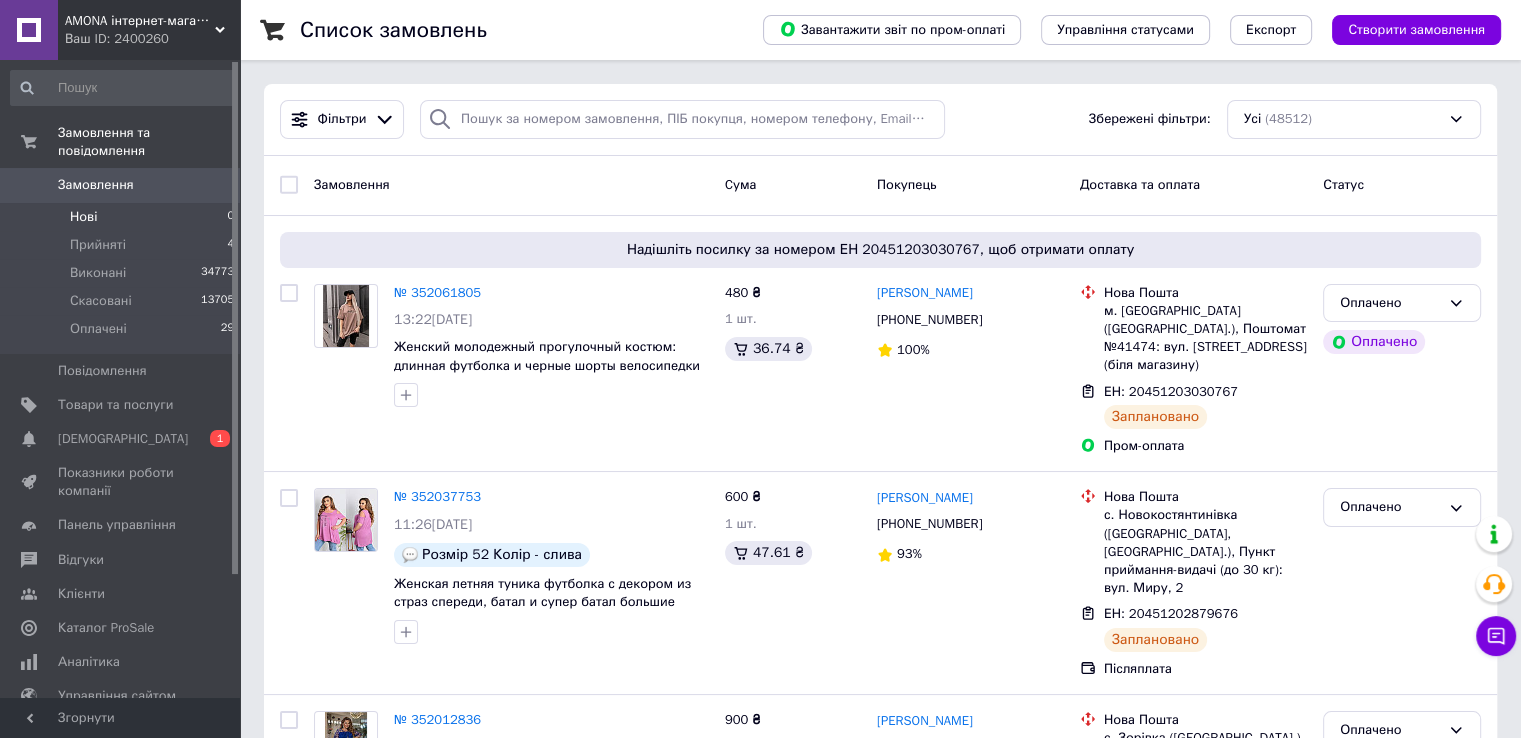 click on "Нові 0" at bounding box center (123, 217) 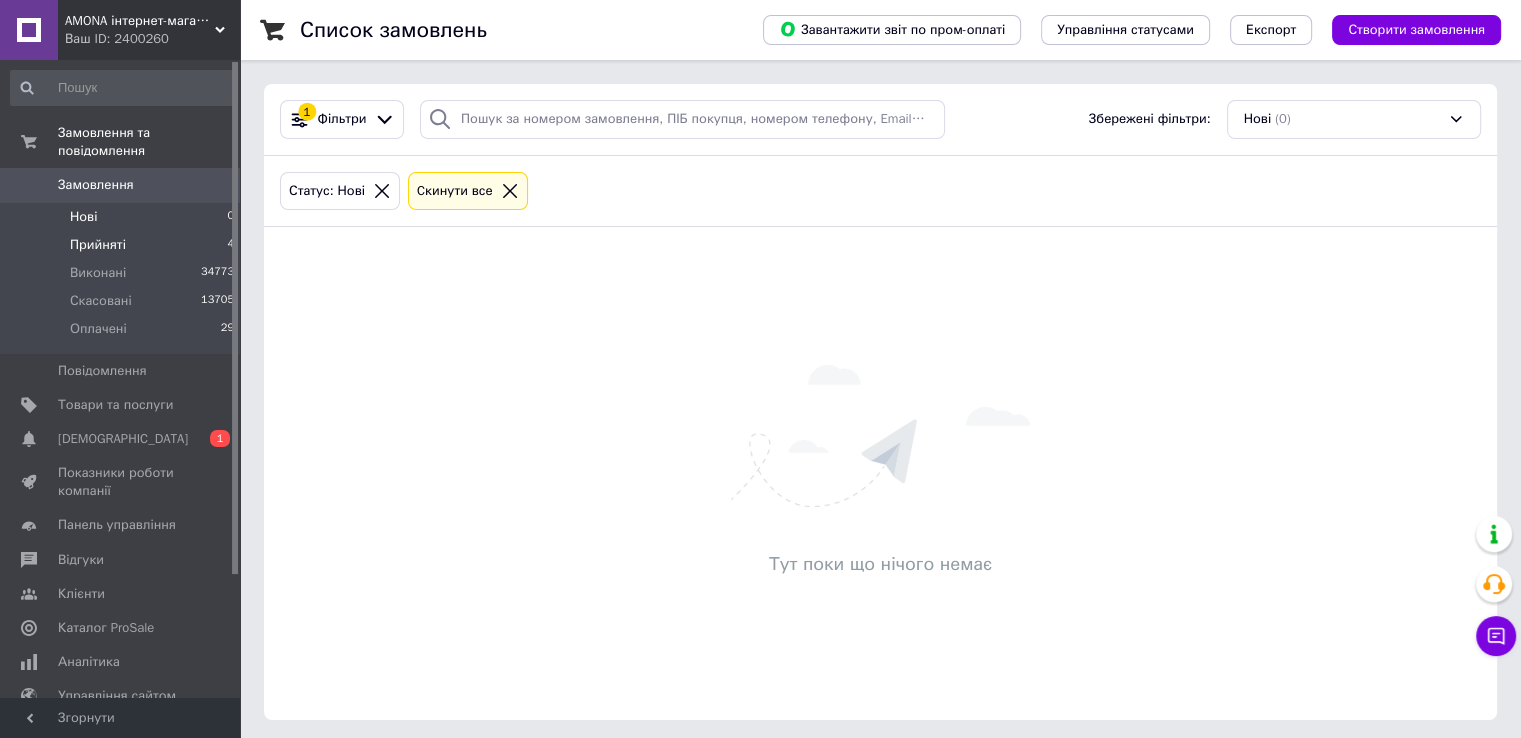 click on "Прийняті 4" at bounding box center [123, 245] 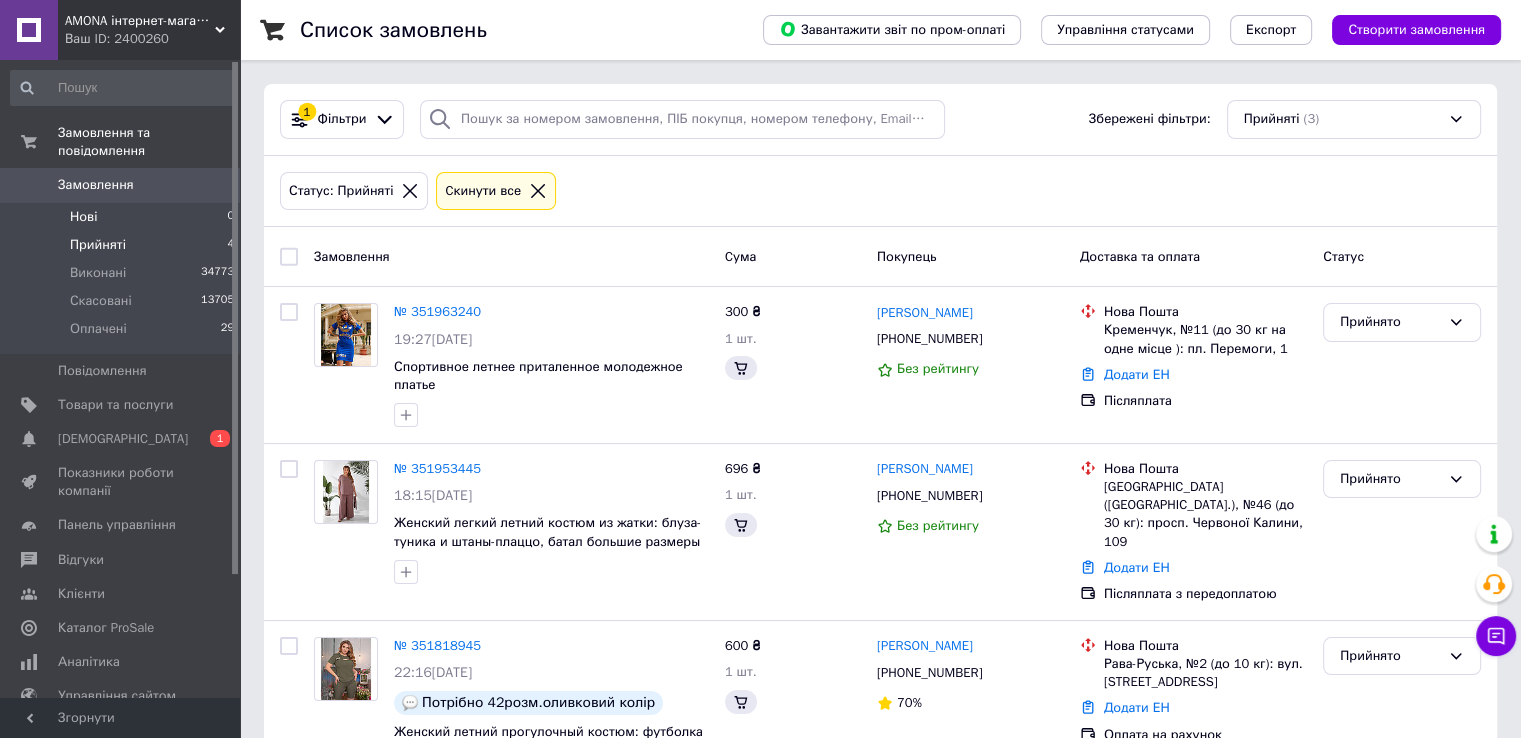 click on "Нові 0" at bounding box center (123, 217) 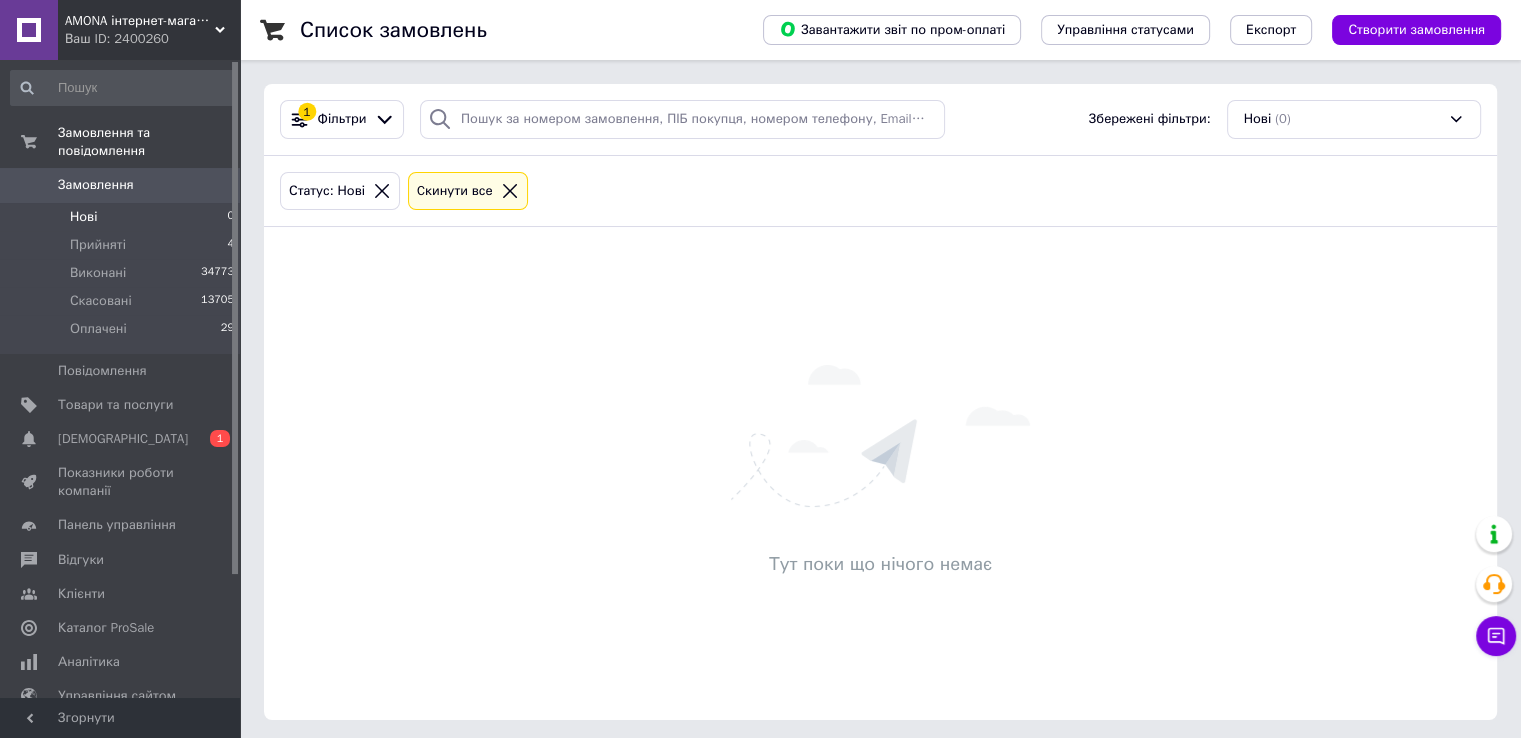 click at bounding box center [510, 191] 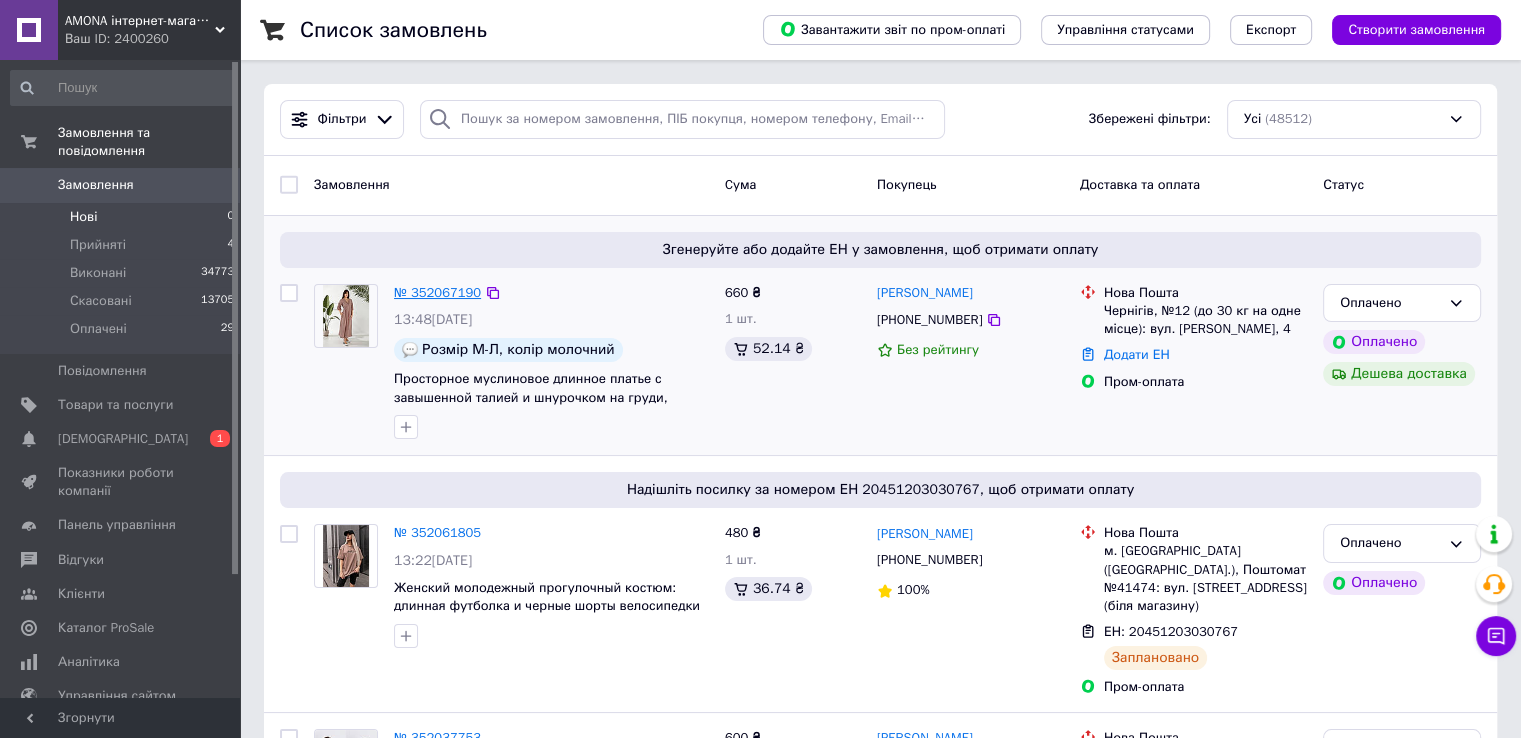 click on "№ 352067190" at bounding box center (437, 292) 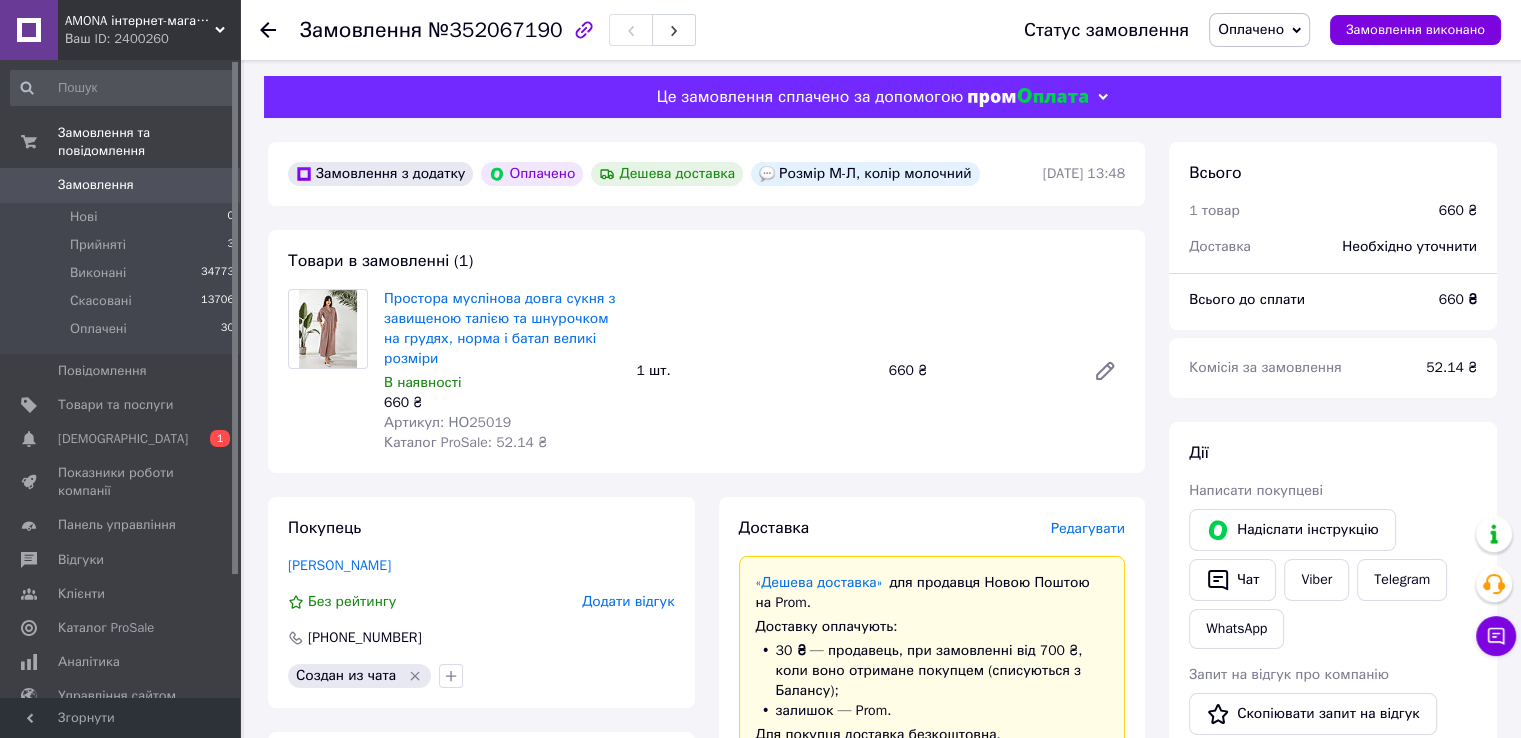 scroll, scrollTop: 0, scrollLeft: 0, axis: both 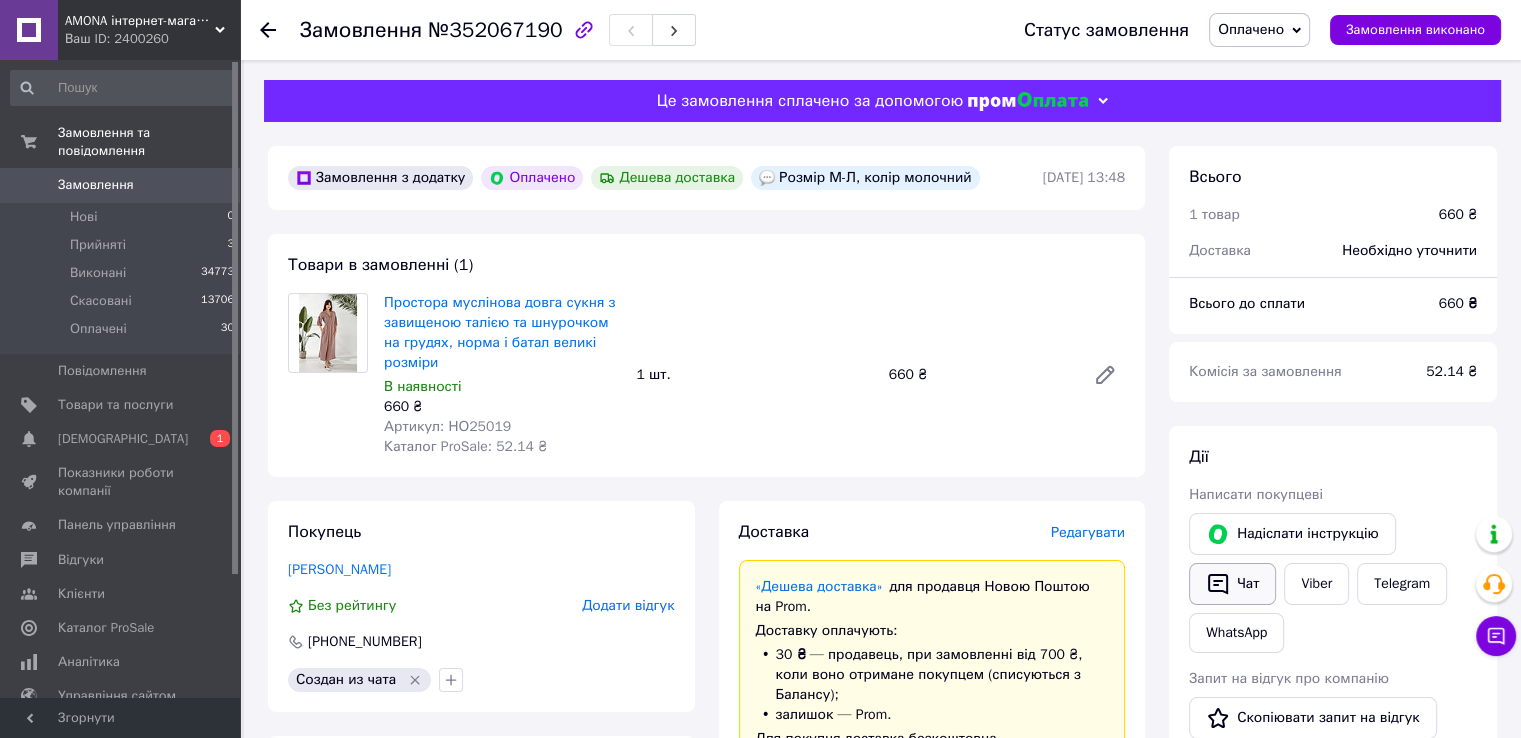 click on "Чат" at bounding box center (1232, 584) 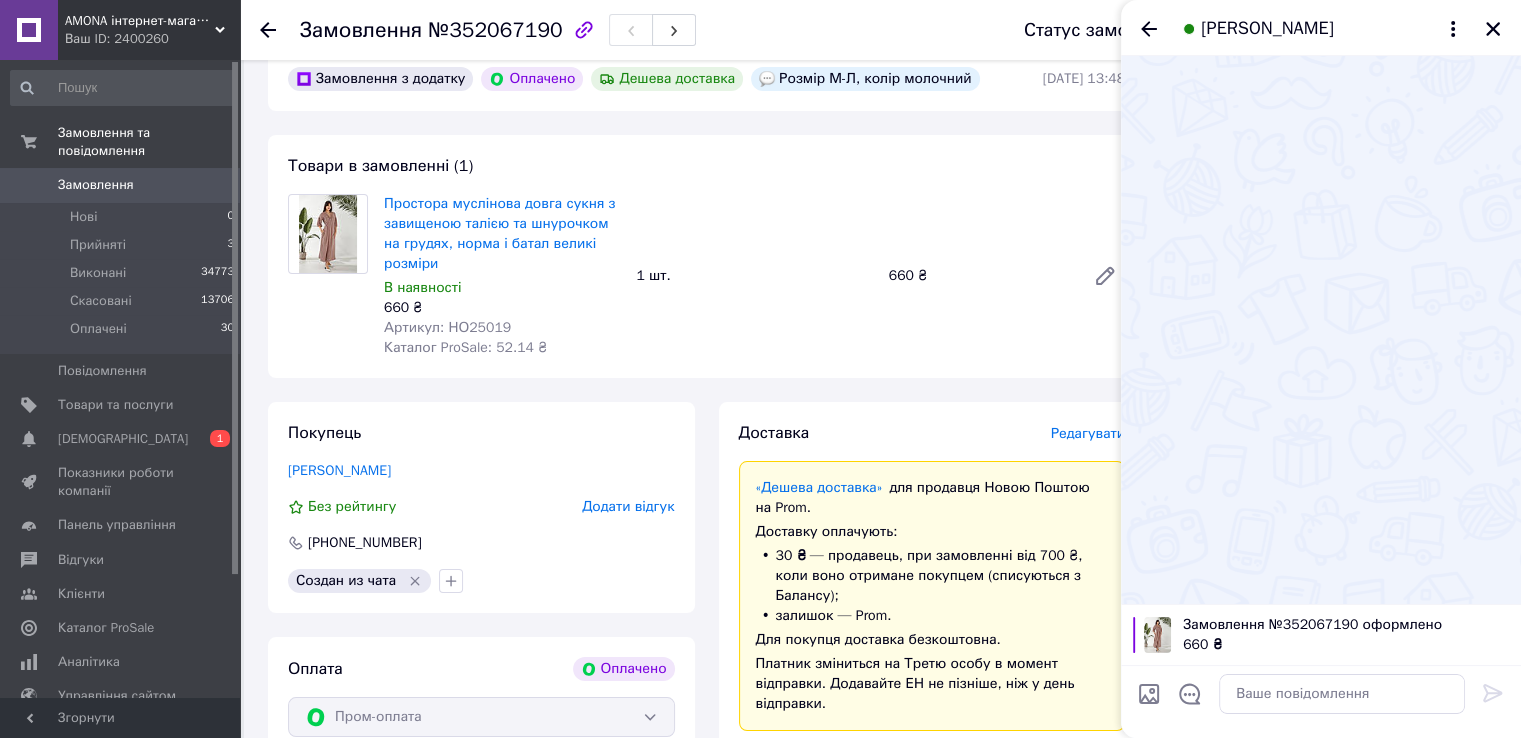 scroll, scrollTop: 200, scrollLeft: 0, axis: vertical 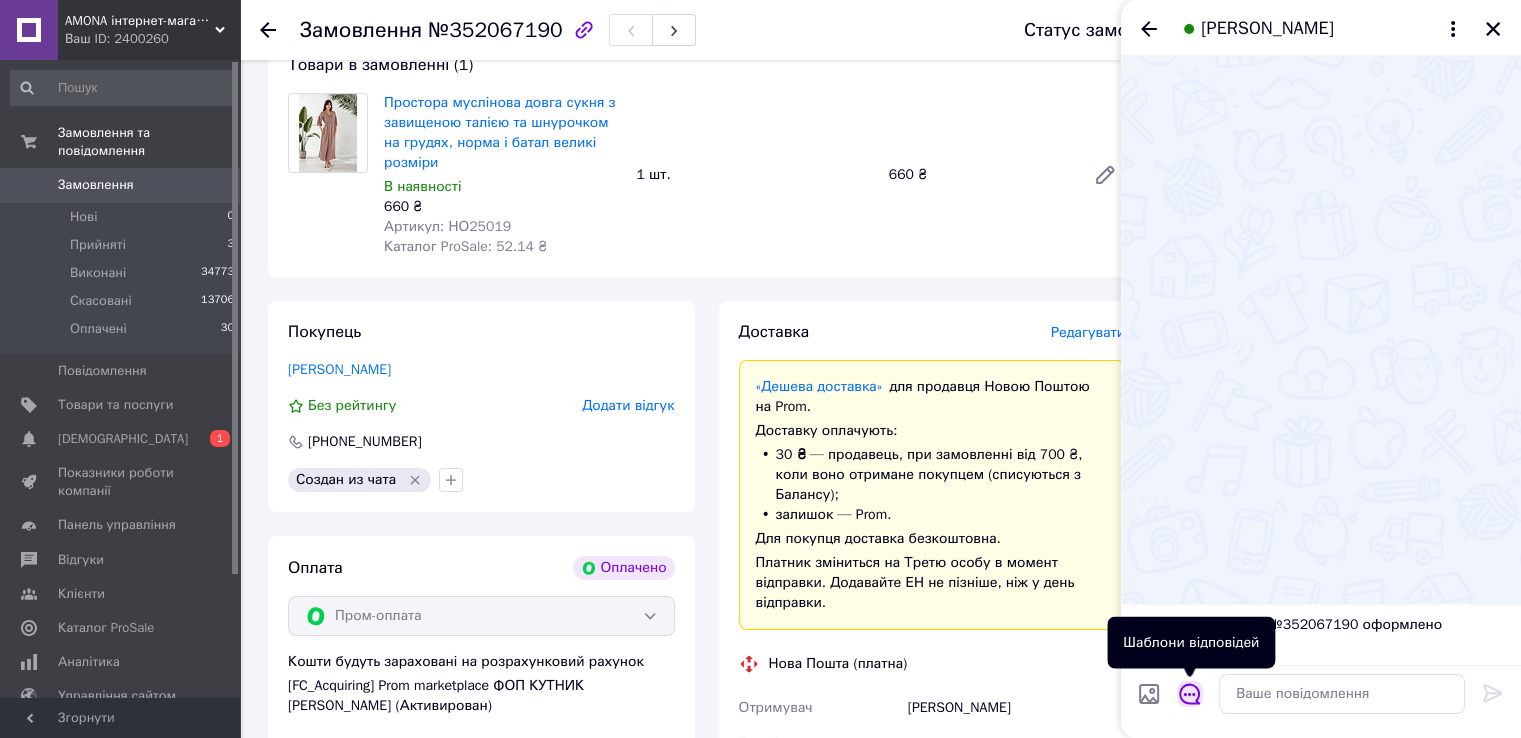 click 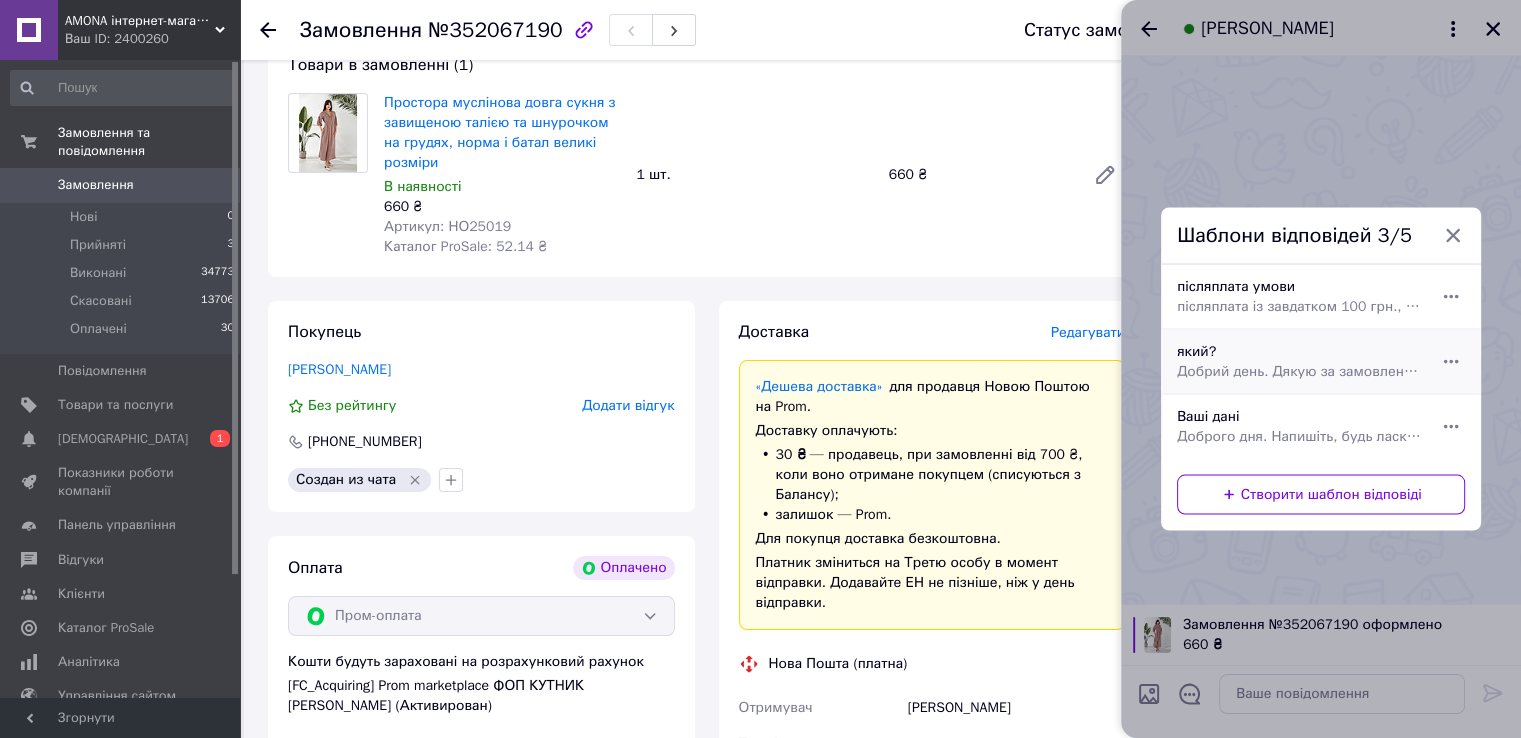 click on "який? Добрий день. Дякую за замовлення. Який колір та розмір для Вас?" at bounding box center [1299, 362] 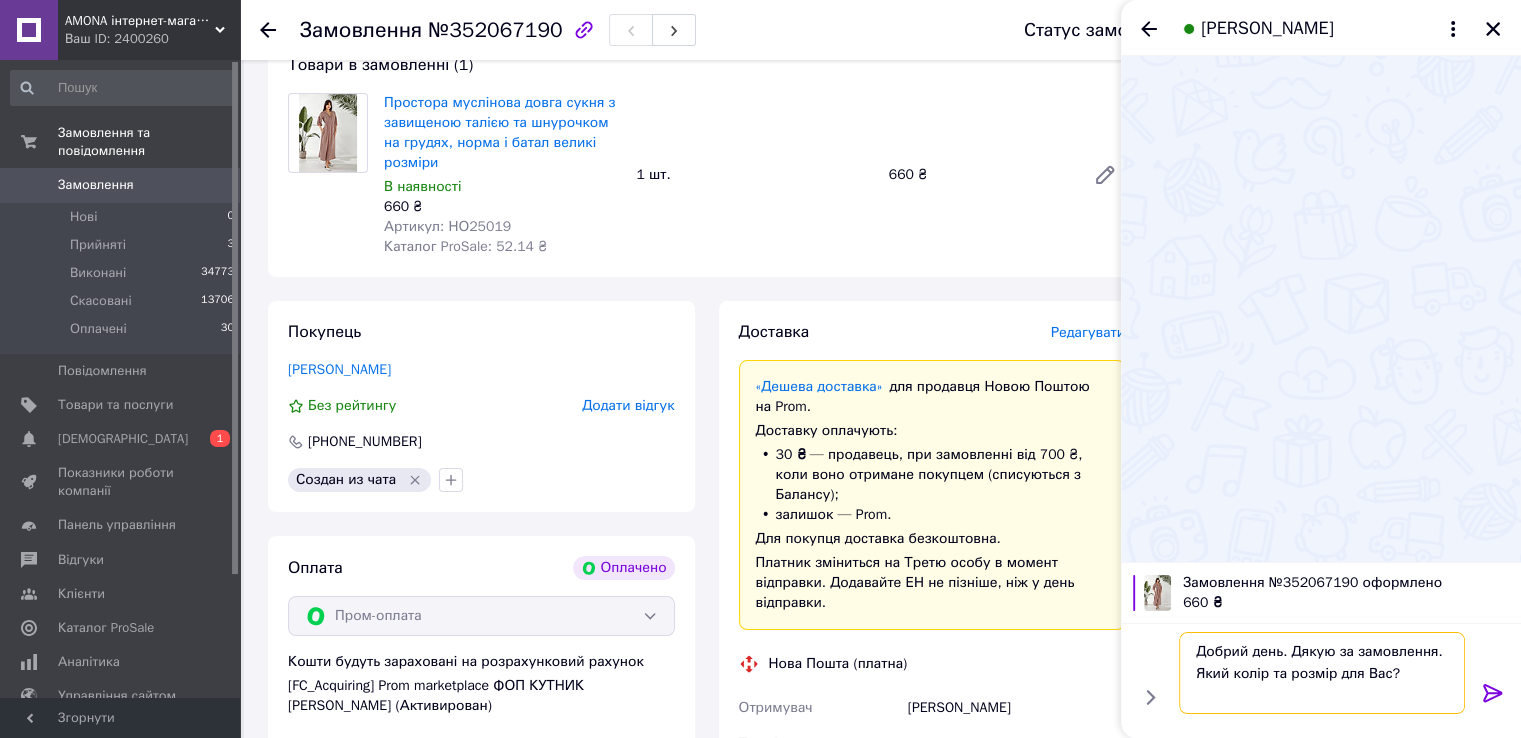 drag, startPoint x: 1189, startPoint y: 677, endPoint x: 1425, endPoint y: 675, distance: 236.00847 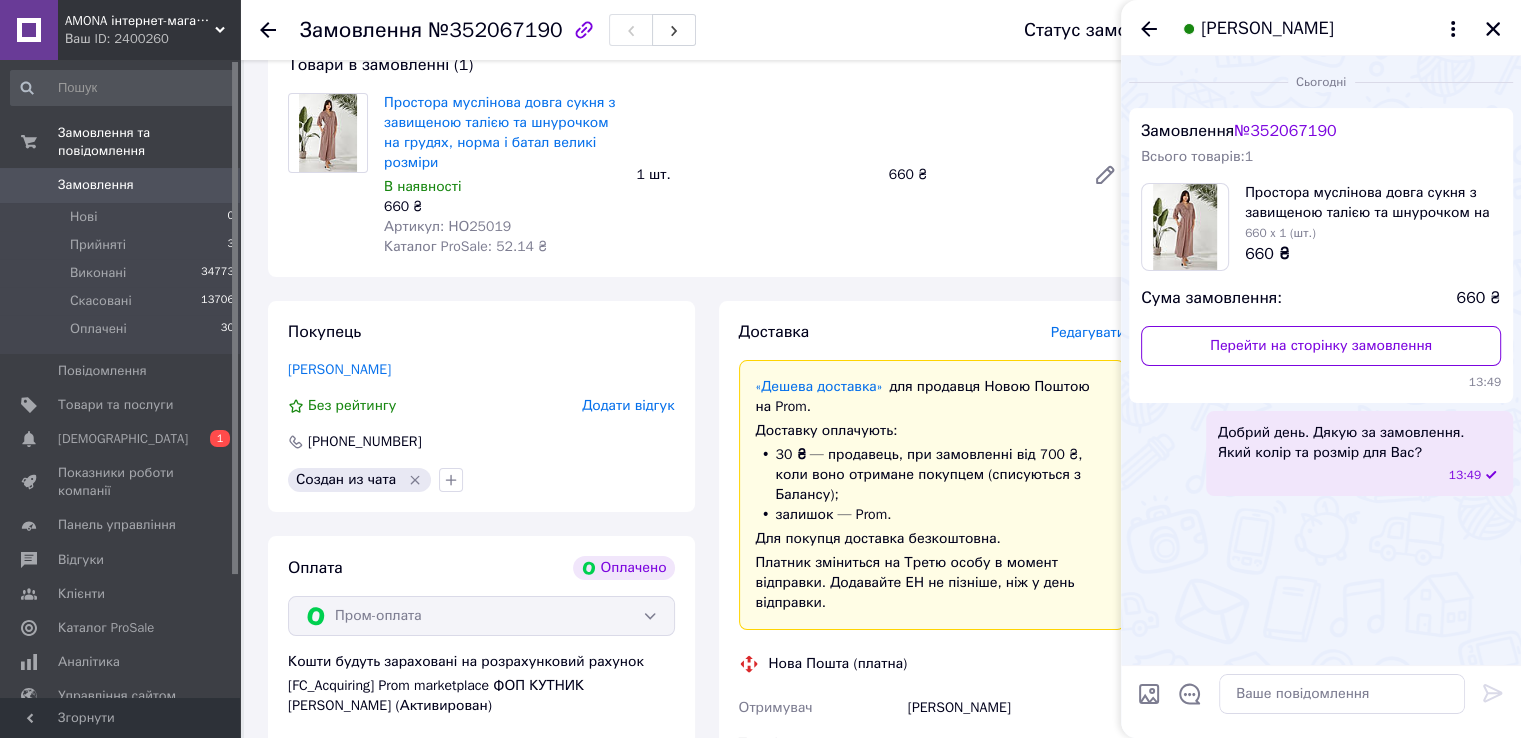 click on "Добрий день. Дякую за замовлення. Який колір та розмір для Вас?" at bounding box center [1359, 443] 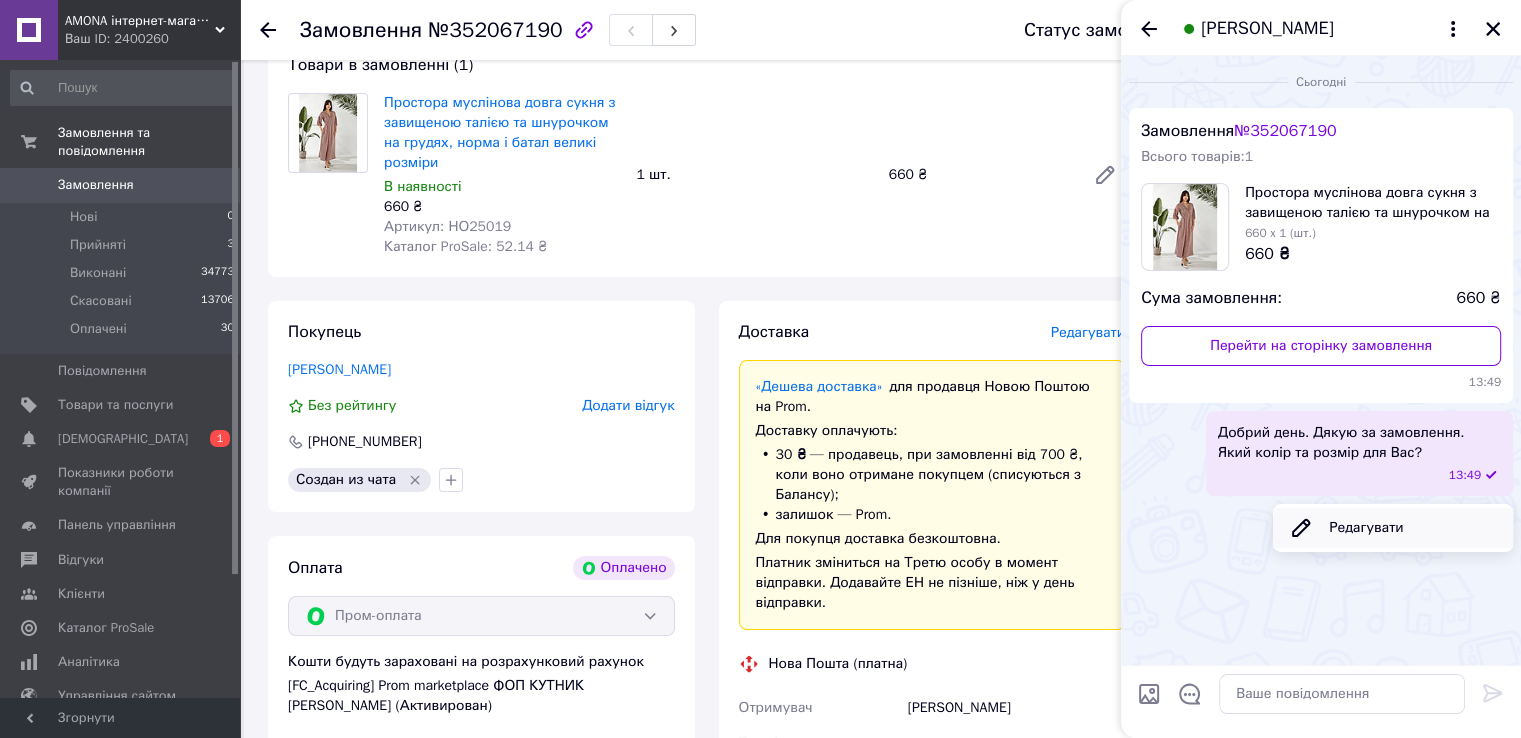 click on "Редагувати" at bounding box center (1393, 528) 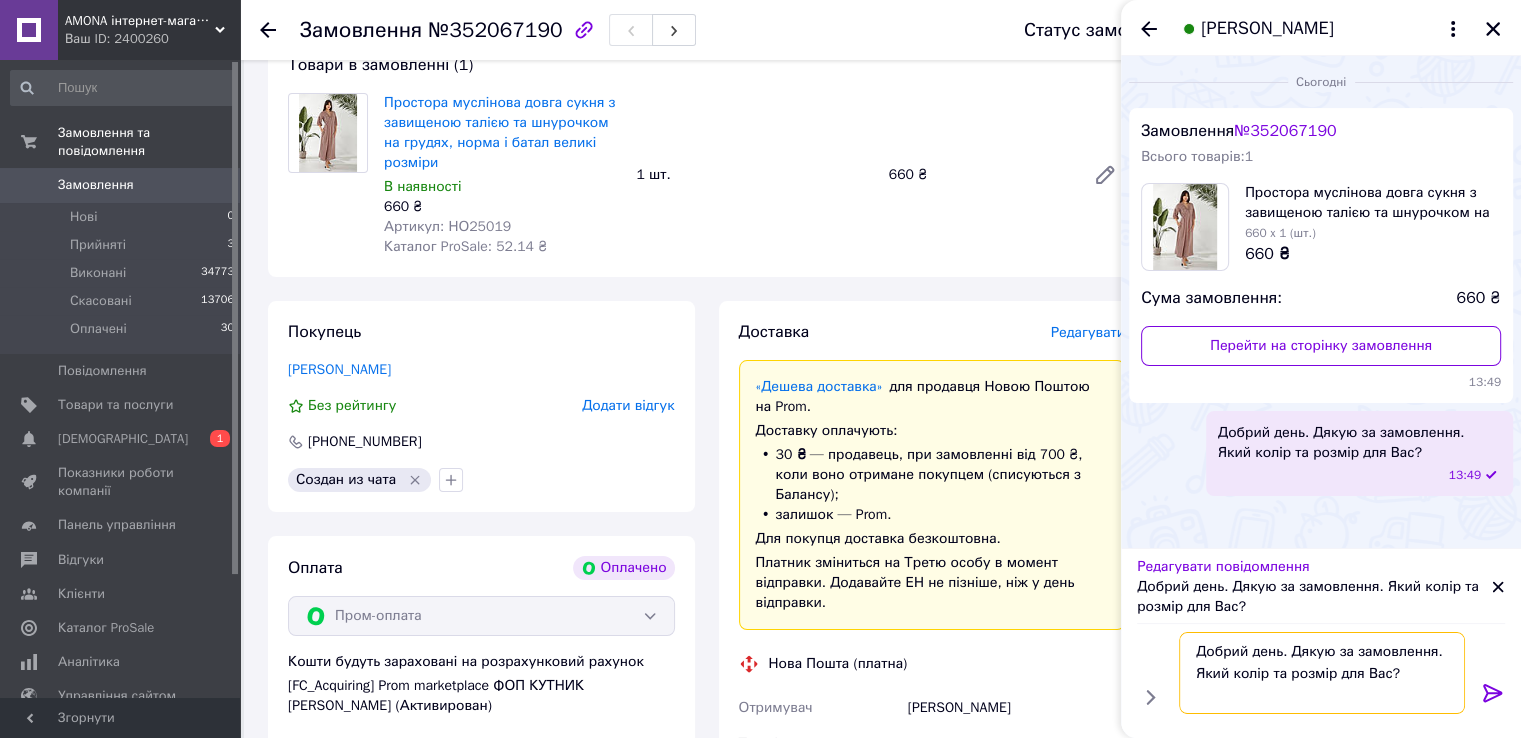 drag, startPoint x: 1204, startPoint y: 669, endPoint x: 1046, endPoint y: 672, distance: 158.02847 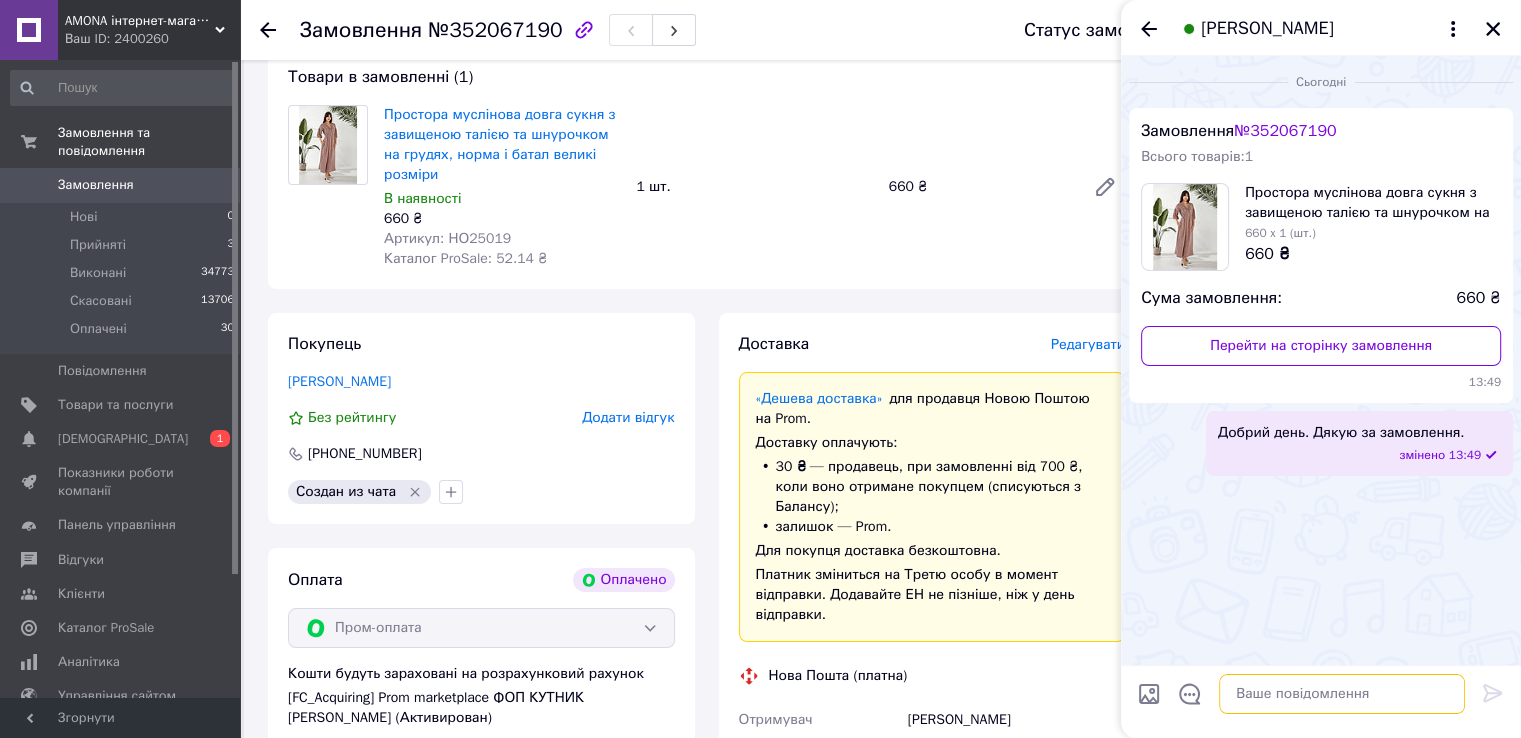 scroll, scrollTop: 0, scrollLeft: 0, axis: both 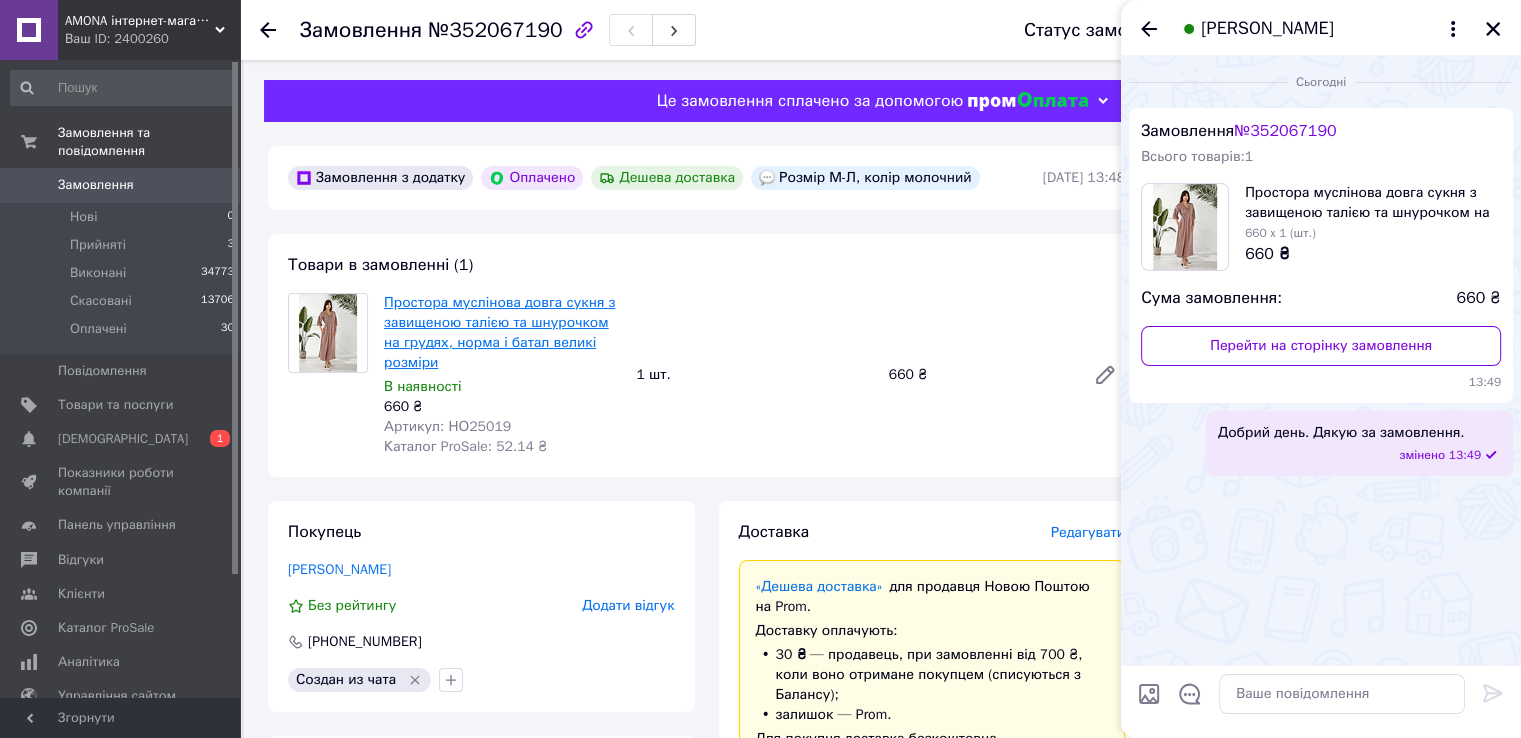 click on "Простора муслінова довга сукня з завищеною талією та шнурочком на грудях, норма і батал великі розміри" at bounding box center (499, 332) 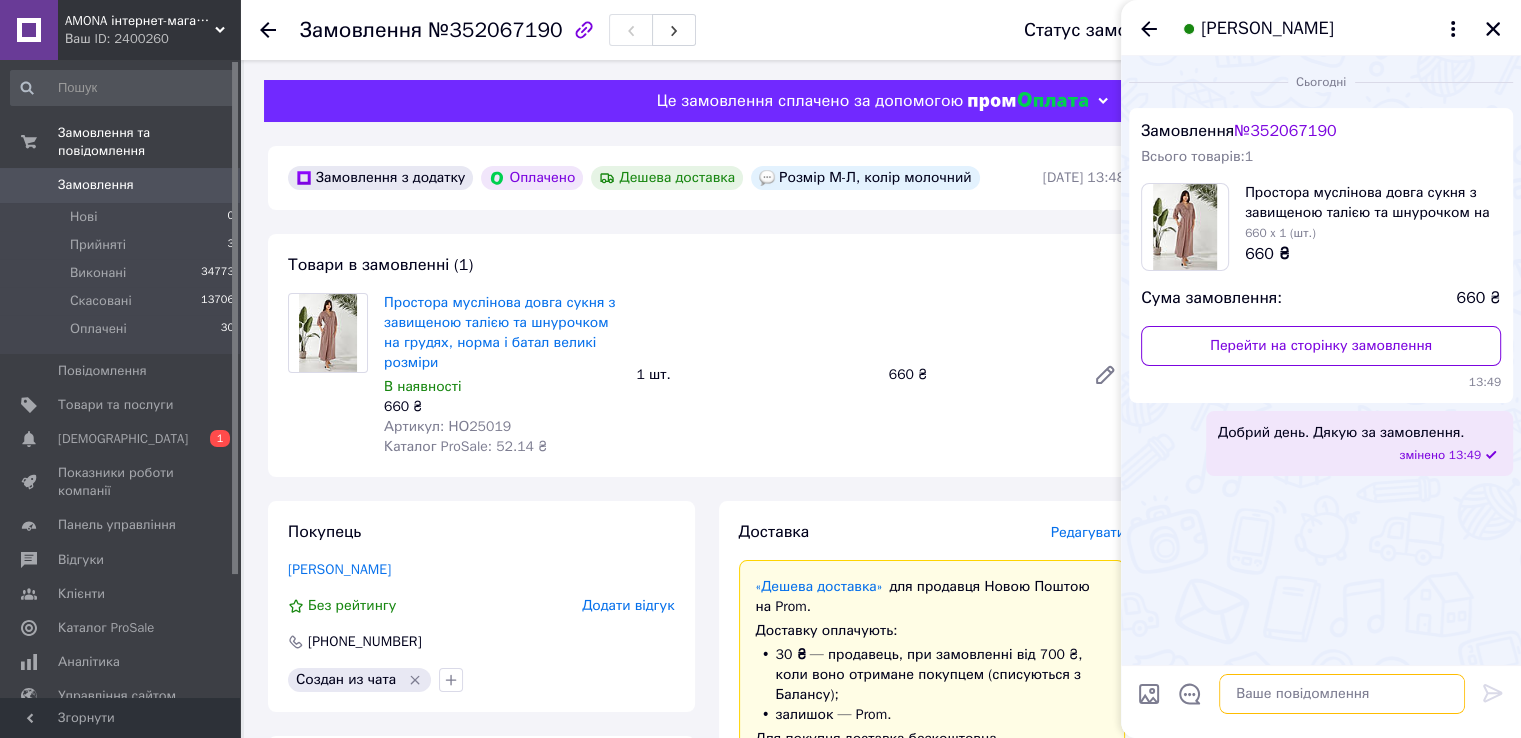click at bounding box center [1342, 694] 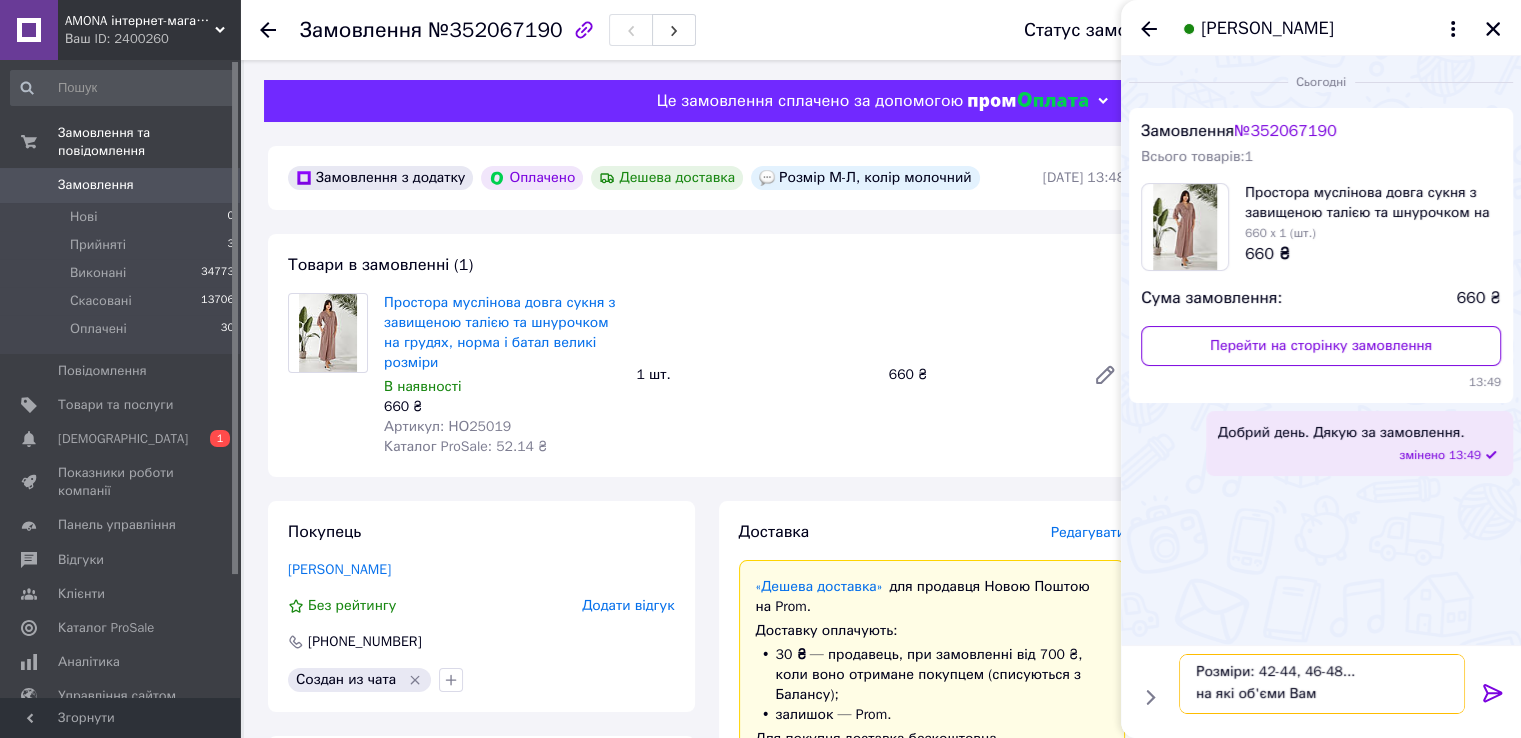 scroll, scrollTop: 1, scrollLeft: 0, axis: vertical 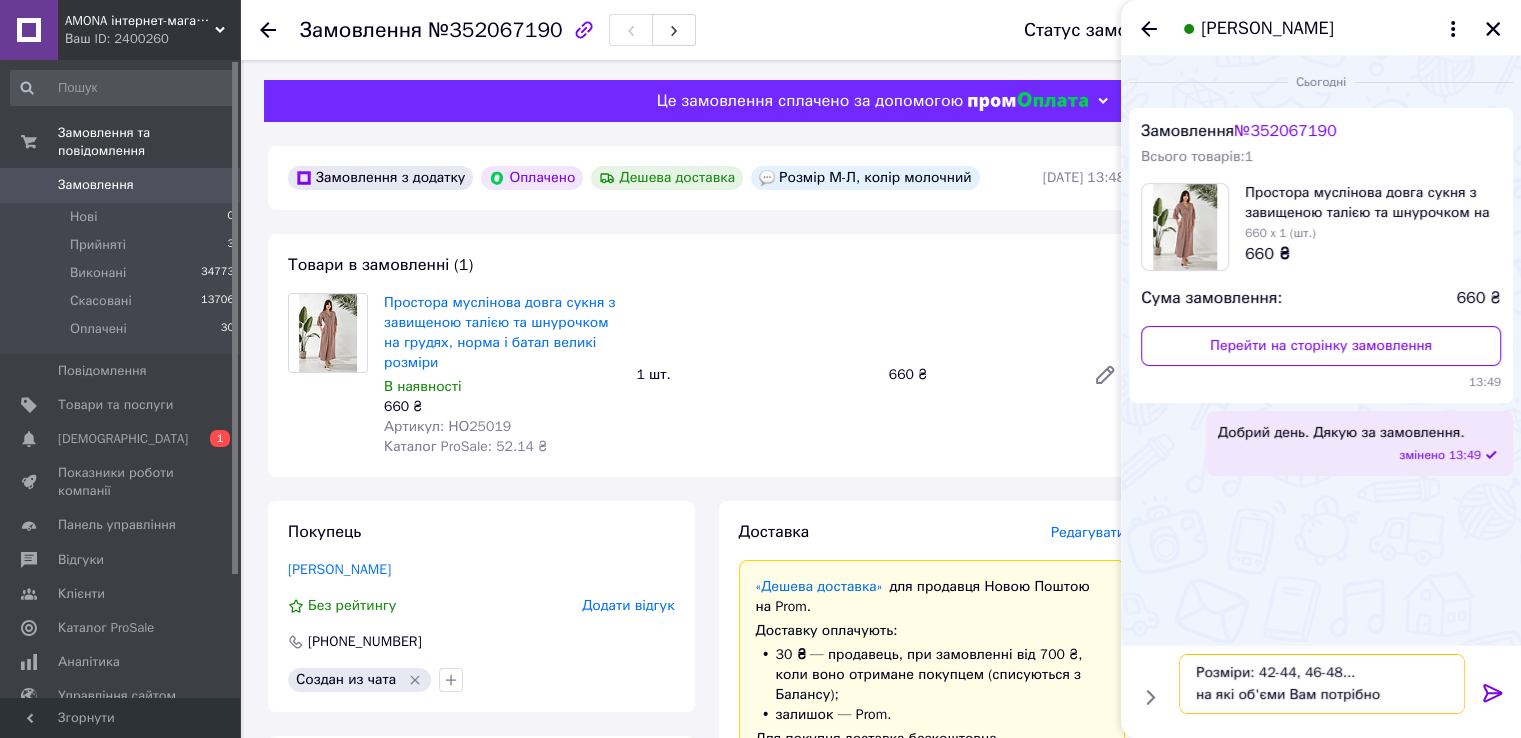 type on "Розміри: 42-44, 46-48...
на які об'єми Вам потрібно?" 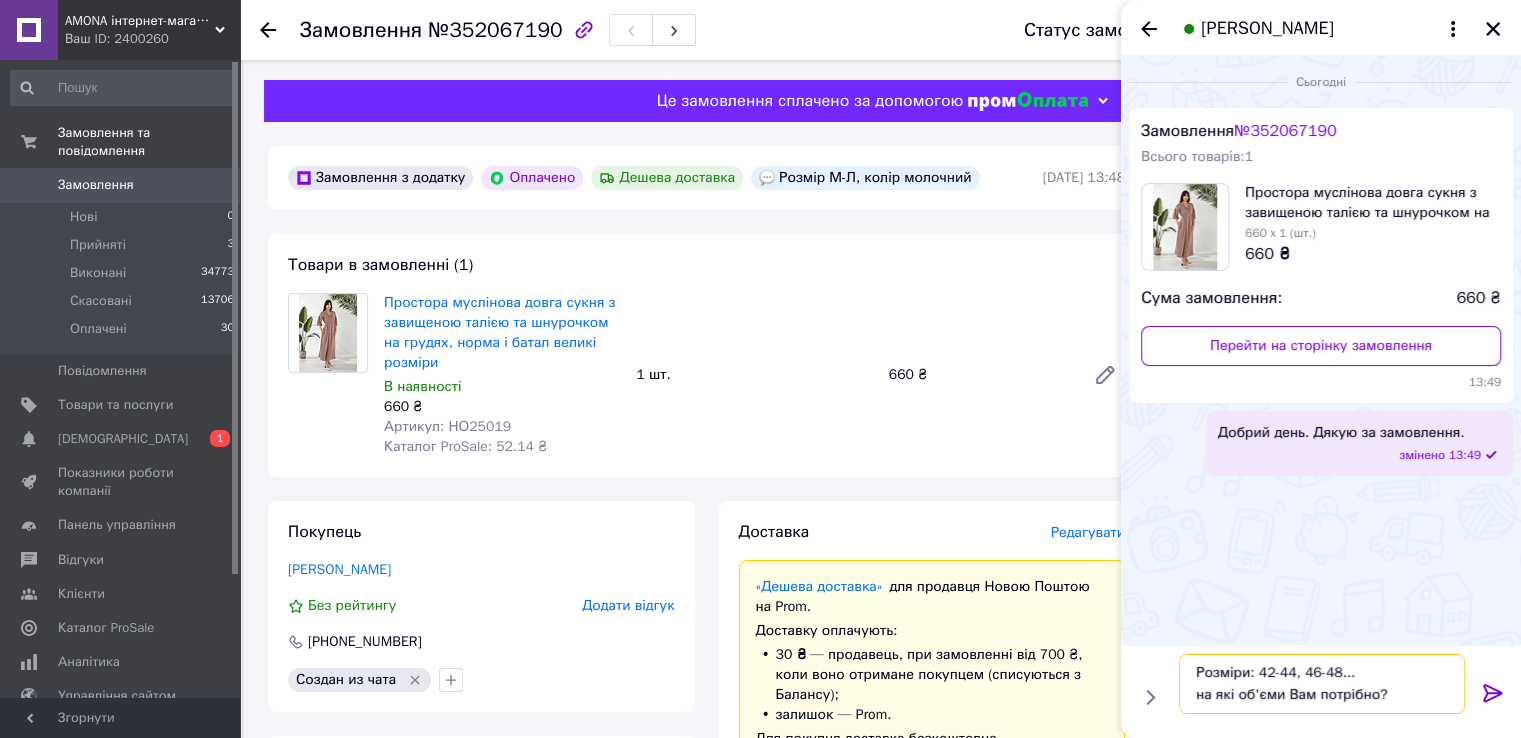 type 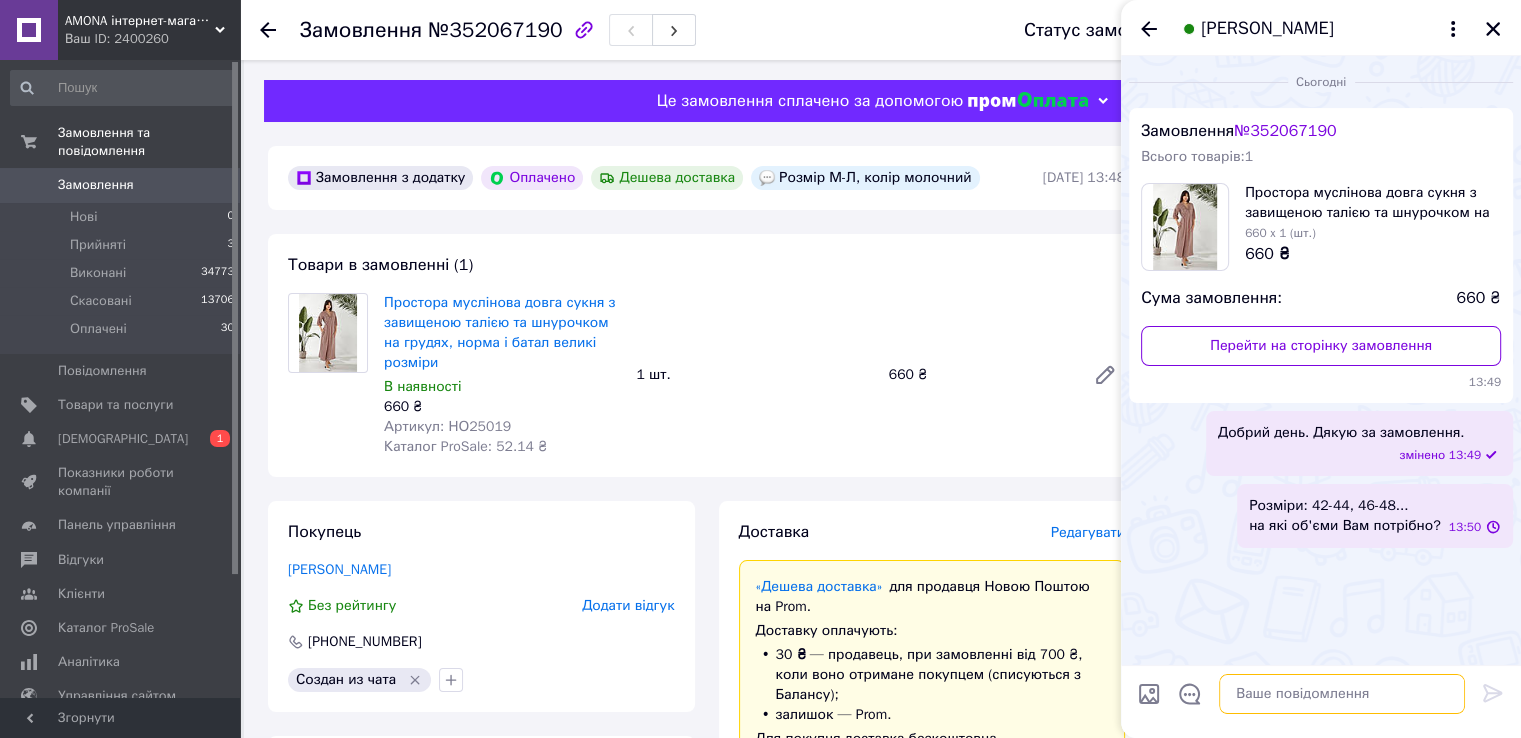 scroll, scrollTop: 0, scrollLeft: 0, axis: both 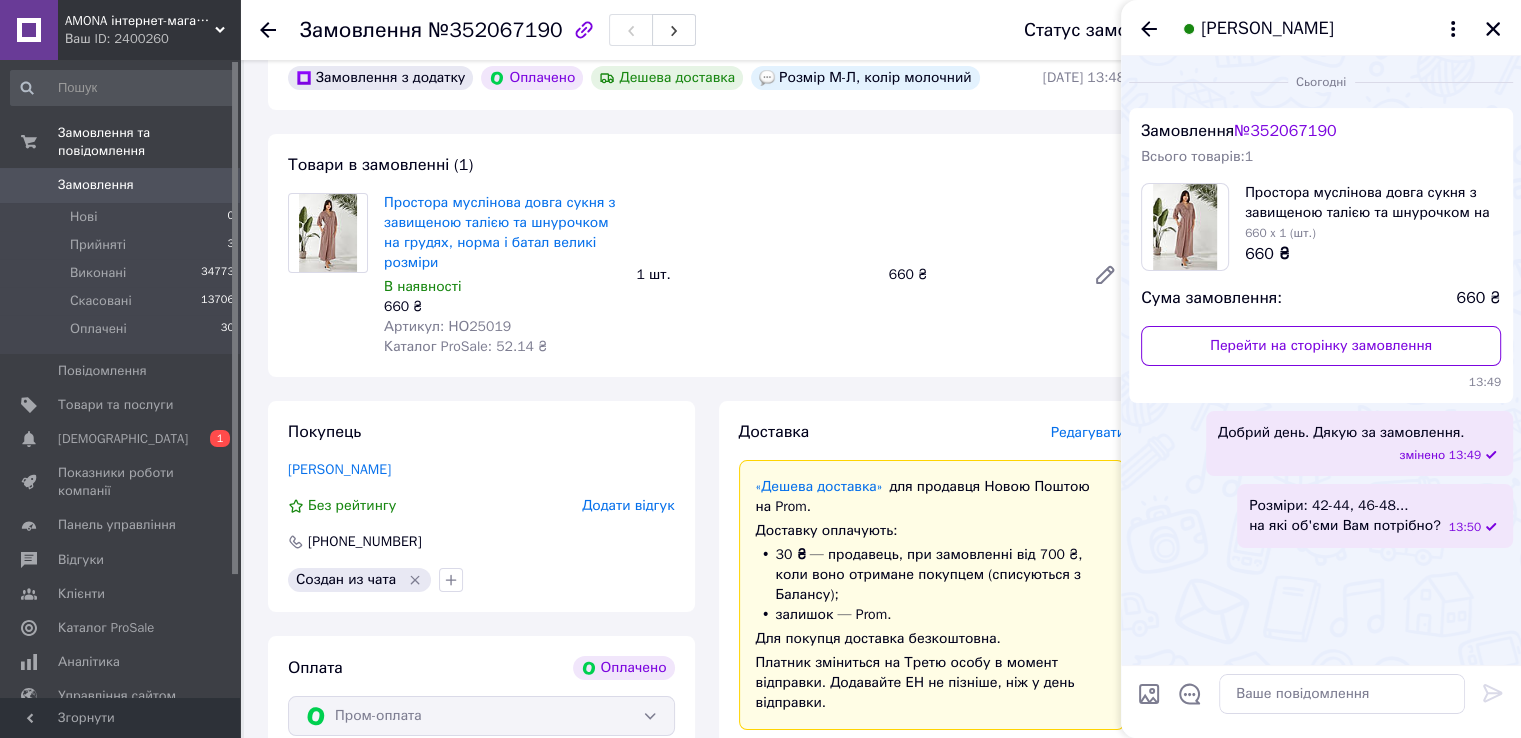 click on "Редагувати" at bounding box center [1088, 432] 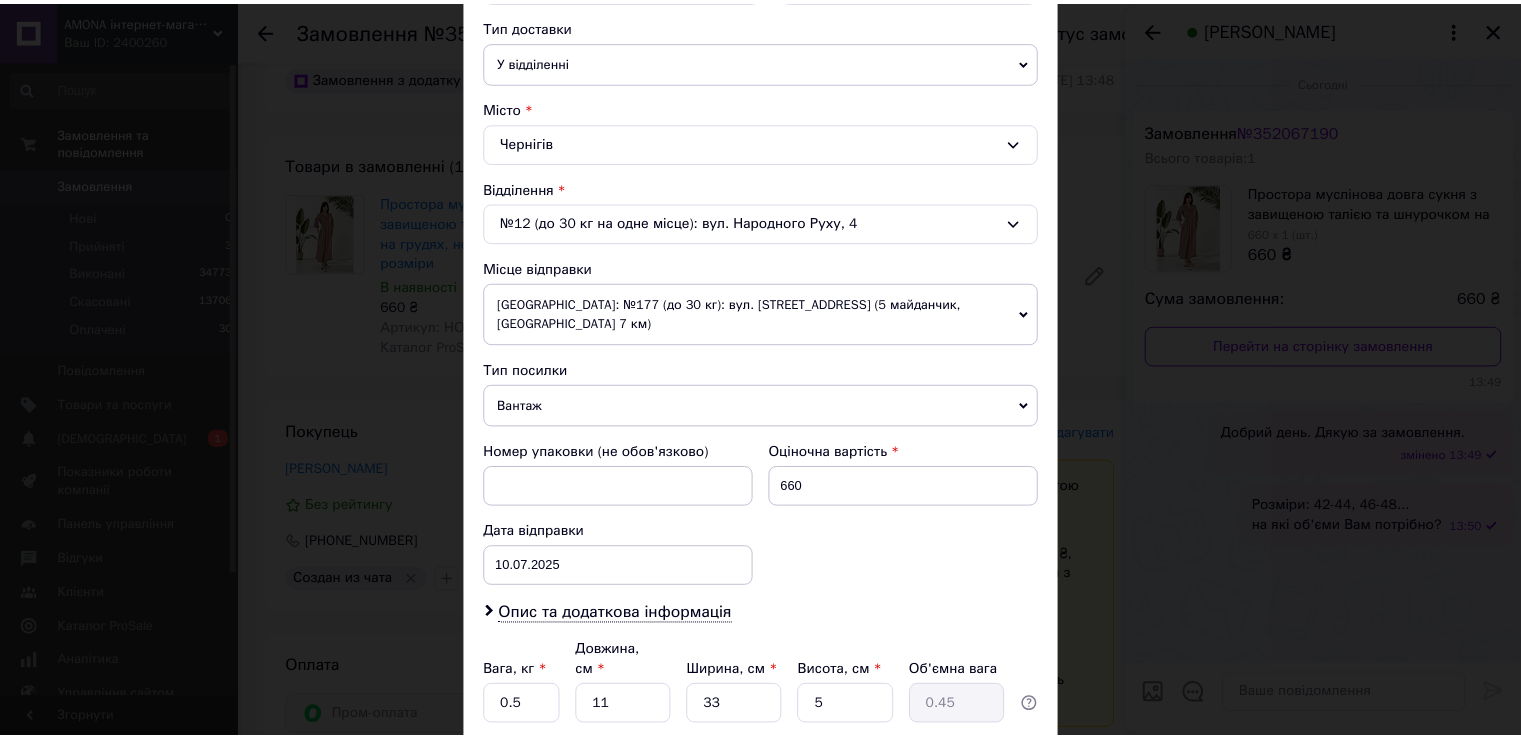 scroll, scrollTop: 584, scrollLeft: 0, axis: vertical 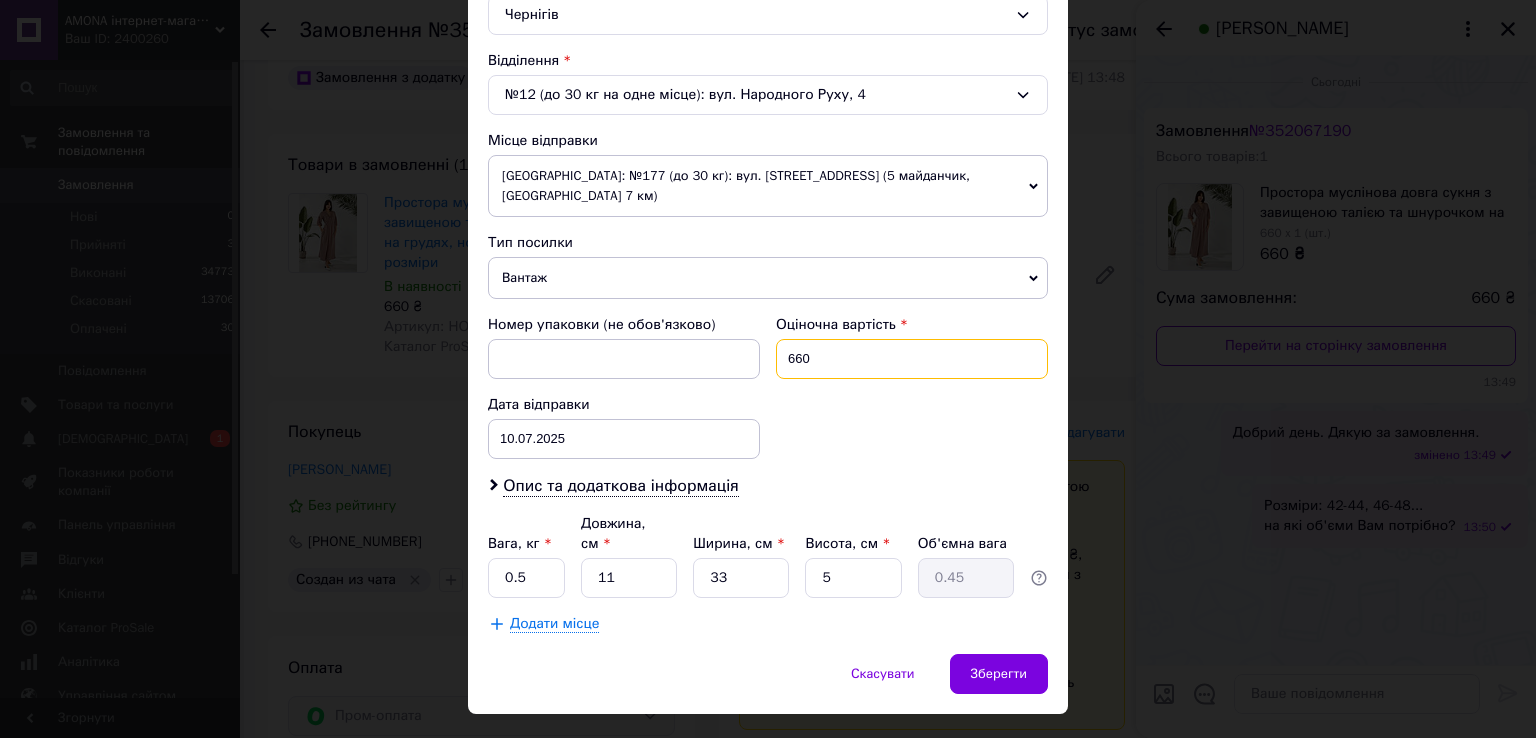 click on "660" at bounding box center [912, 359] 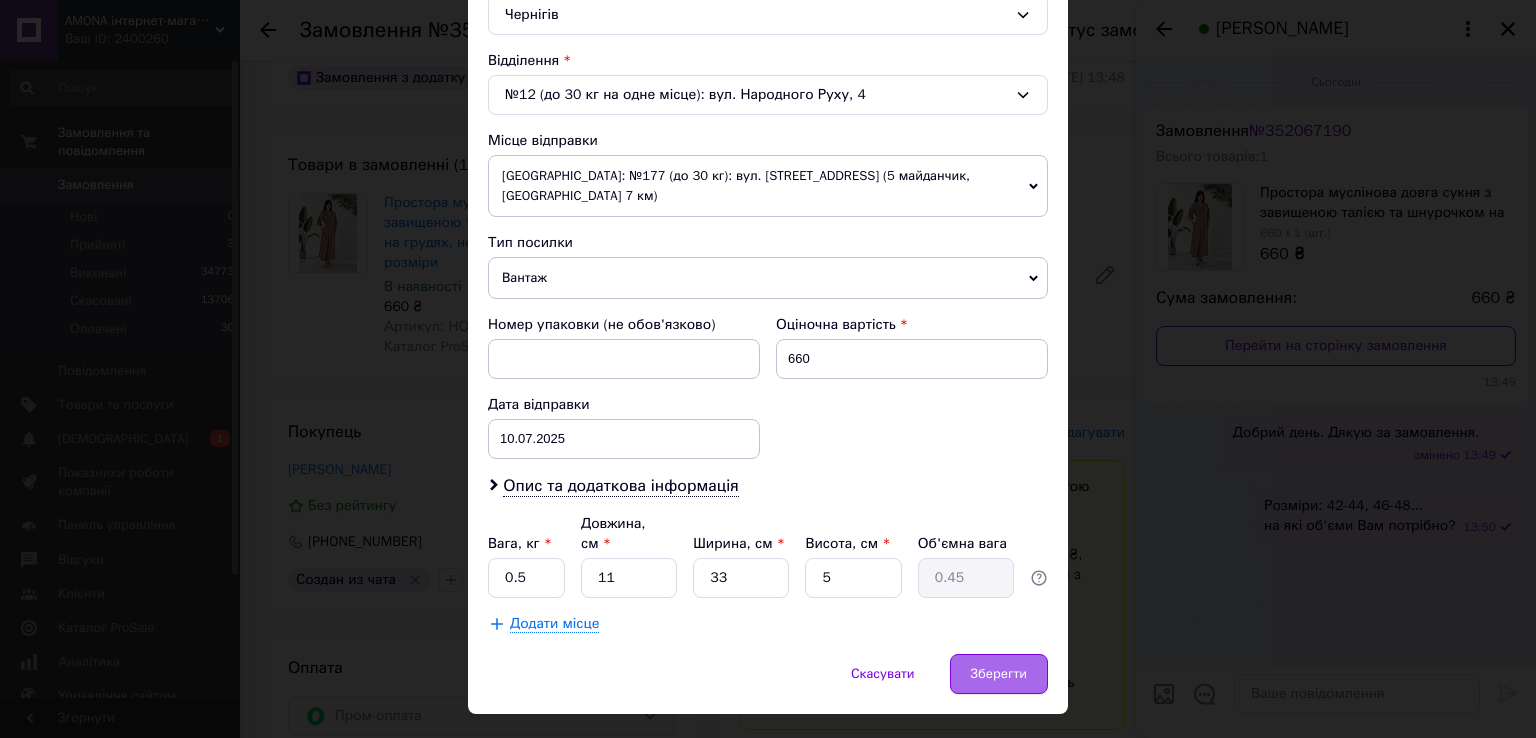 click on "Зберегти" at bounding box center [999, 674] 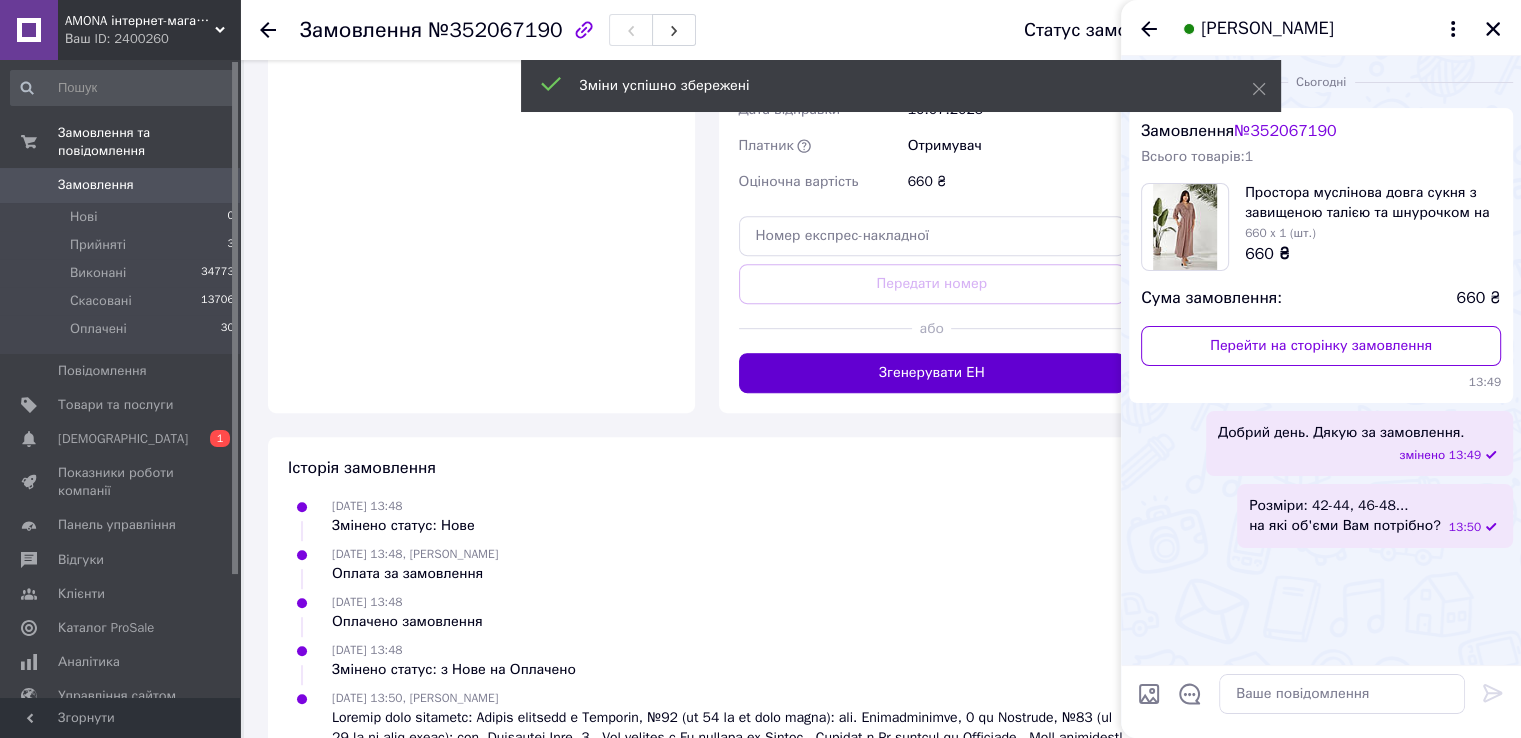 click on "Згенерувати ЕН" at bounding box center (932, 373) 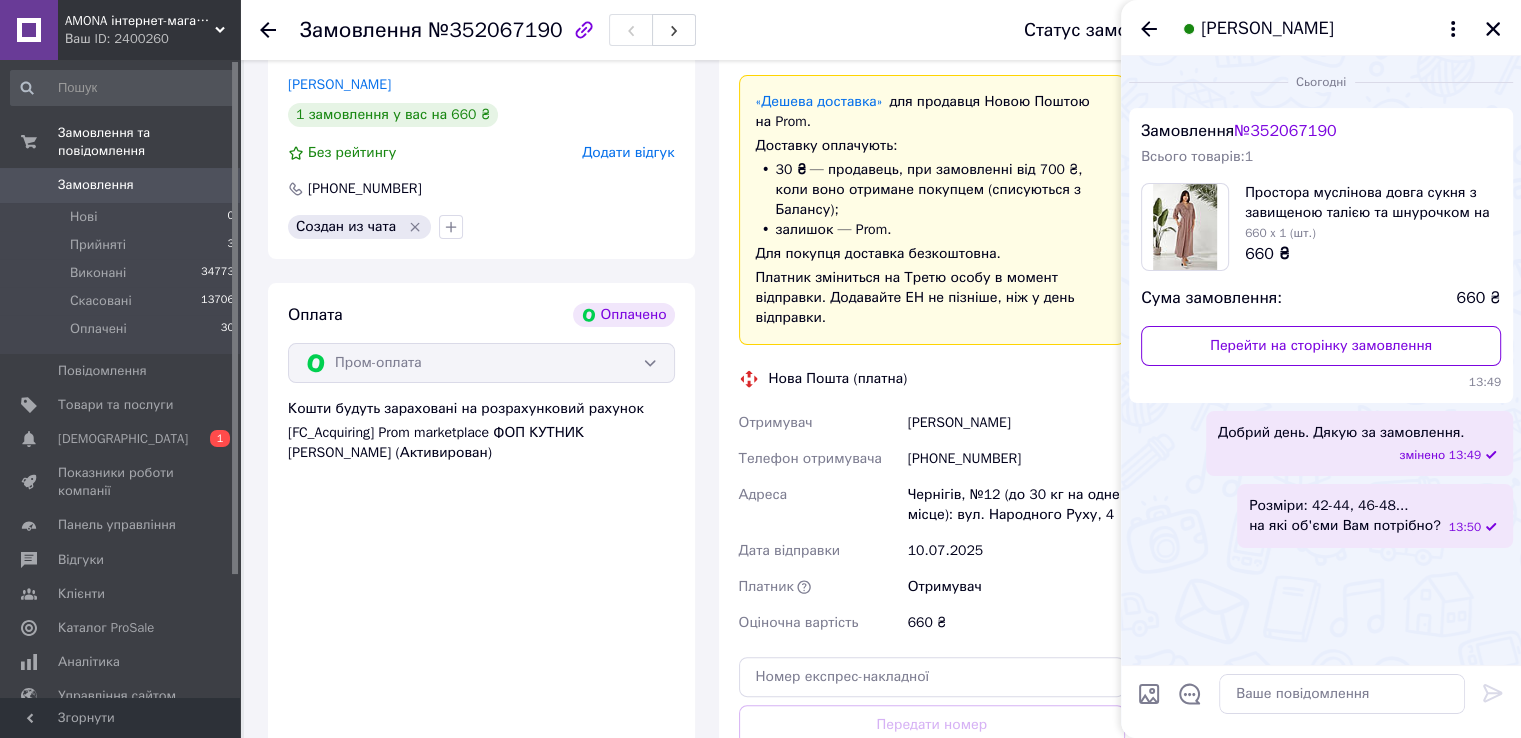 scroll, scrollTop: 426, scrollLeft: 0, axis: vertical 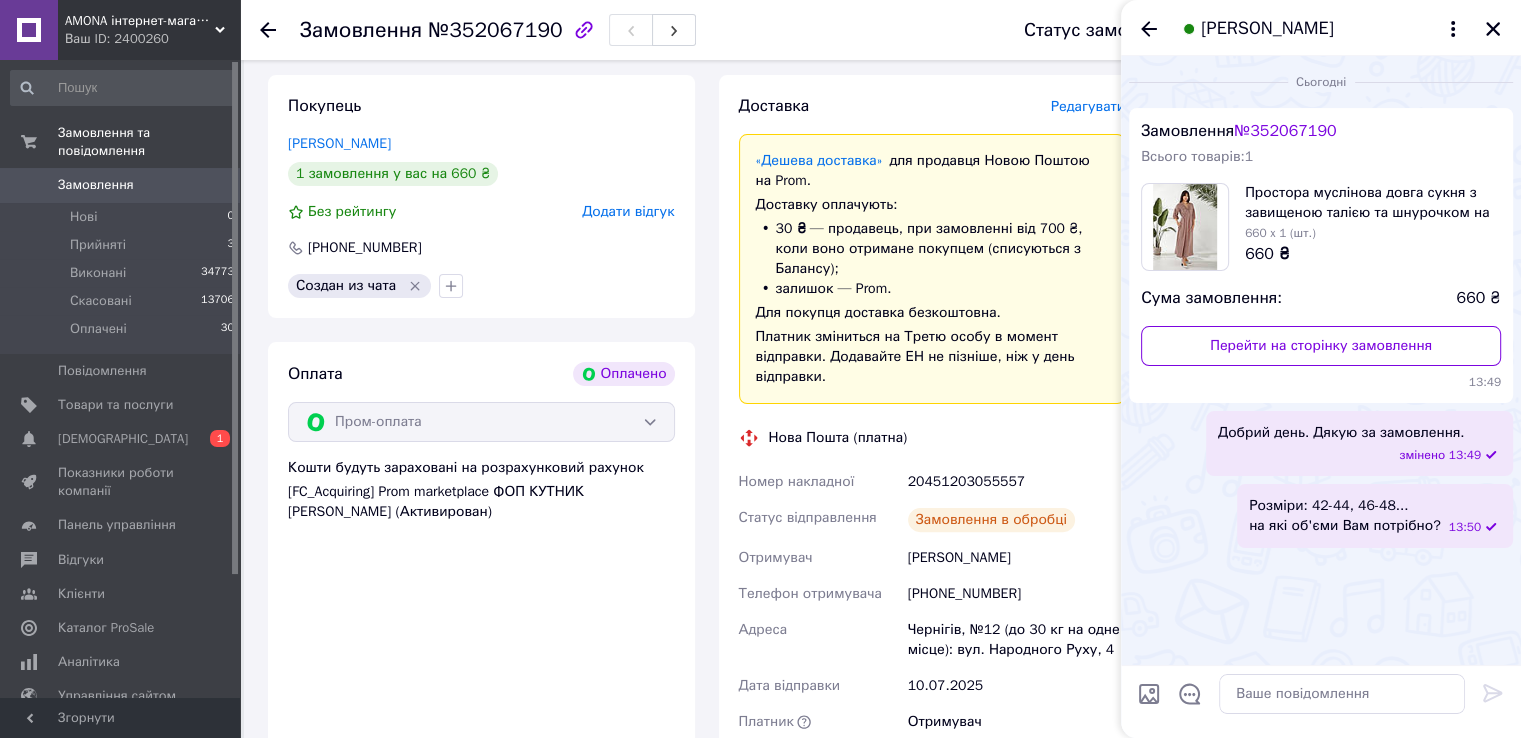 click on "20451203055557" at bounding box center [1016, 482] 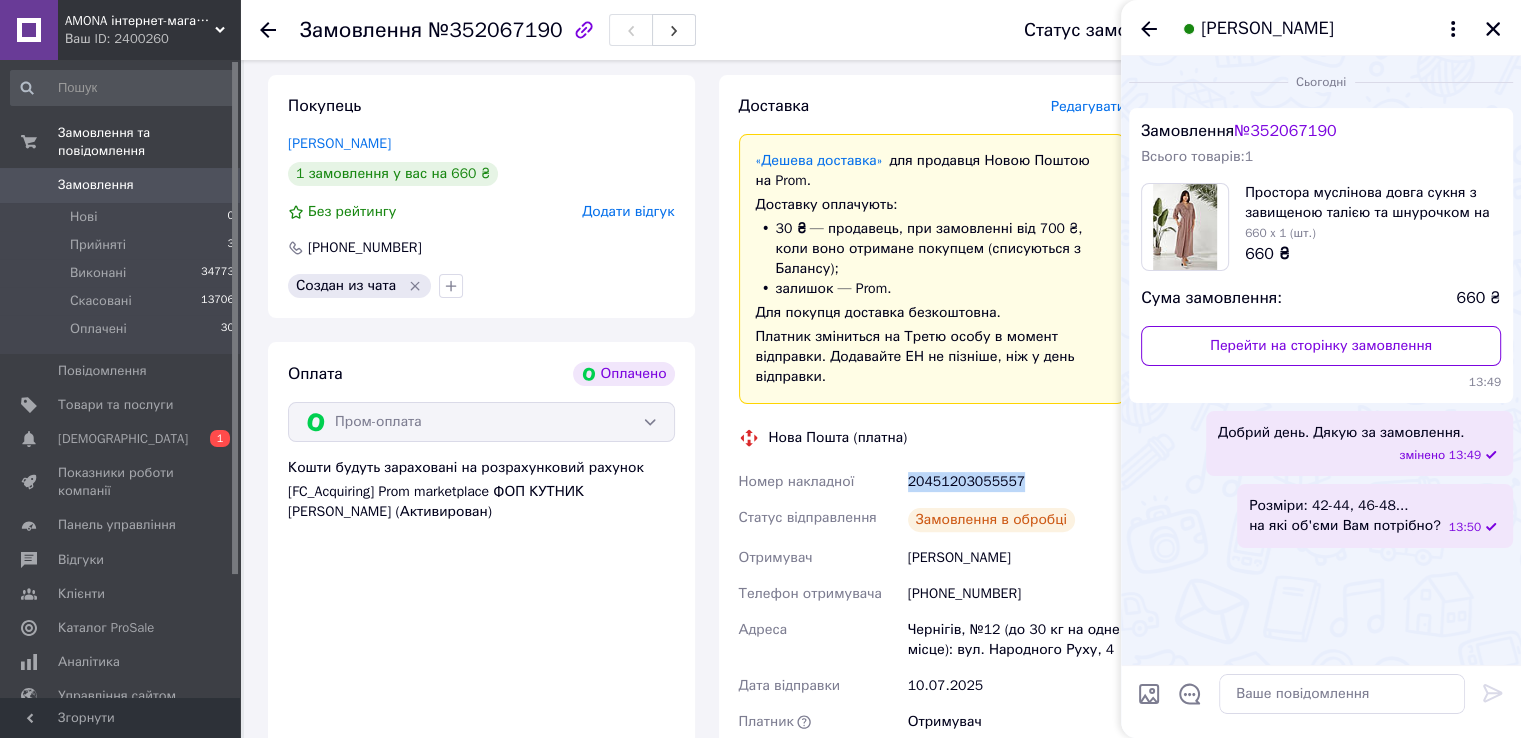 click on "20451203055557" at bounding box center (1016, 482) 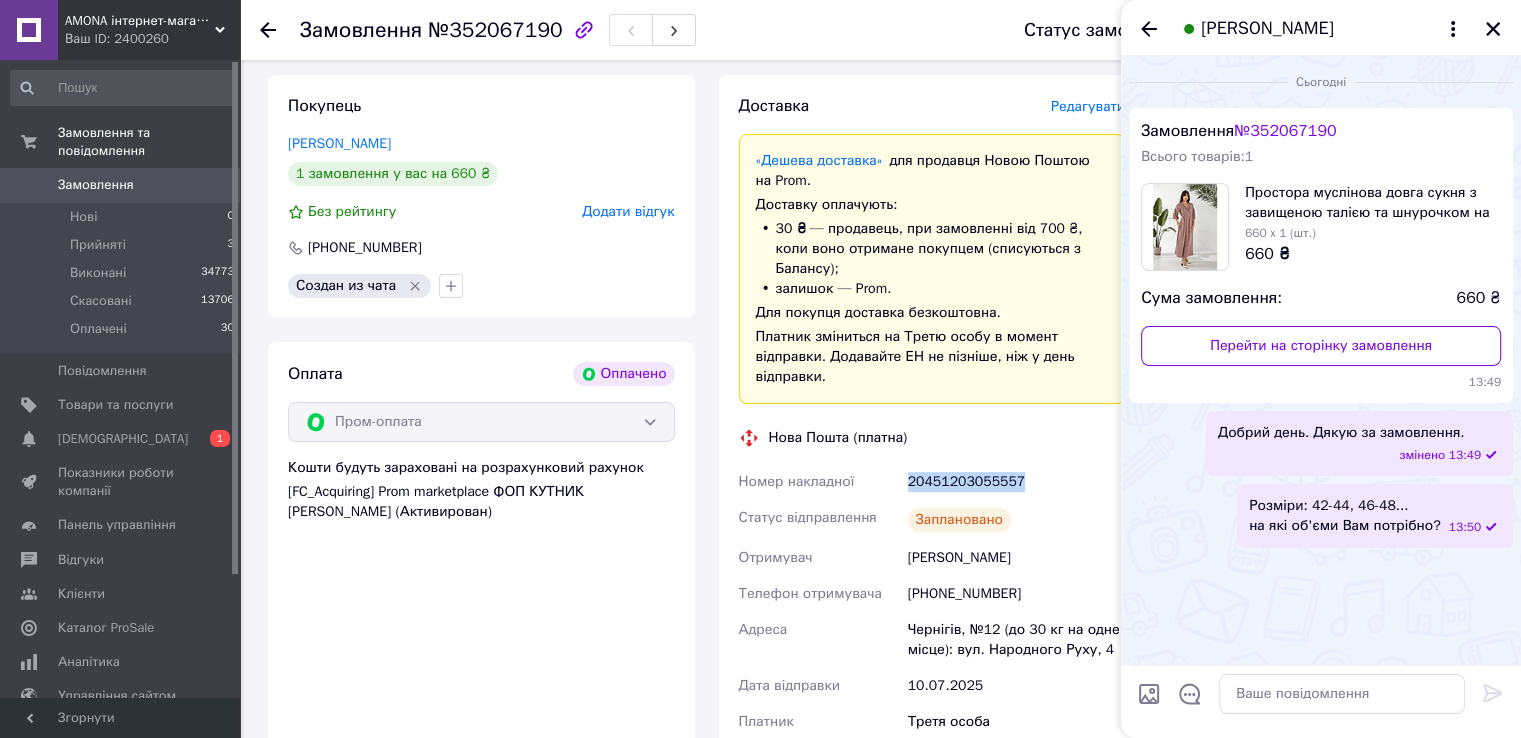 copy on "20451203055557" 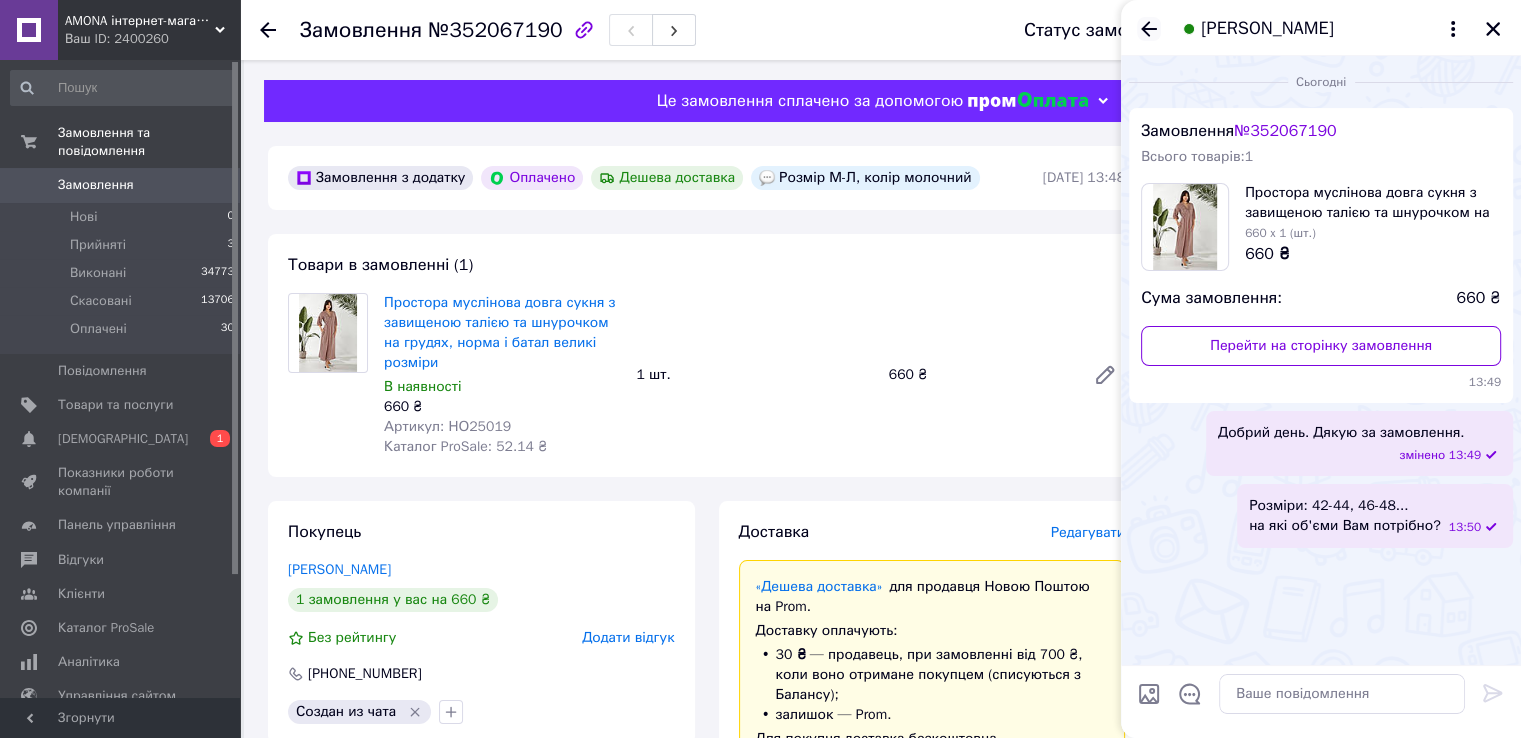 scroll, scrollTop: 0, scrollLeft: 0, axis: both 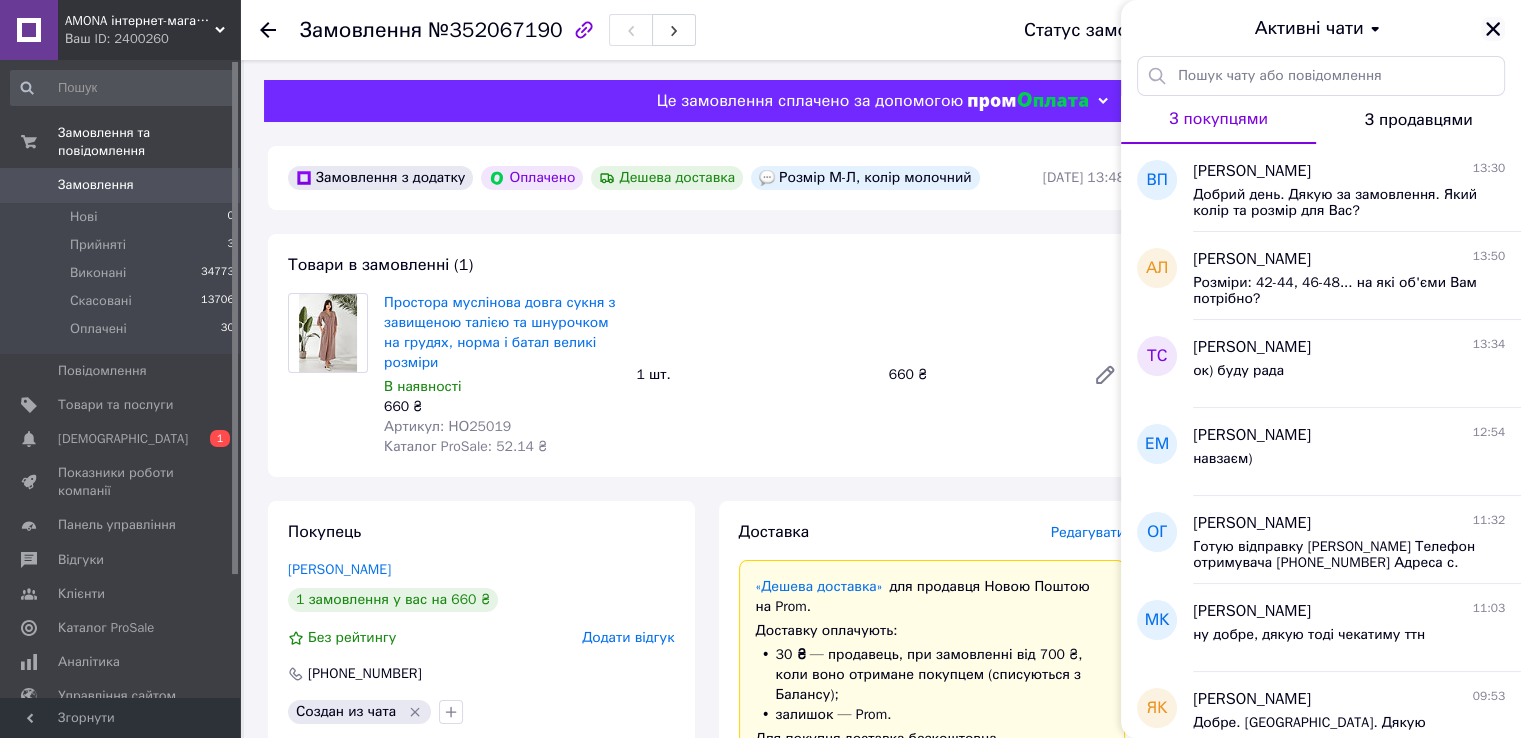 click at bounding box center [1493, 29] 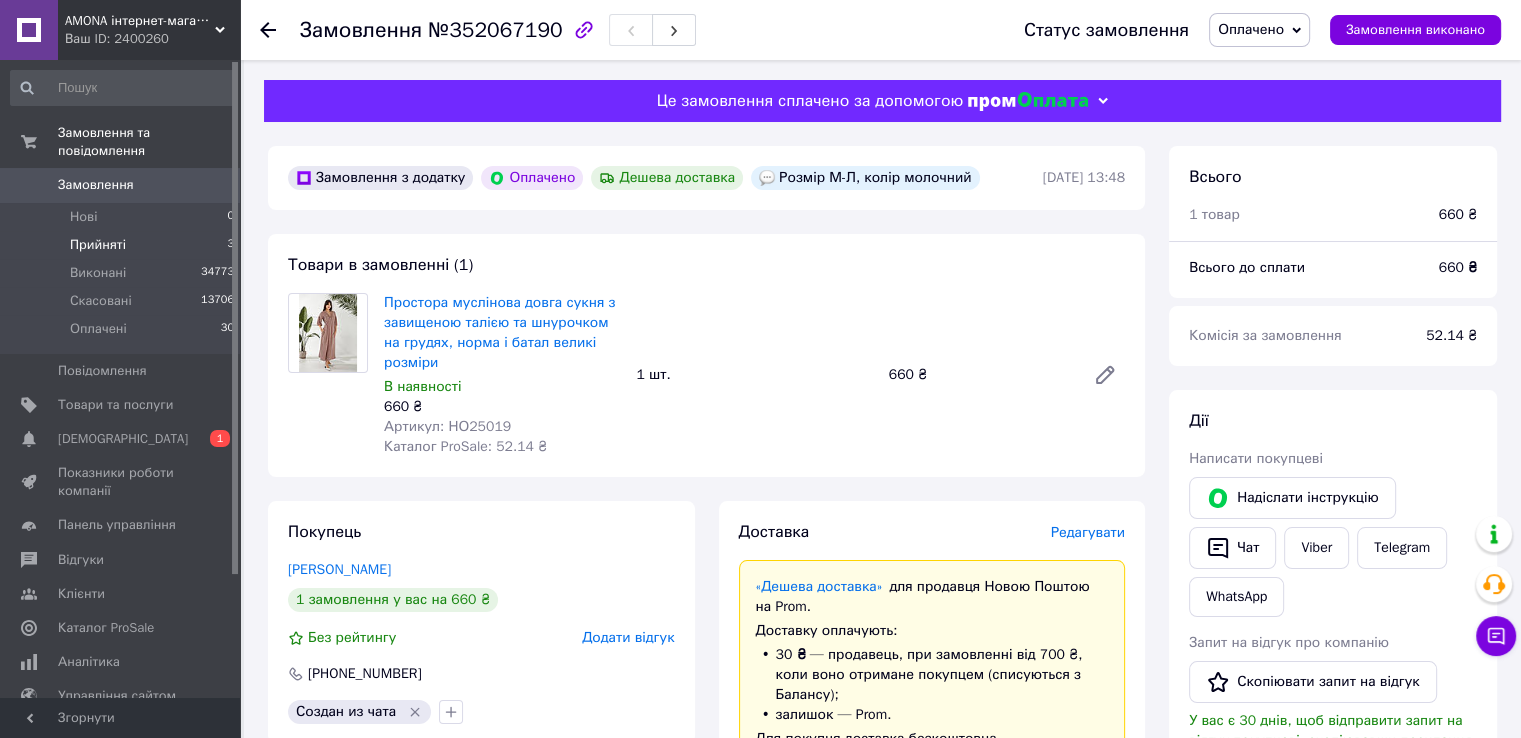 click on "Прийняті 3" at bounding box center (123, 245) 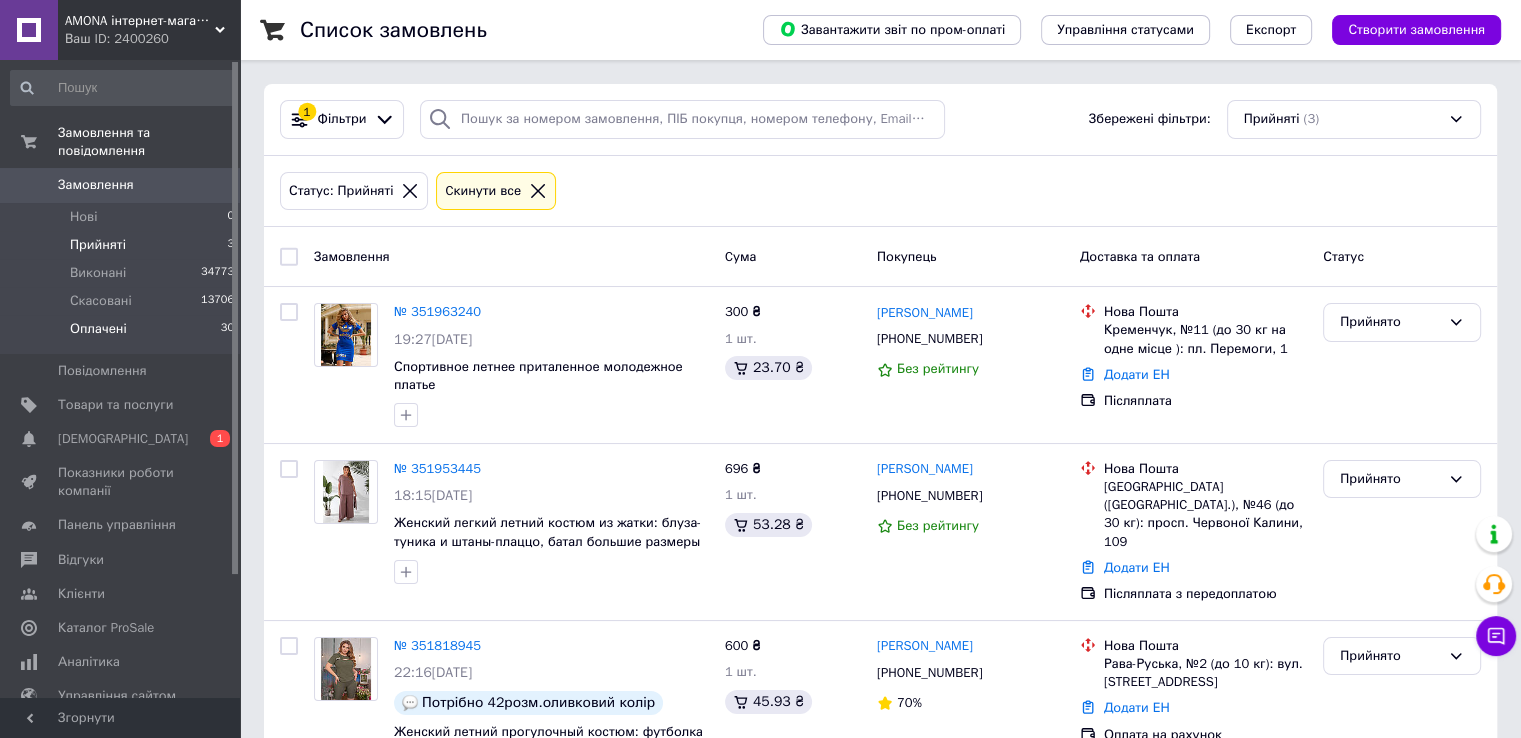 click on "Оплачені 30" at bounding box center [123, 334] 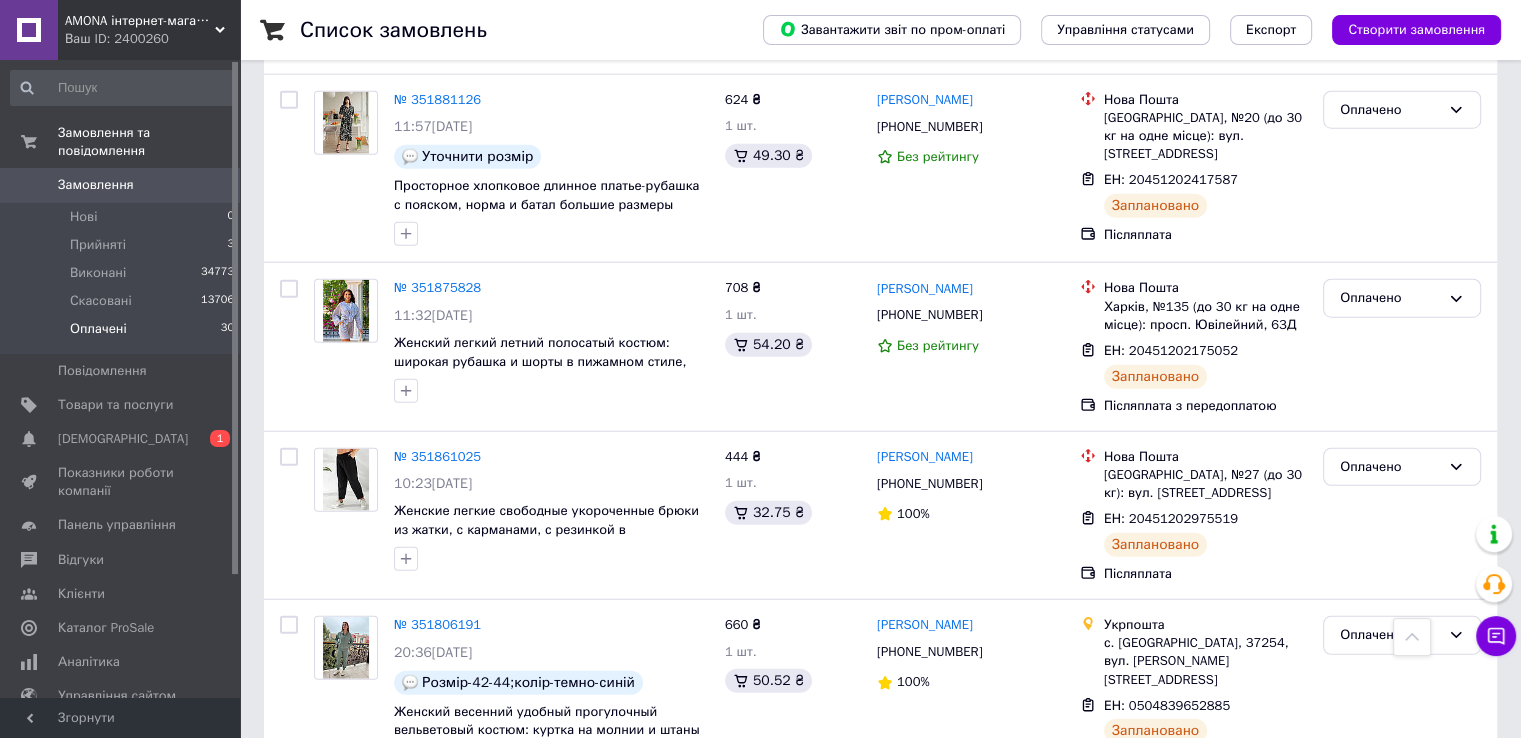 scroll, scrollTop: 5300, scrollLeft: 0, axis: vertical 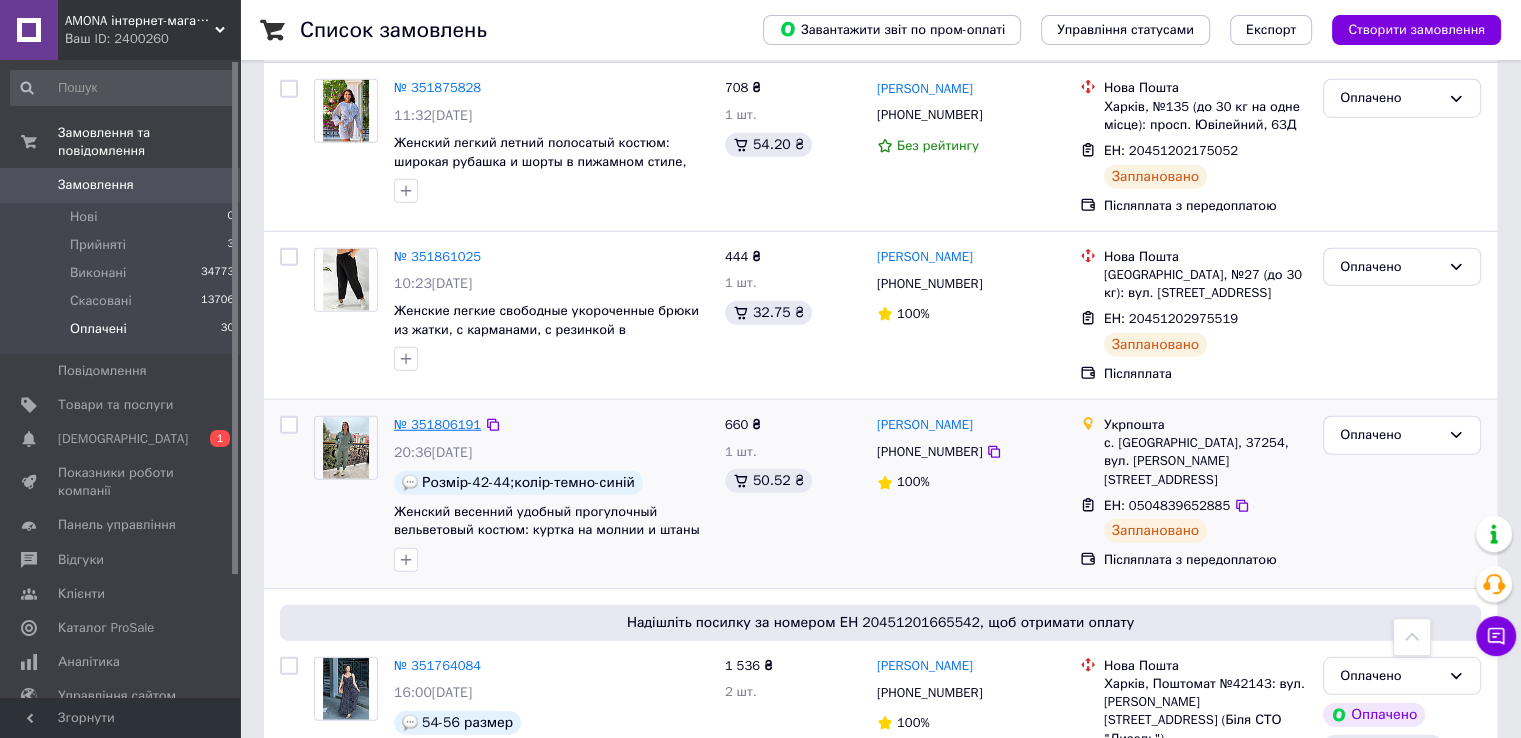 click on "№ 351806191" at bounding box center [437, 424] 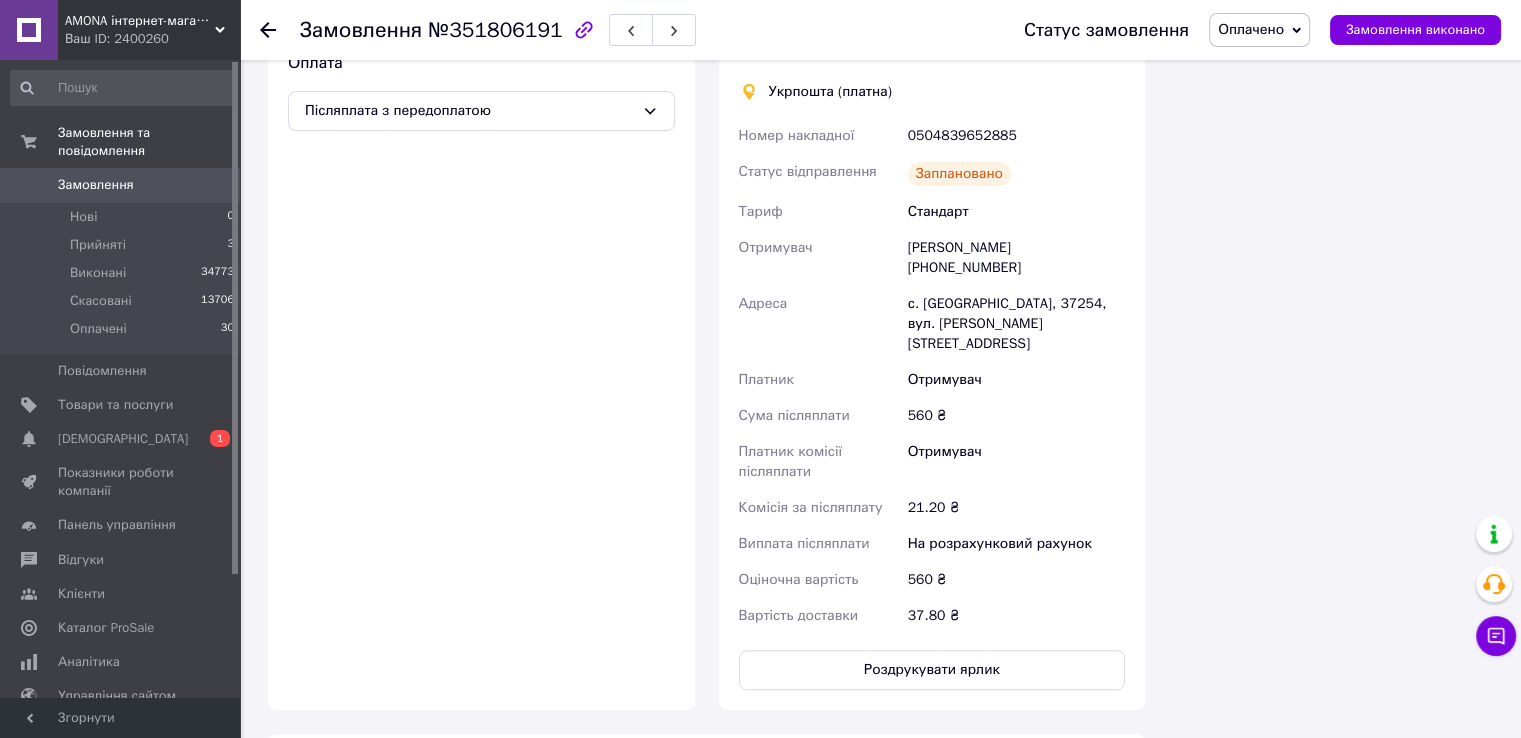 scroll, scrollTop: 1055, scrollLeft: 0, axis: vertical 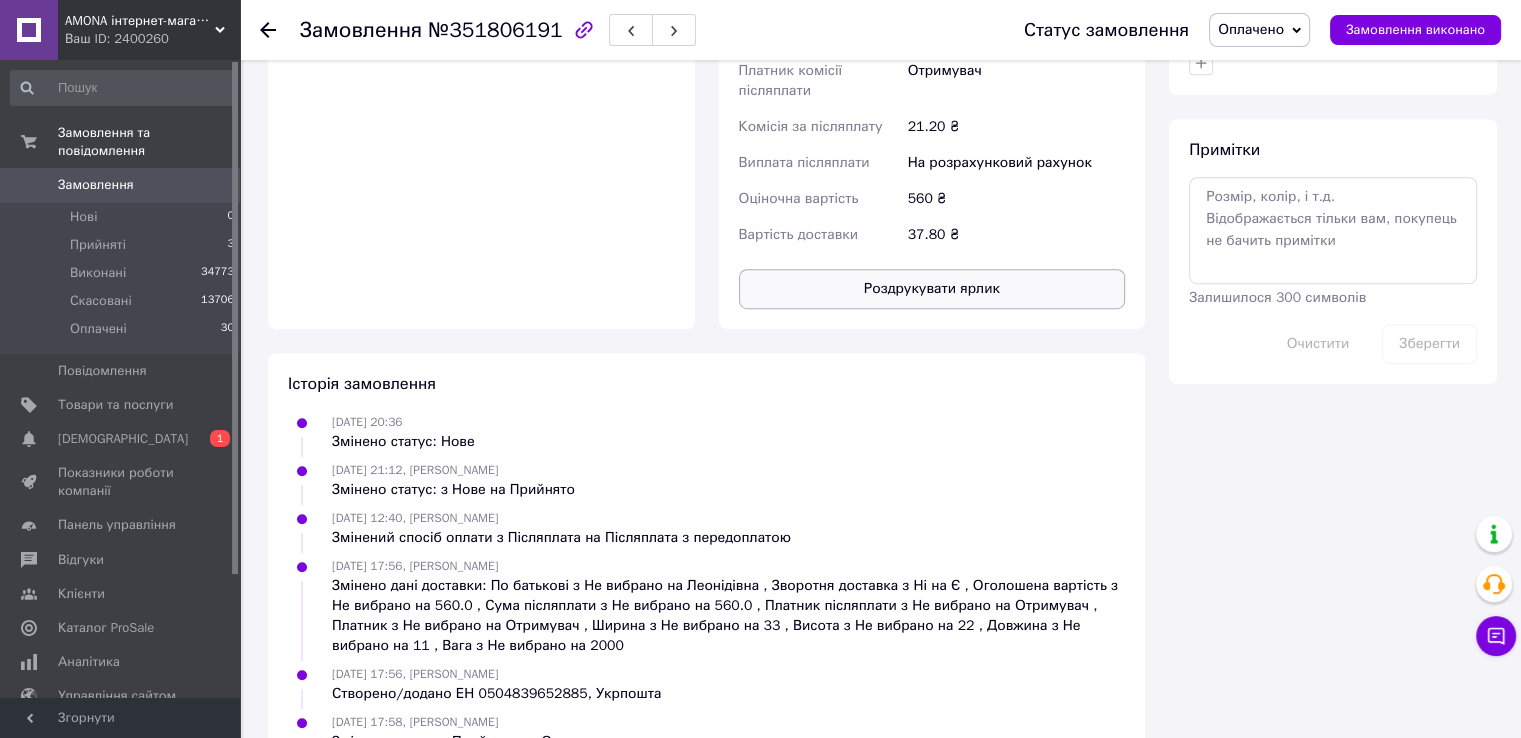 click on "Роздрукувати ярлик" at bounding box center (932, 289) 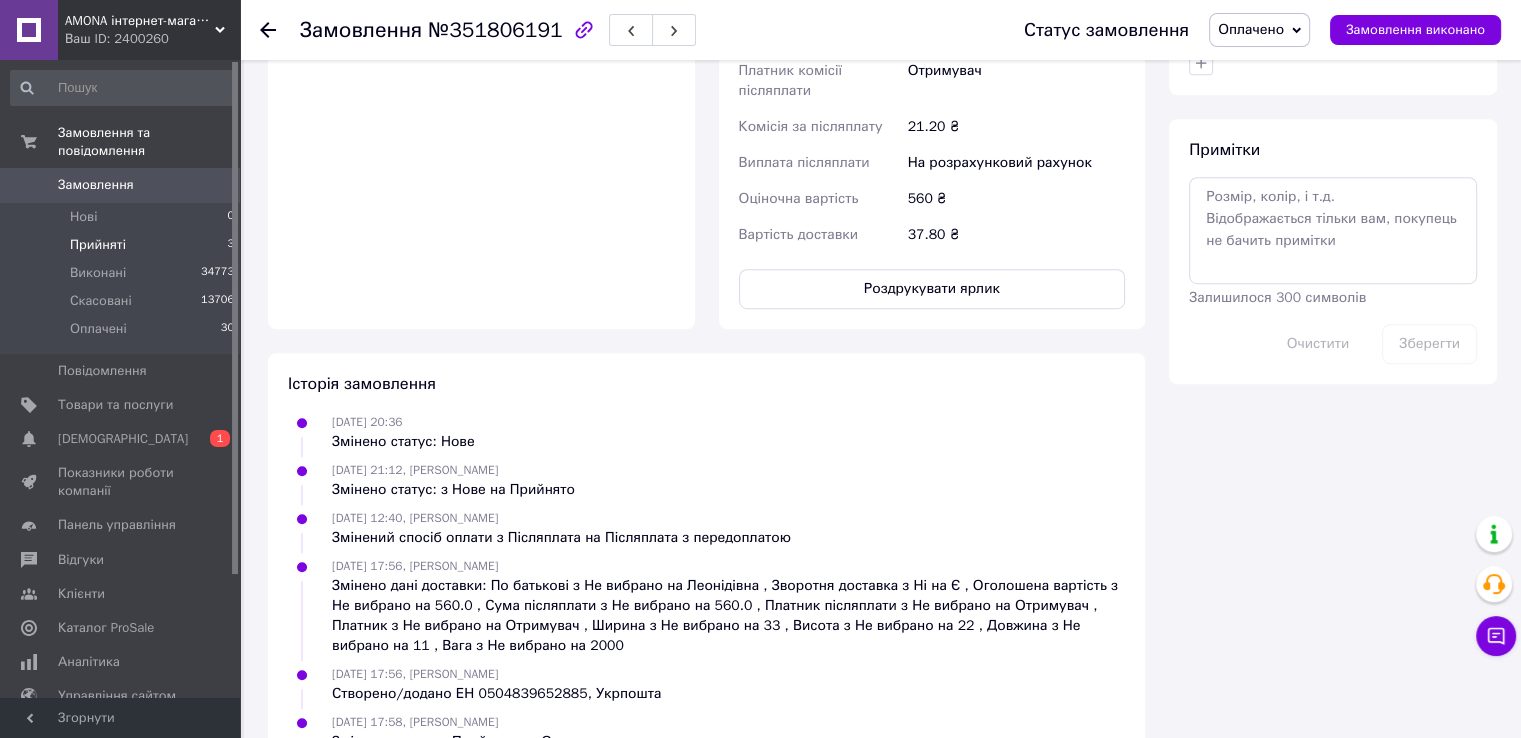 click on "Прийняті 3" at bounding box center (123, 245) 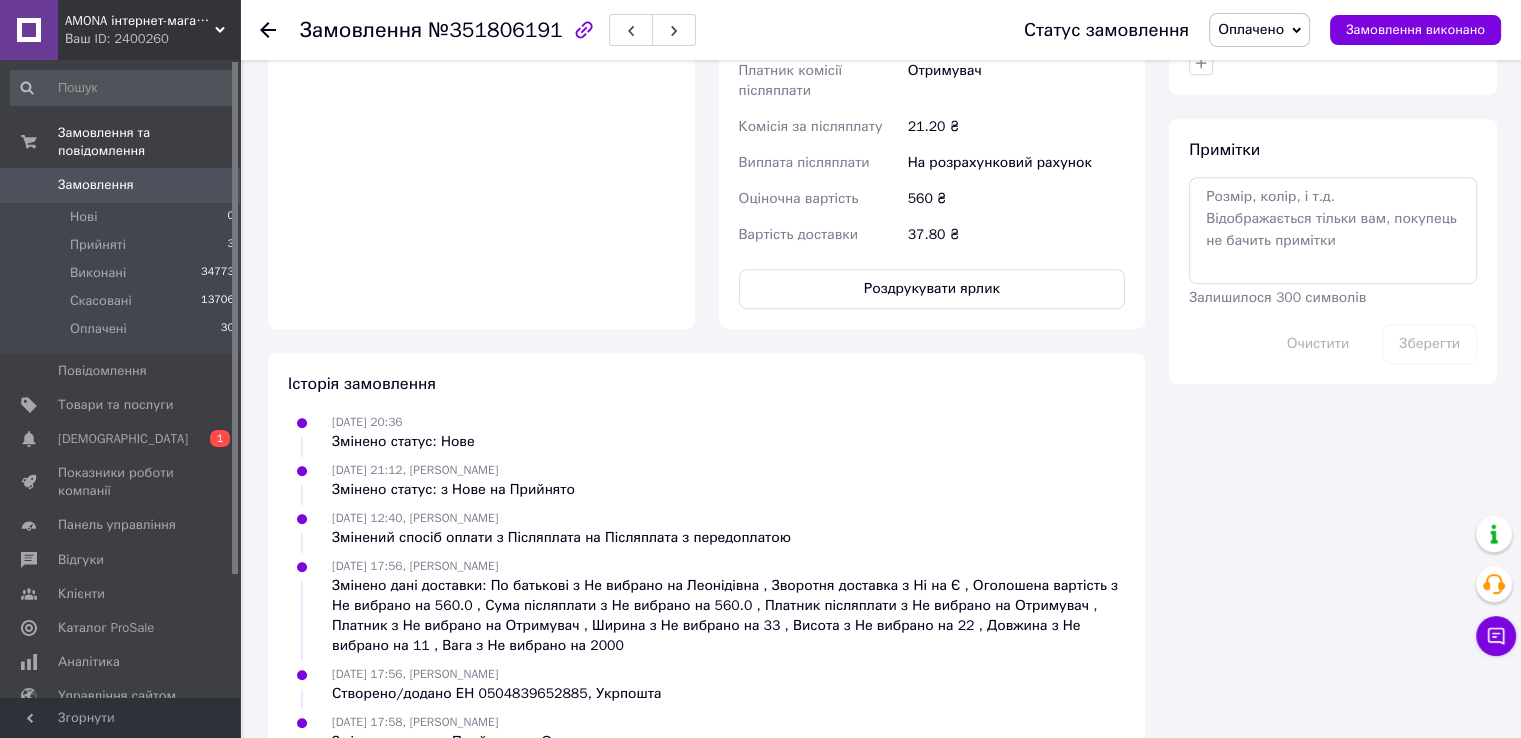 scroll, scrollTop: 0, scrollLeft: 0, axis: both 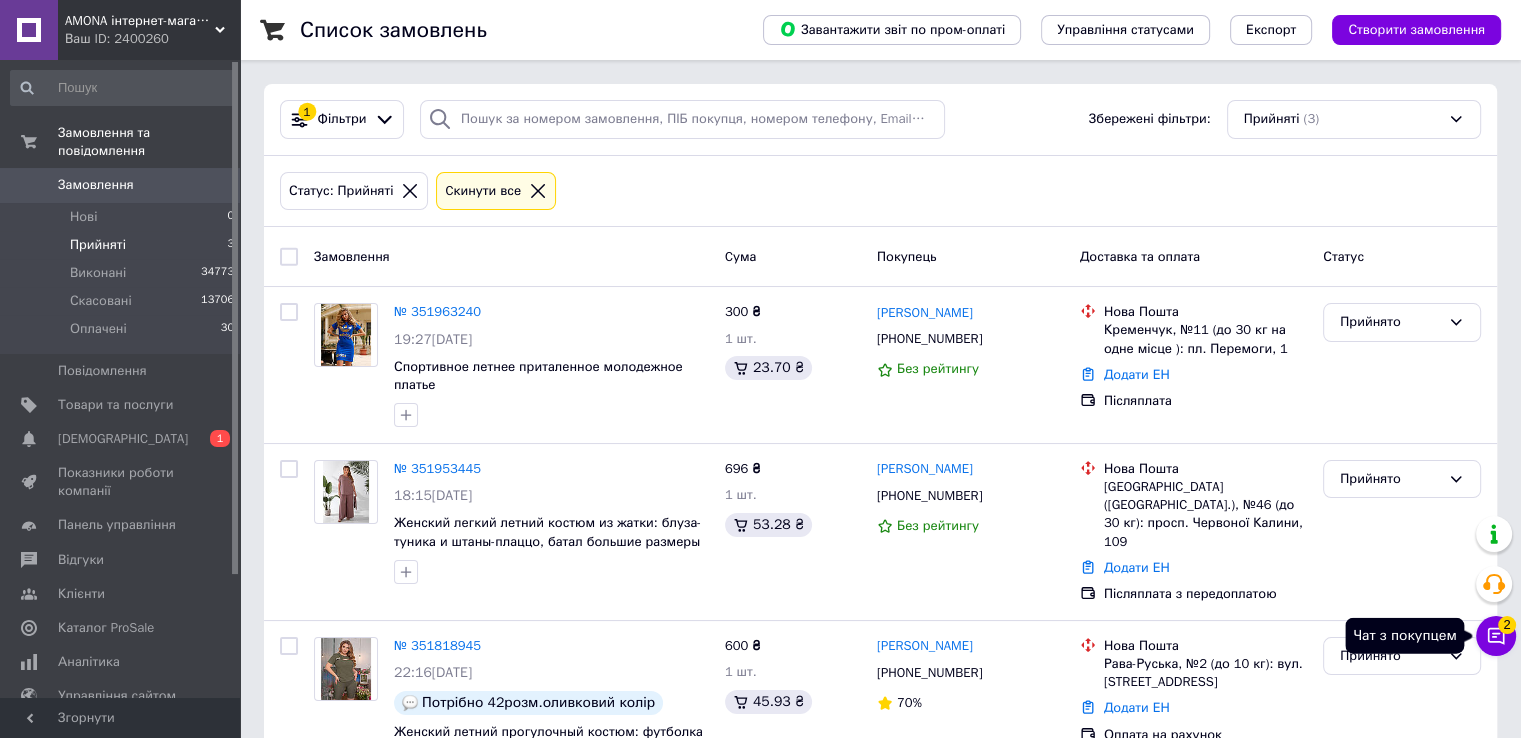 click 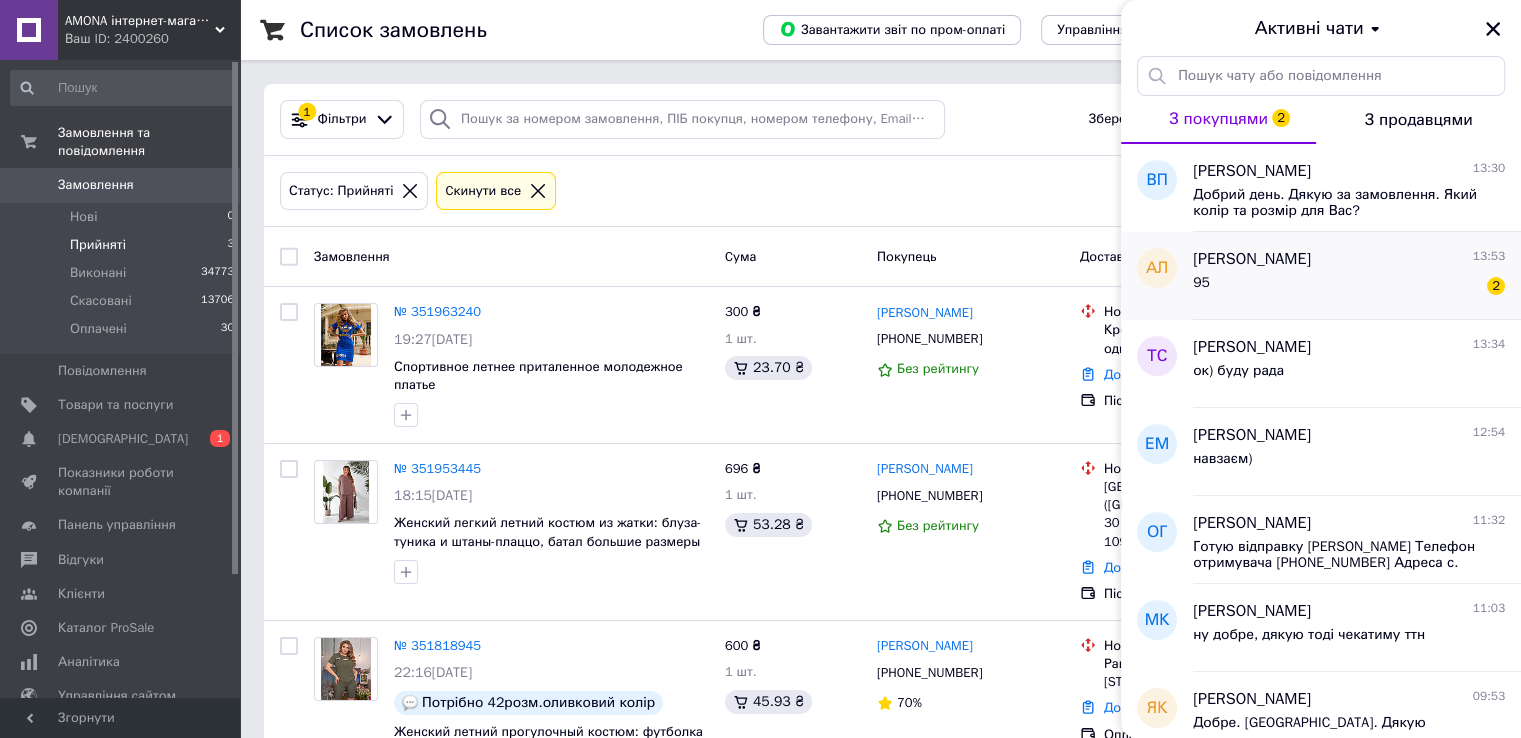 click on "95 2" at bounding box center (1349, 287) 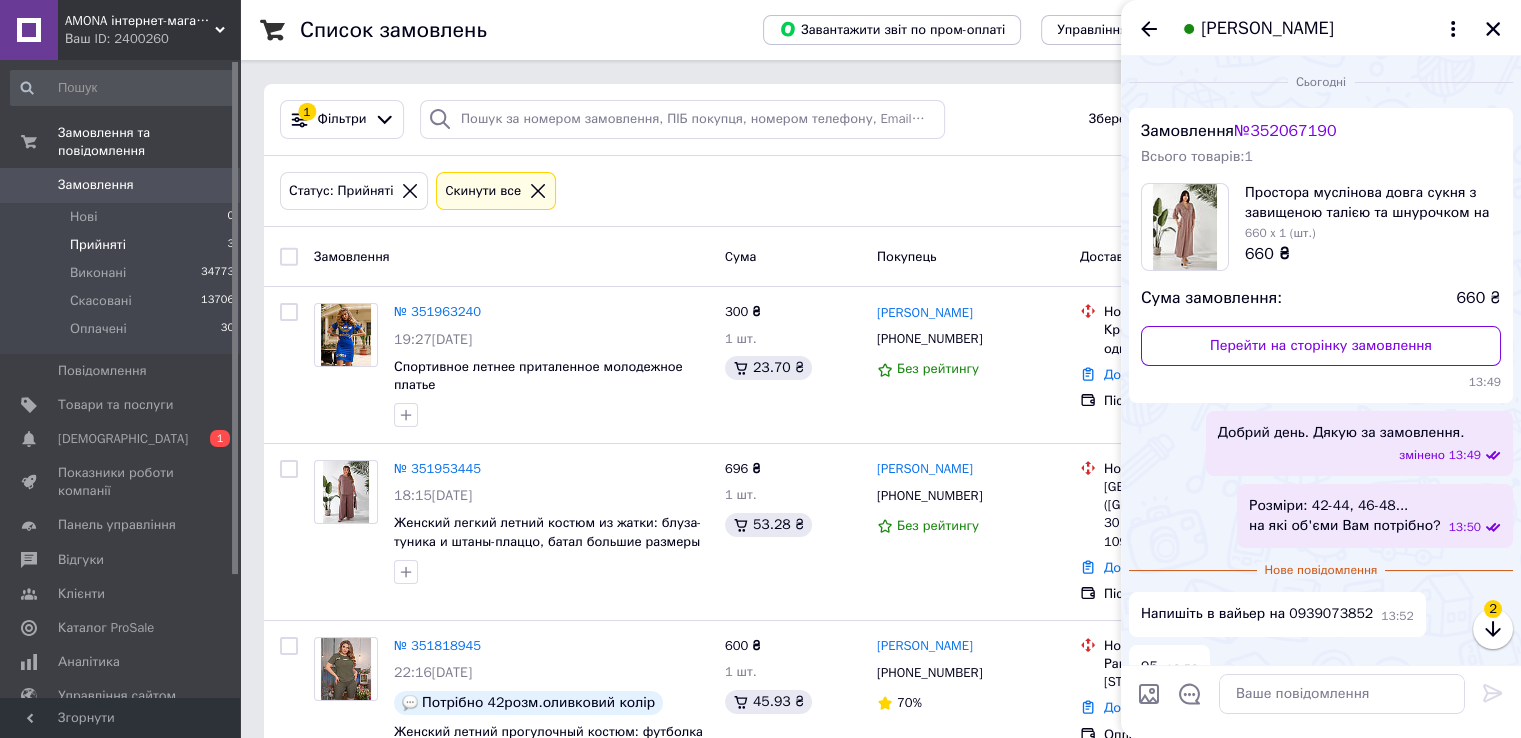 scroll, scrollTop: 33, scrollLeft: 0, axis: vertical 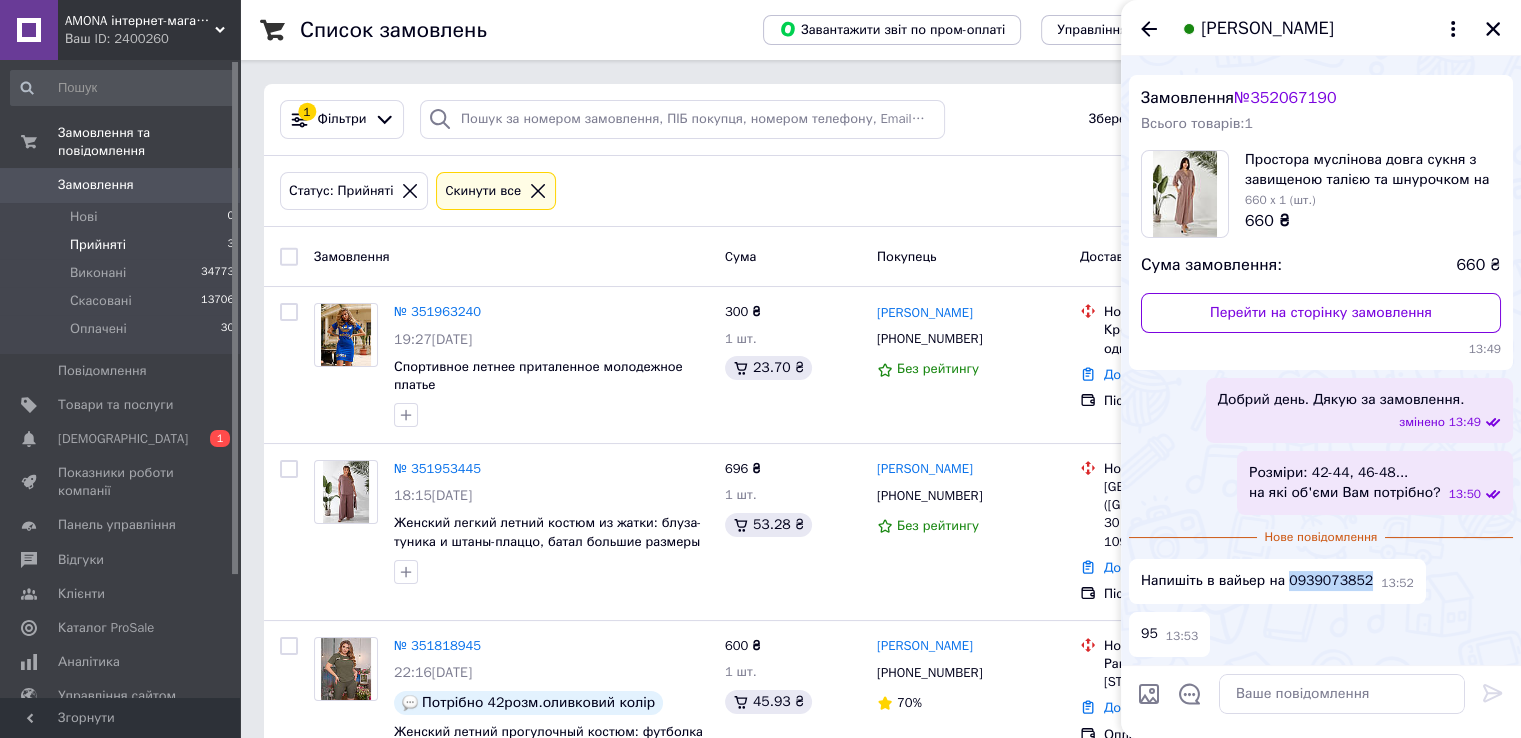 drag, startPoint x: 1283, startPoint y: 584, endPoint x: 1358, endPoint y: 582, distance: 75.026665 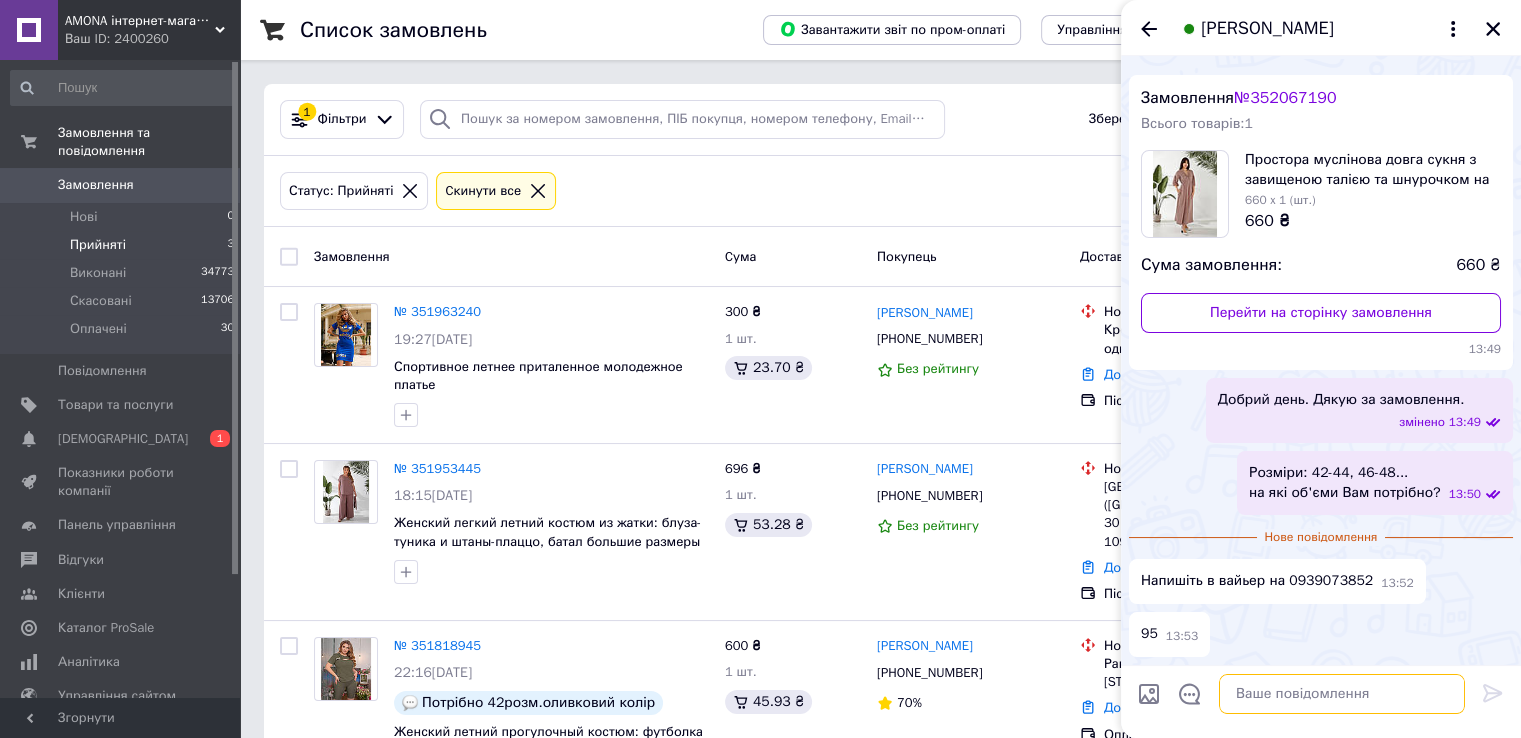 click at bounding box center [1342, 694] 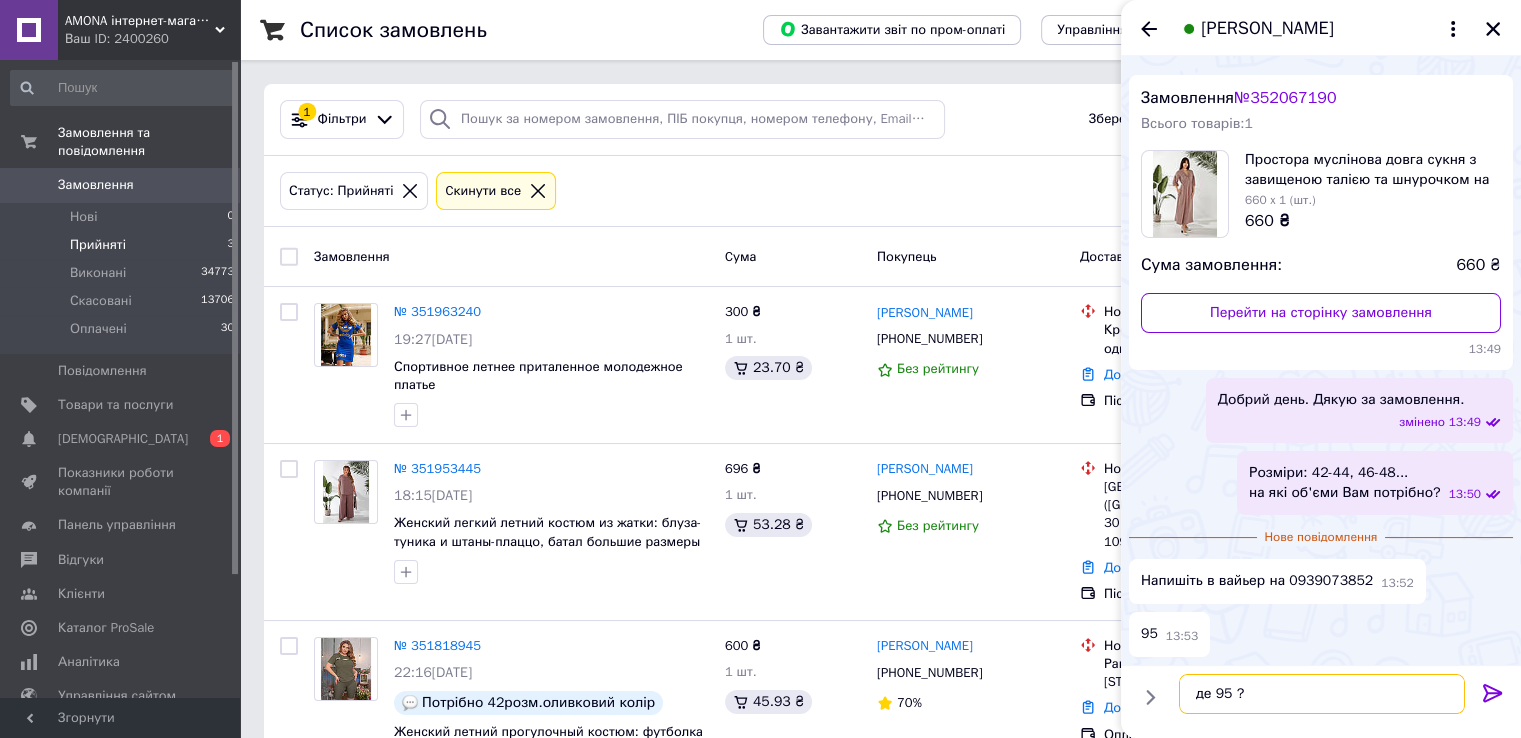 scroll, scrollTop: 12, scrollLeft: 0, axis: vertical 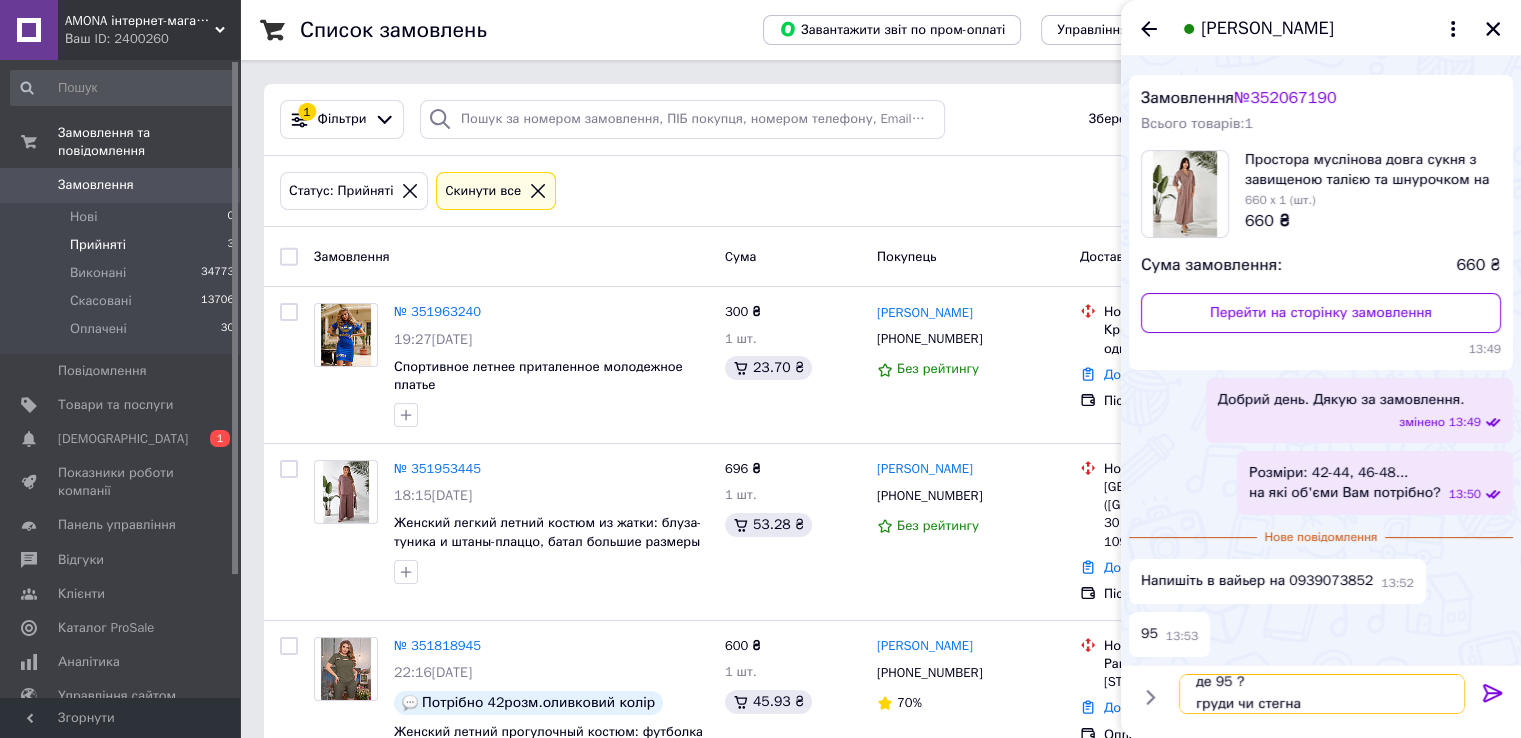 type on "де 95 ?
груди чи стегна?" 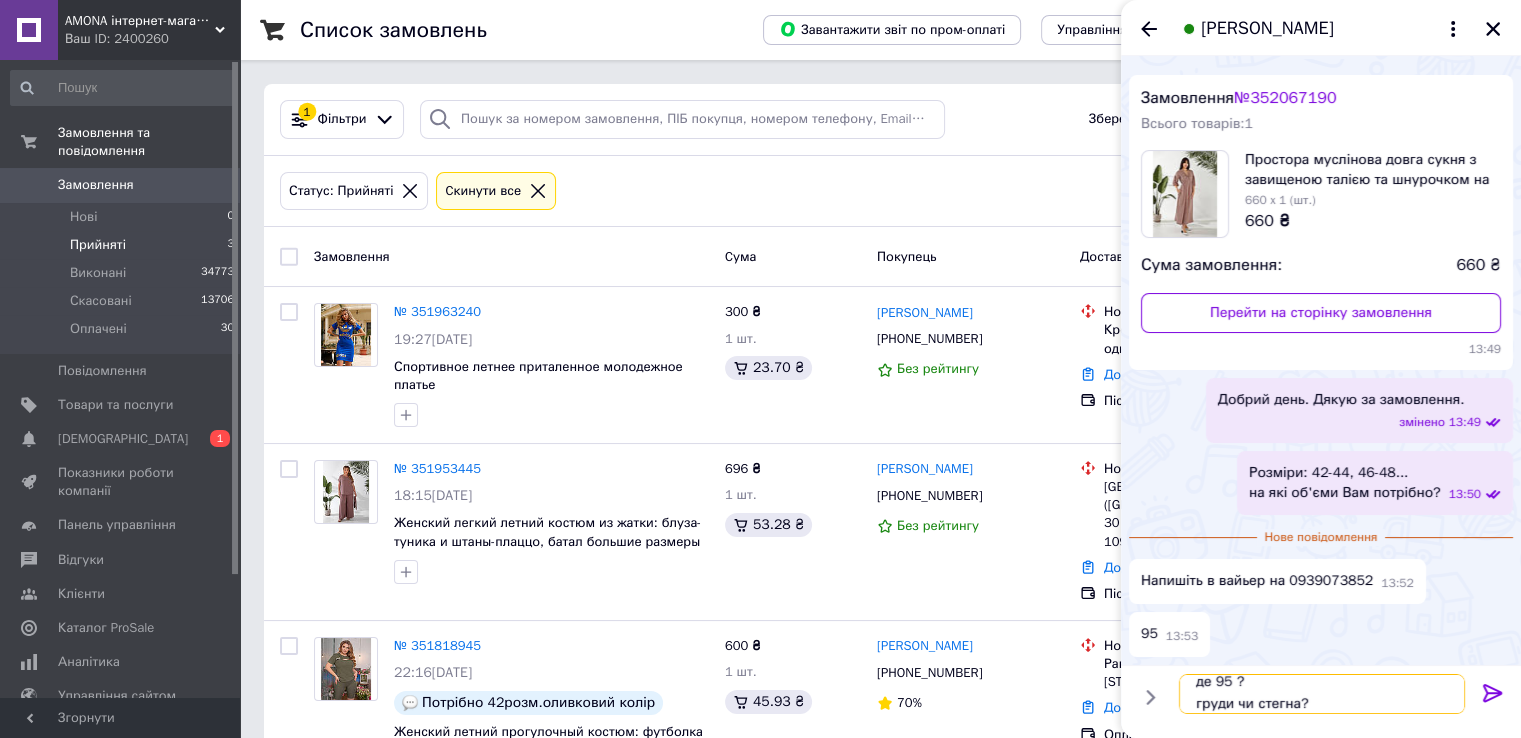 type 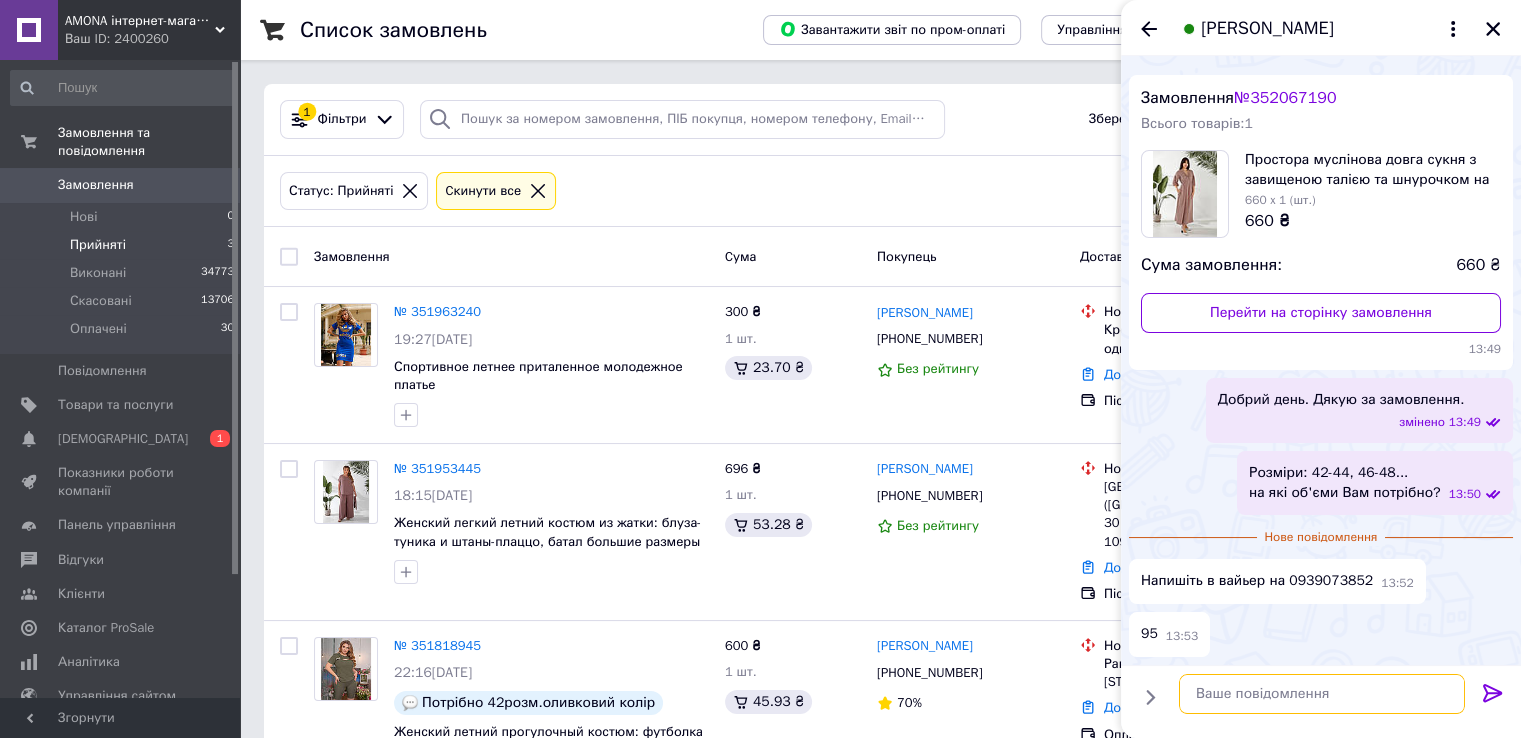 scroll, scrollTop: 0, scrollLeft: 0, axis: both 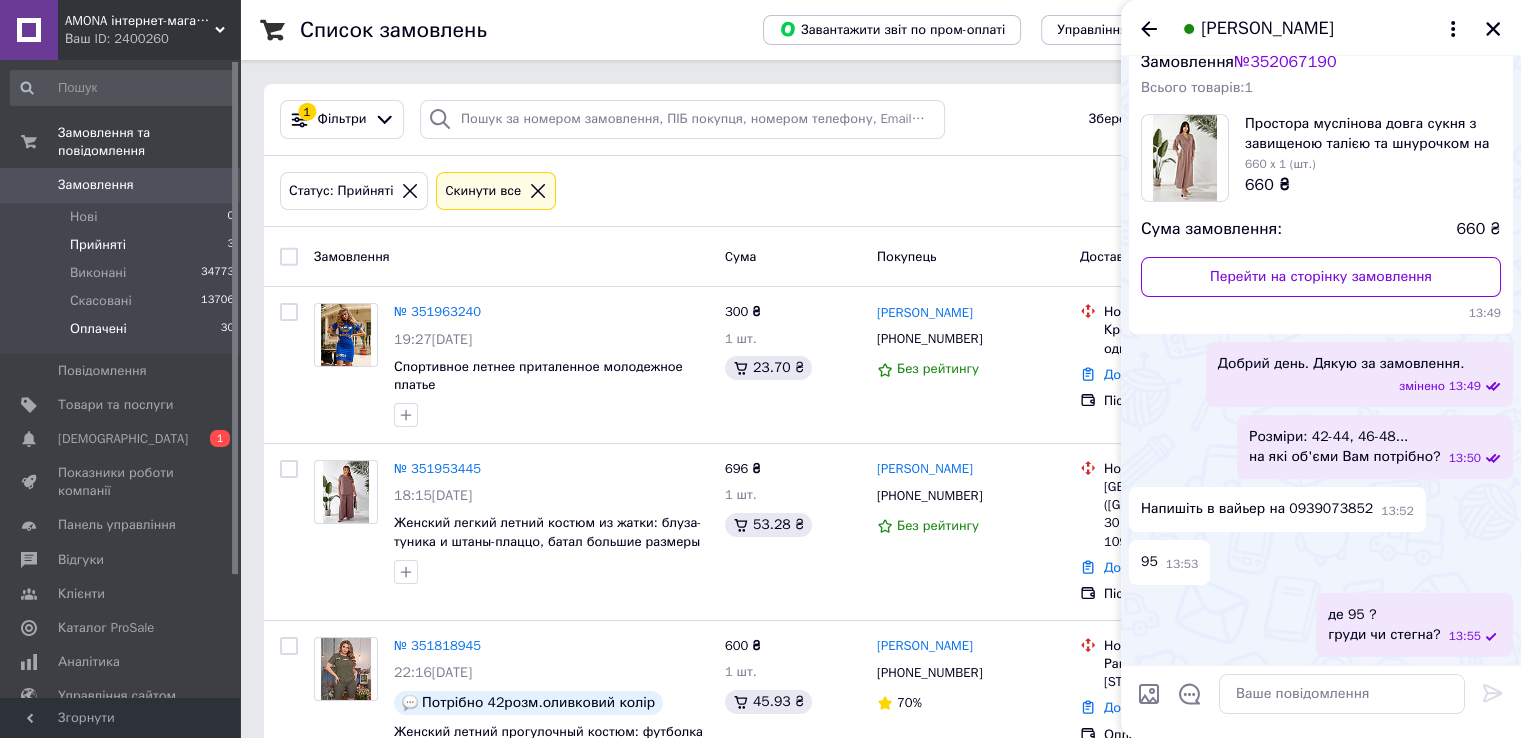 click on "Оплачені 30" at bounding box center [123, 334] 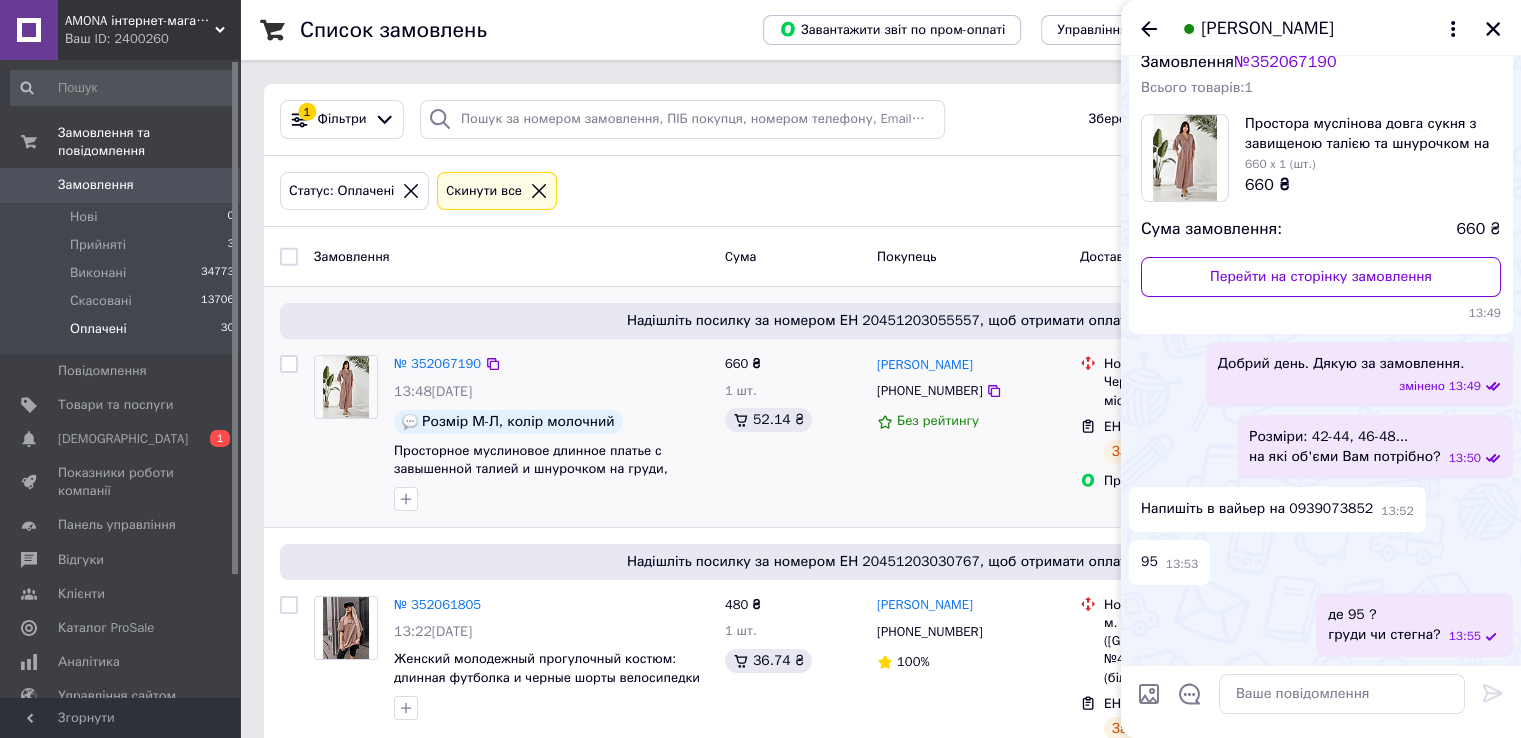 click on "№ 352067190 13:48[DATE]
Розмір М-Л, колір молочний Просторное муслиновое длинное платье с завышенной талией и шнурочком на груди, норма и батал большие размеры" at bounding box center (551, 433) 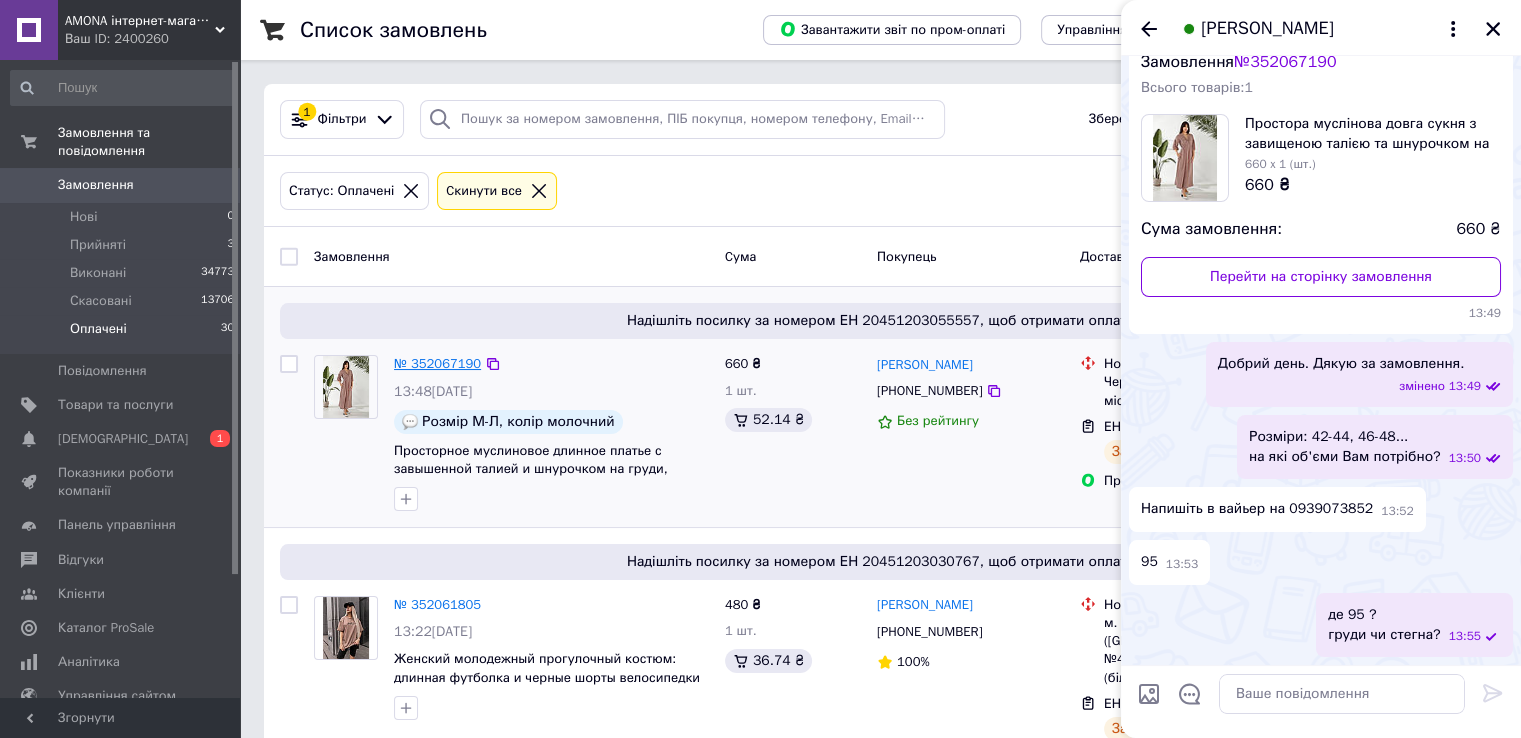 click on "№ 352067190" at bounding box center [437, 363] 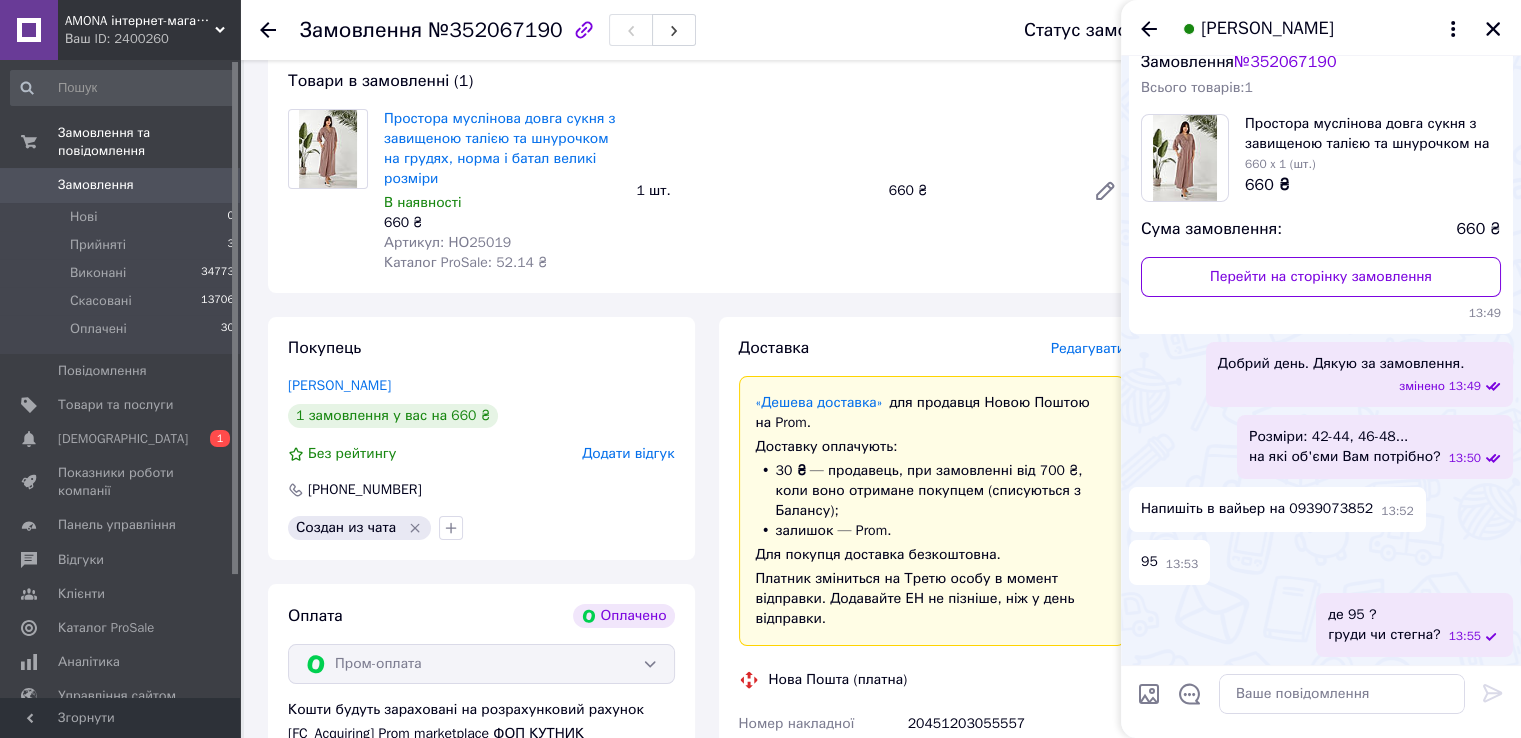 scroll, scrollTop: 0, scrollLeft: 0, axis: both 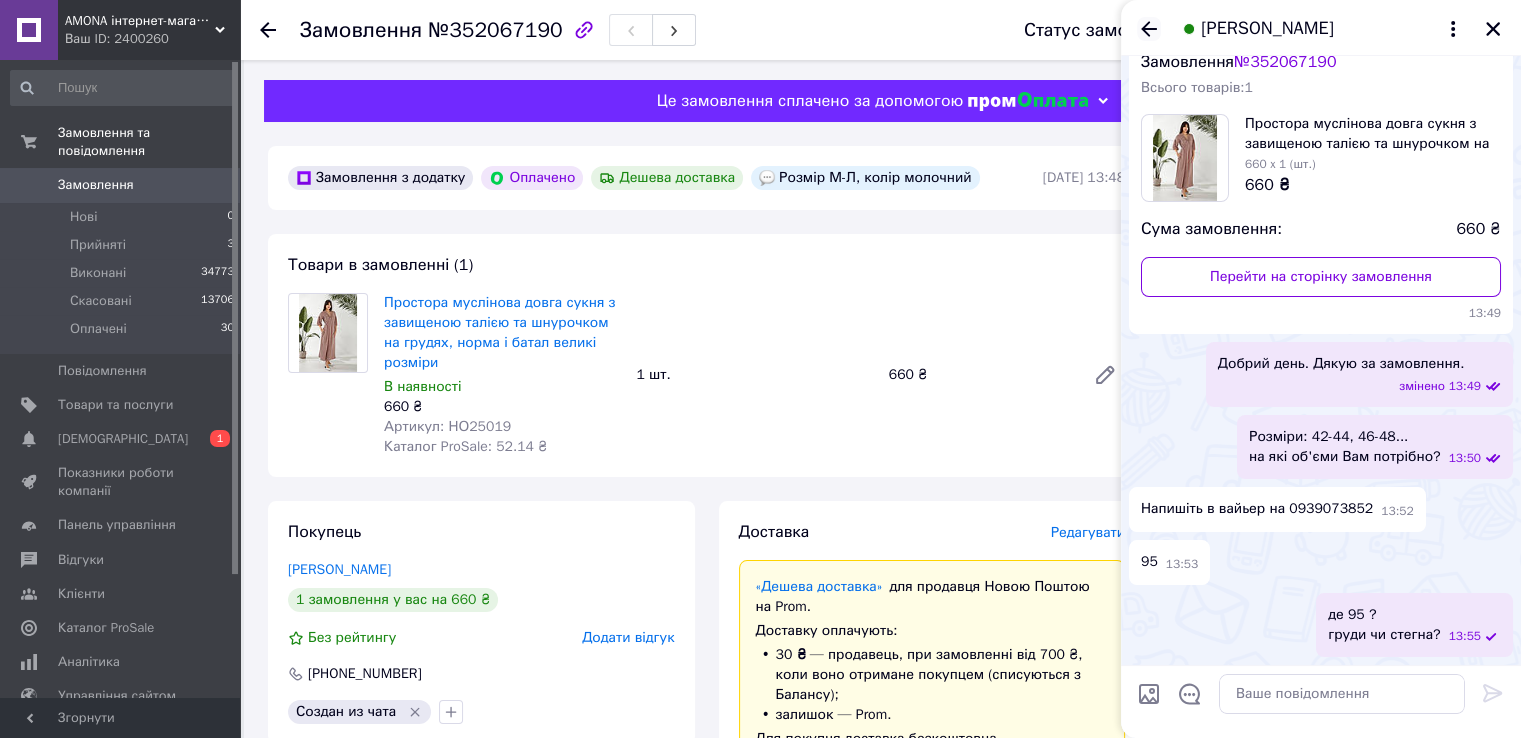 click 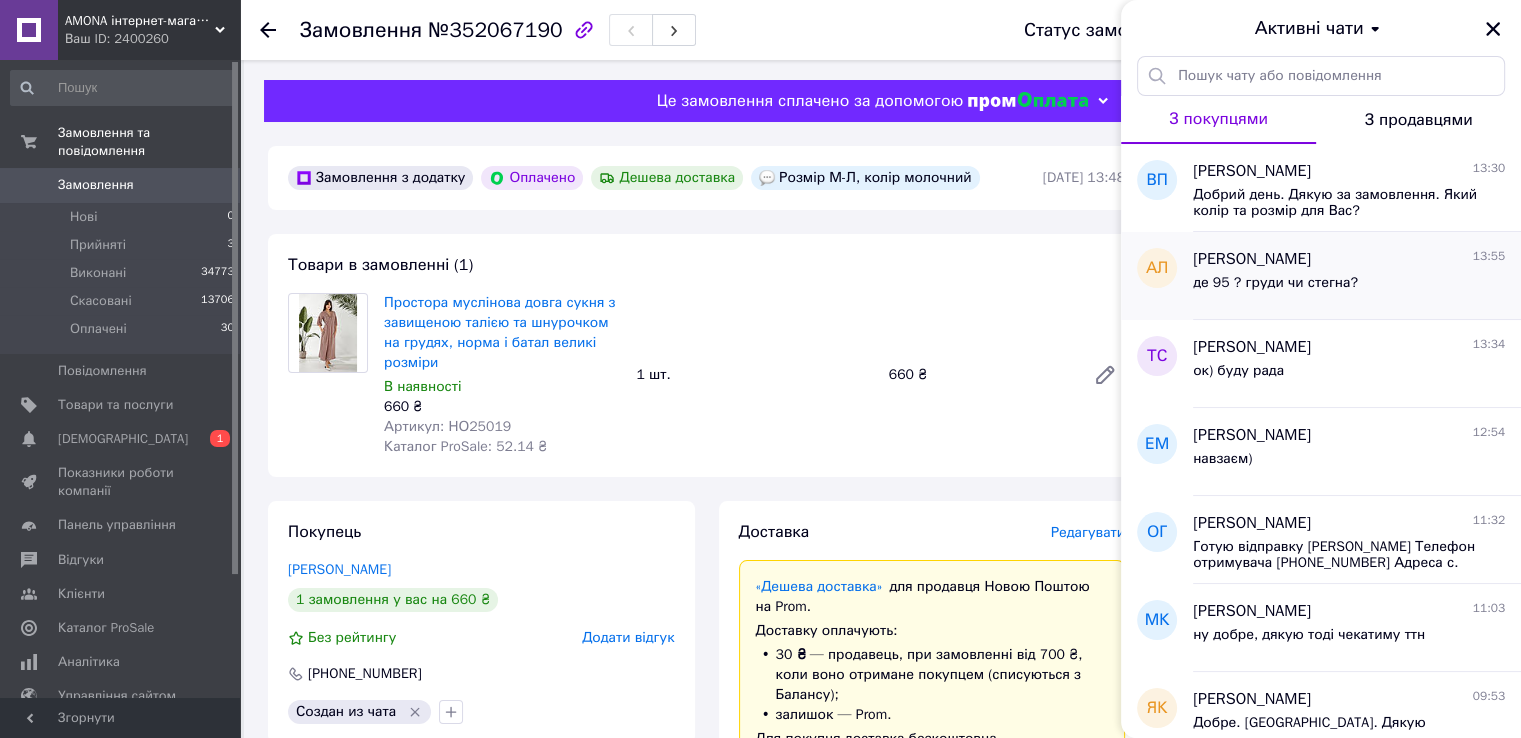 click on "[PERSON_NAME]" at bounding box center (1252, 259) 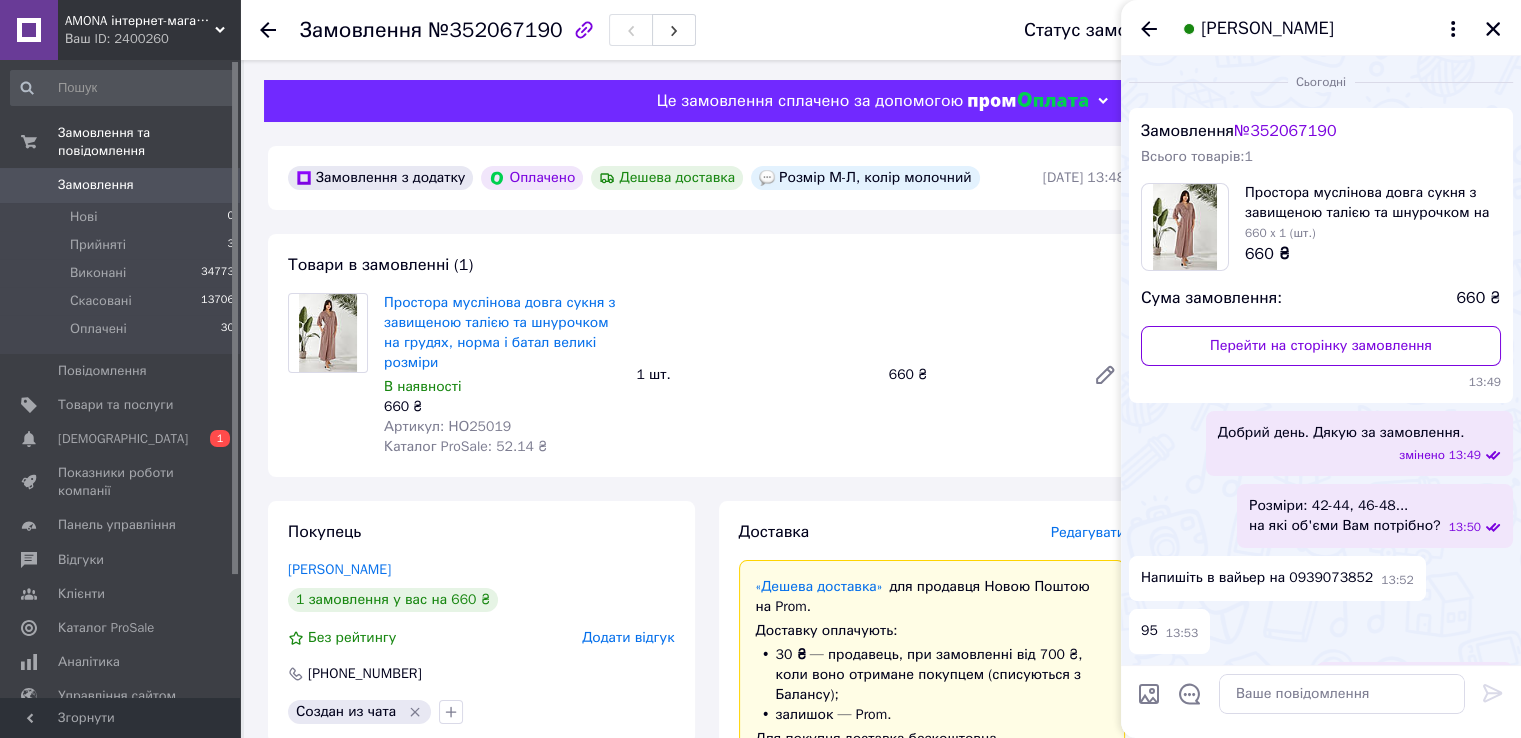 scroll, scrollTop: 69, scrollLeft: 0, axis: vertical 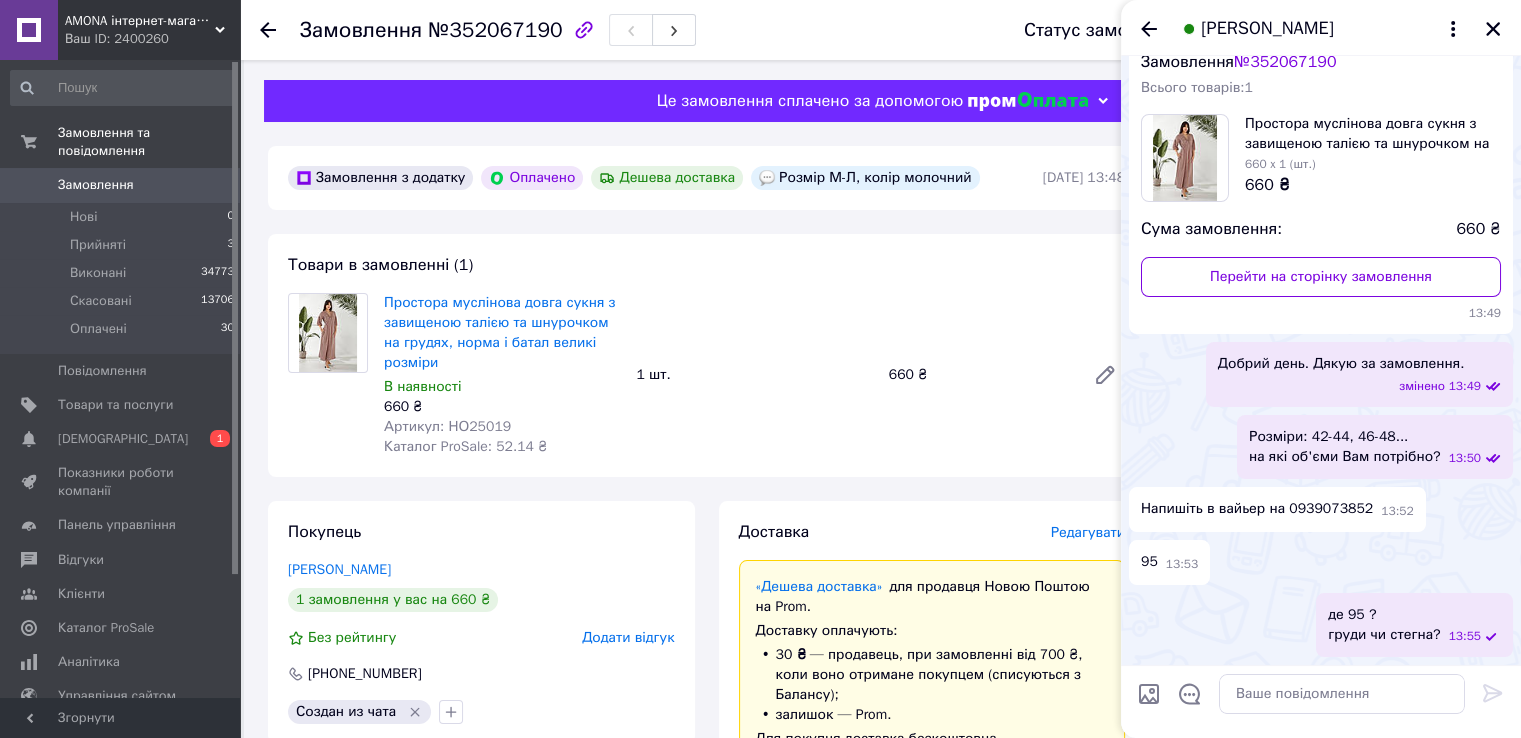 click on "[PERSON_NAME]" at bounding box center [1321, 28] 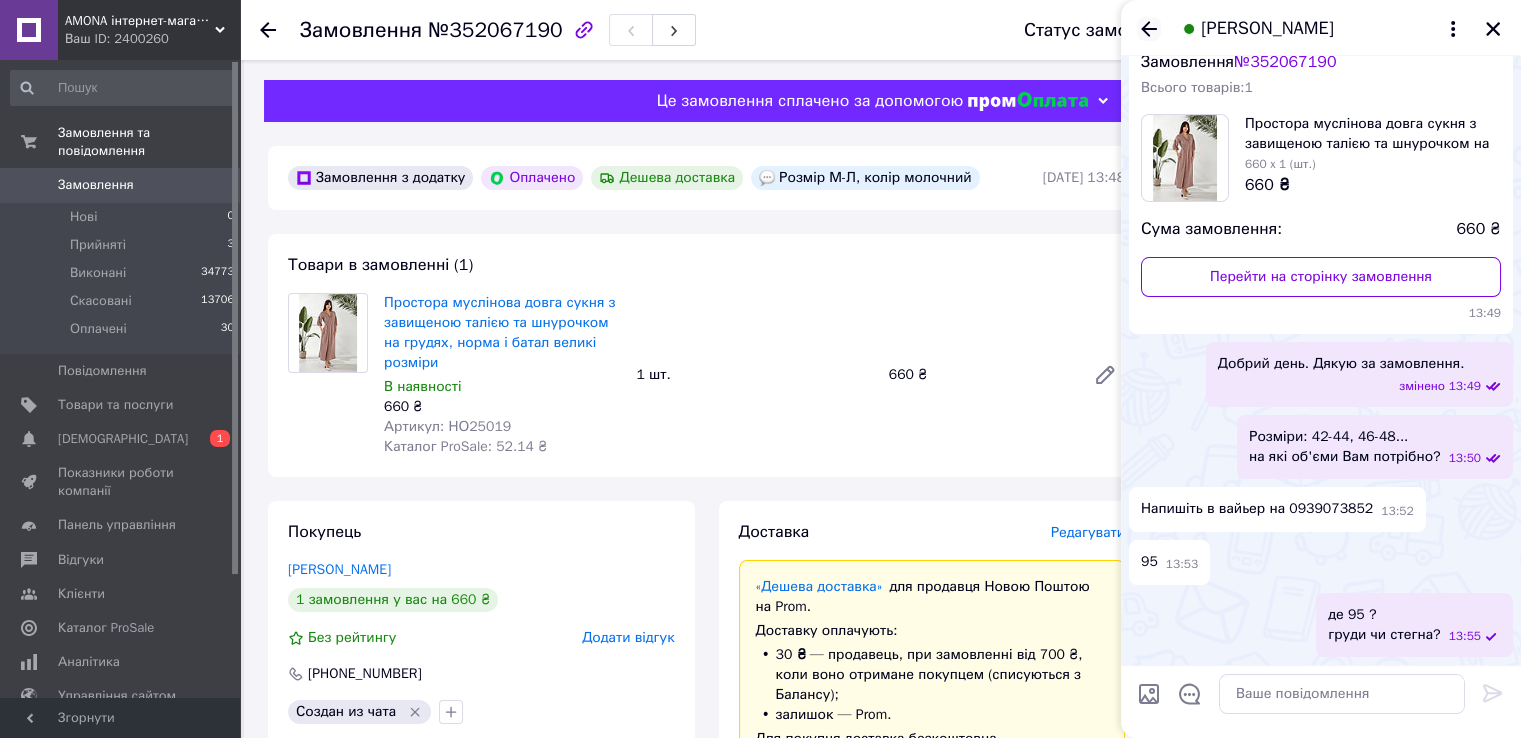 click 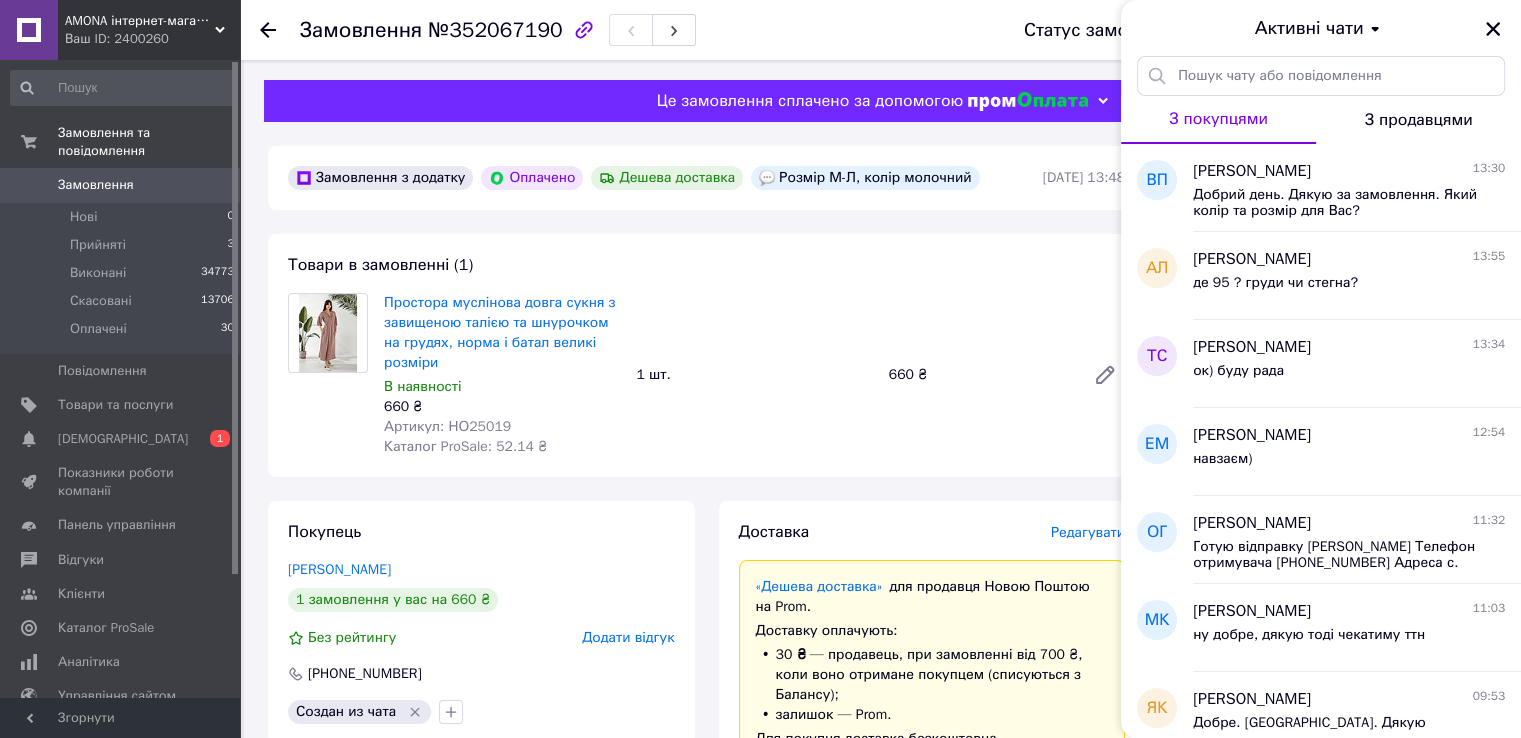click on "Активні чати" at bounding box center (1321, 28) 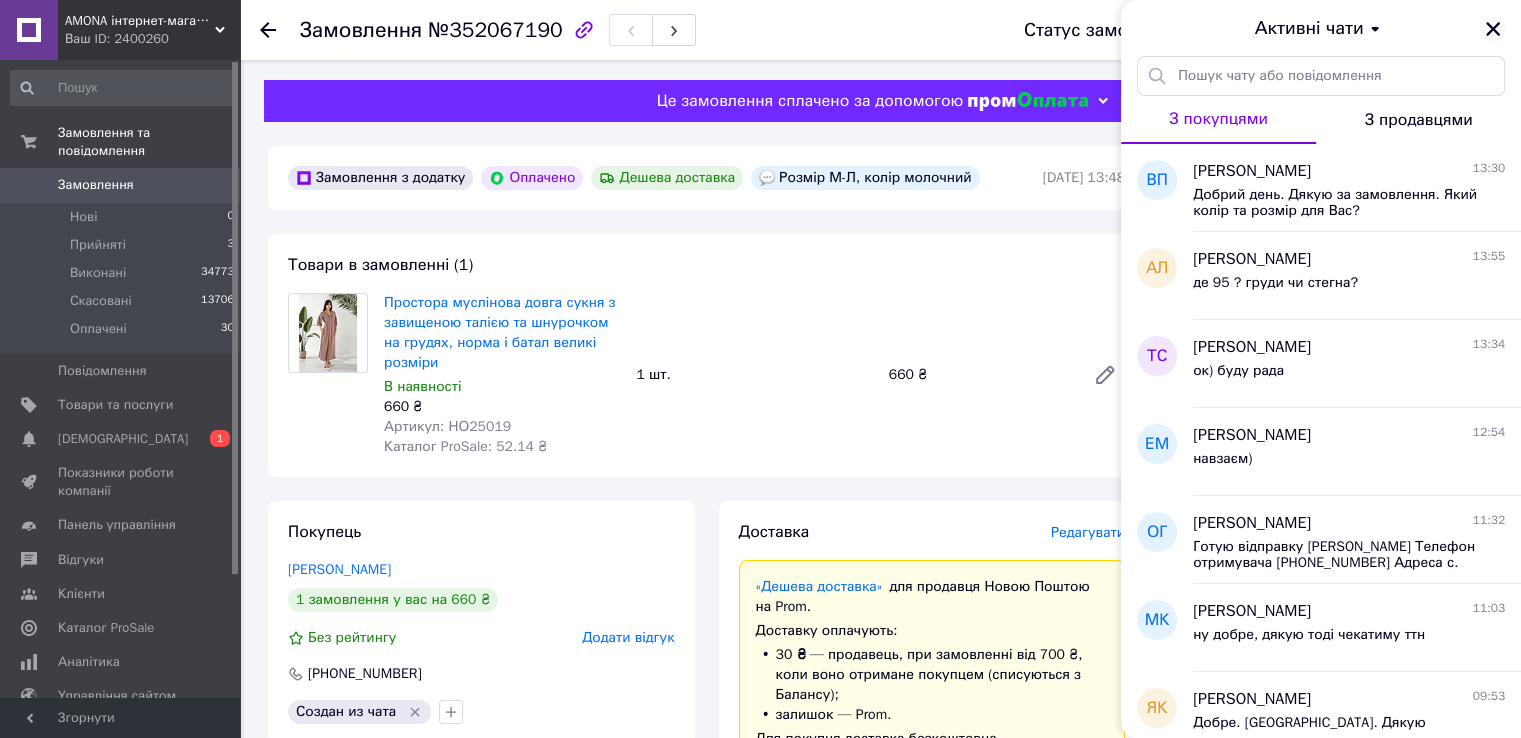 click 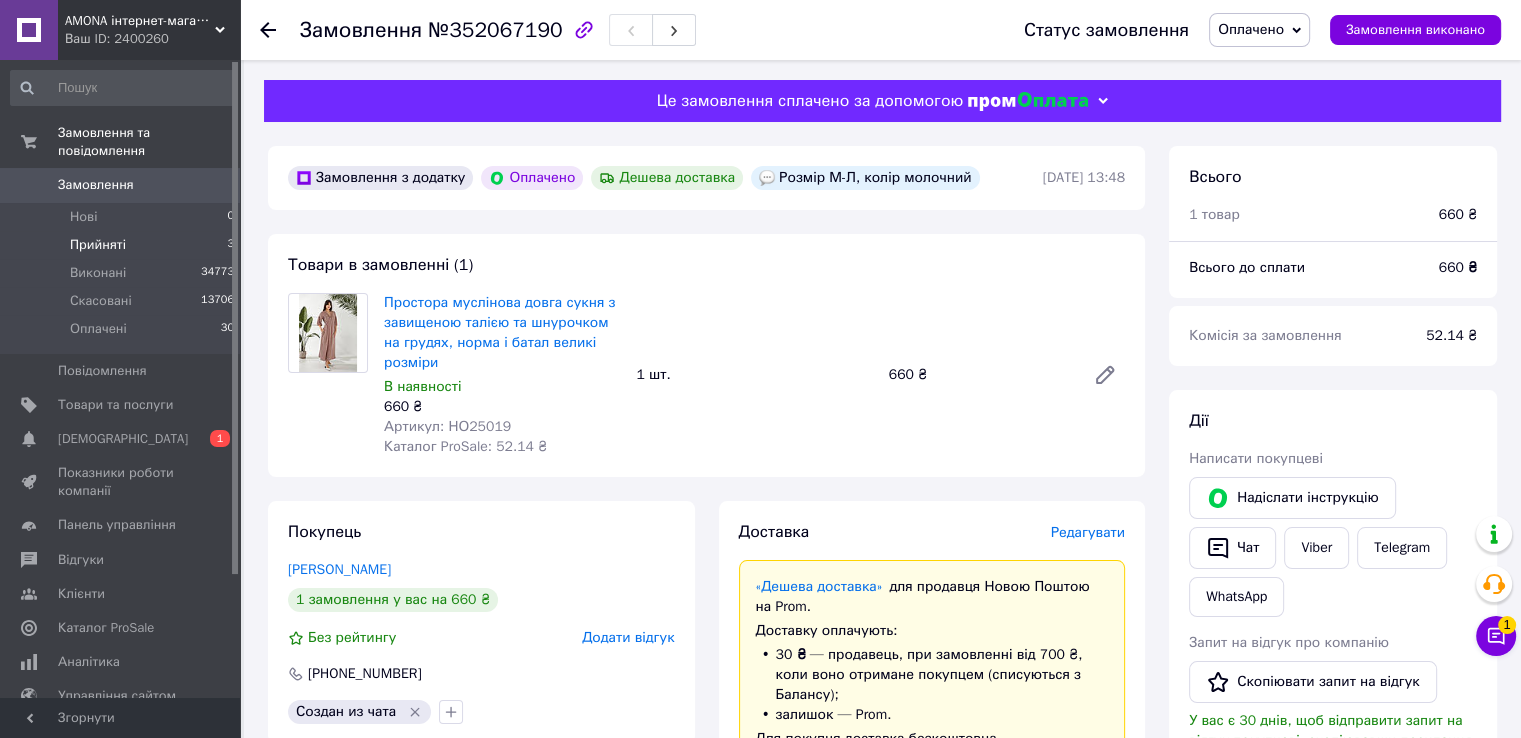 click on "Прийняті 3" at bounding box center (123, 245) 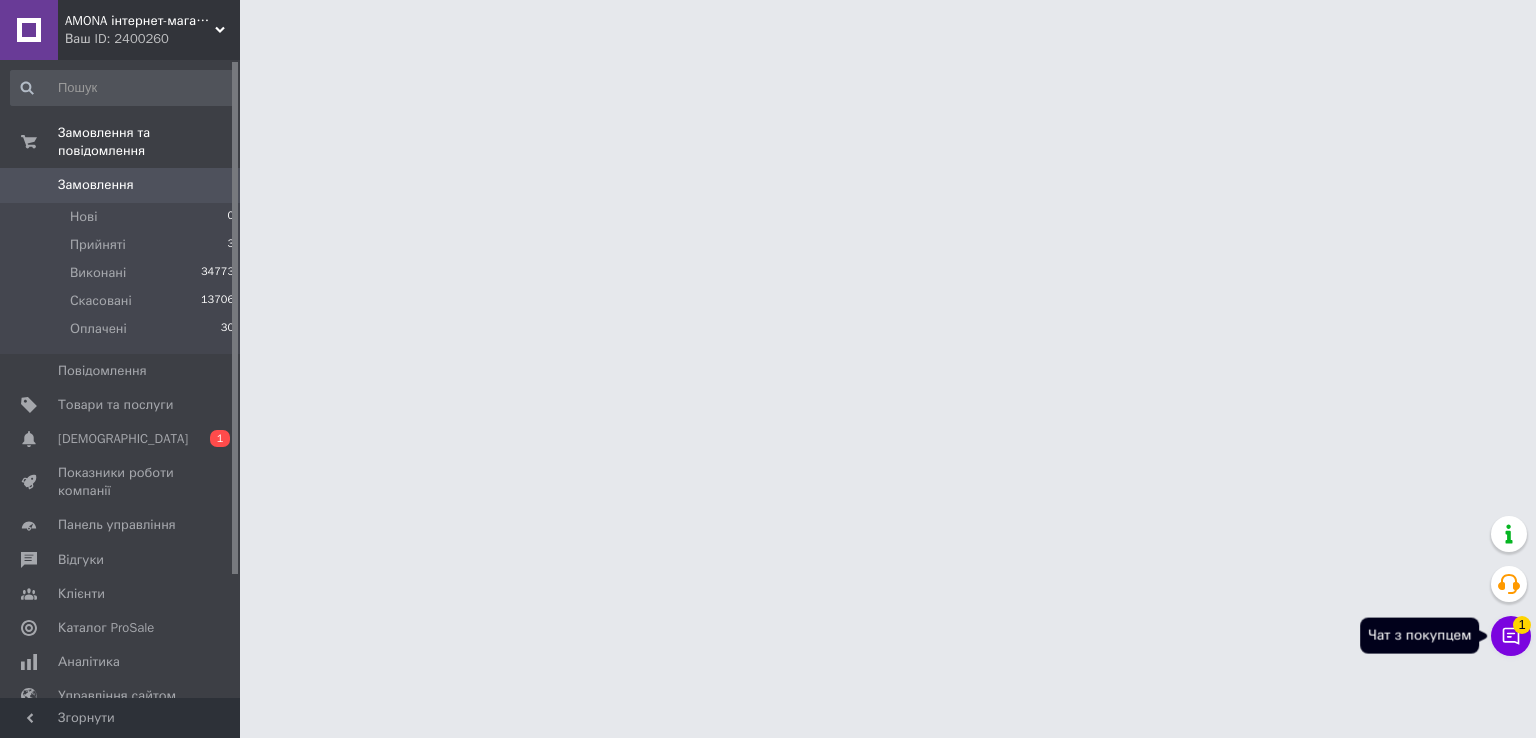 click 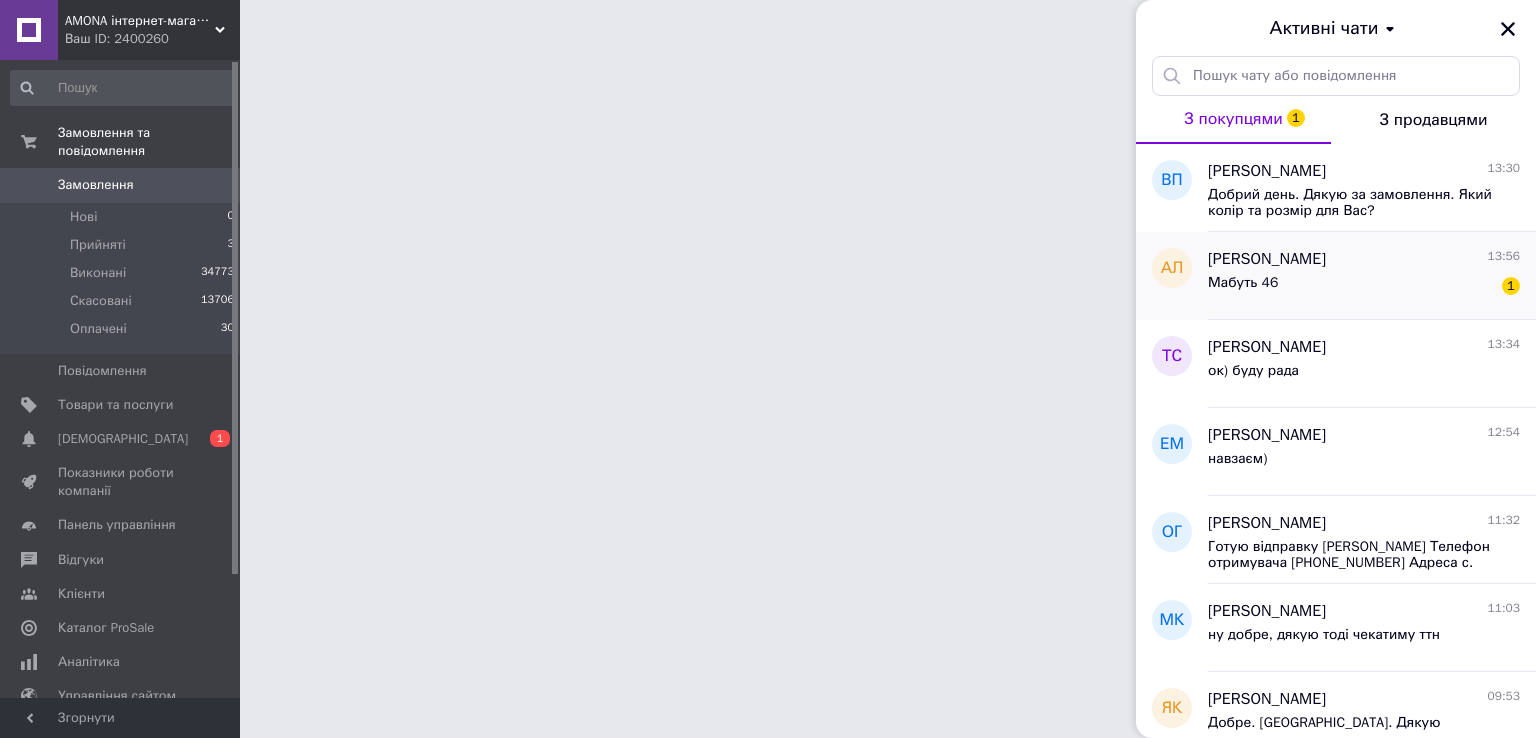 click on "Мабуть 46 1" at bounding box center [1364, 287] 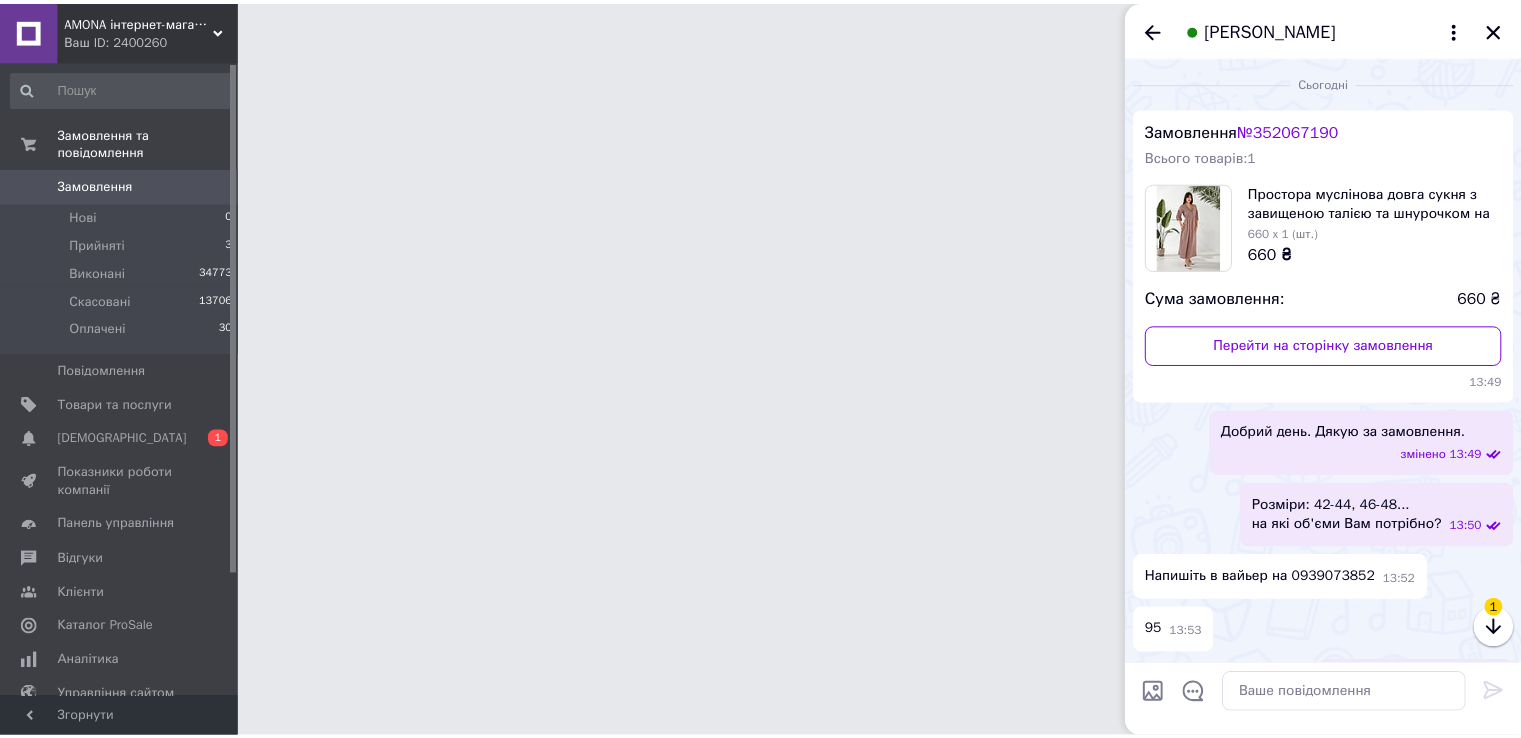 scroll, scrollTop: 159, scrollLeft: 0, axis: vertical 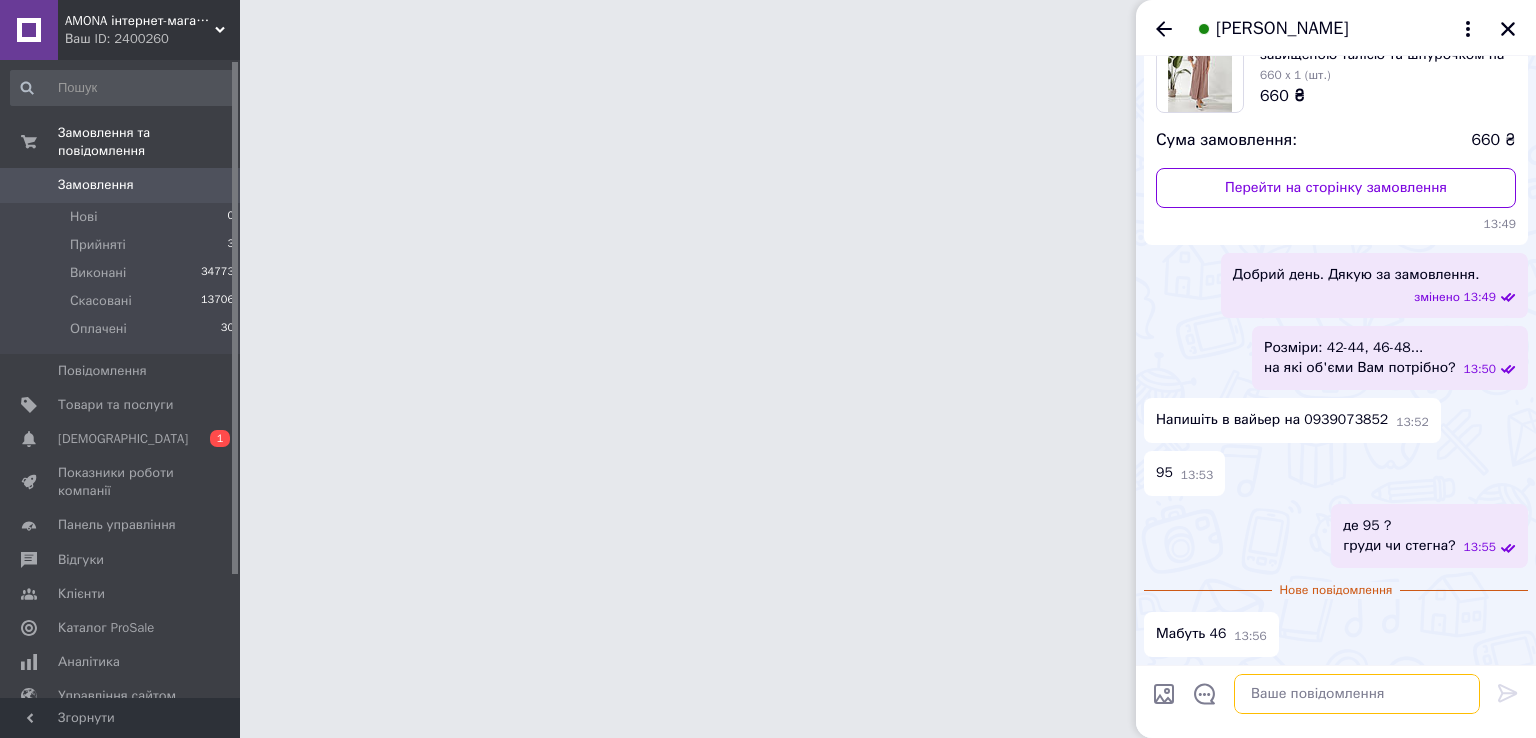 click at bounding box center (1357, 694) 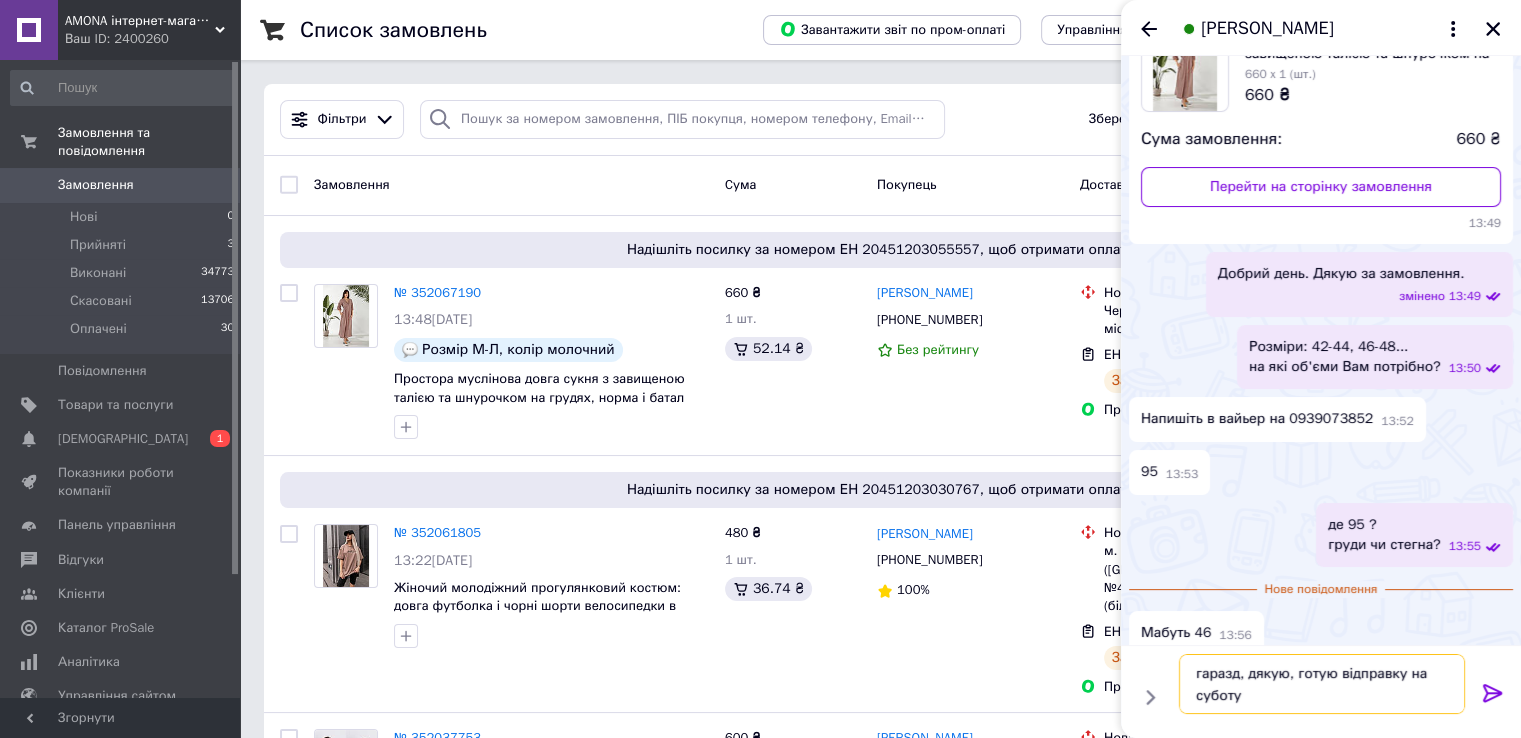 scroll, scrollTop: 13, scrollLeft: 0, axis: vertical 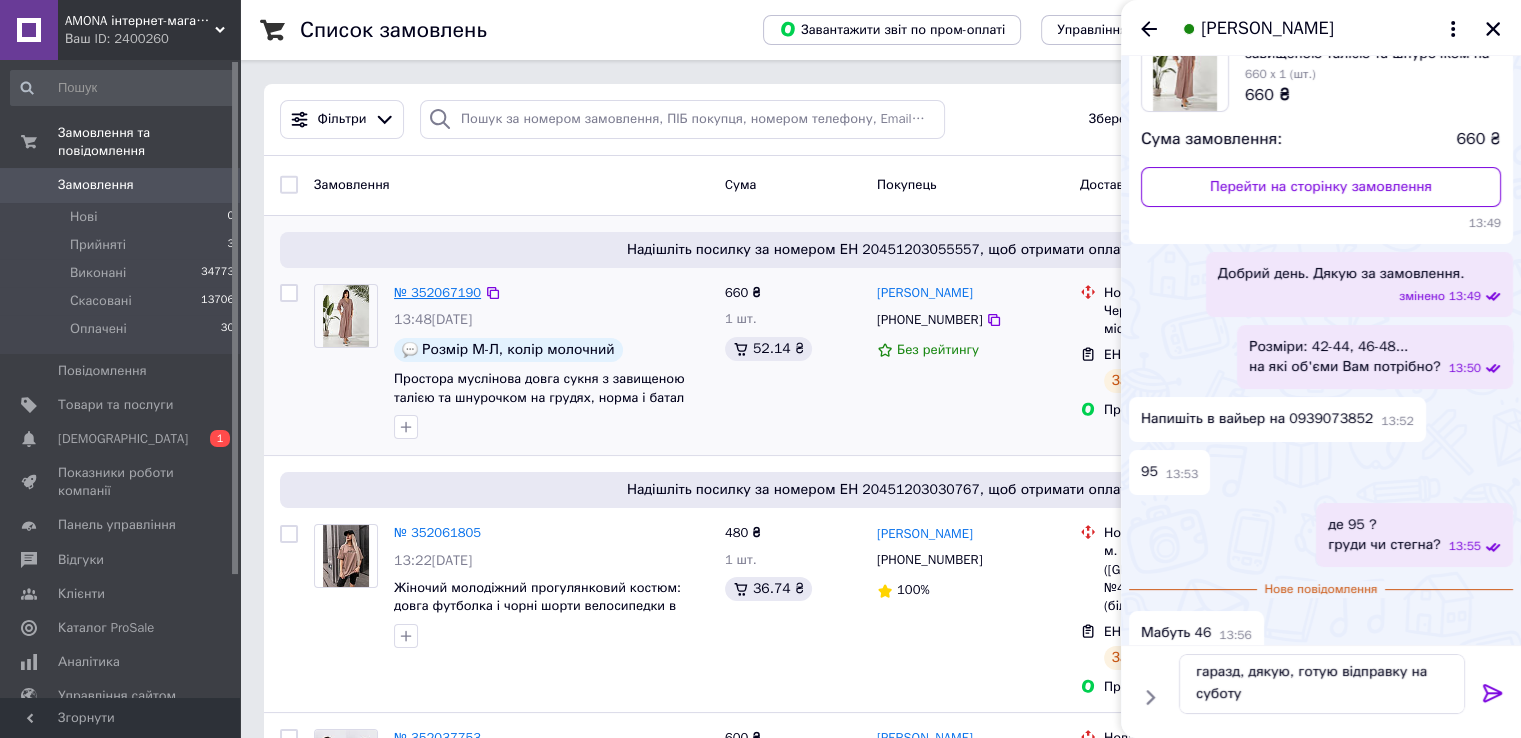 click on "№ 352067190" at bounding box center [437, 292] 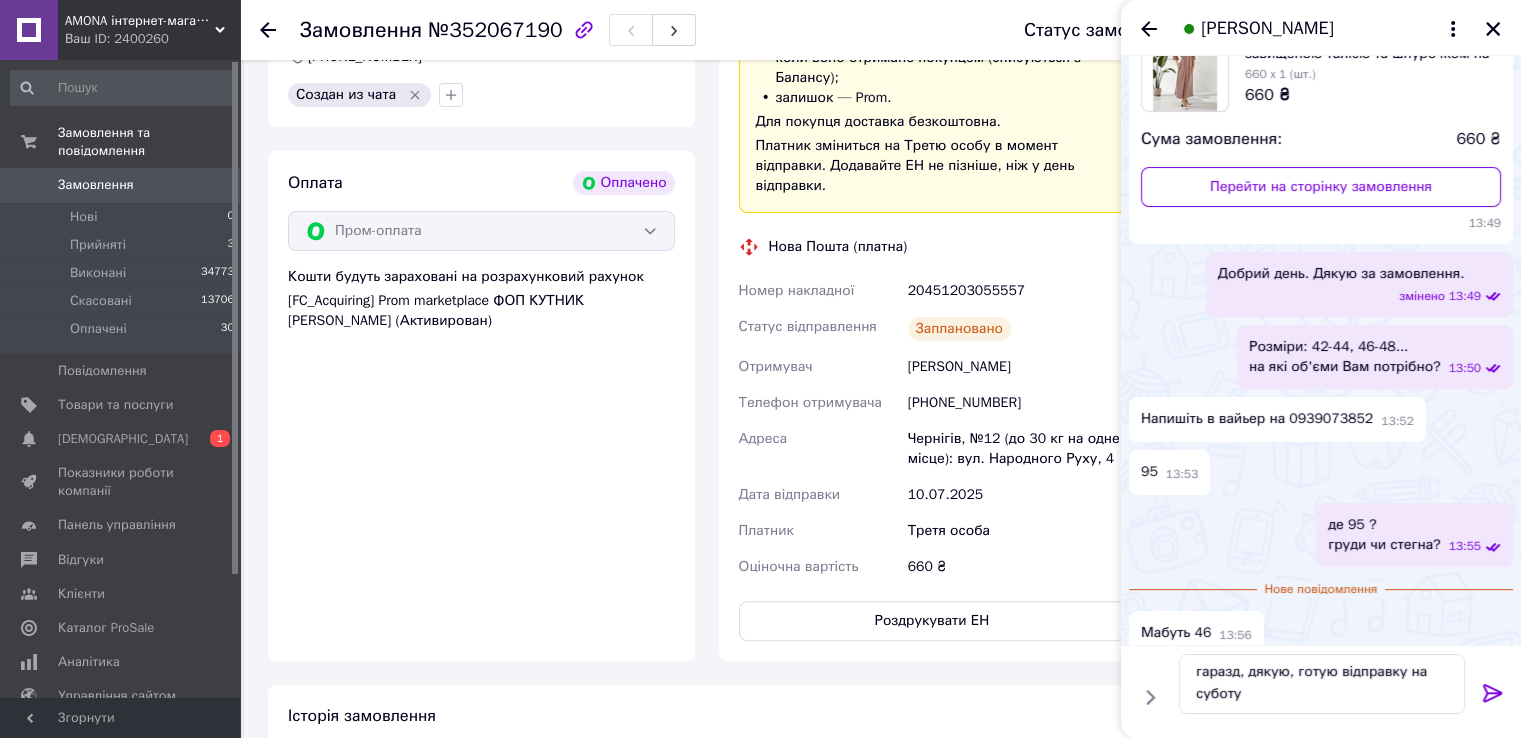 scroll, scrollTop: 649, scrollLeft: 0, axis: vertical 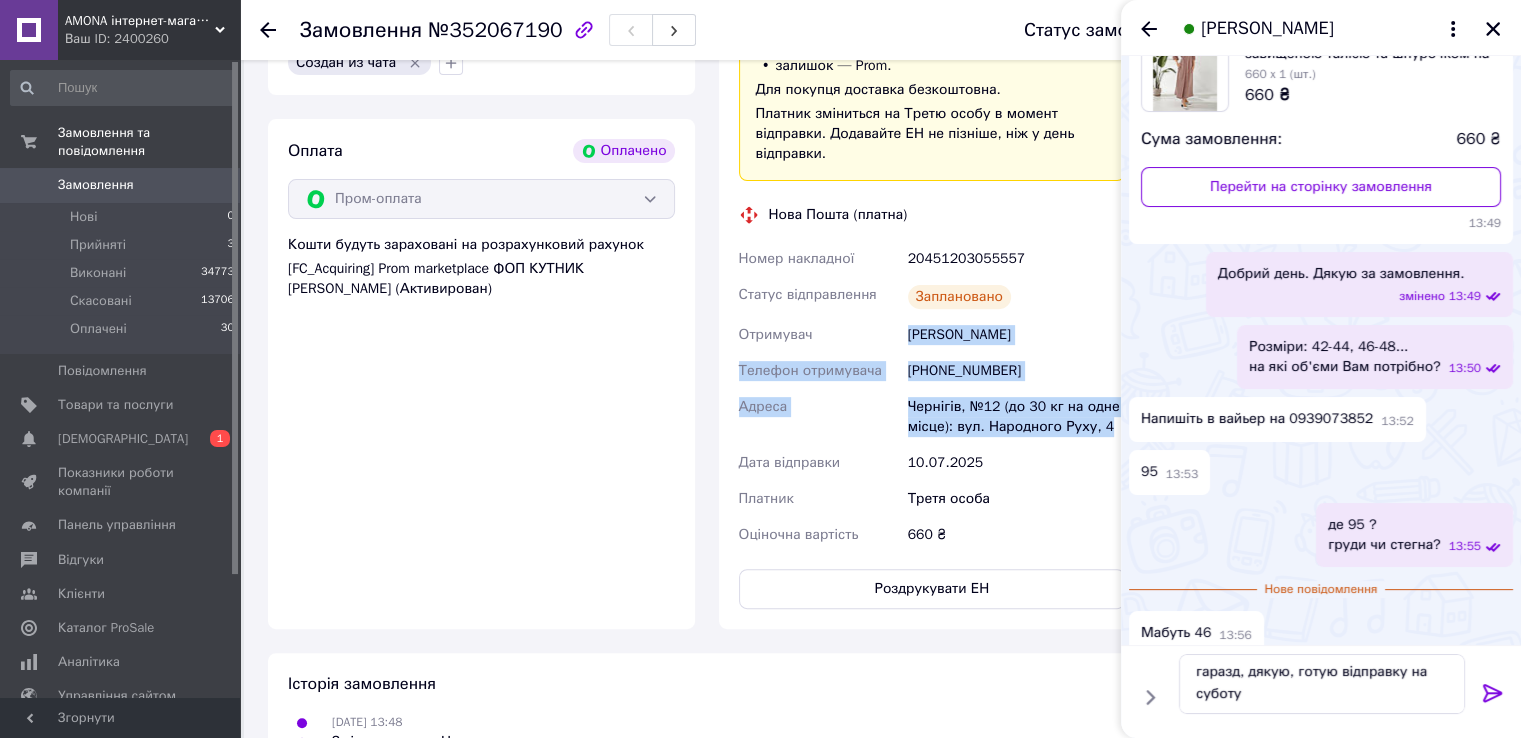 drag, startPoint x: 908, startPoint y: 313, endPoint x: 1075, endPoint y: 404, distance: 190.18413 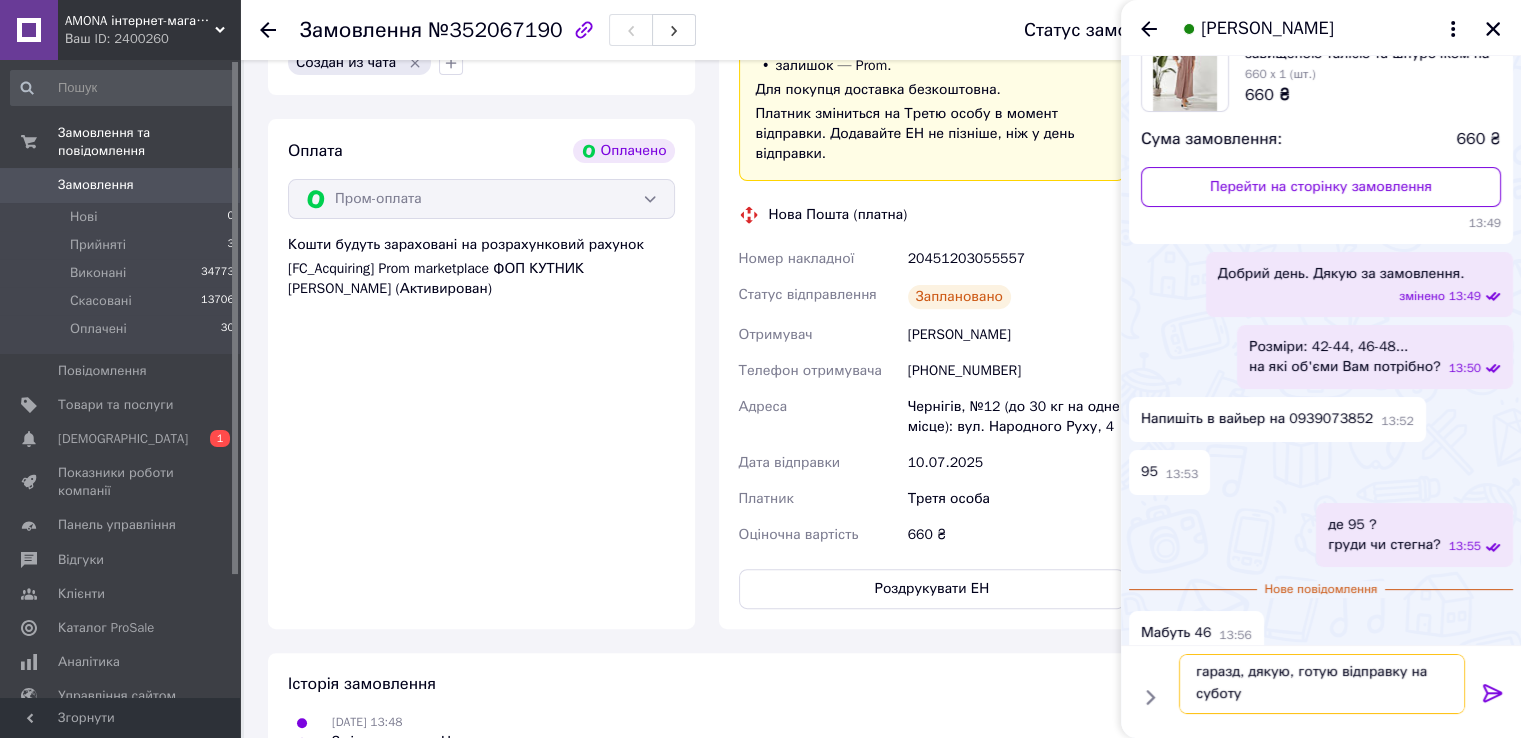 click on "гаразд, дякую, готую відправку на суботу" at bounding box center (1322, 684) 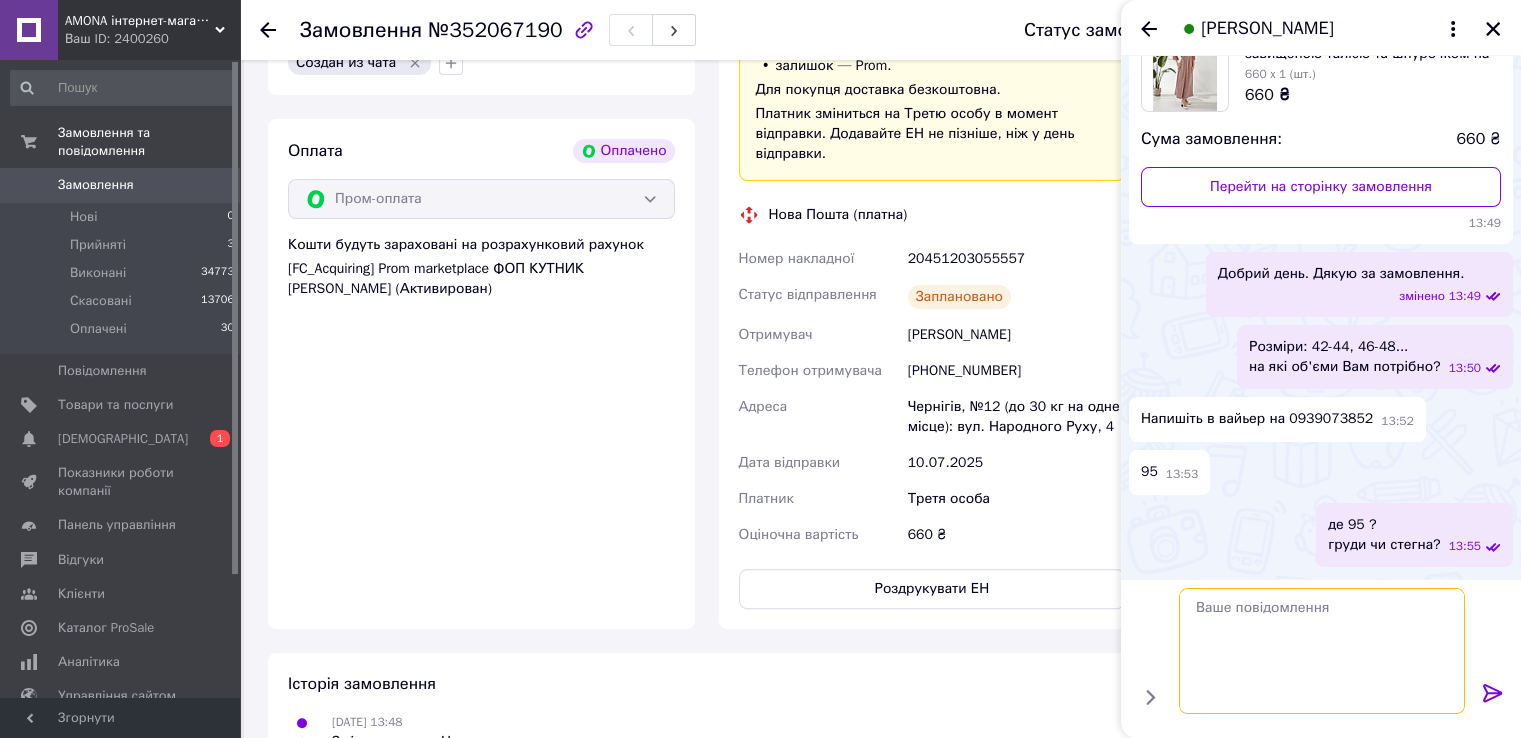 scroll, scrollTop: 0, scrollLeft: 0, axis: both 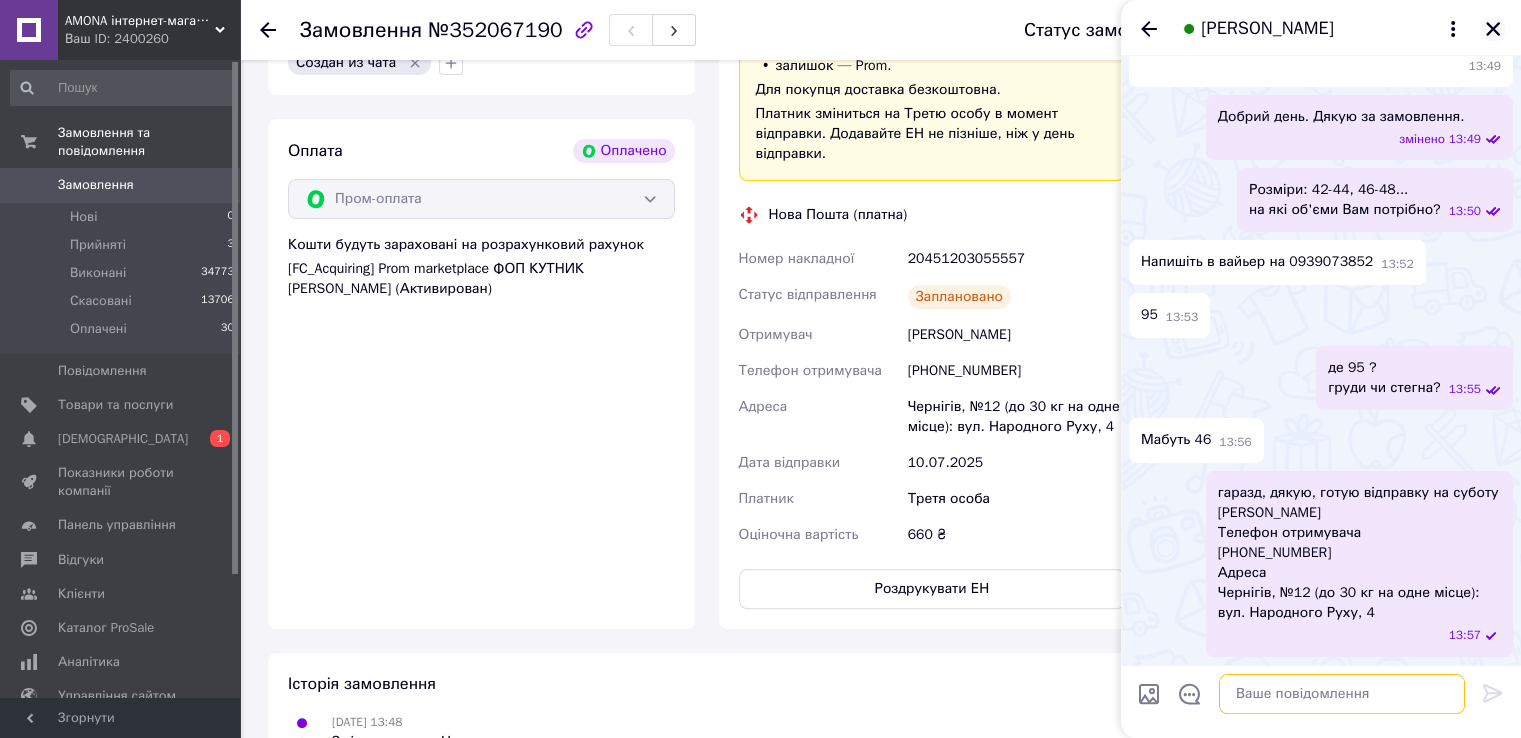 type 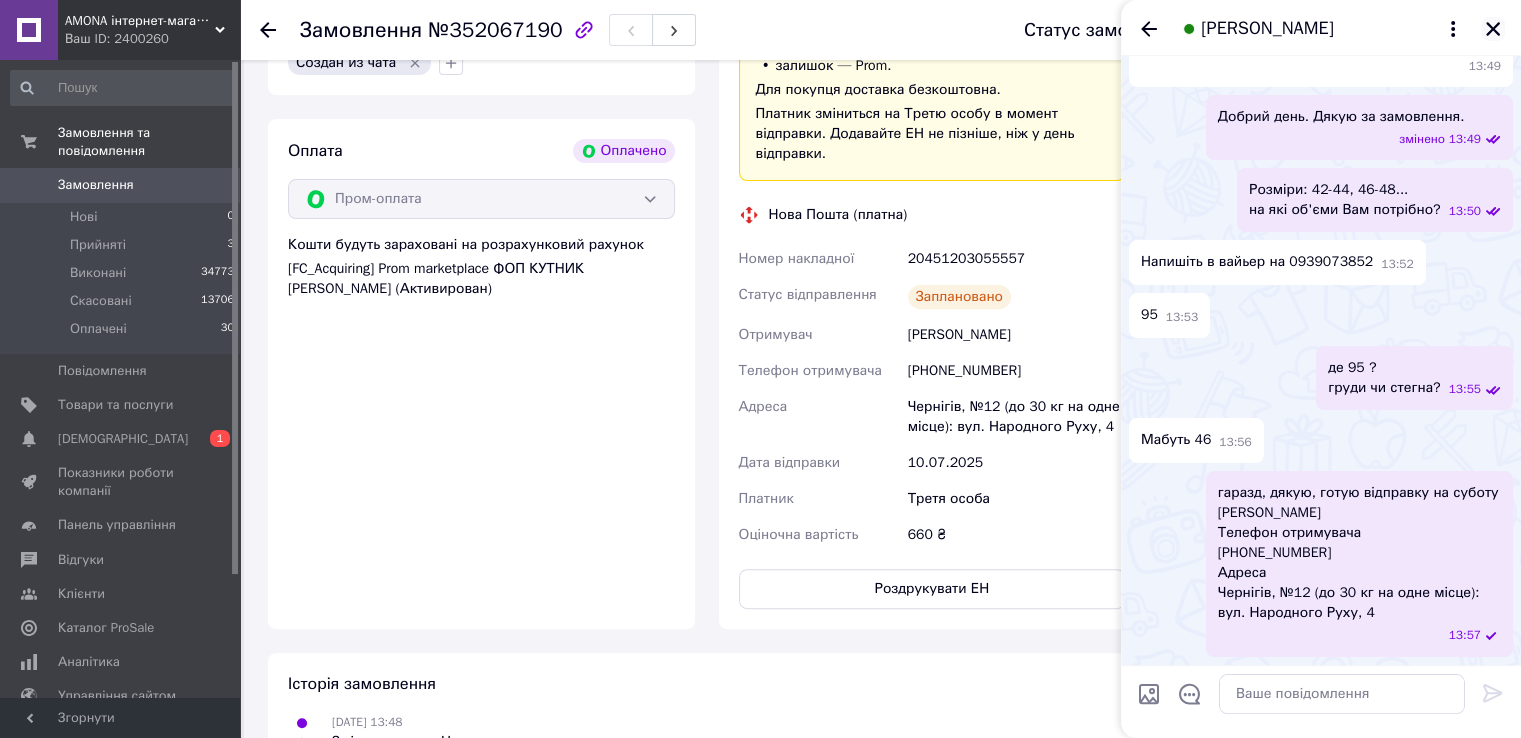click 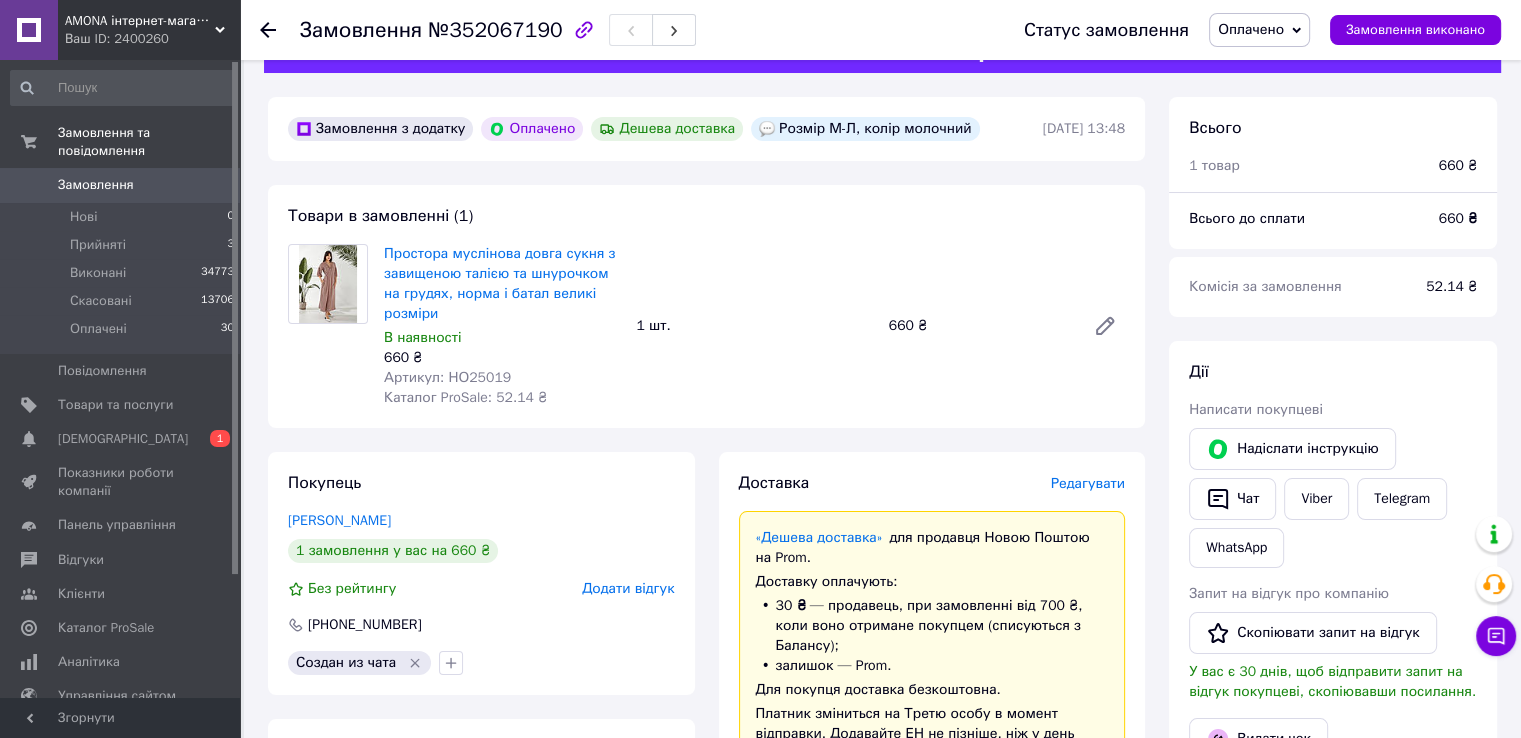 scroll, scrollTop: 0, scrollLeft: 0, axis: both 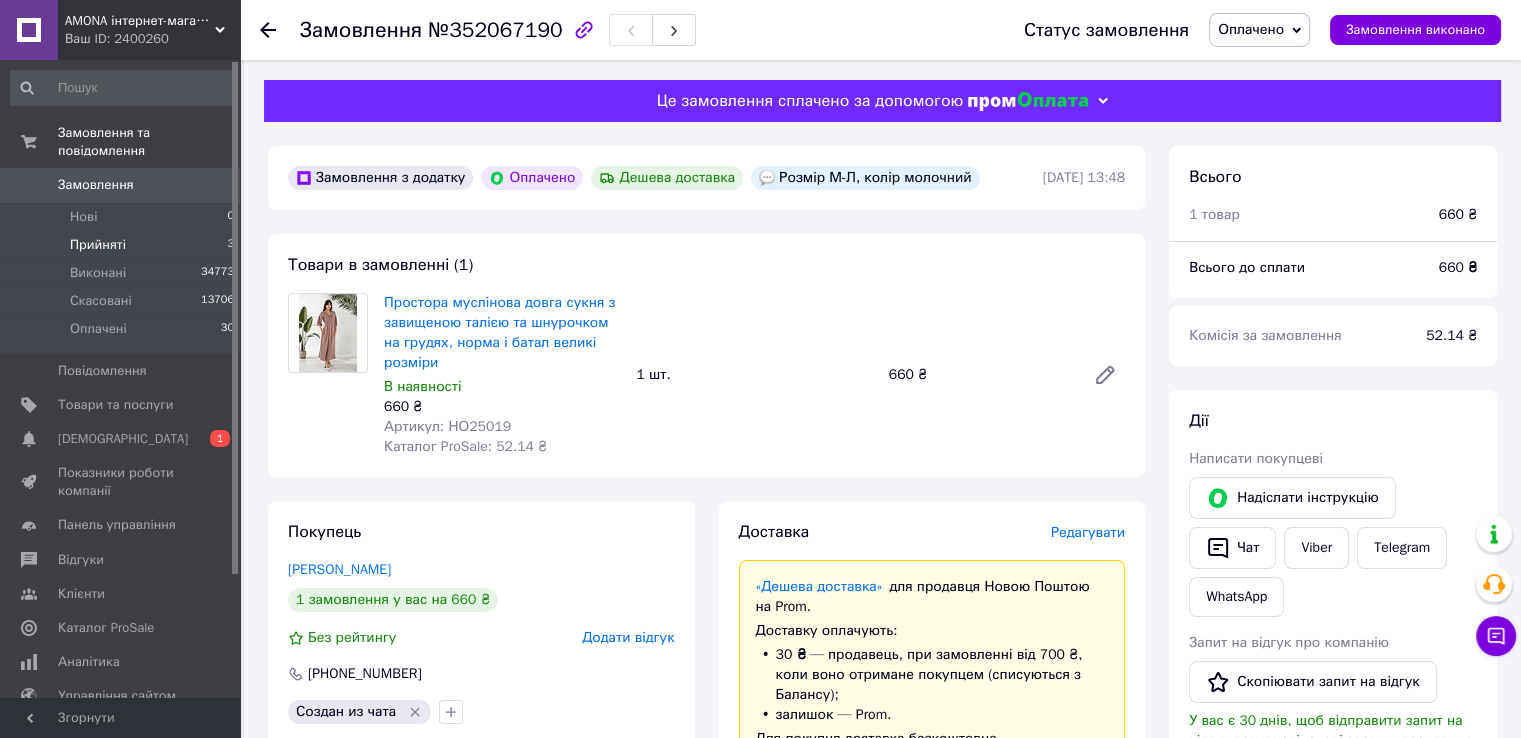 click on "Прийняті 3" at bounding box center (123, 245) 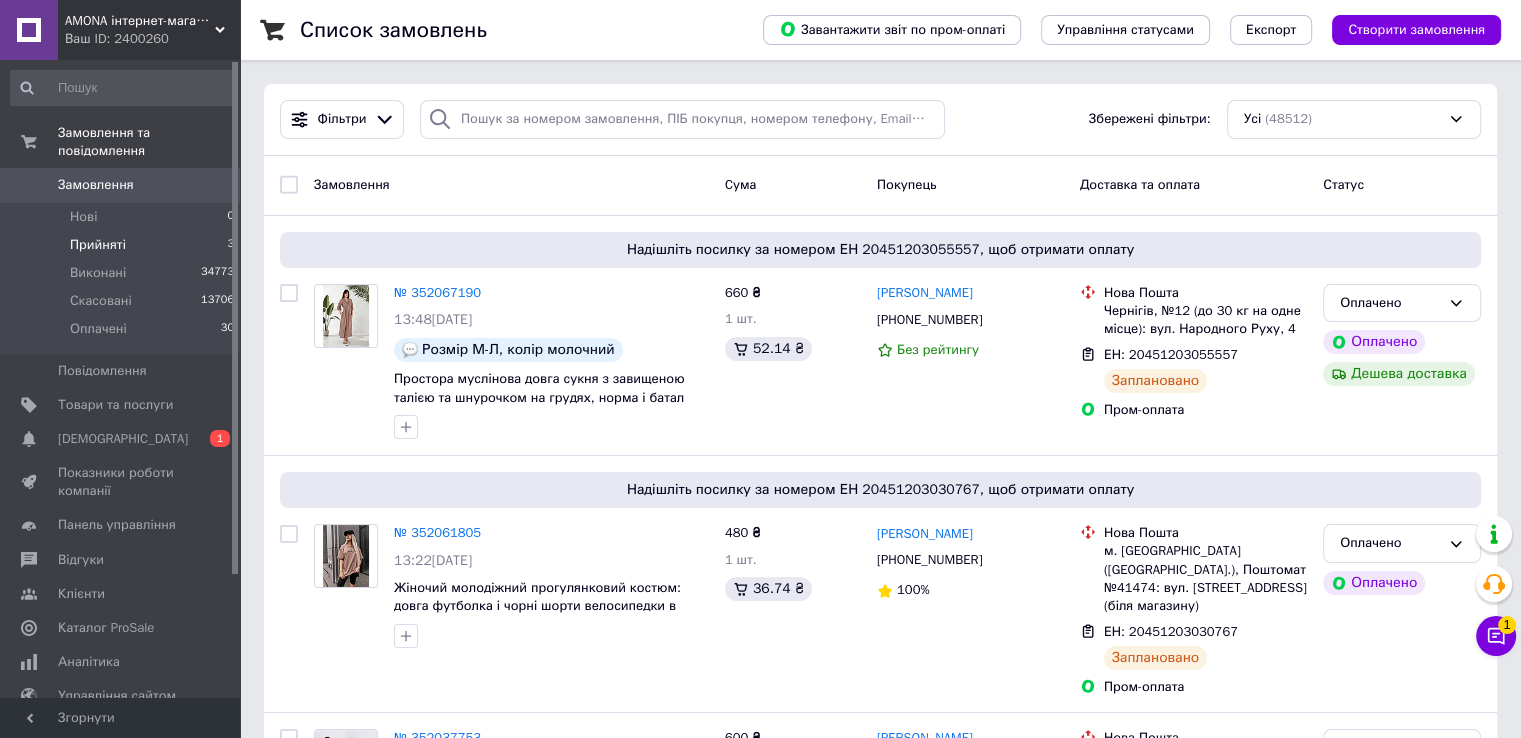click on "Прийняті 3" at bounding box center [123, 245] 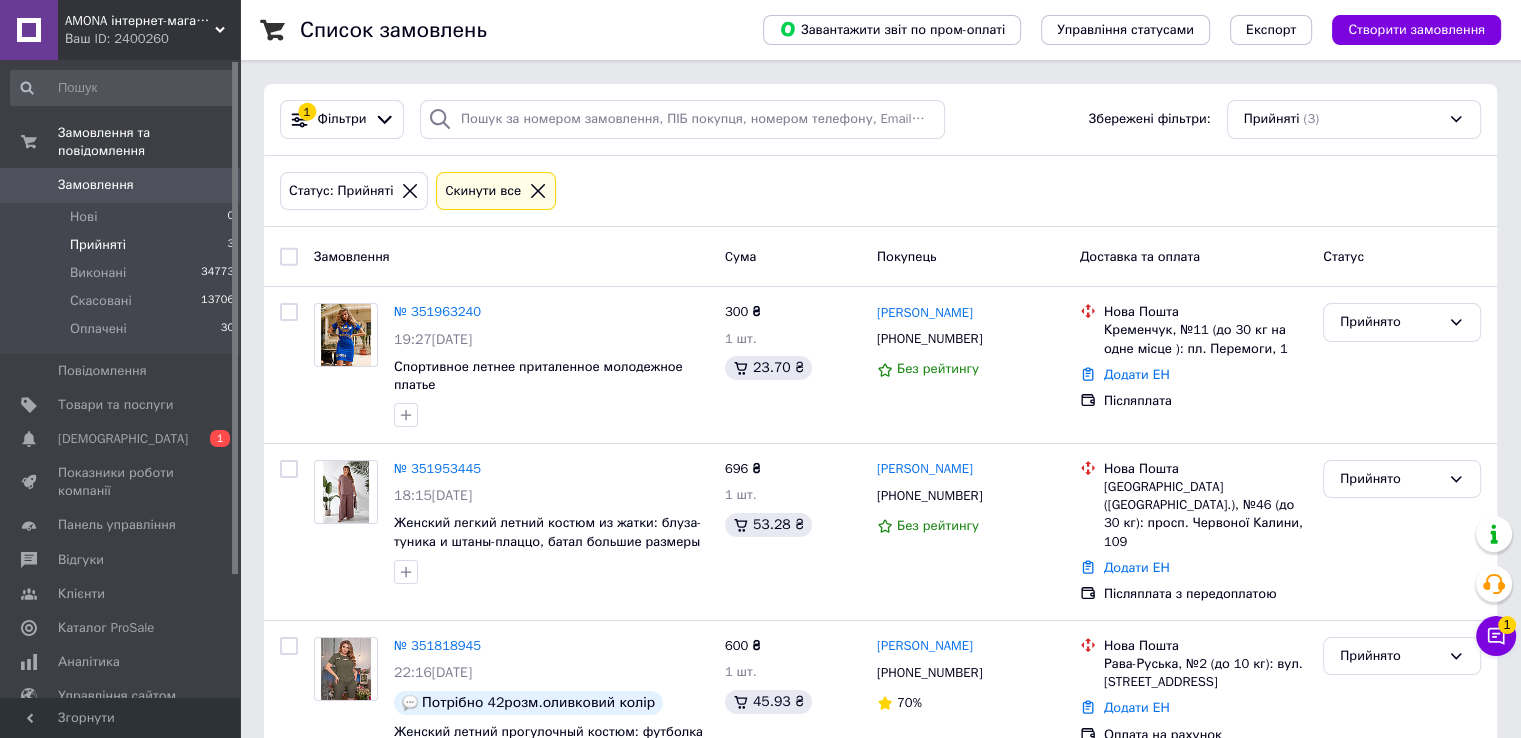 click on "Прийняті 3" at bounding box center (123, 245) 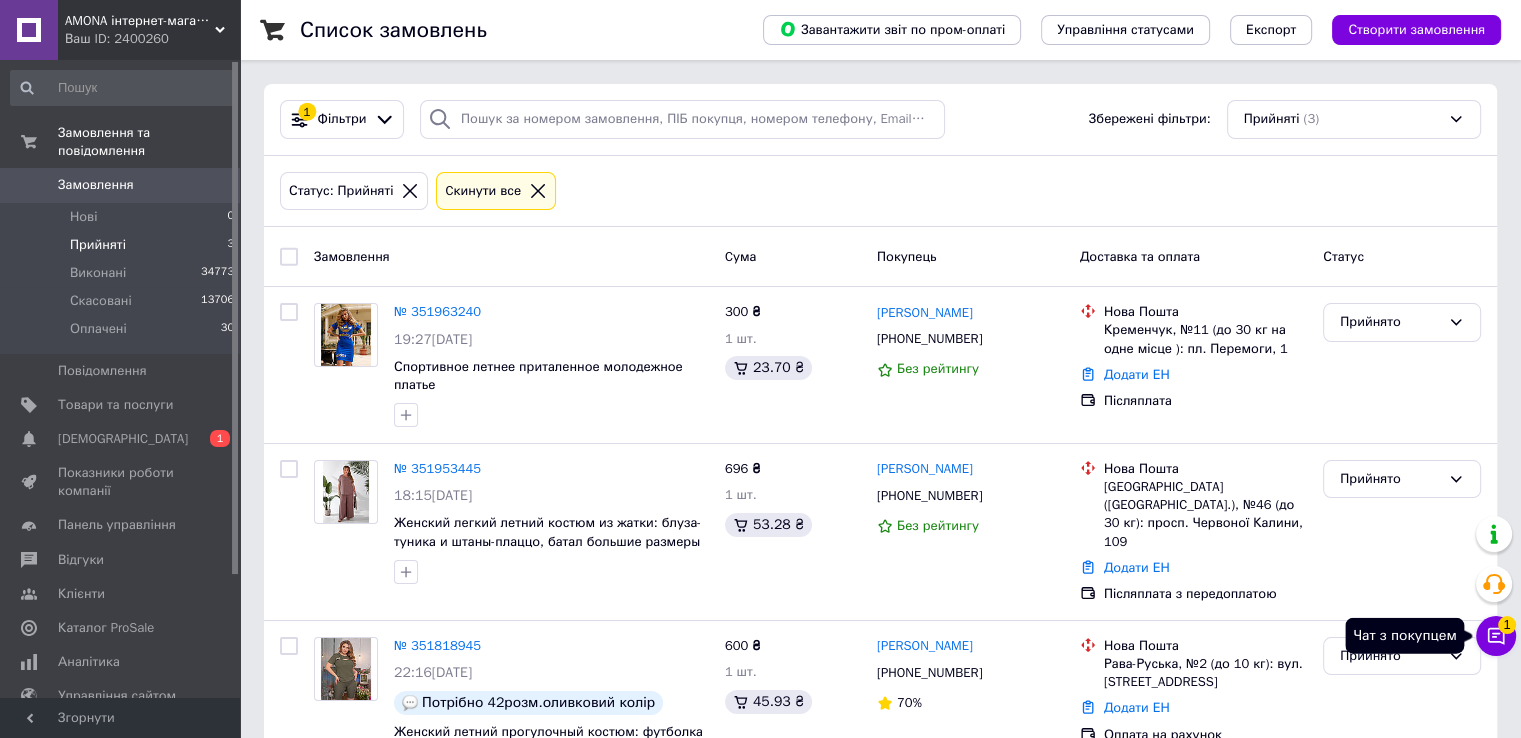 click 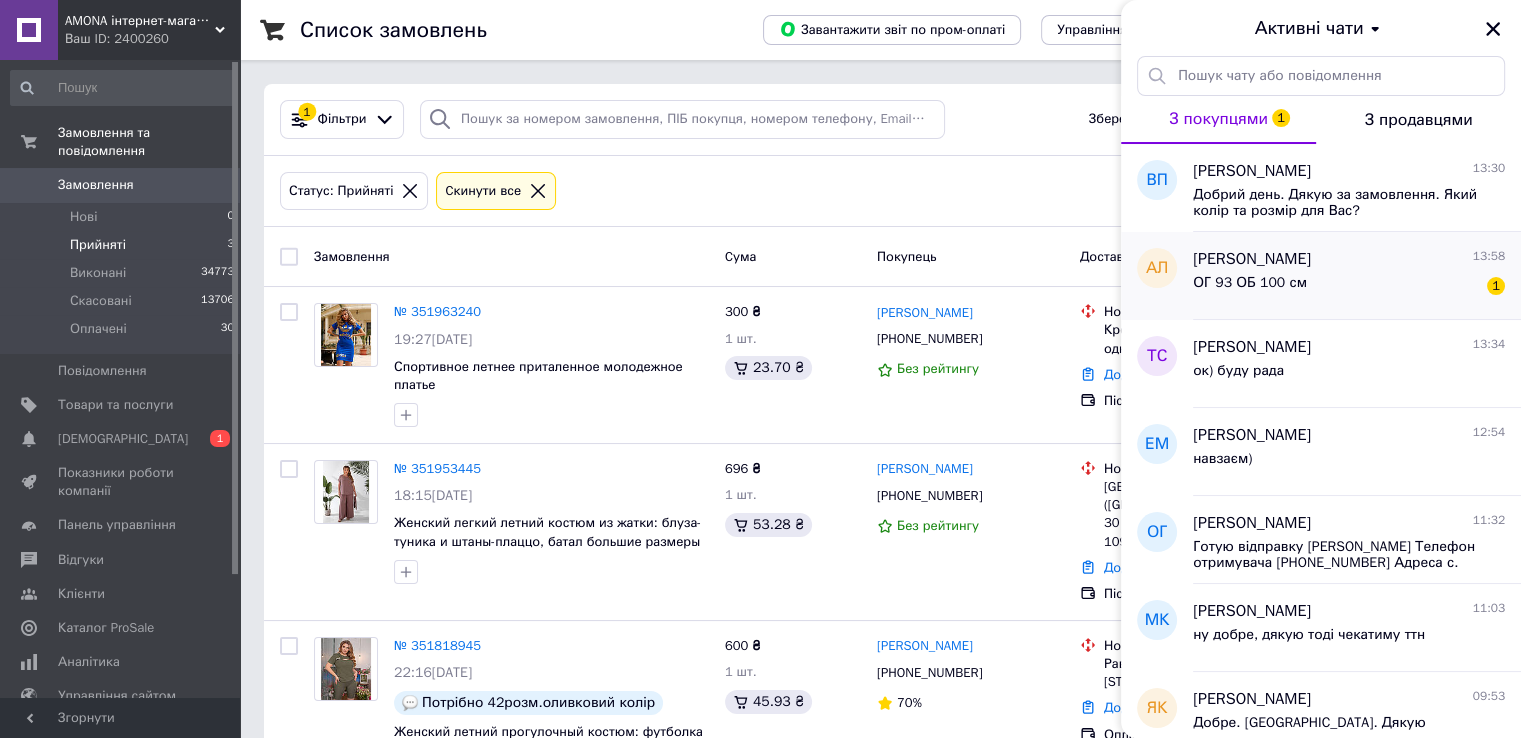 click on "ОГ 93
ОБ 100 см" at bounding box center [1250, 283] 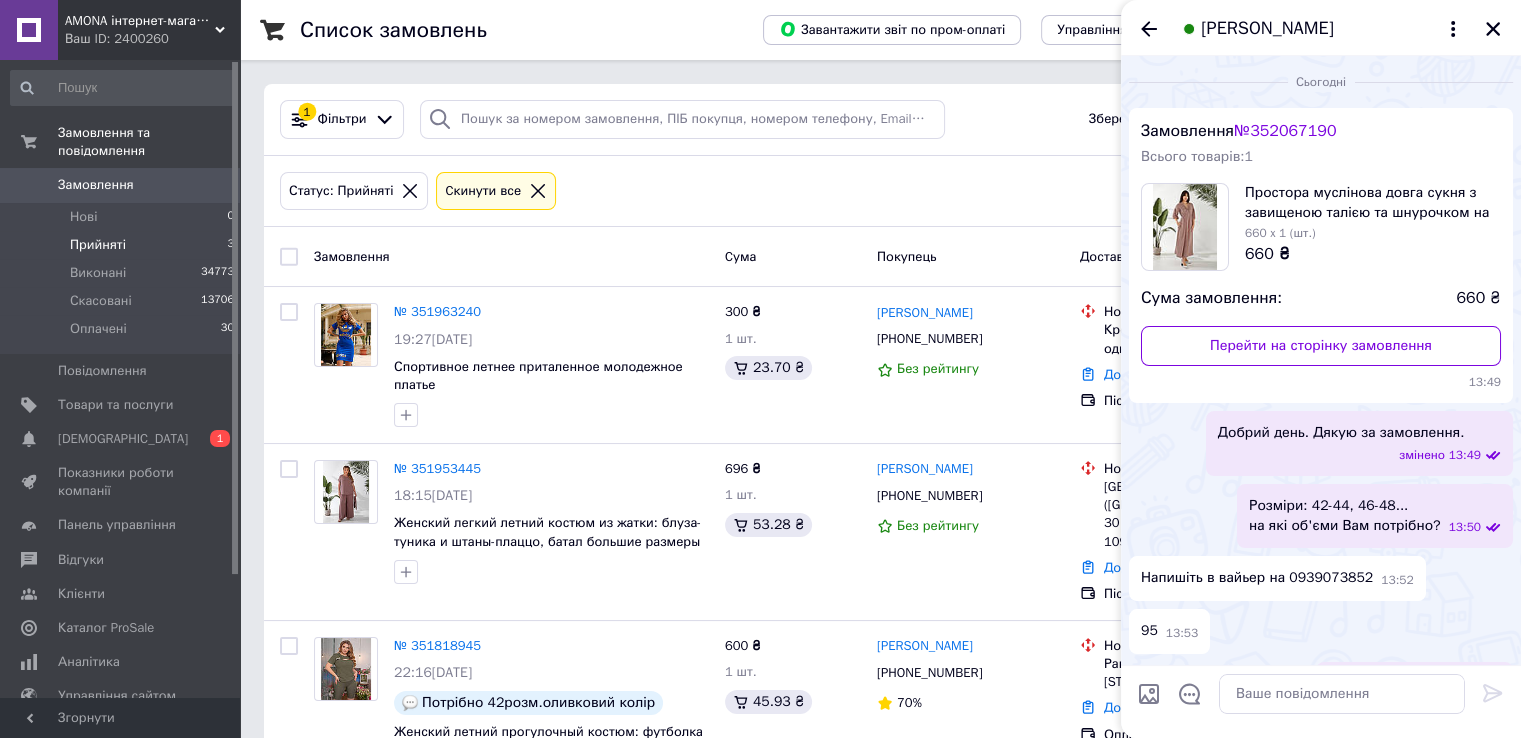 scroll, scrollTop: 424, scrollLeft: 0, axis: vertical 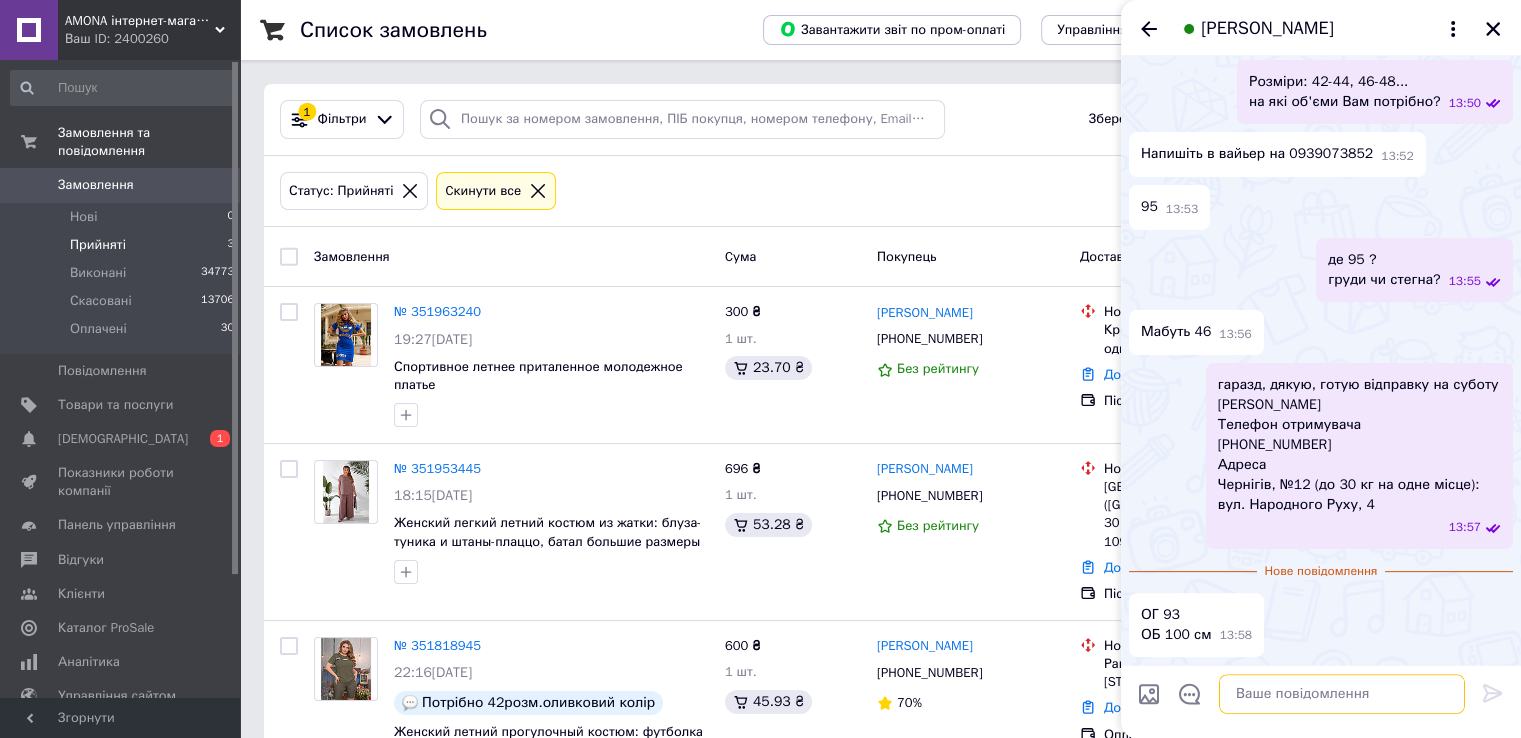 click at bounding box center (1342, 694) 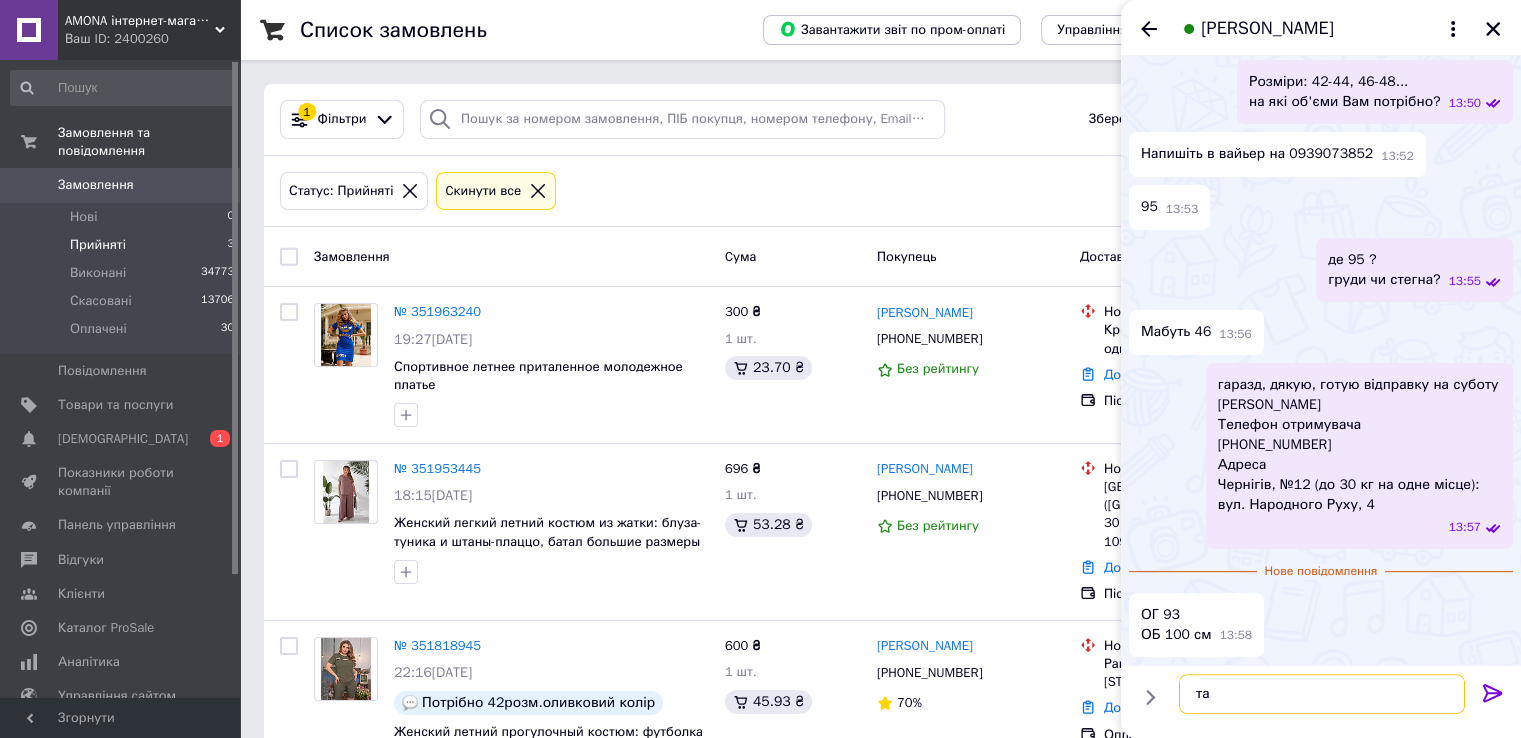 type on "т" 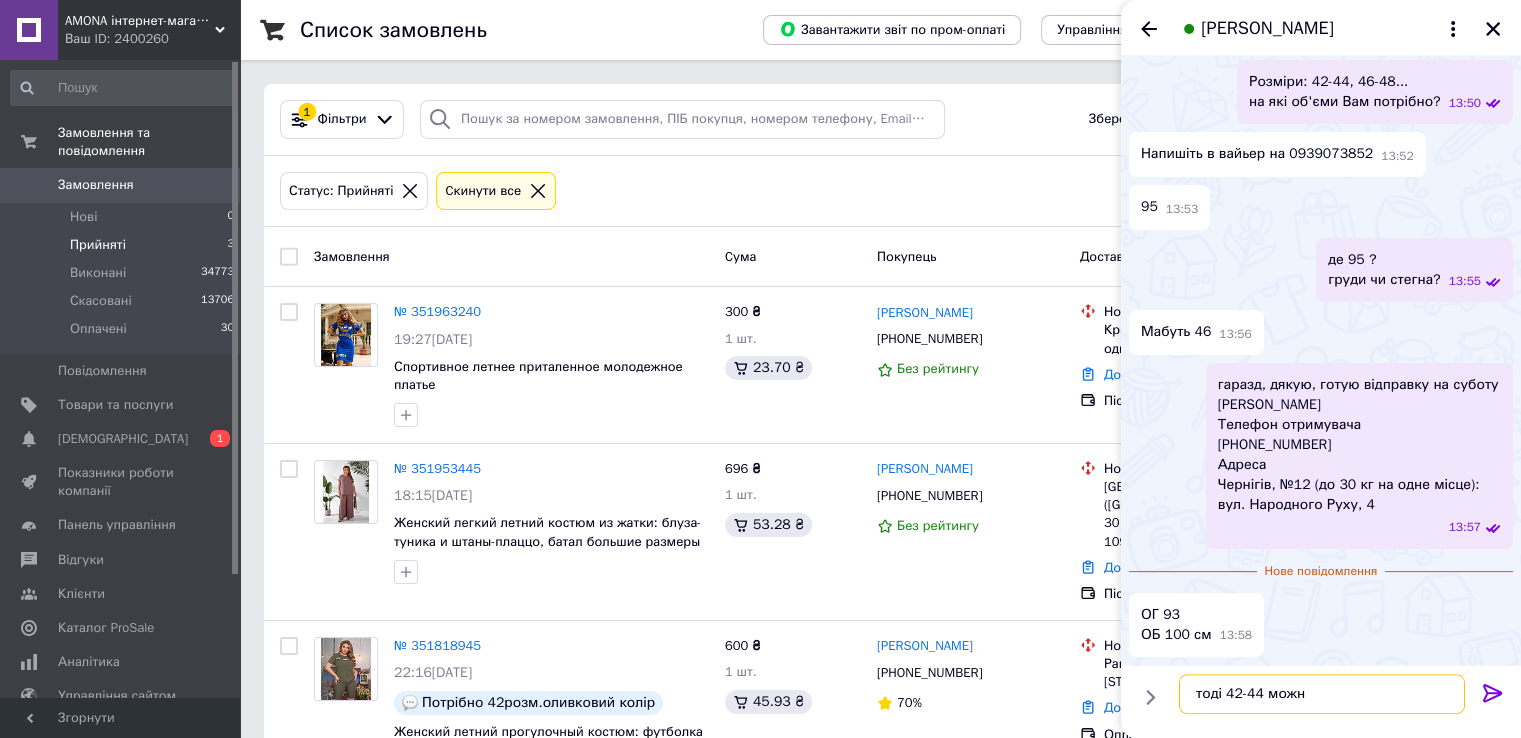 type on "тоді 42-44 можна" 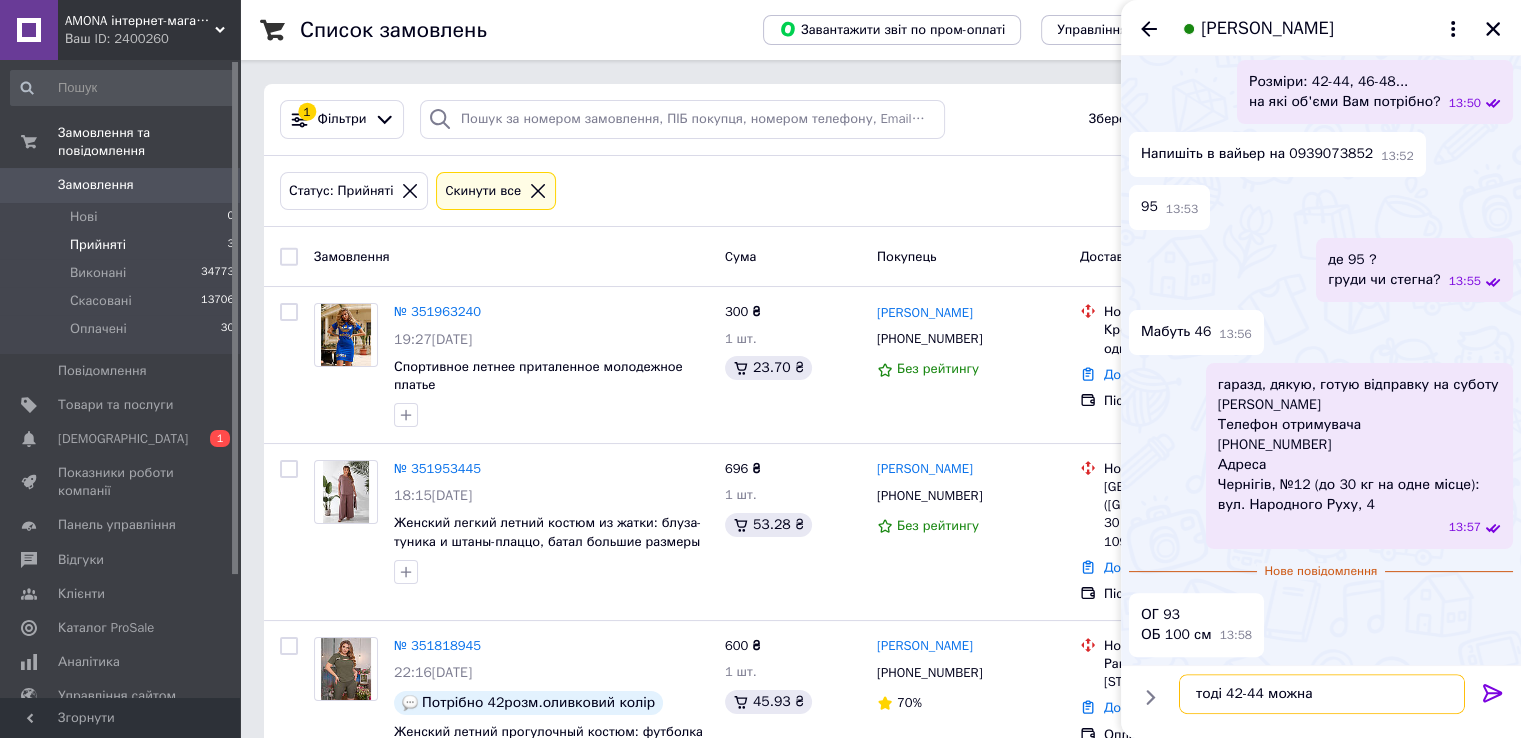 type 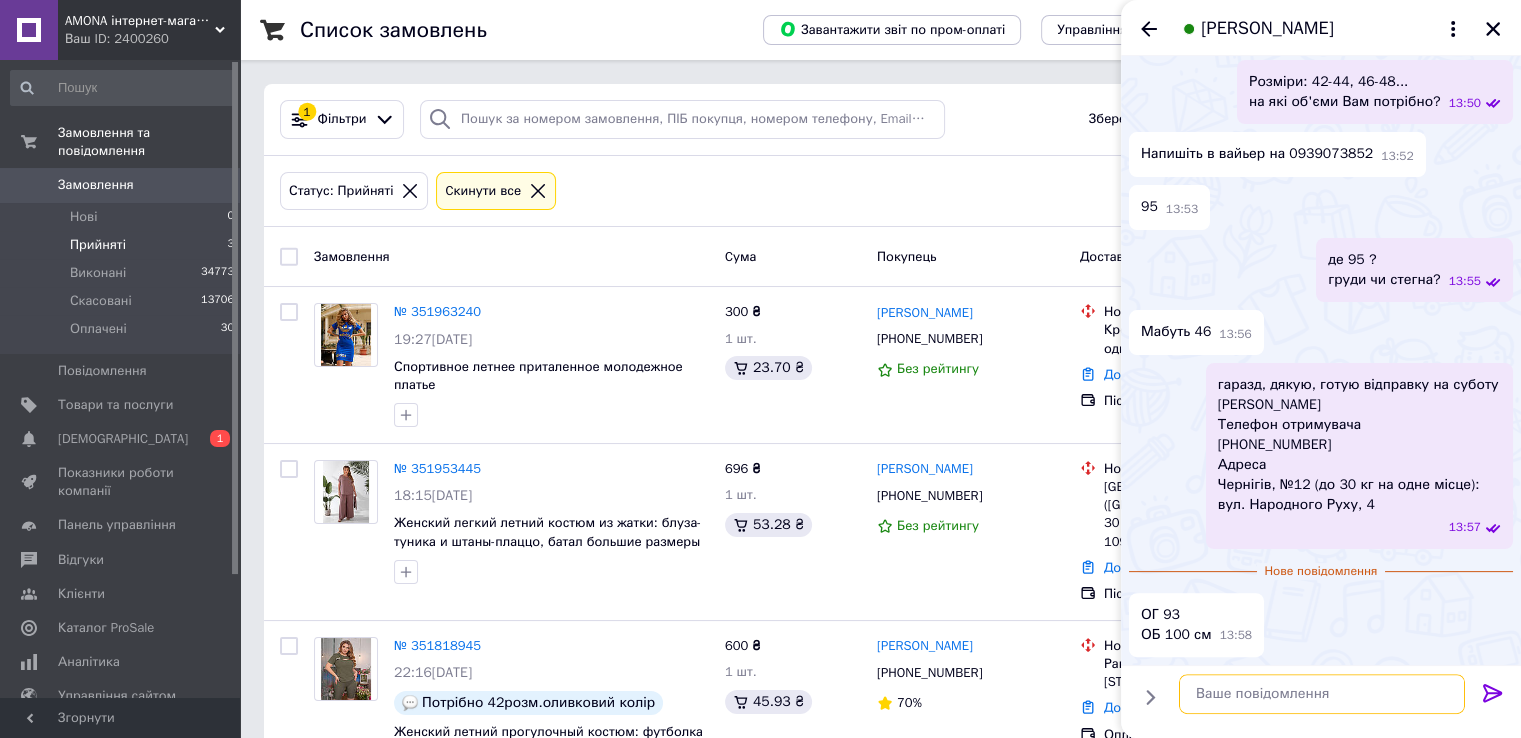 scroll, scrollTop: 440, scrollLeft: 0, axis: vertical 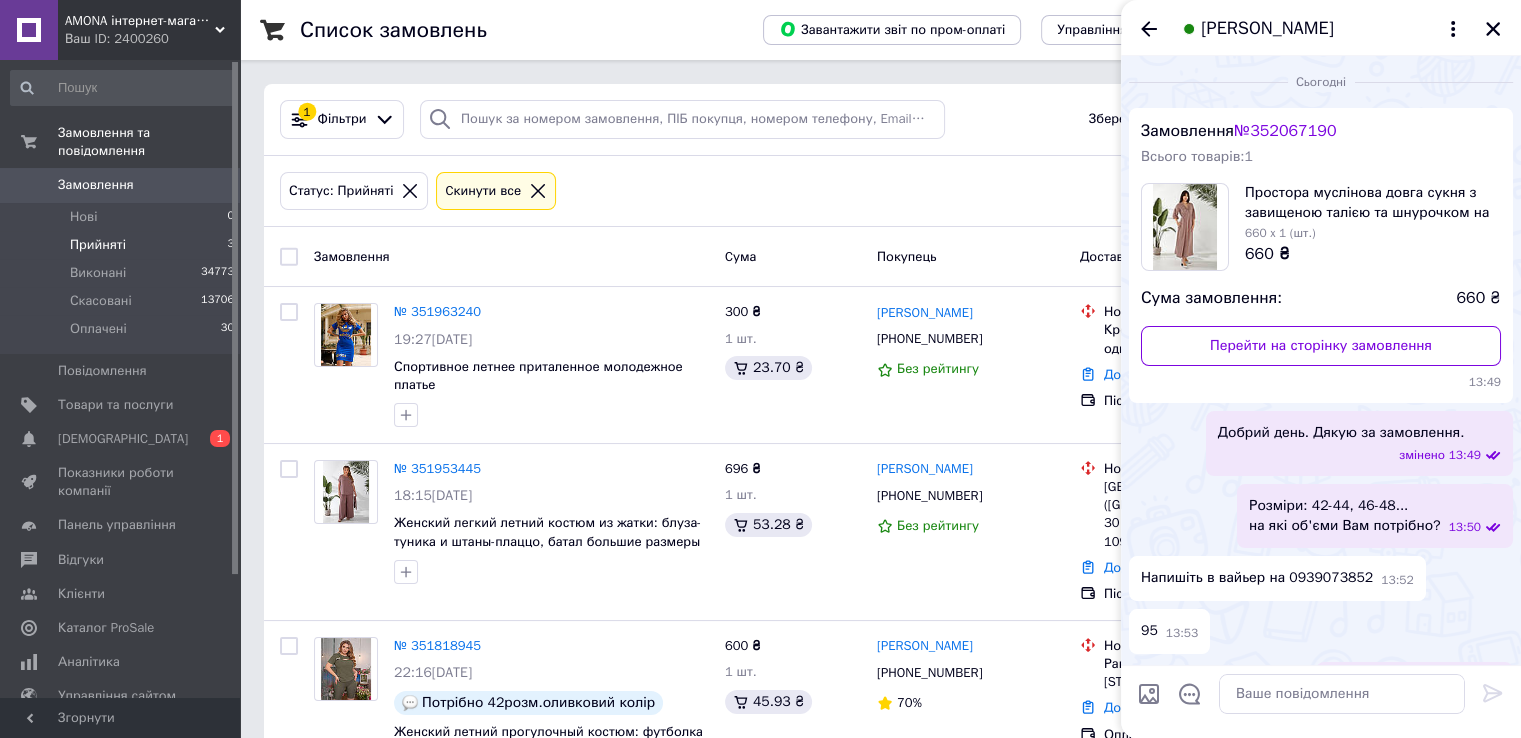 click on "660 x 1 (шт.)" at bounding box center (1373, 233) 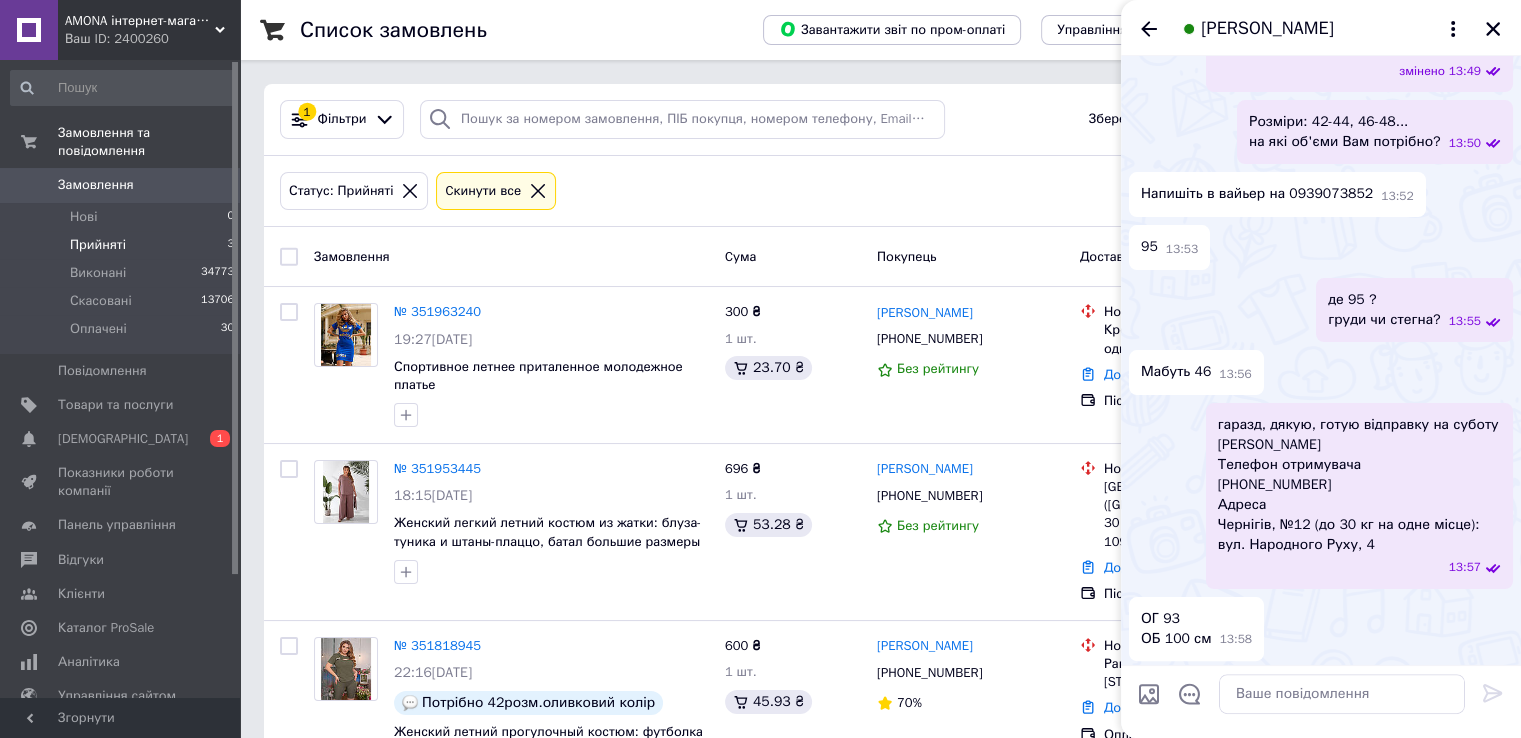scroll, scrollTop: 440, scrollLeft: 0, axis: vertical 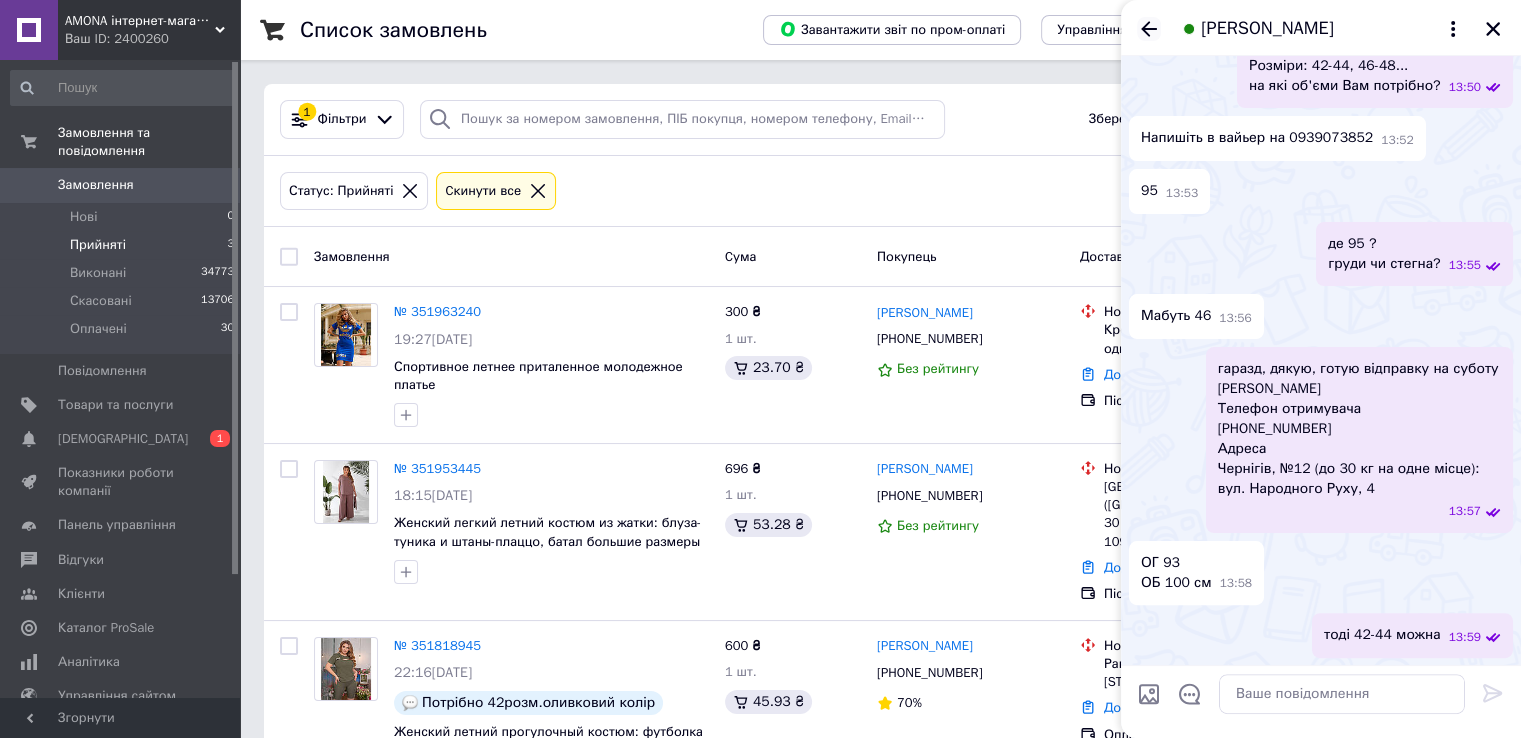 click 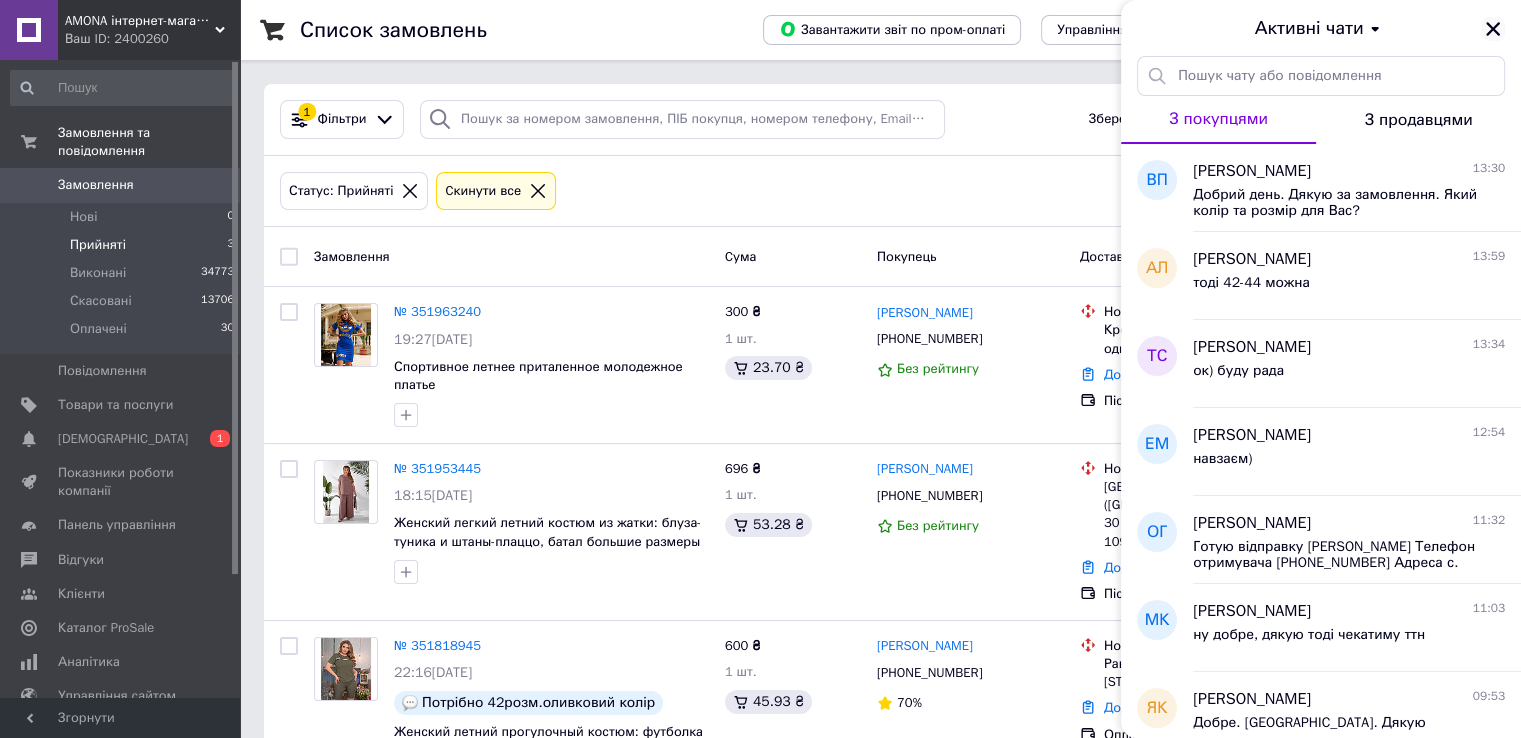 click 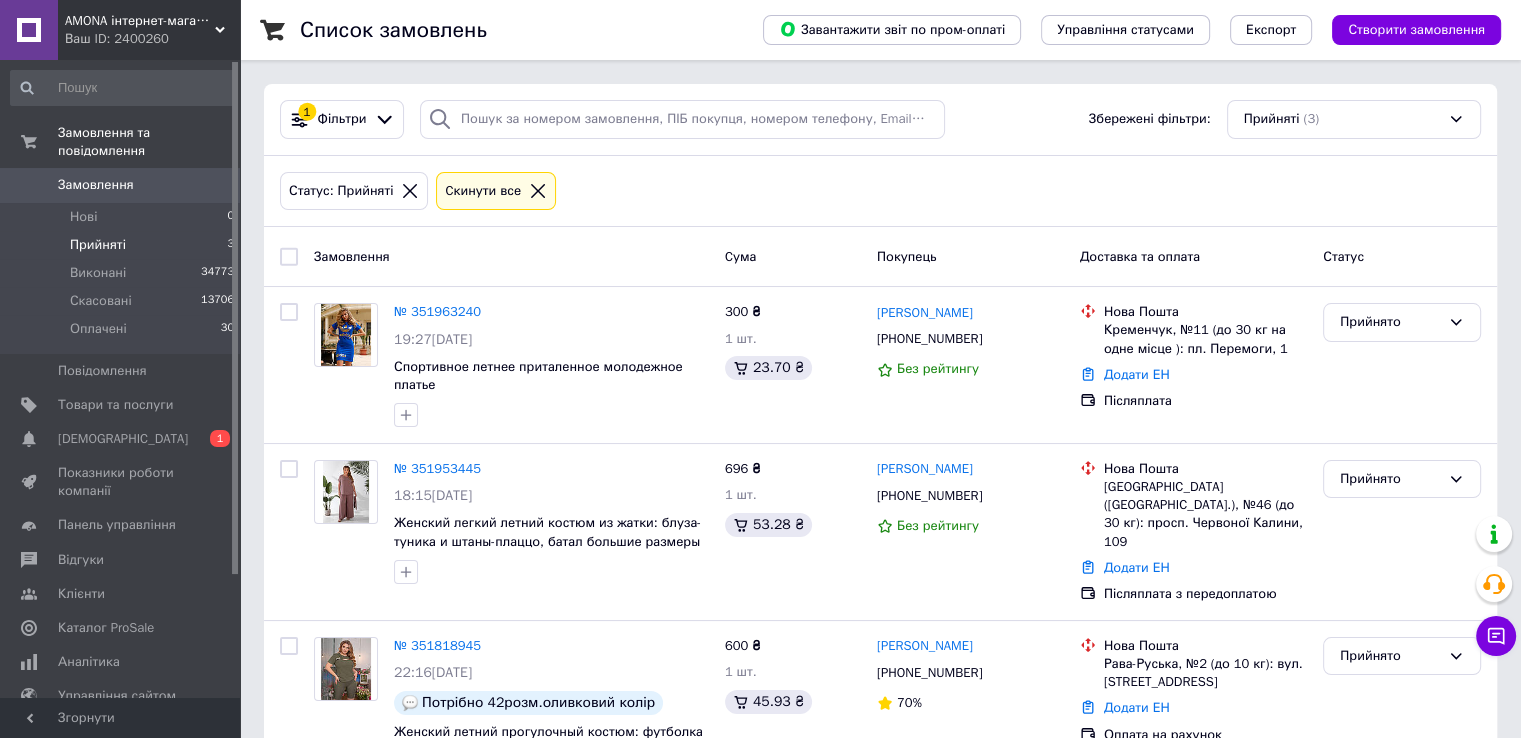 click on "Прийняті 3" at bounding box center (123, 245) 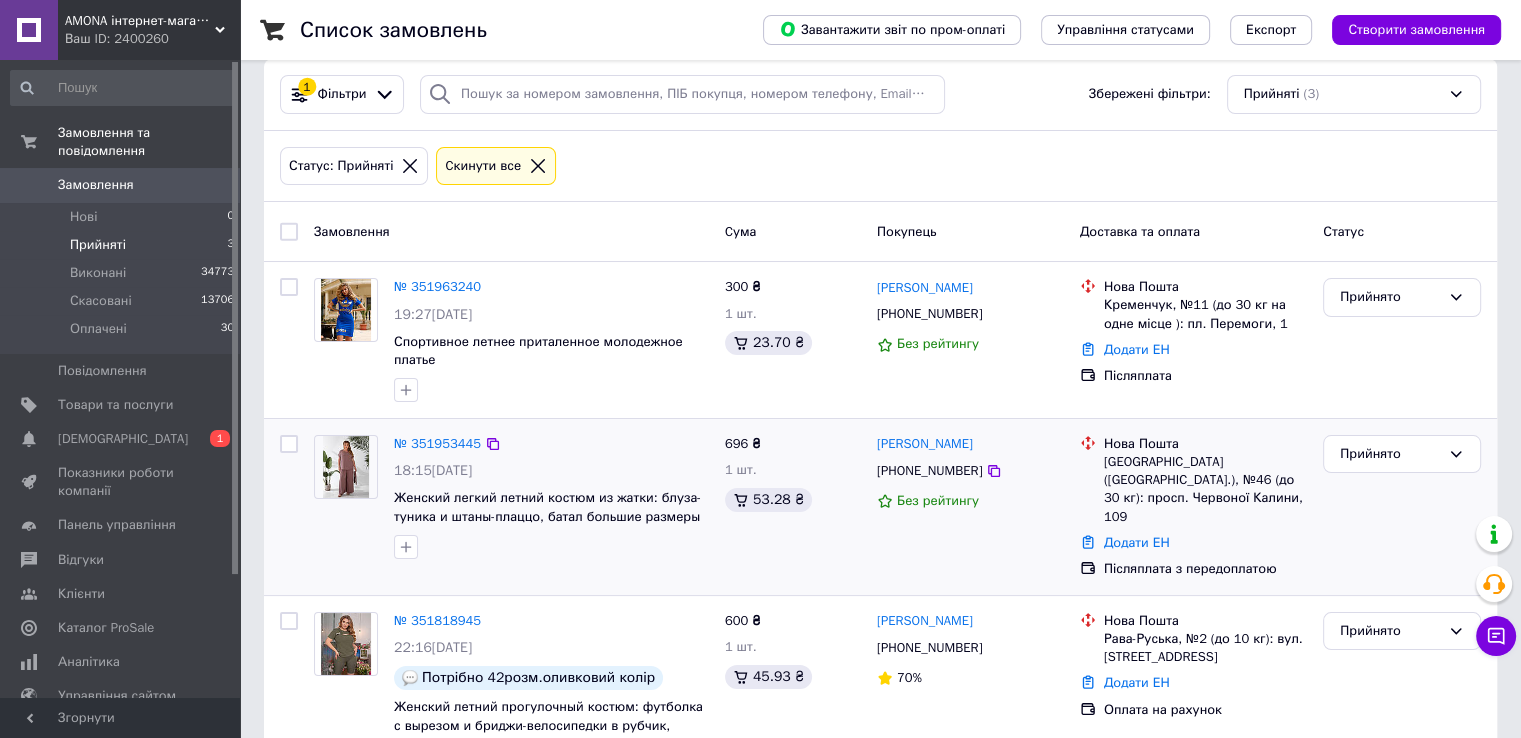 scroll, scrollTop: 0, scrollLeft: 0, axis: both 